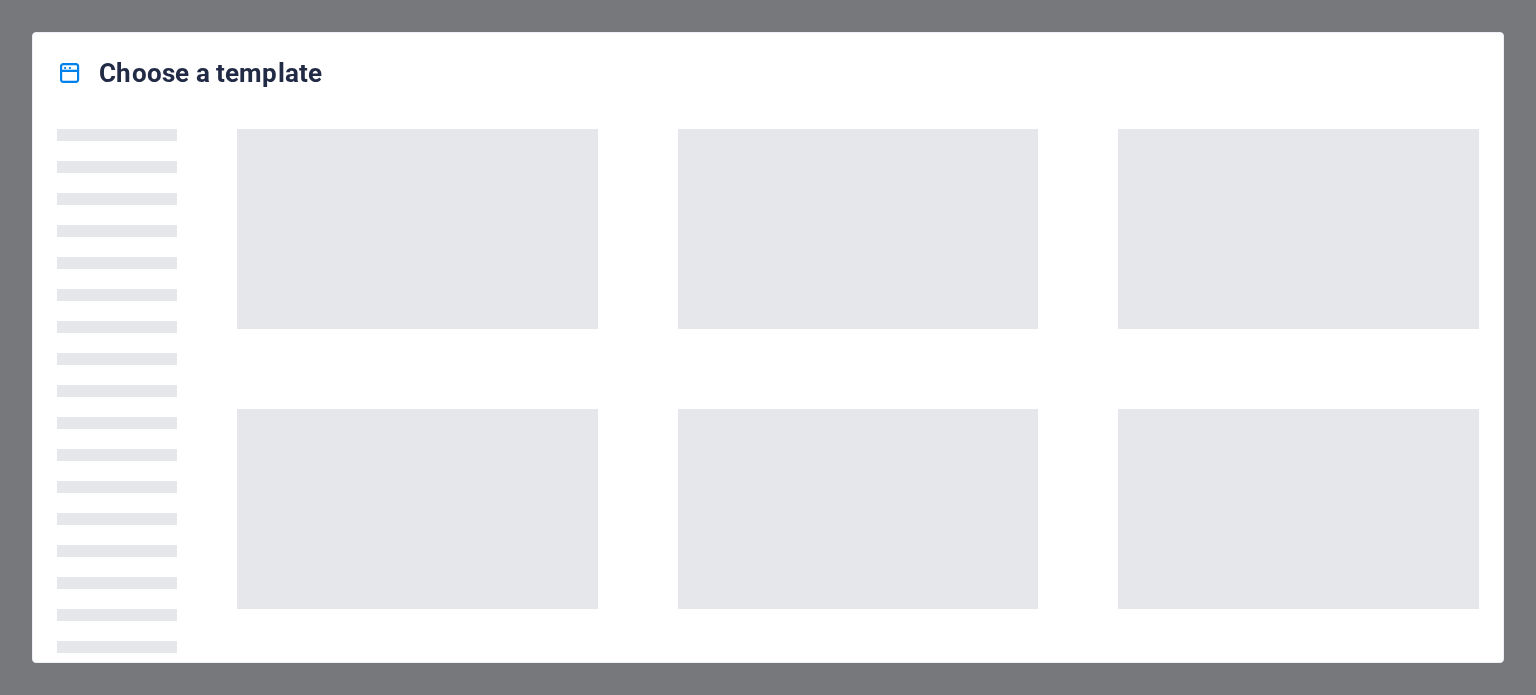 scroll, scrollTop: 0, scrollLeft: 0, axis: both 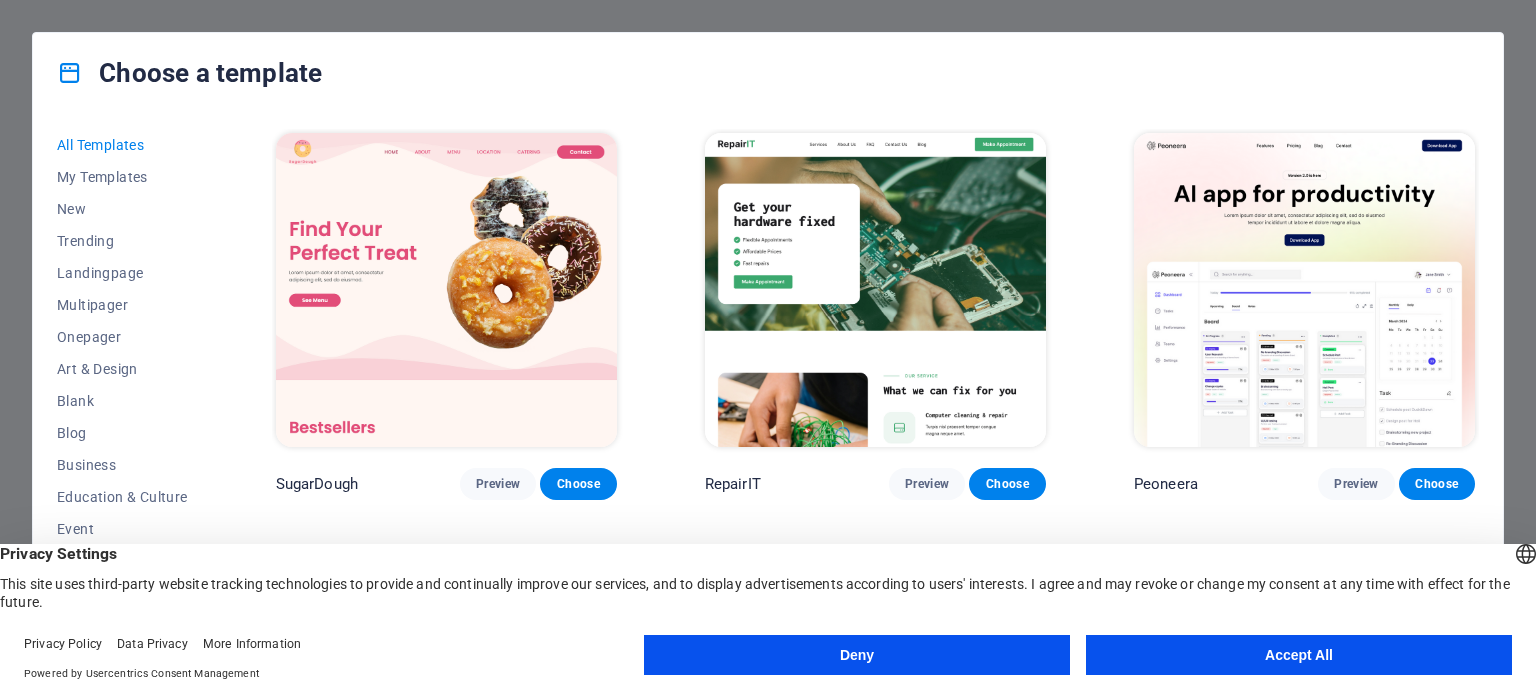 click on "Accept All" at bounding box center (1299, 655) 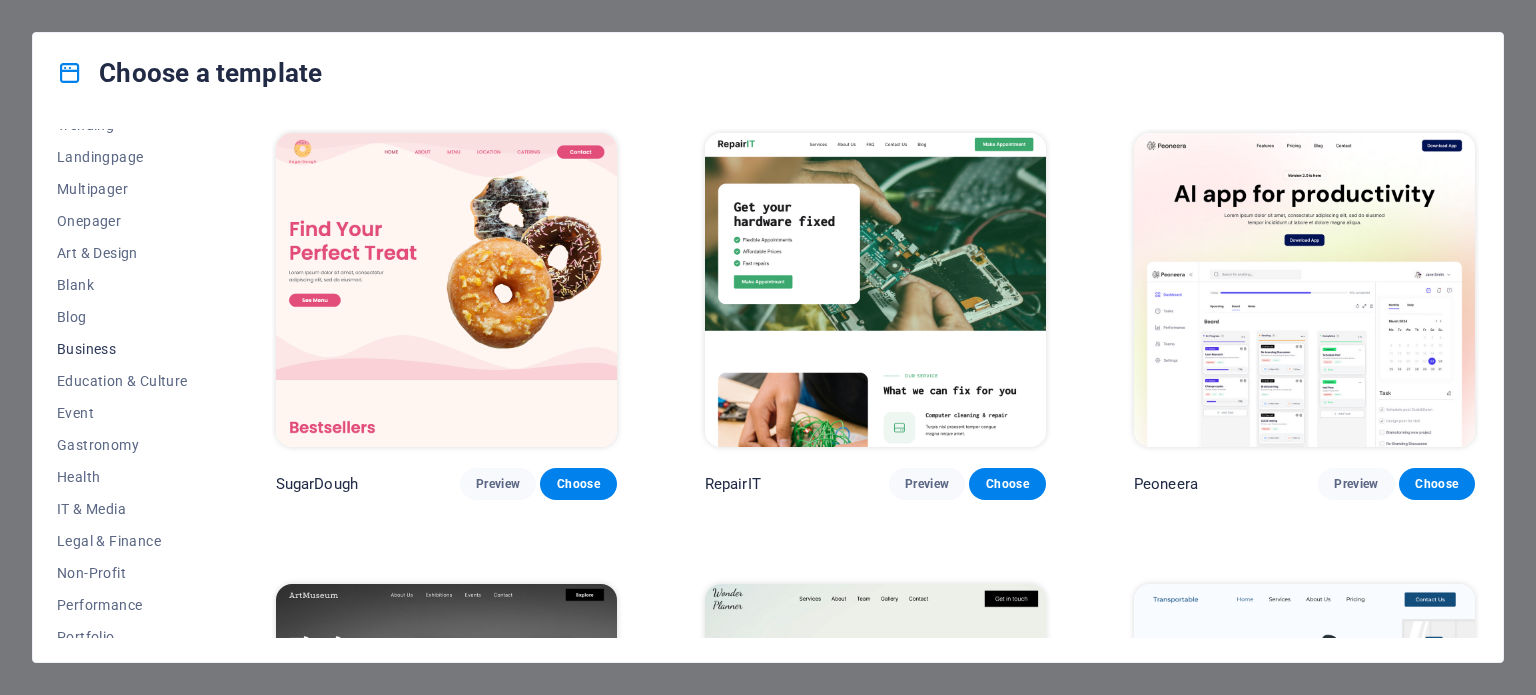 scroll, scrollTop: 200, scrollLeft: 0, axis: vertical 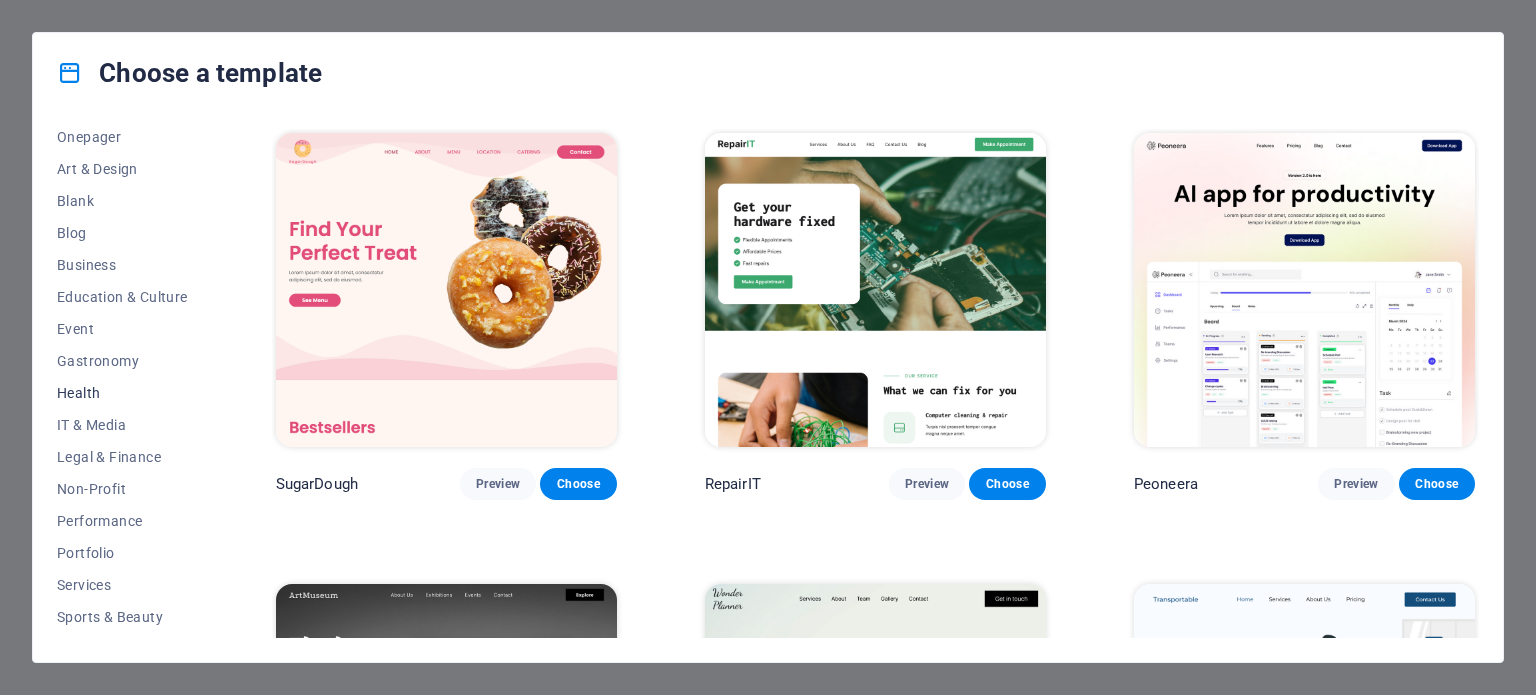 click on "Health" at bounding box center (122, 393) 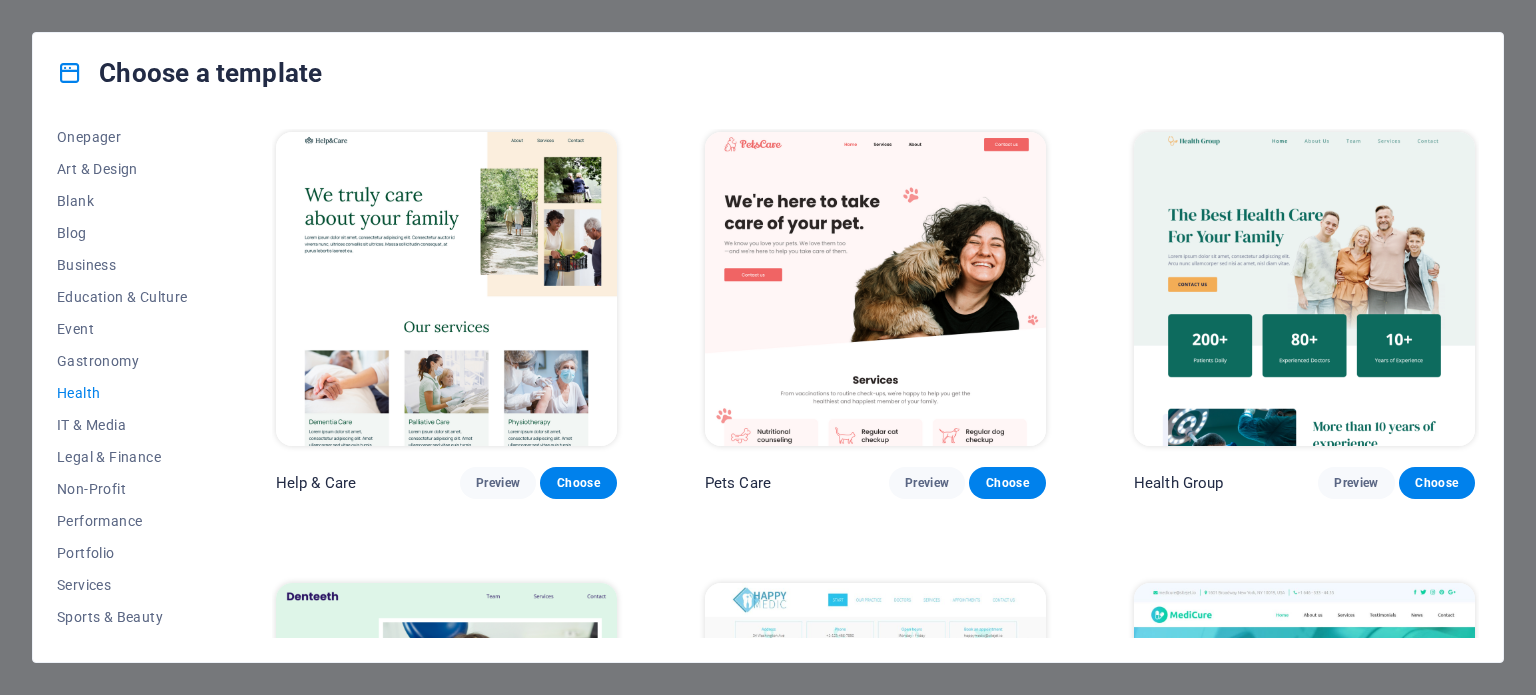 scroll, scrollTop: 0, scrollLeft: 0, axis: both 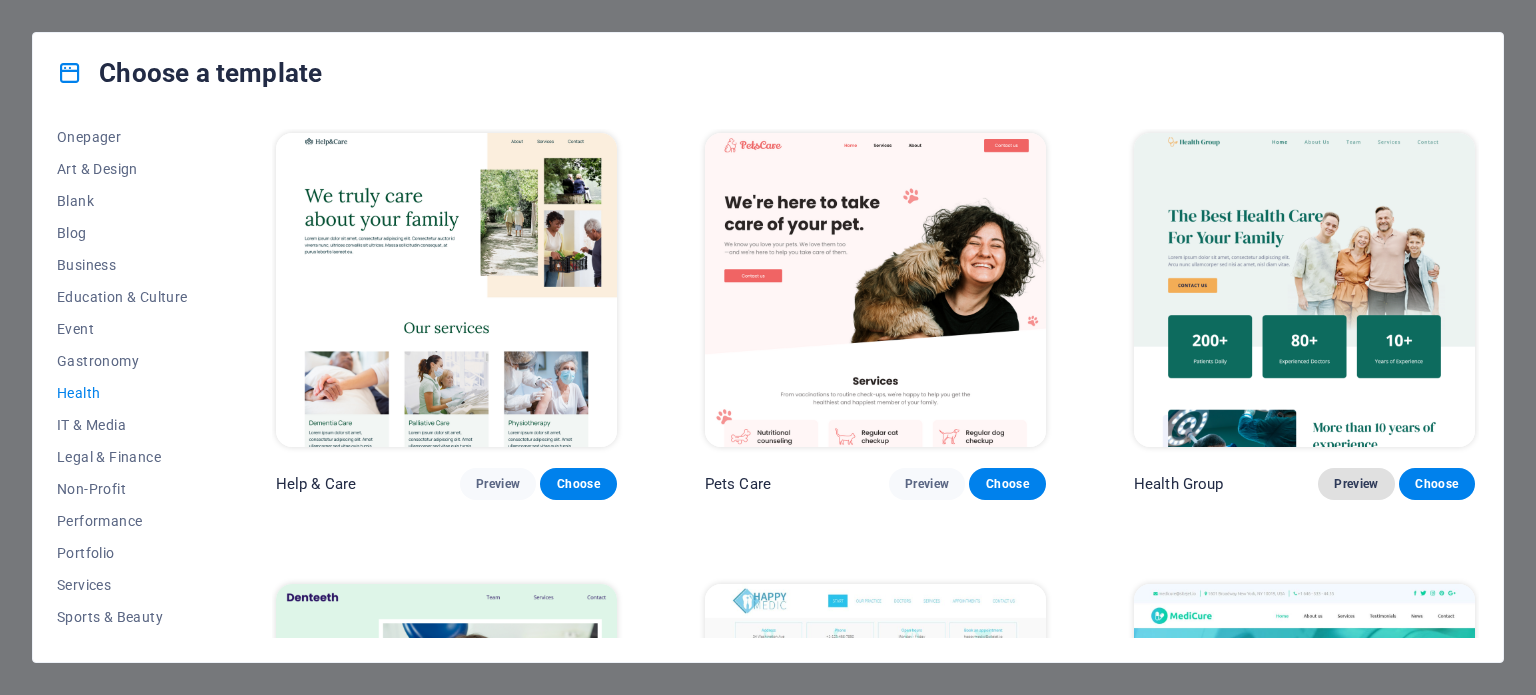 click on "Preview" at bounding box center [1356, 484] 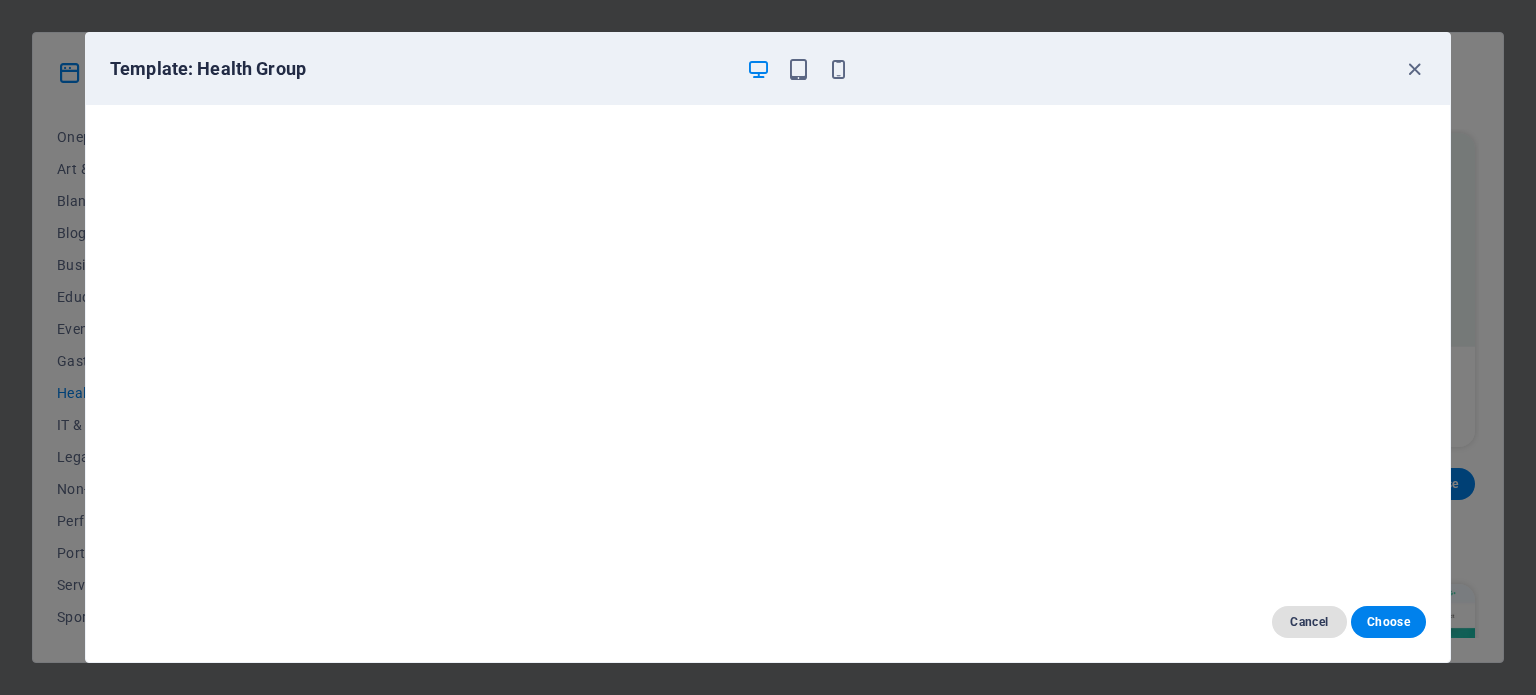 click on "Cancel" at bounding box center [1309, 622] 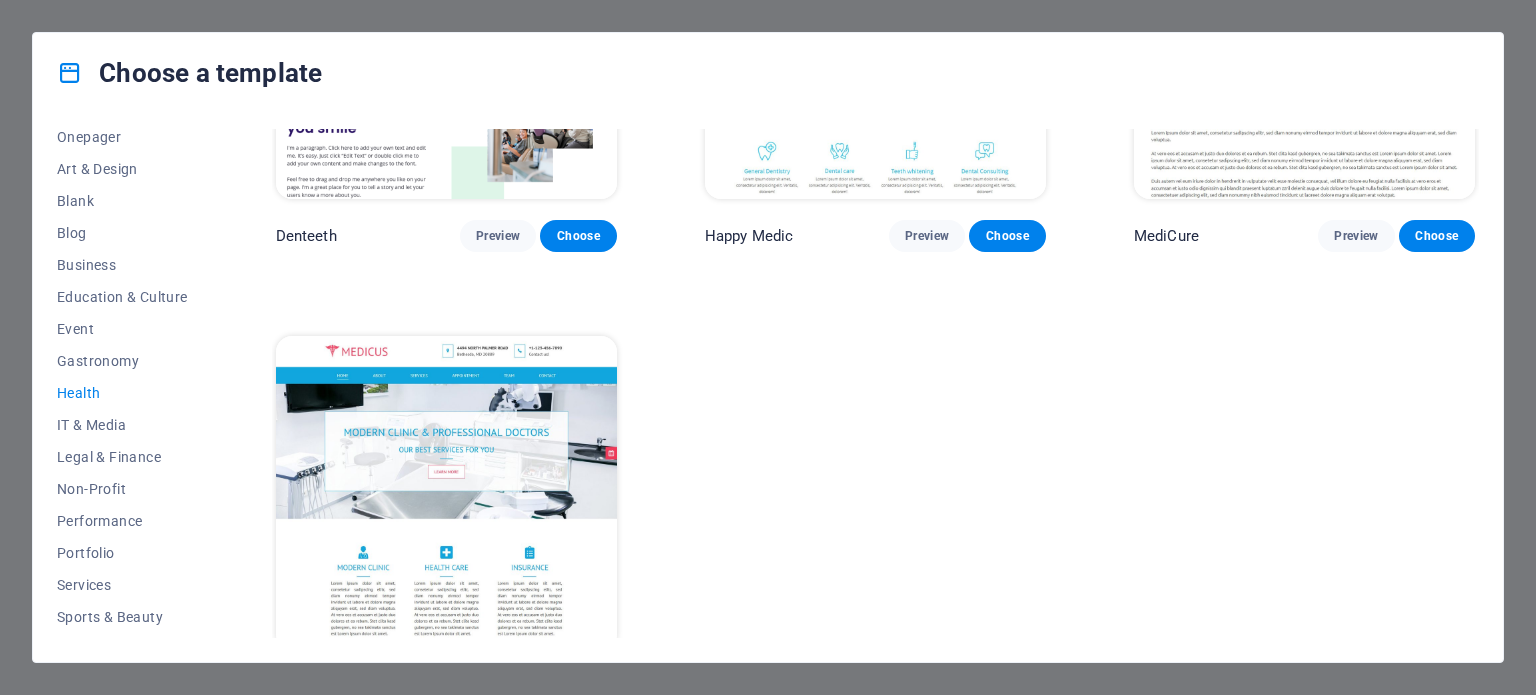 scroll, scrollTop: 758, scrollLeft: 0, axis: vertical 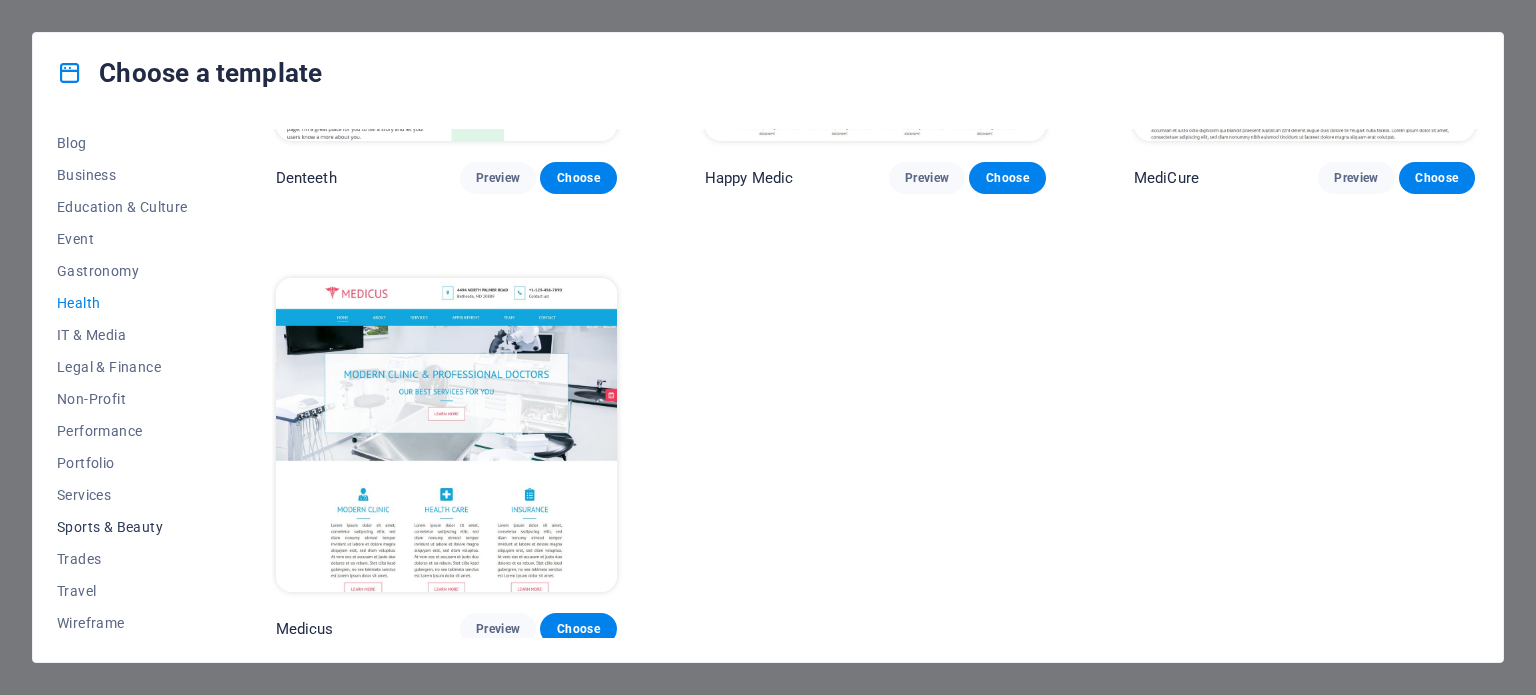 click on "Sports & Beauty" at bounding box center (122, 527) 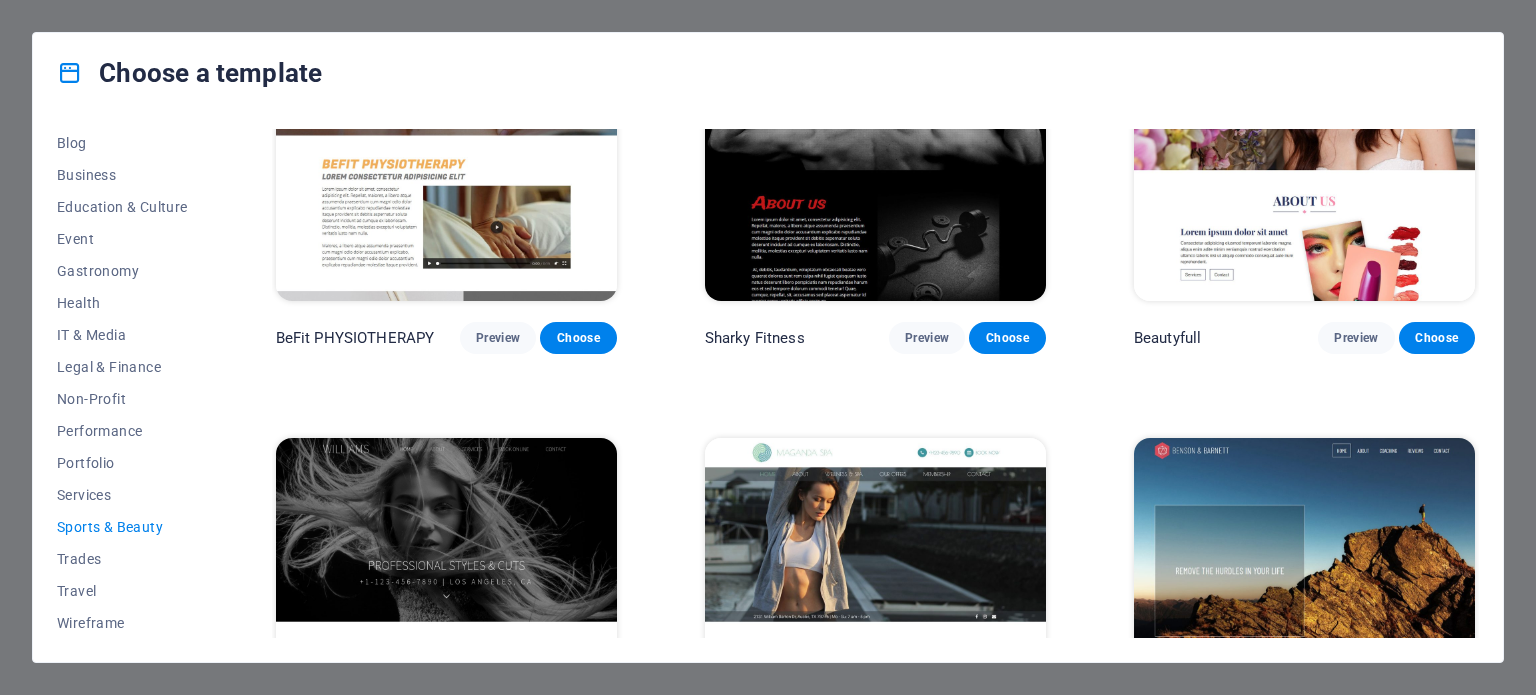 scroll, scrollTop: 1657, scrollLeft: 0, axis: vertical 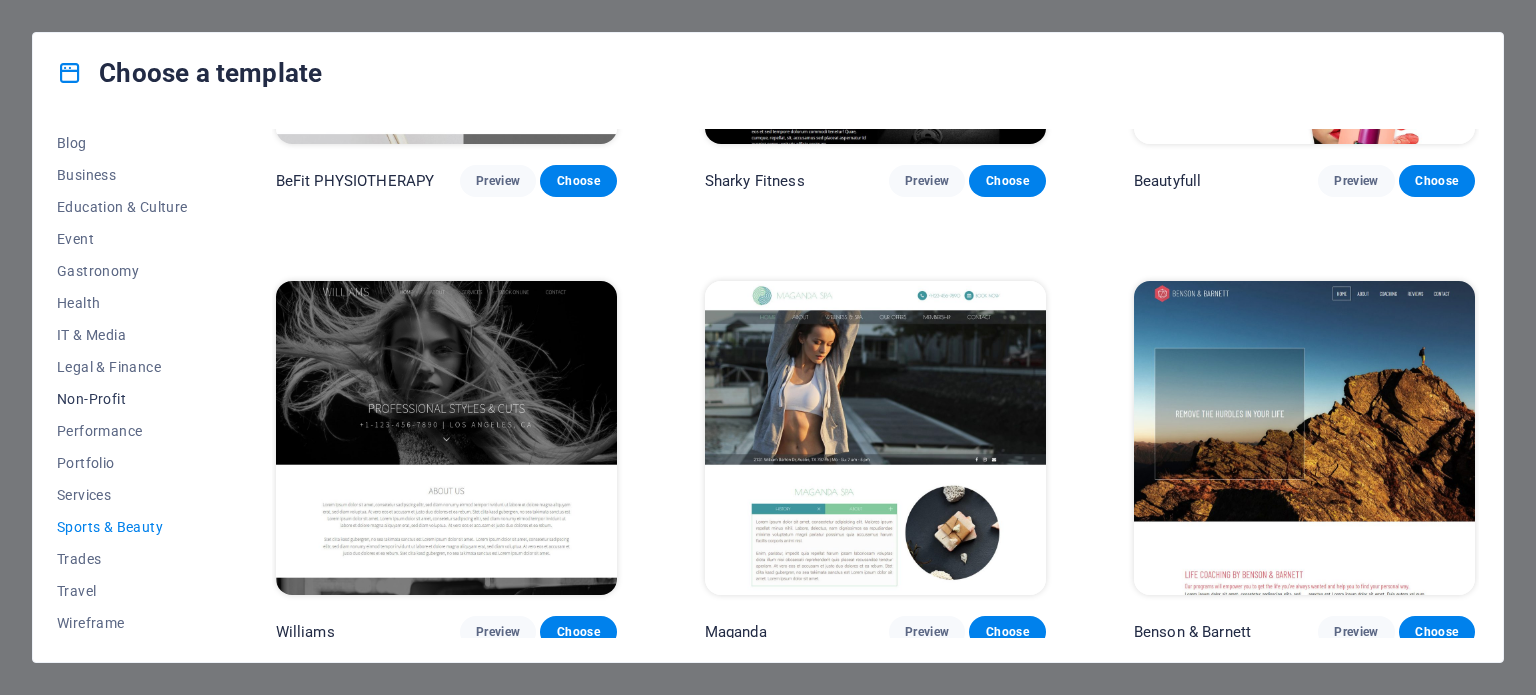 click on "Non-Profit" at bounding box center [122, 399] 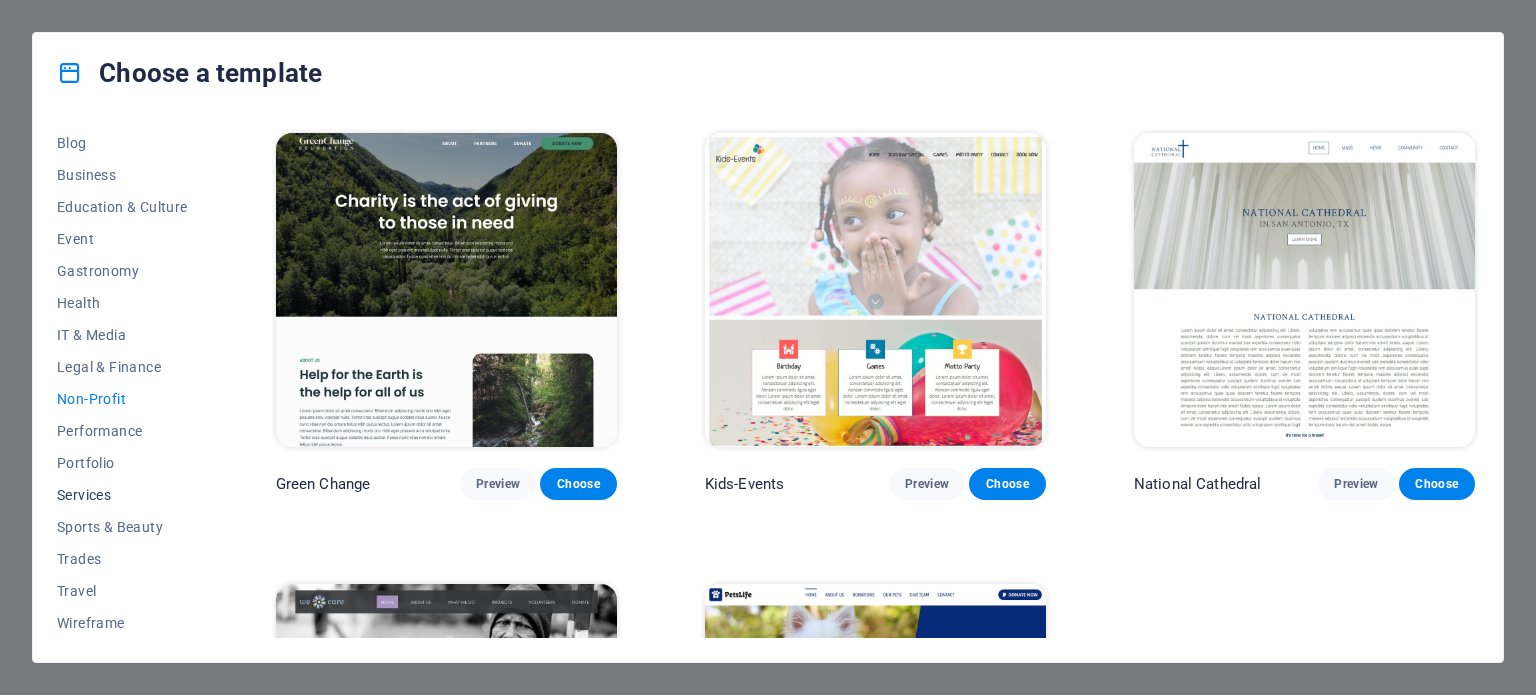 click on "Services" at bounding box center [122, 495] 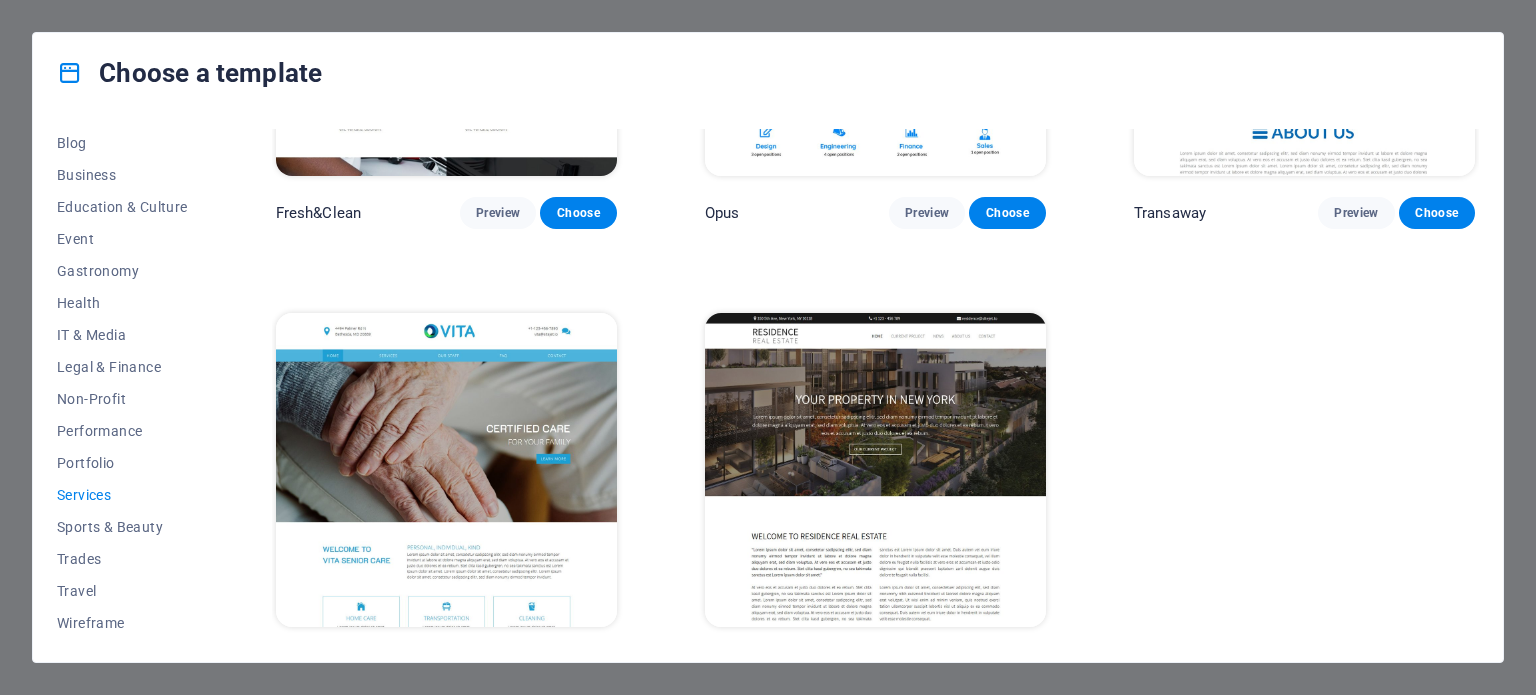 scroll, scrollTop: 2556, scrollLeft: 0, axis: vertical 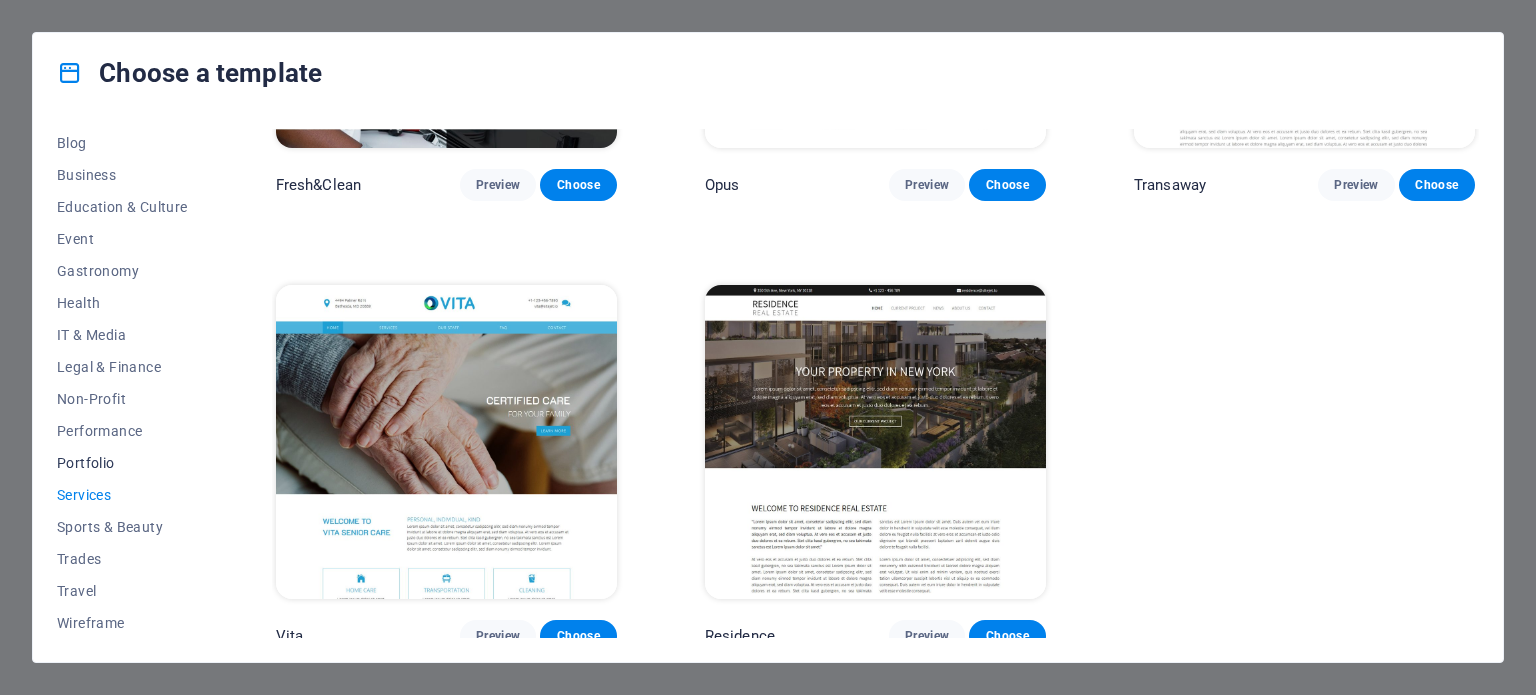 click on "Portfolio" at bounding box center [122, 463] 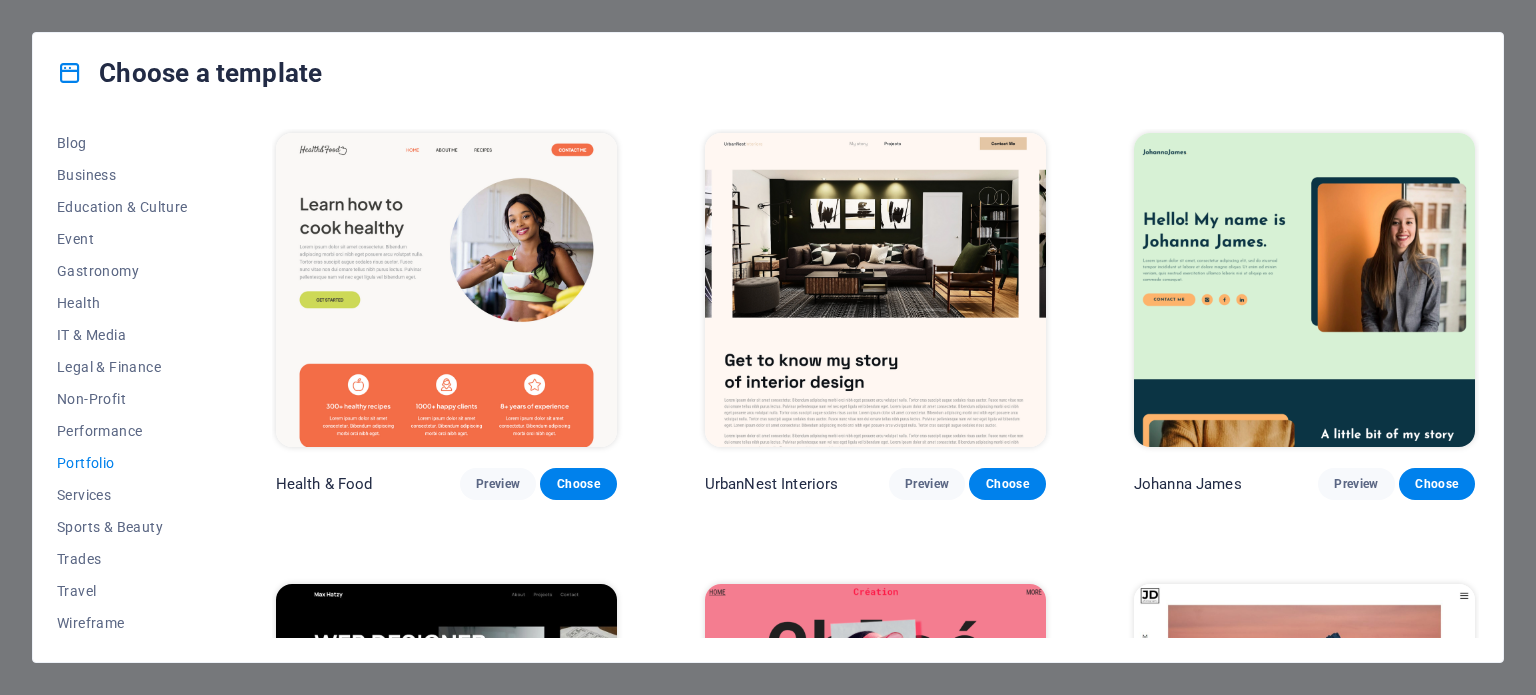 scroll, scrollTop: 0, scrollLeft: 0, axis: both 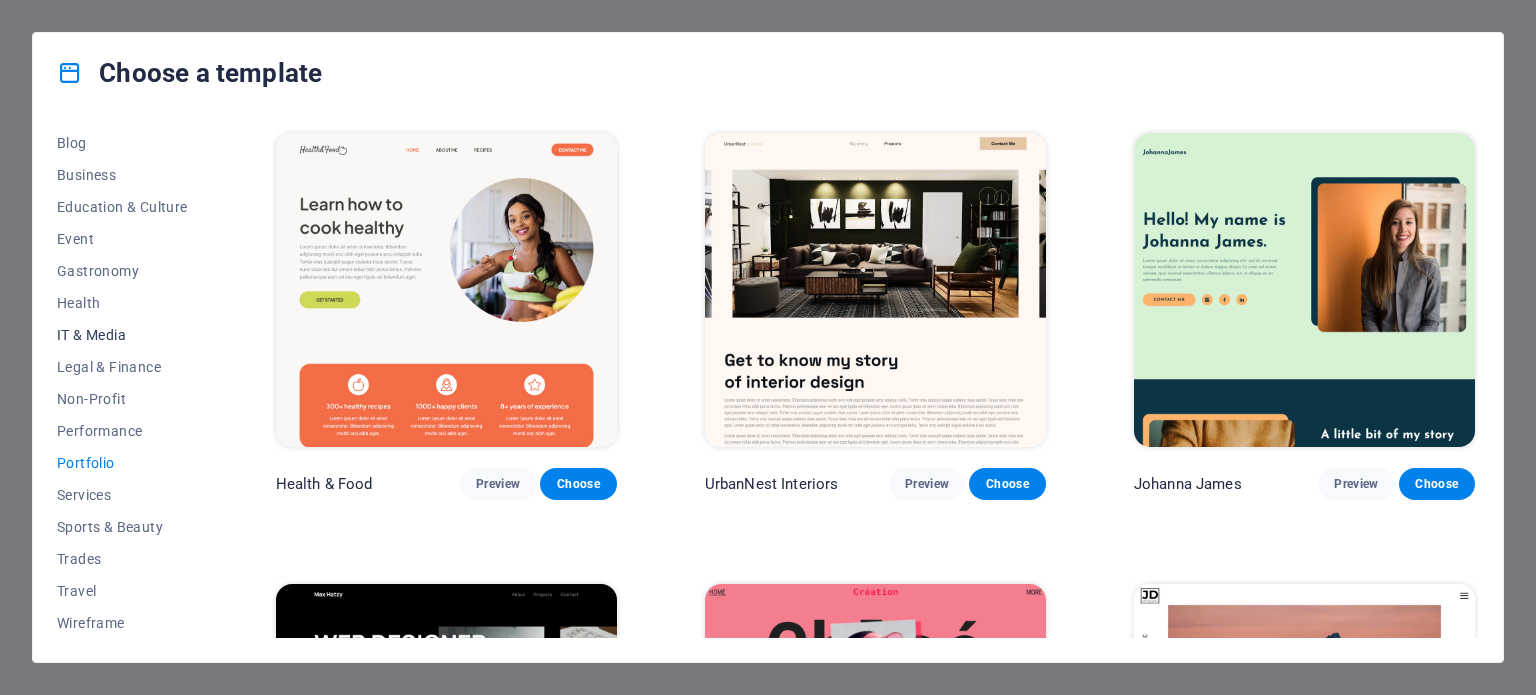 click on "IT & Media" at bounding box center (122, 335) 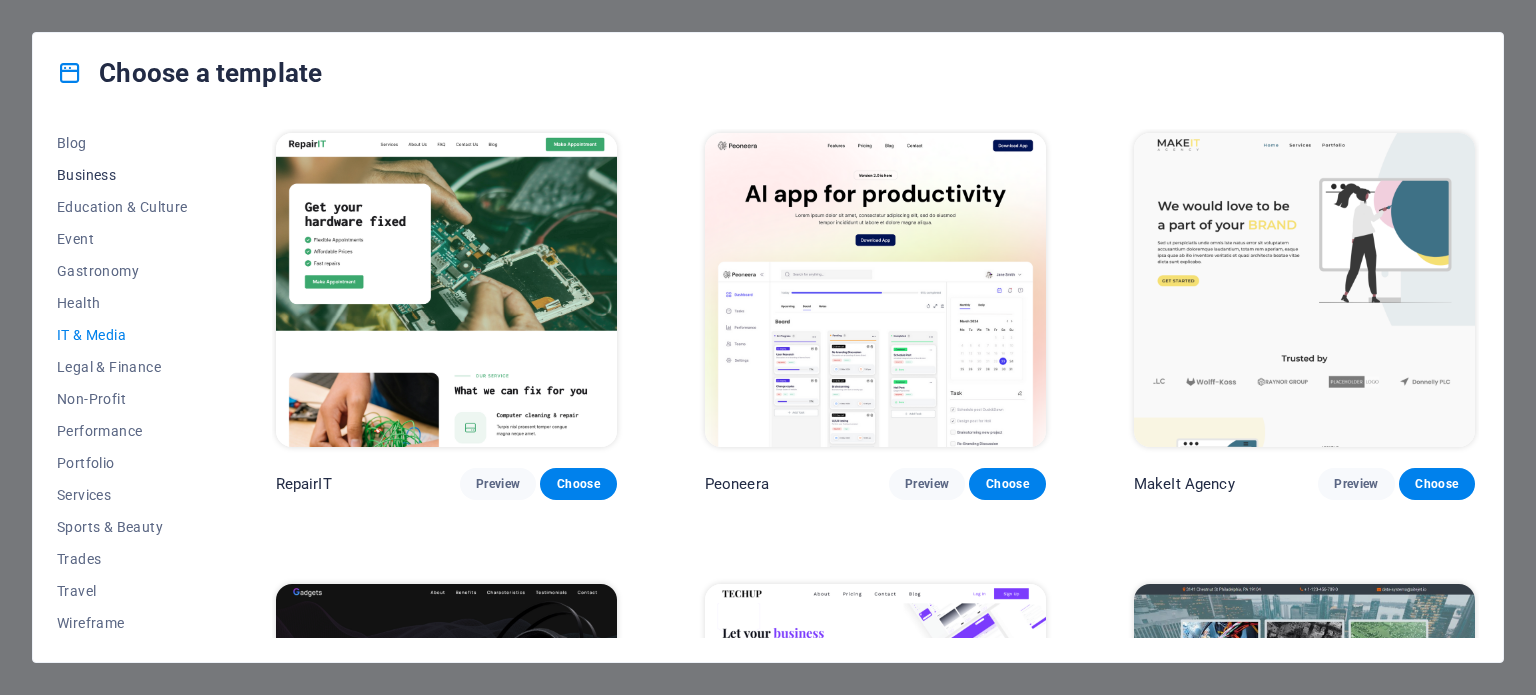click on "Business" at bounding box center [122, 175] 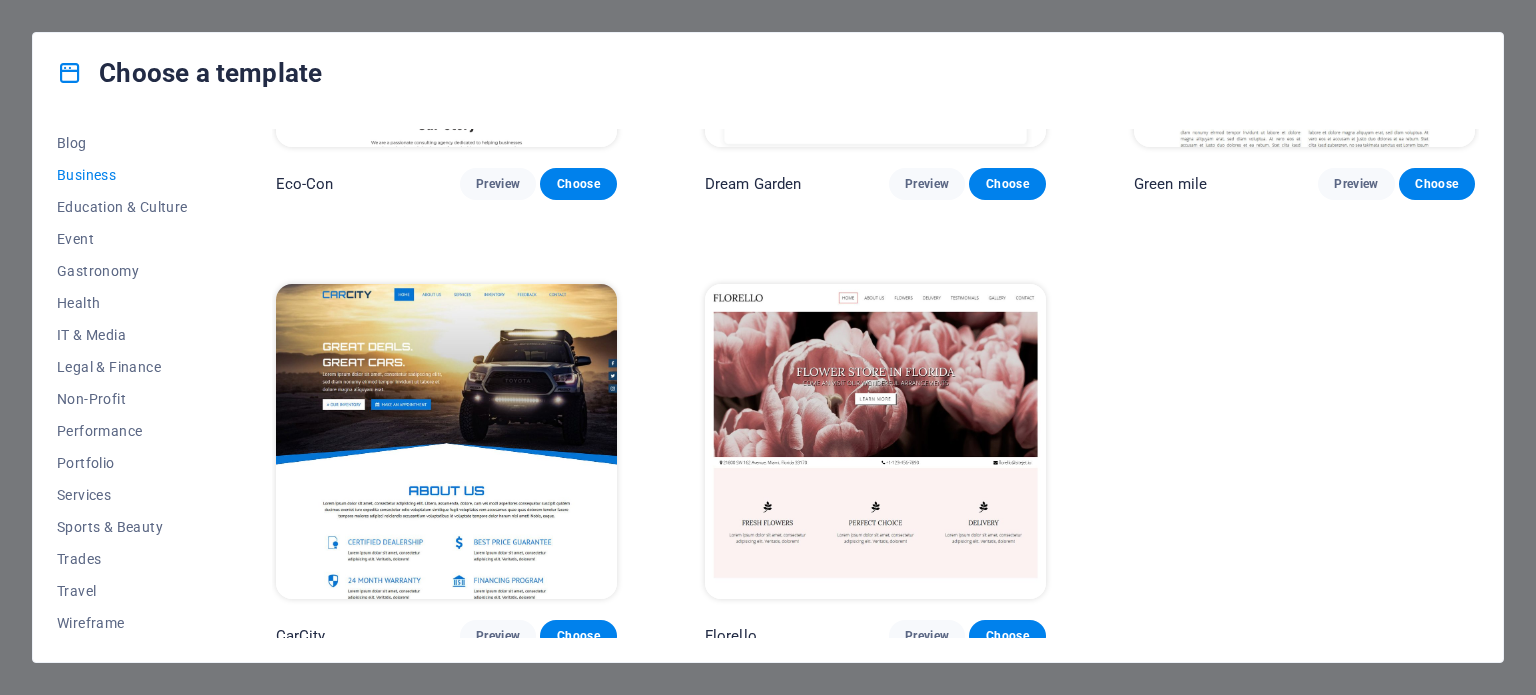 scroll, scrollTop: 308, scrollLeft: 0, axis: vertical 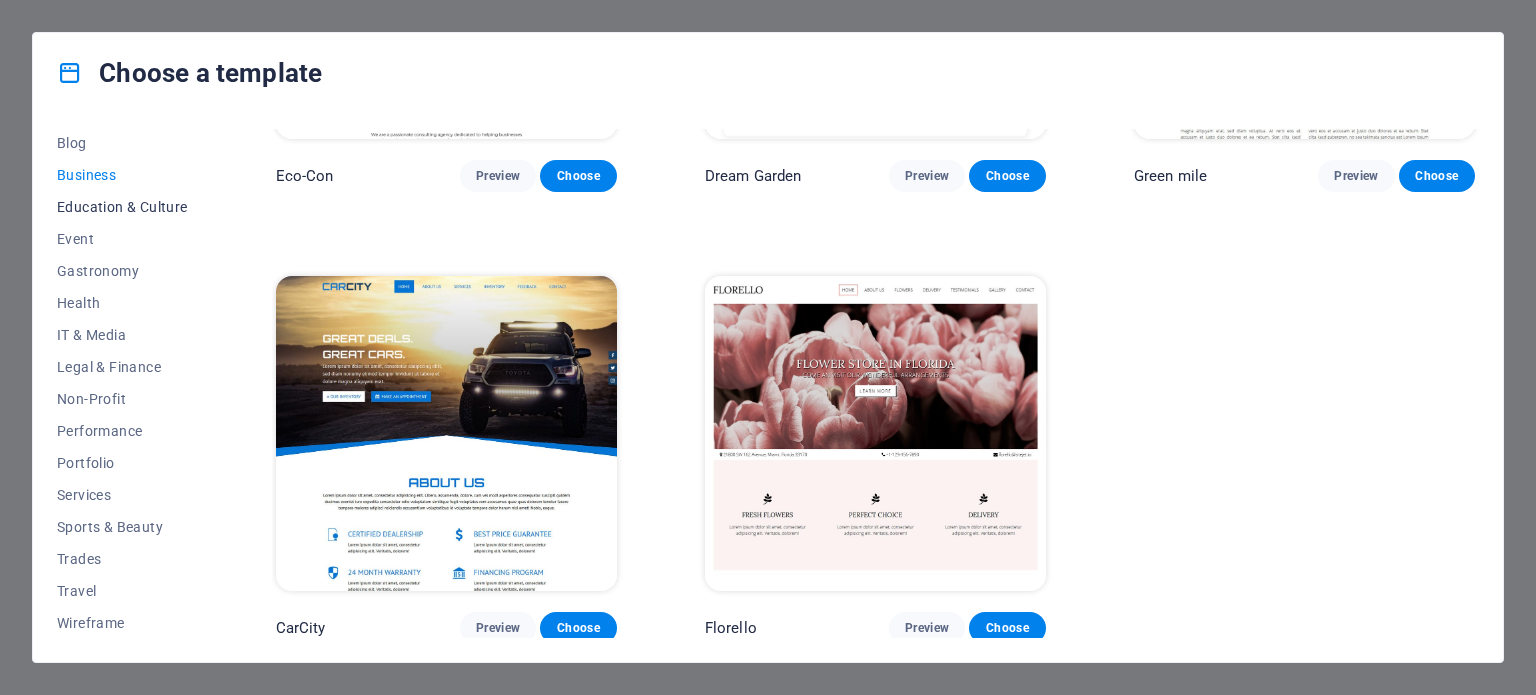 click on "Education & Culture" at bounding box center (122, 207) 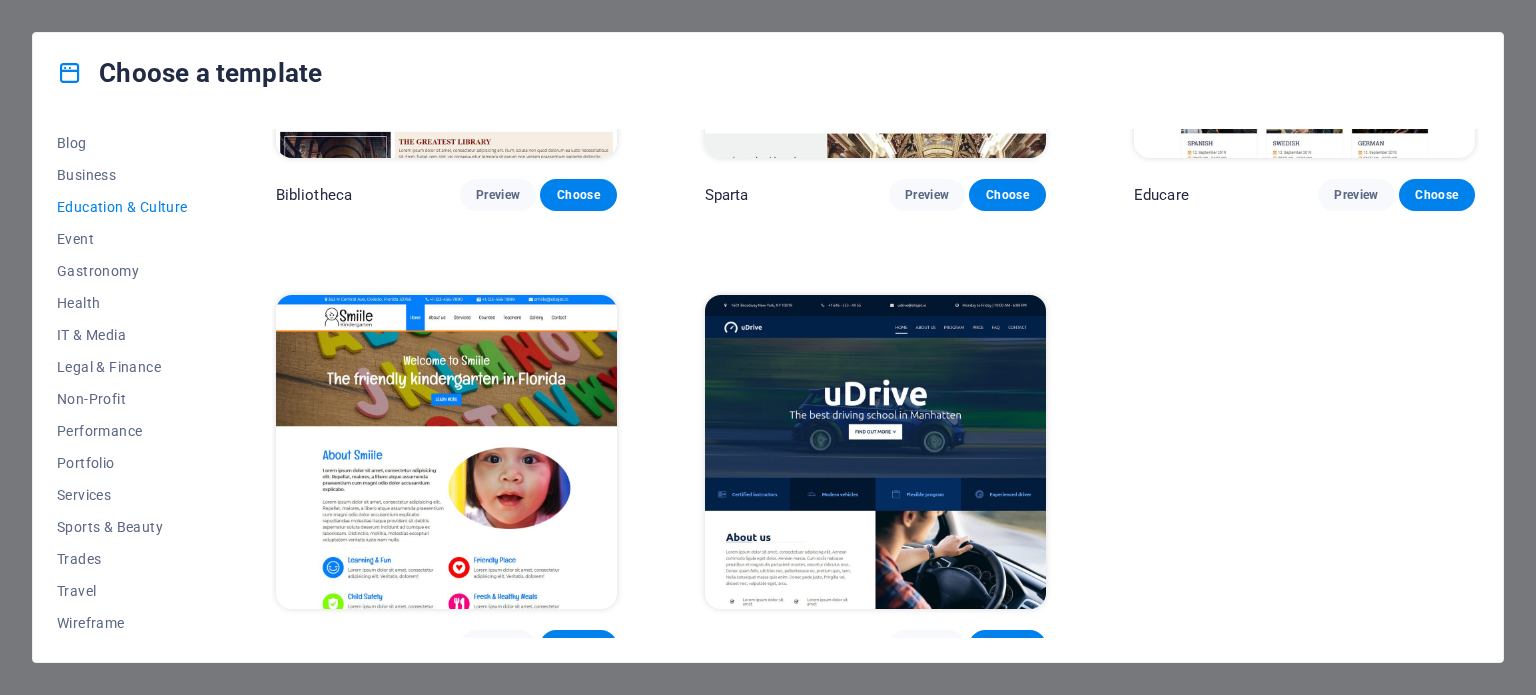 scroll, scrollTop: 758, scrollLeft: 0, axis: vertical 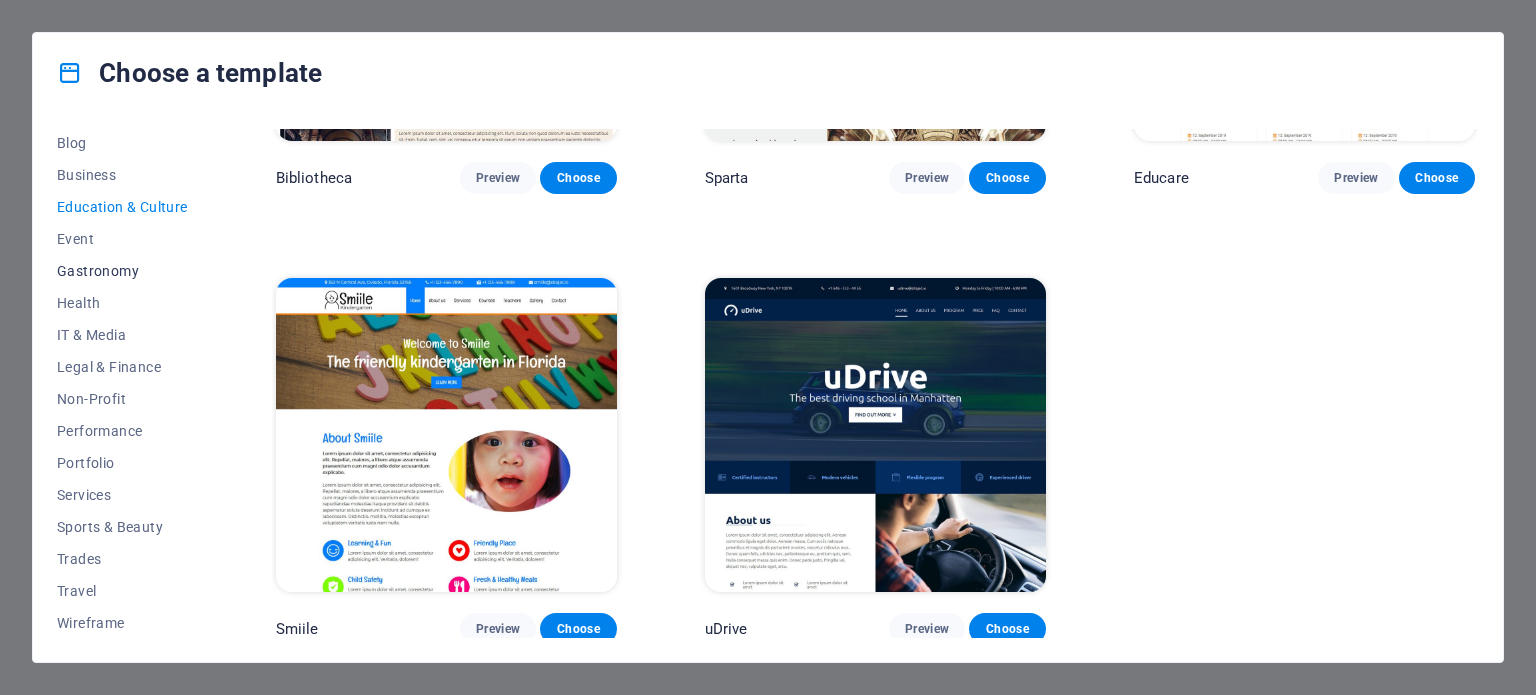click on "Gastronomy" at bounding box center [122, 271] 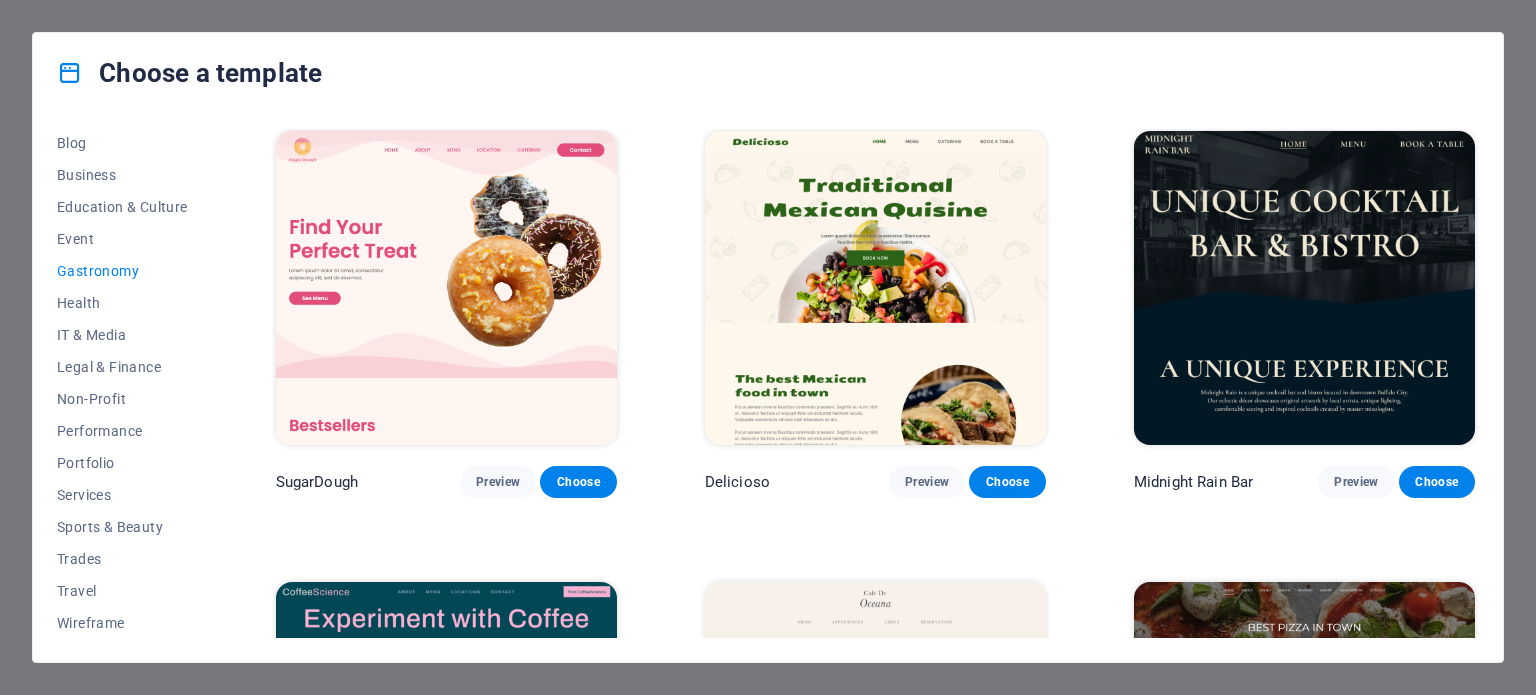 scroll, scrollTop: 0, scrollLeft: 0, axis: both 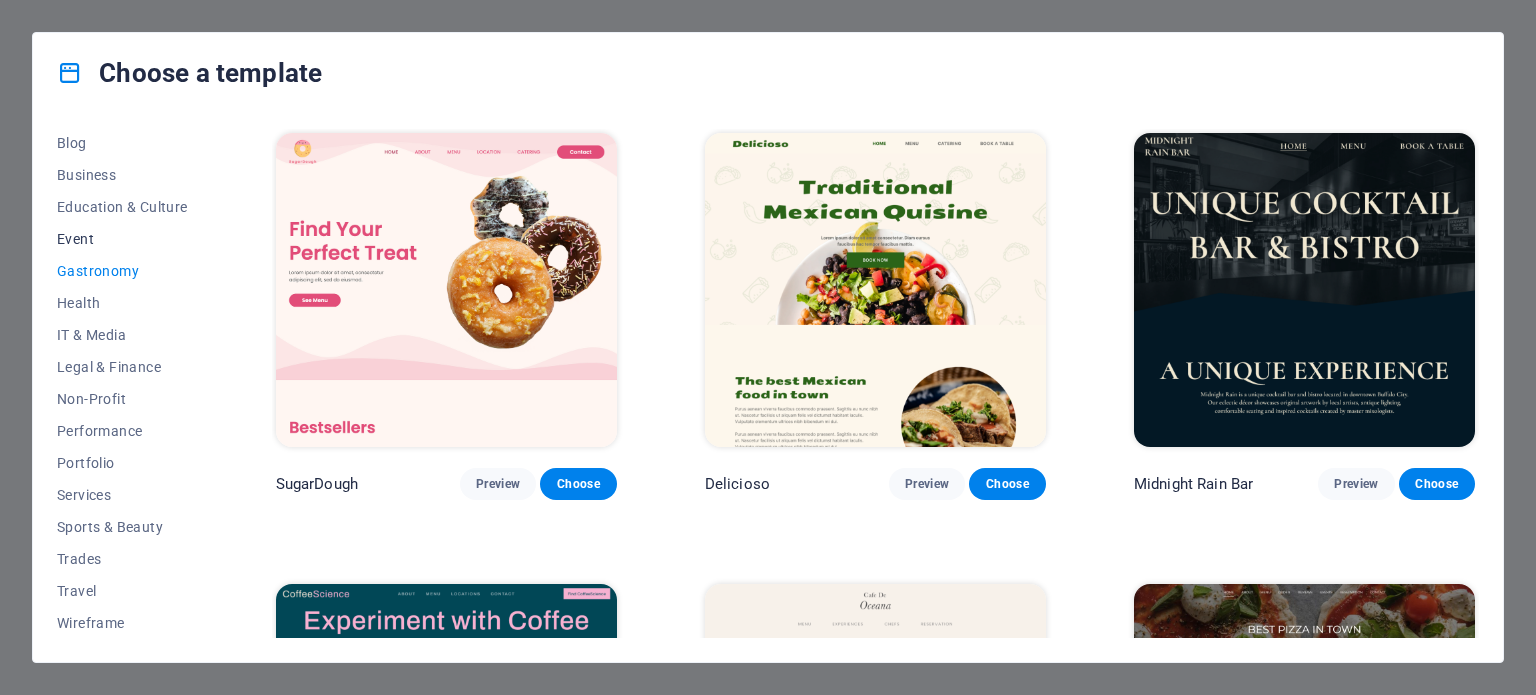 click on "Event" at bounding box center (122, 239) 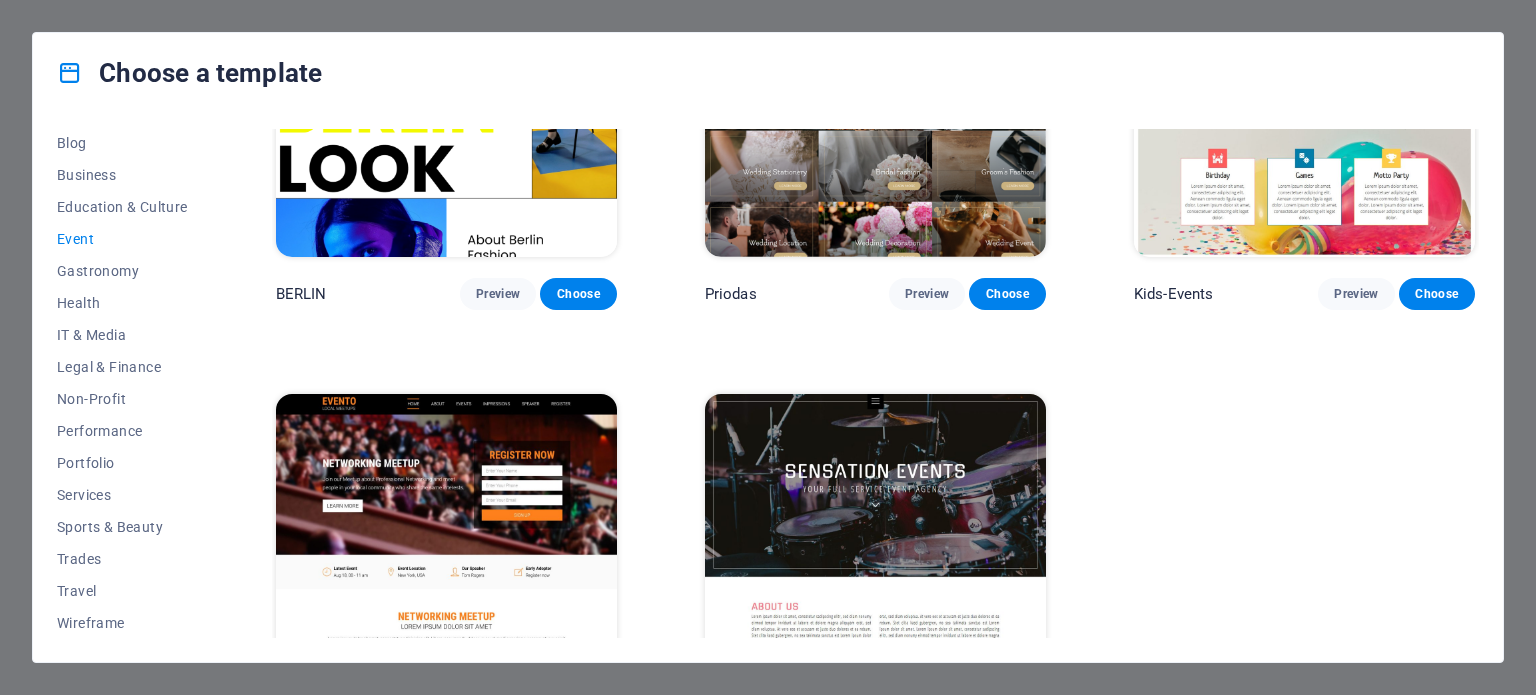 scroll, scrollTop: 758, scrollLeft: 0, axis: vertical 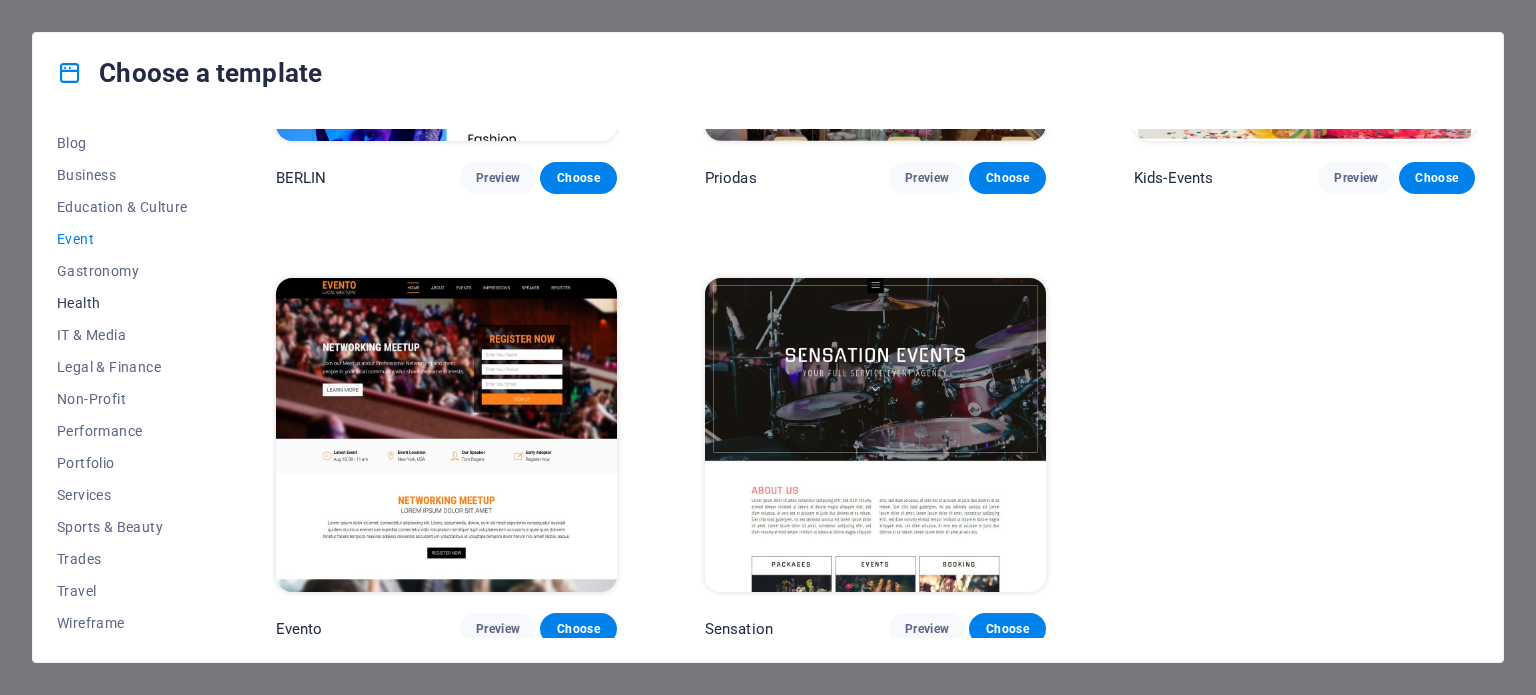 click on "Health" at bounding box center [122, 303] 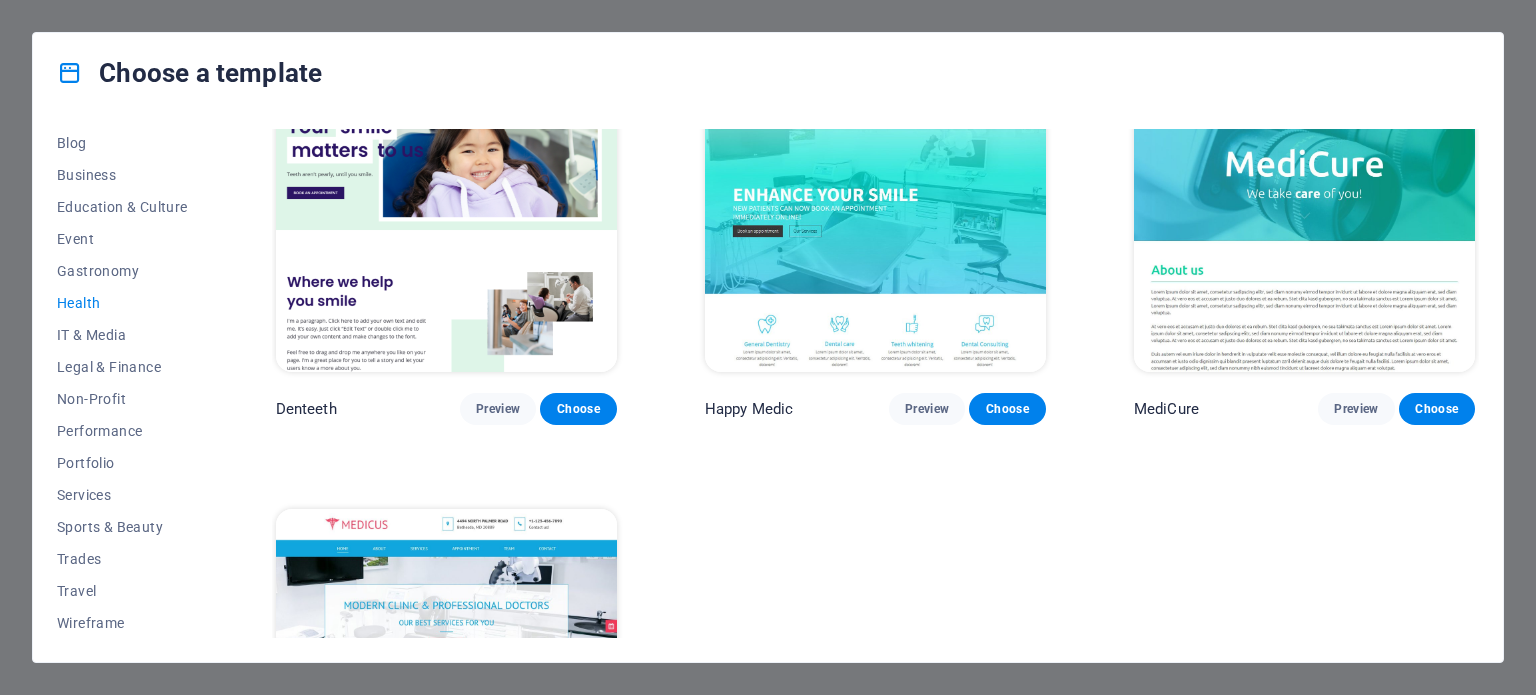 scroll, scrollTop: 758, scrollLeft: 0, axis: vertical 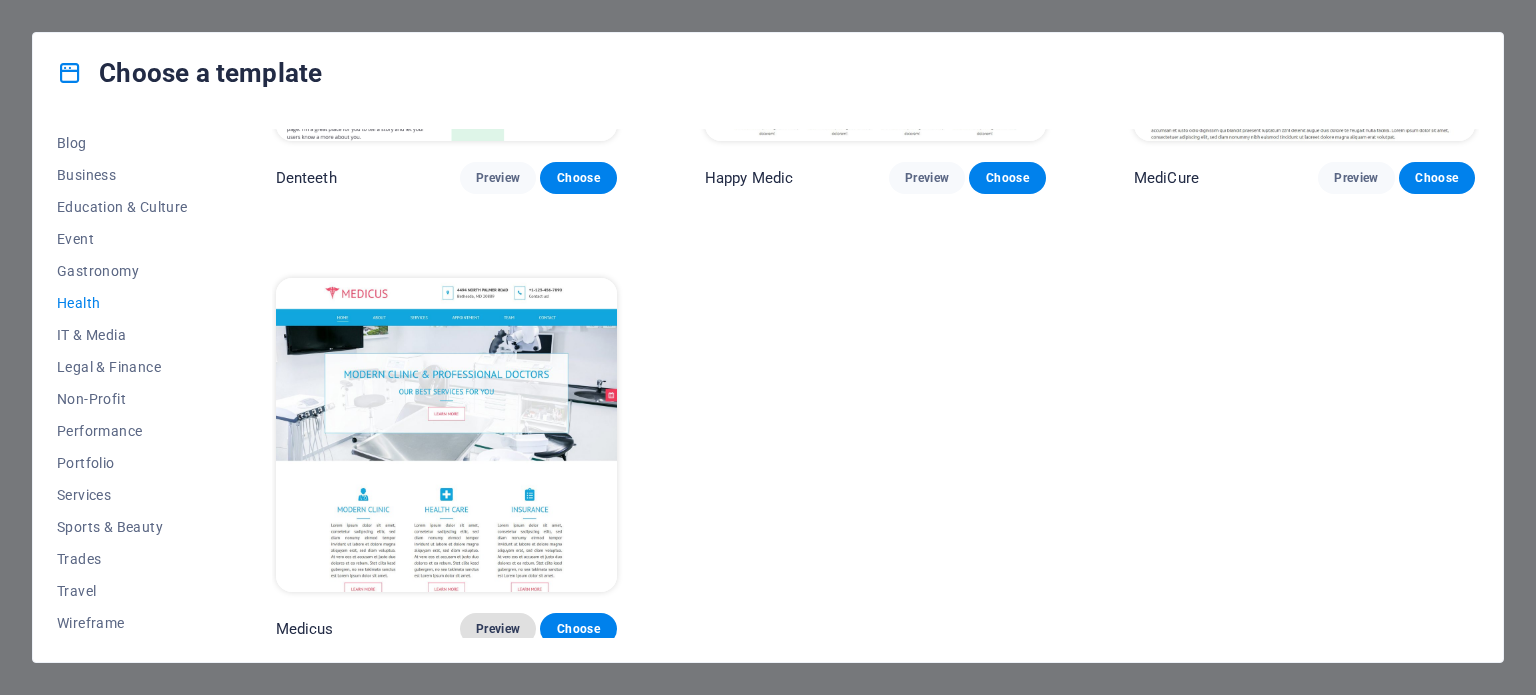 click on "Preview" at bounding box center (498, 629) 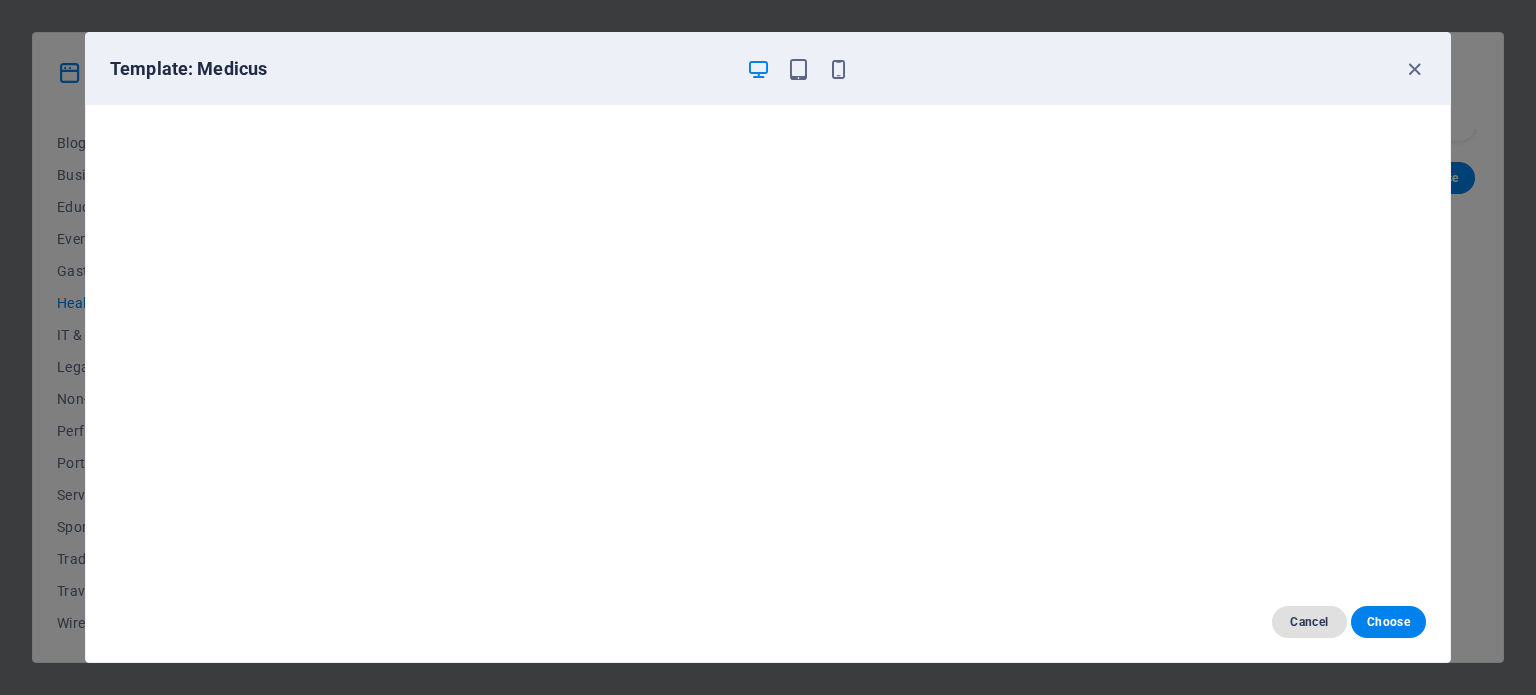 click on "Cancel" at bounding box center [1309, 622] 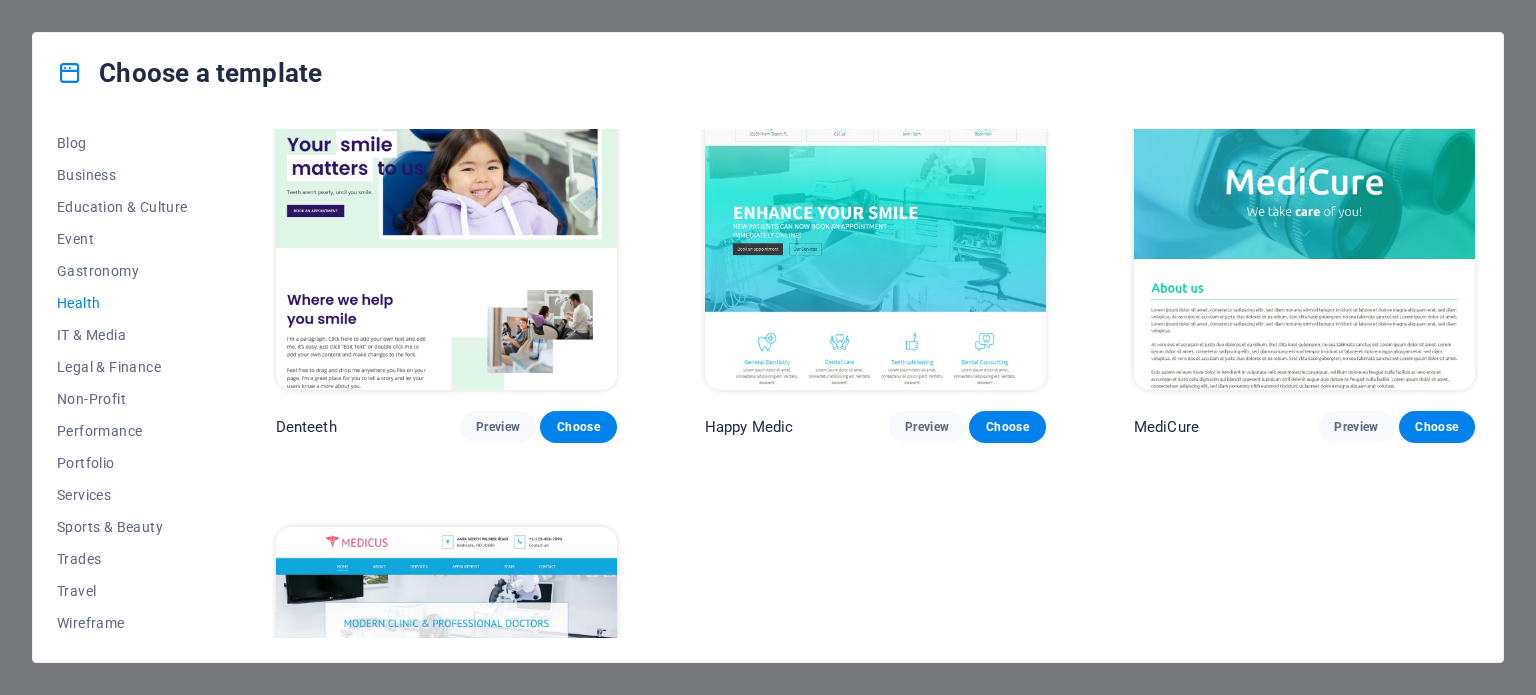 scroll, scrollTop: 358, scrollLeft: 0, axis: vertical 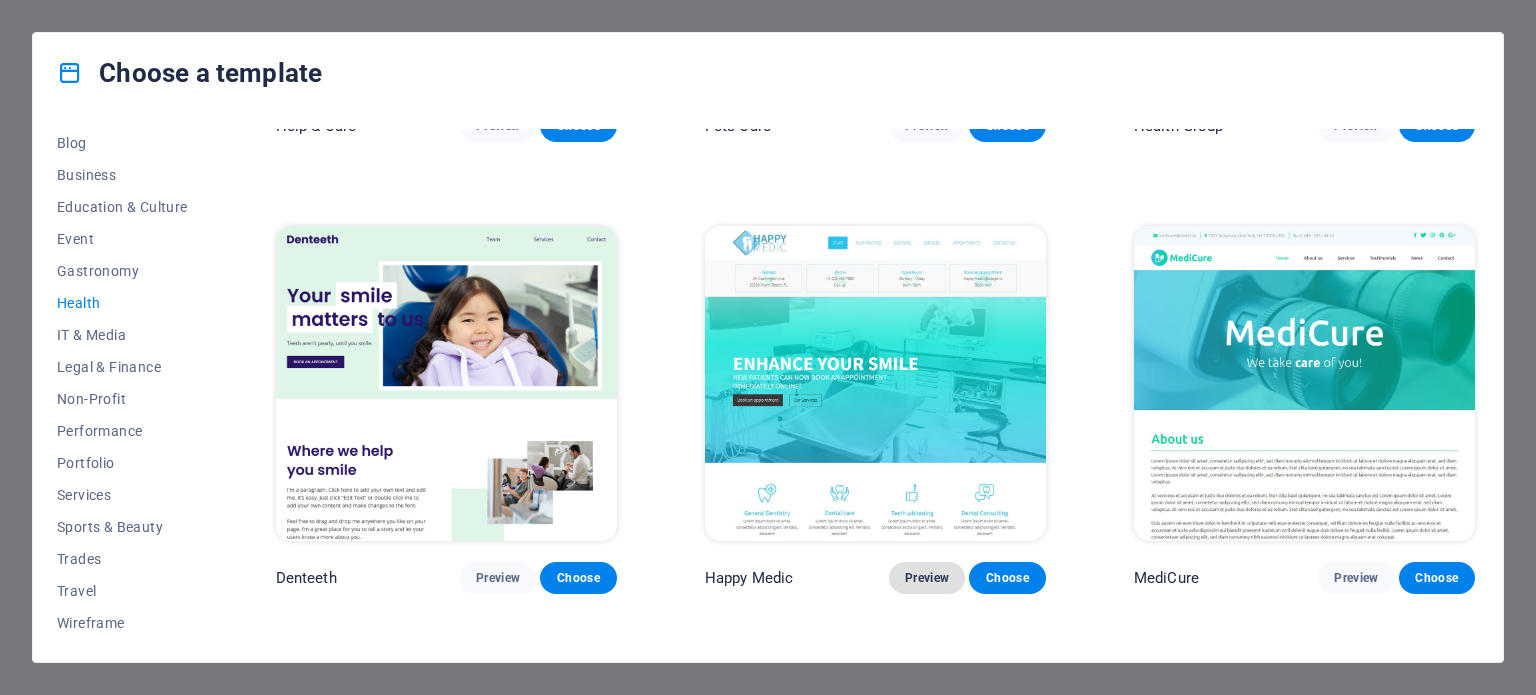 click on "Preview" at bounding box center [927, 578] 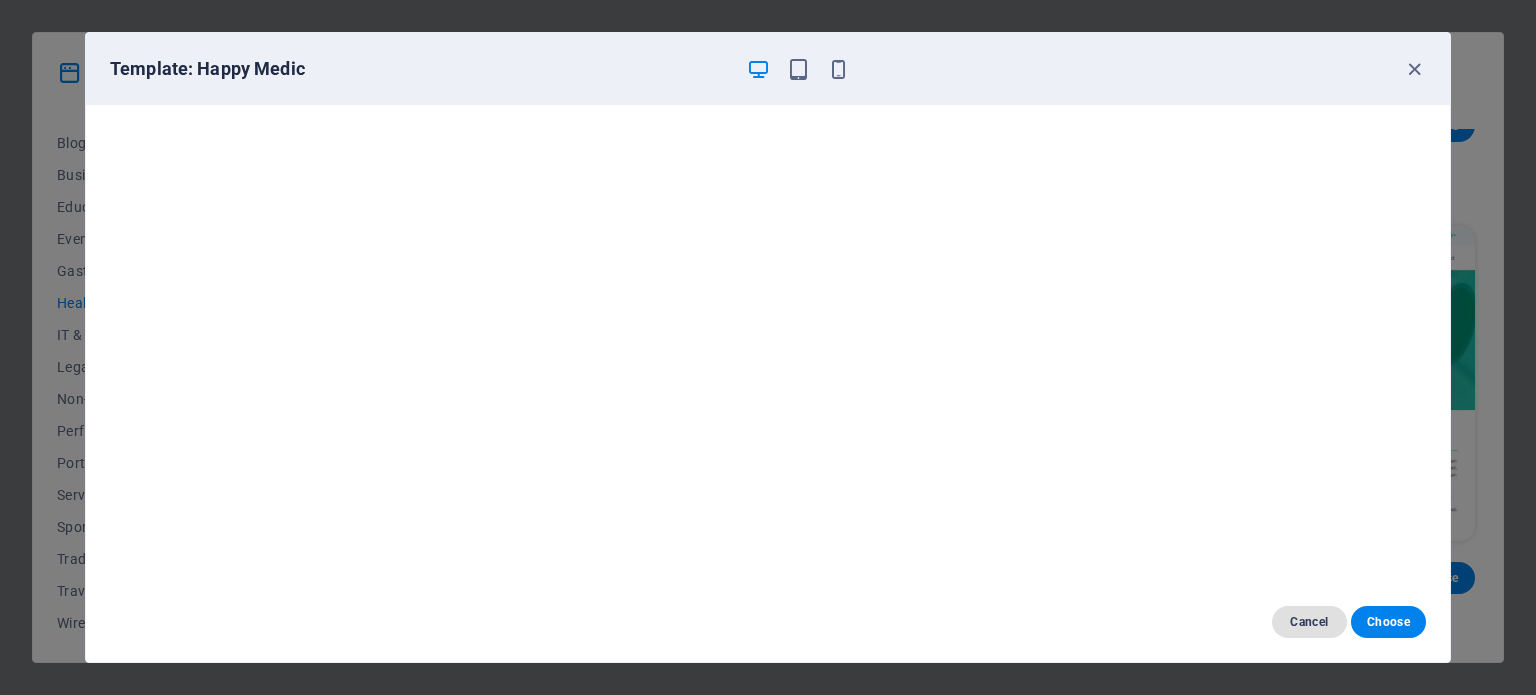 click on "Cancel" at bounding box center (1309, 622) 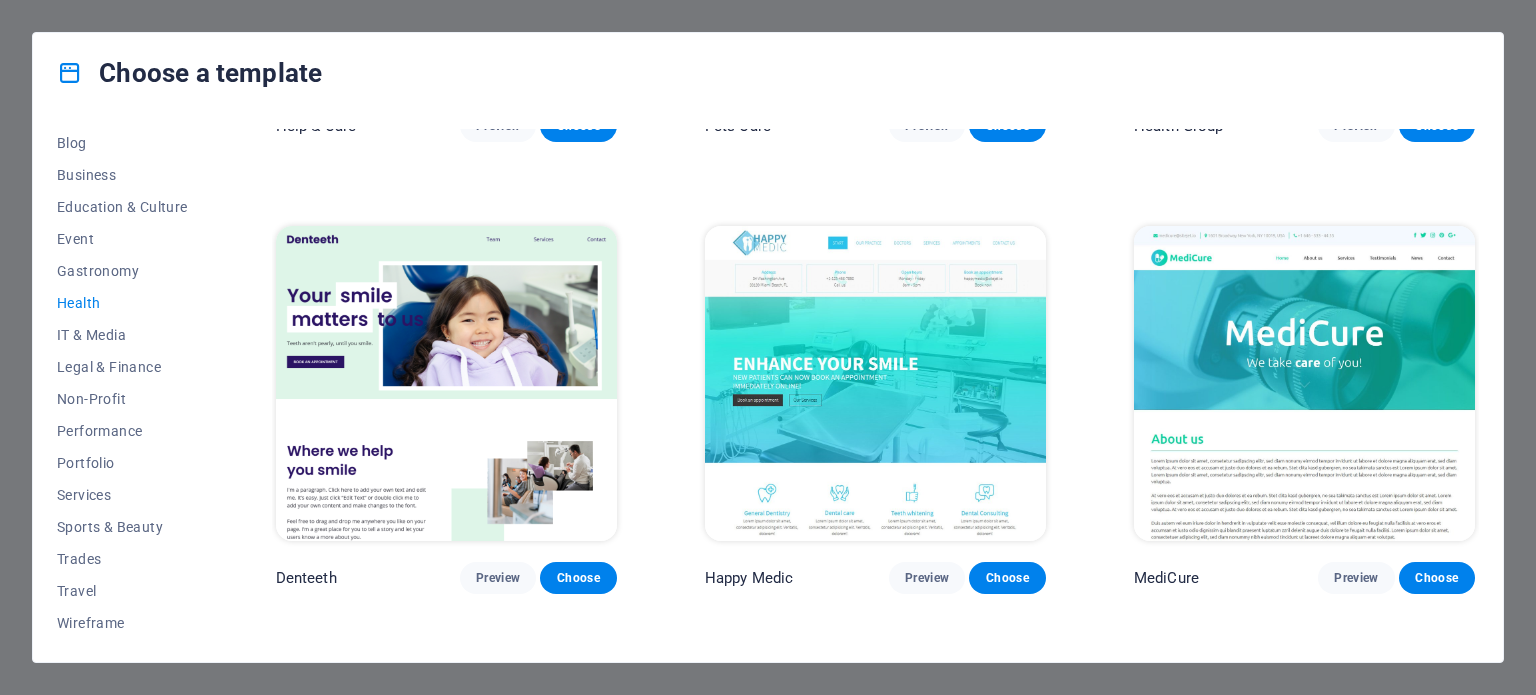 scroll, scrollTop: 0, scrollLeft: 0, axis: both 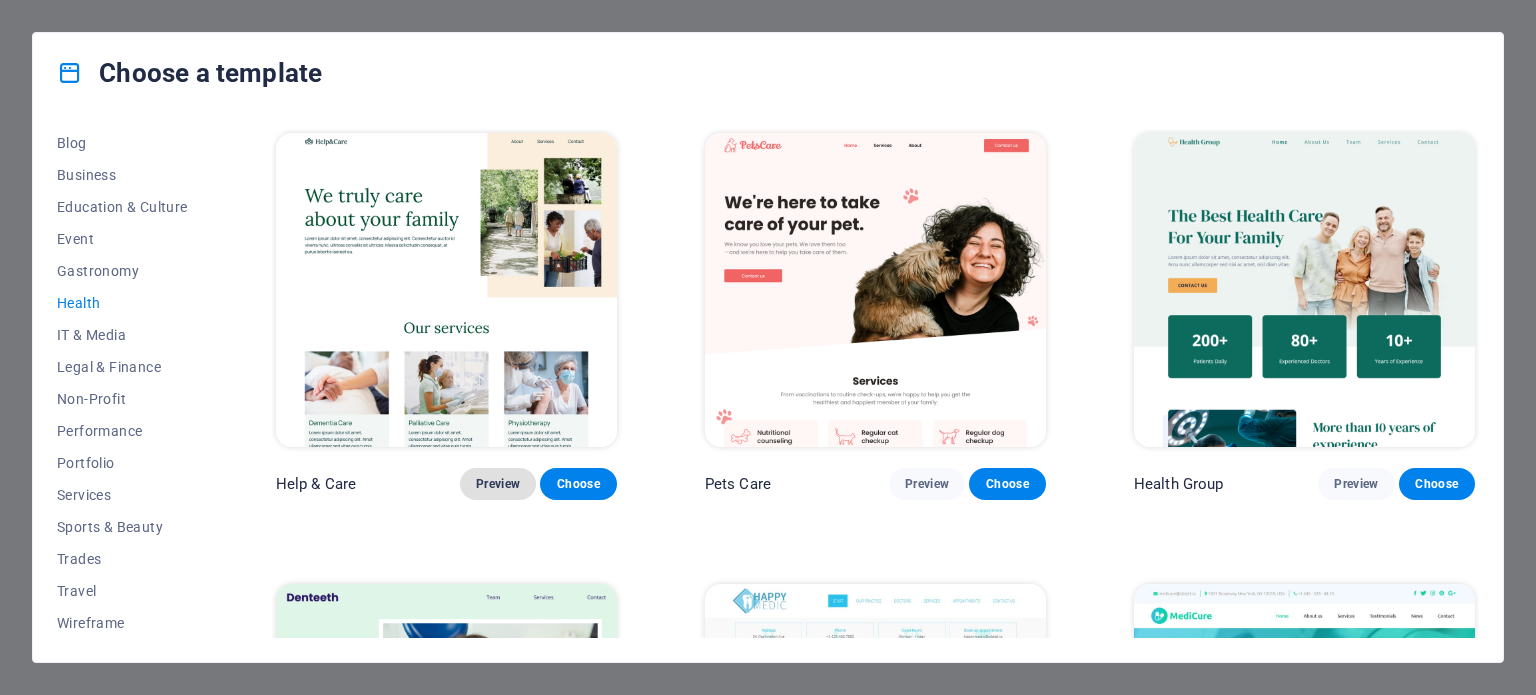 click on "Preview" at bounding box center [498, 484] 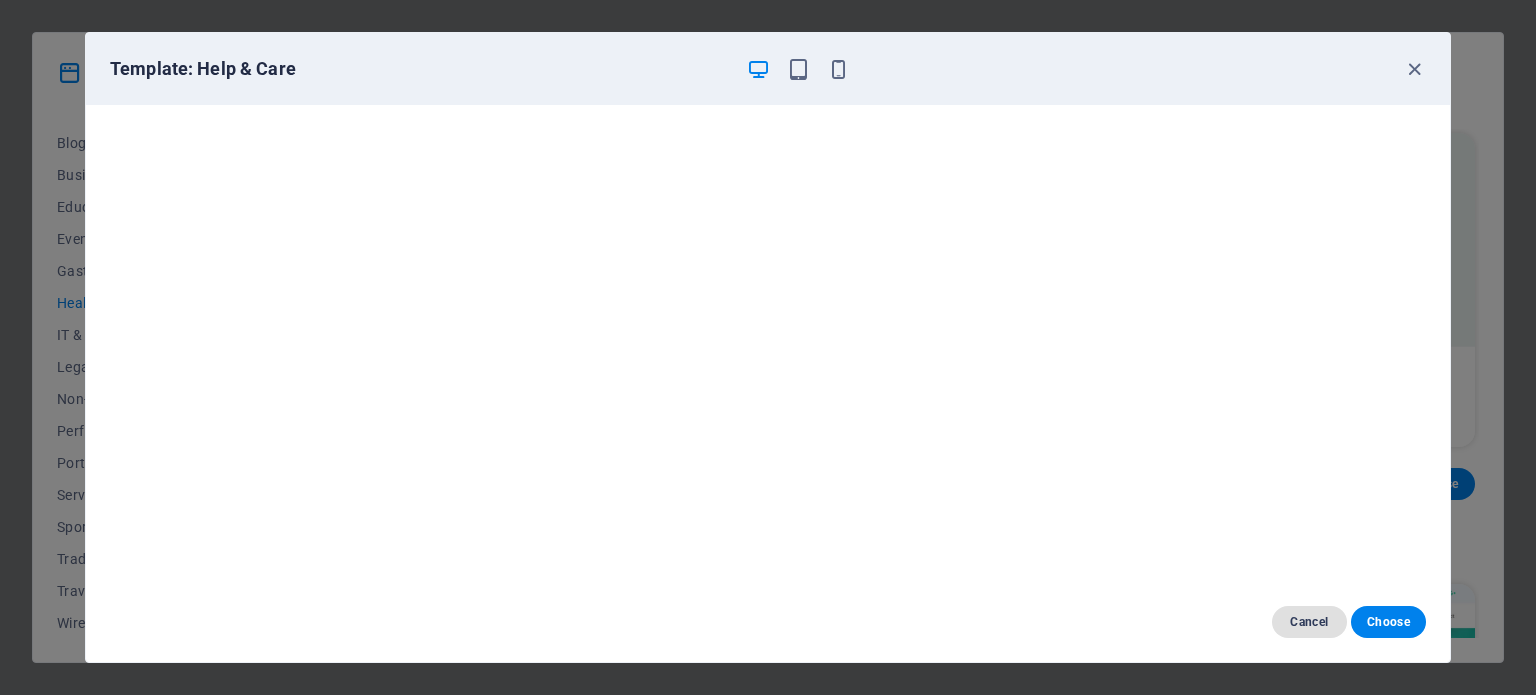 click on "Cancel" at bounding box center [1309, 622] 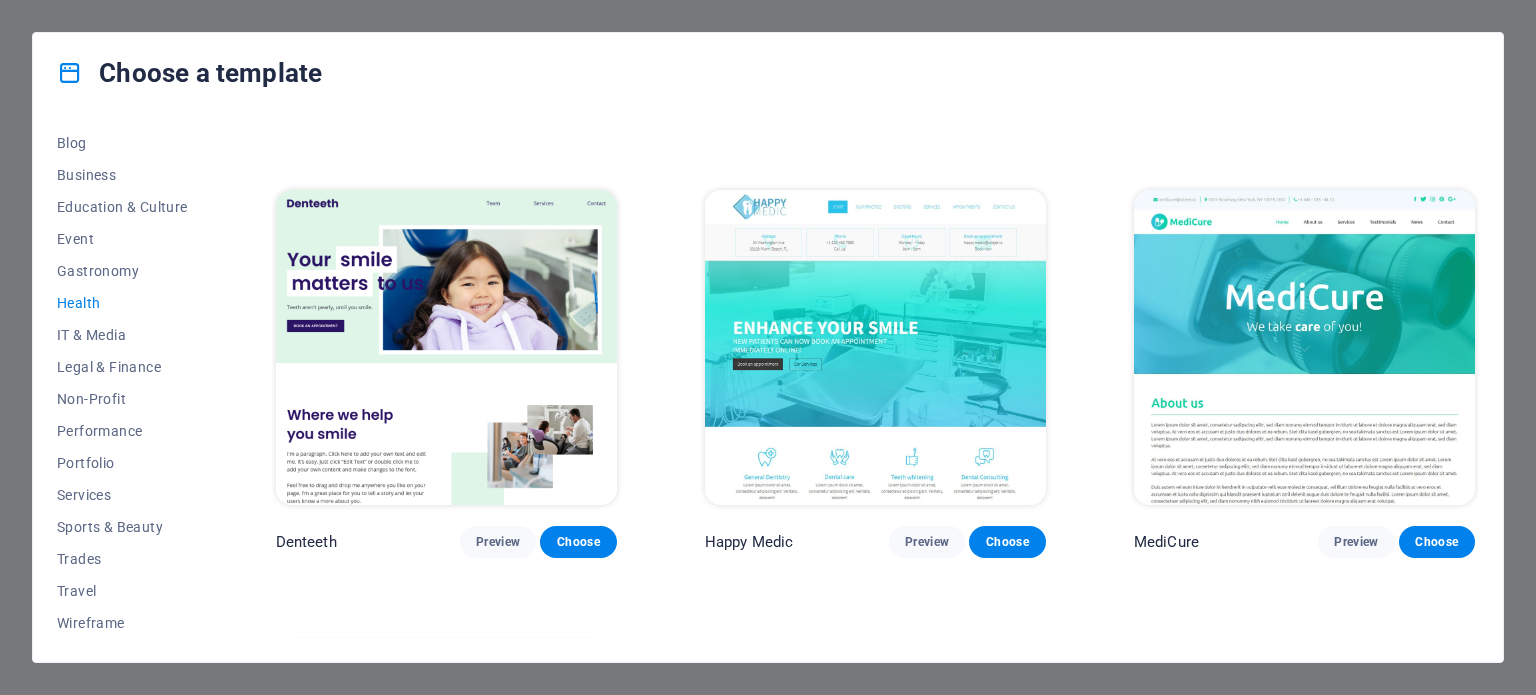 scroll, scrollTop: 500, scrollLeft: 0, axis: vertical 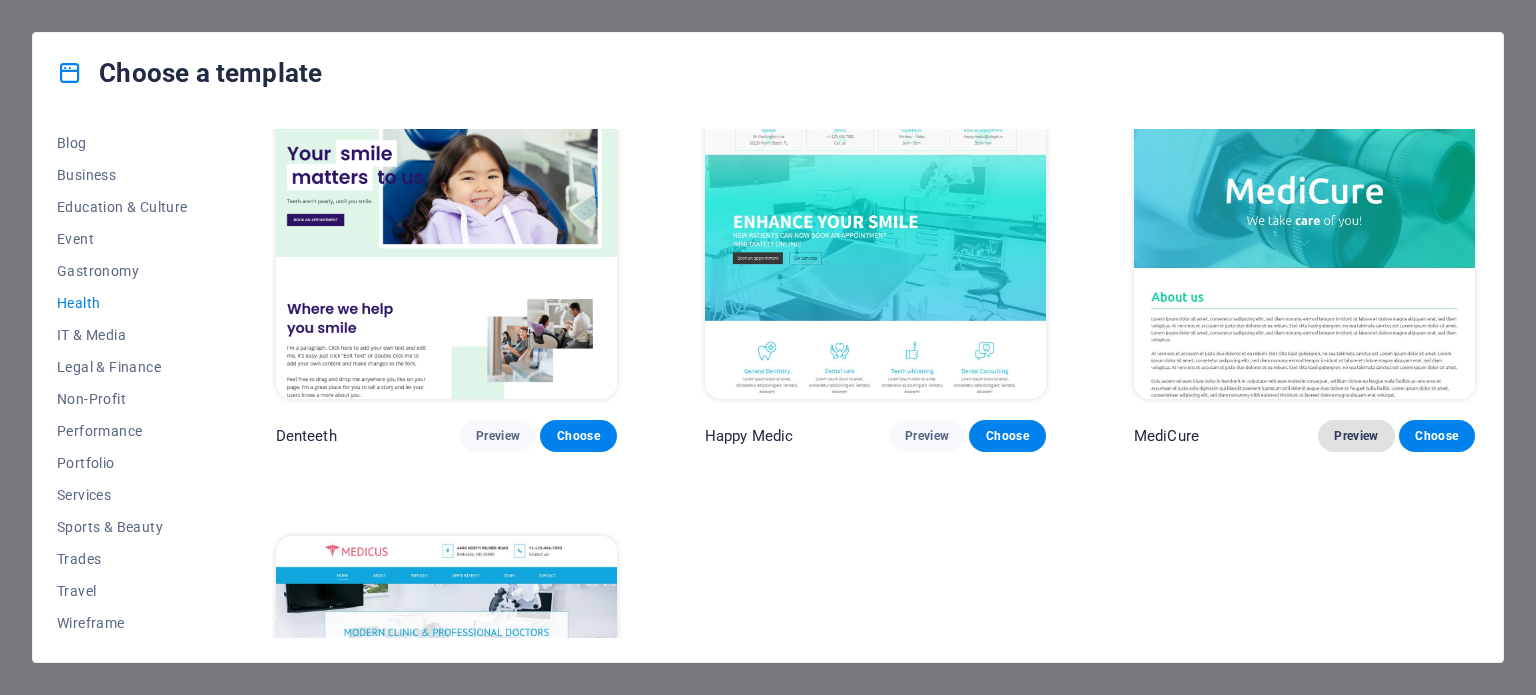 click on "Preview" at bounding box center (1356, 436) 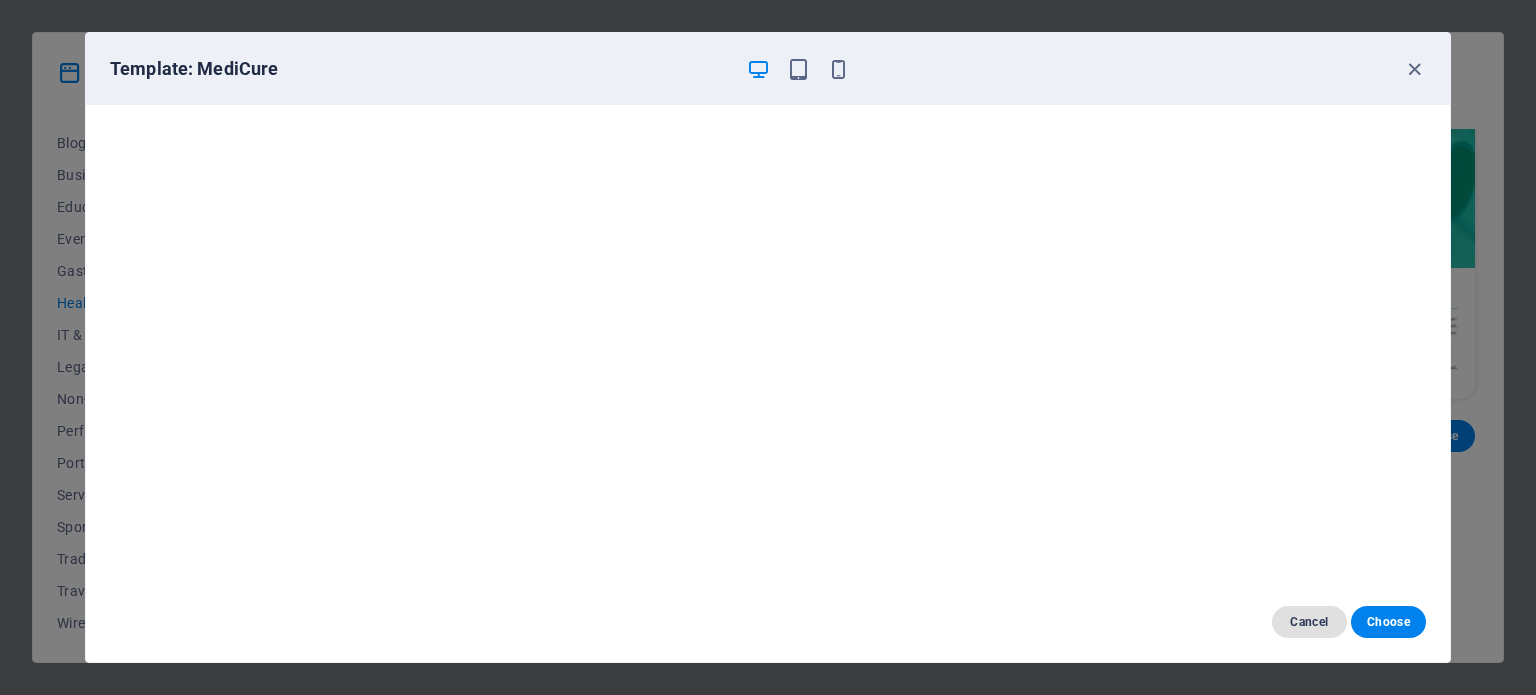 click on "Cancel" at bounding box center [1309, 622] 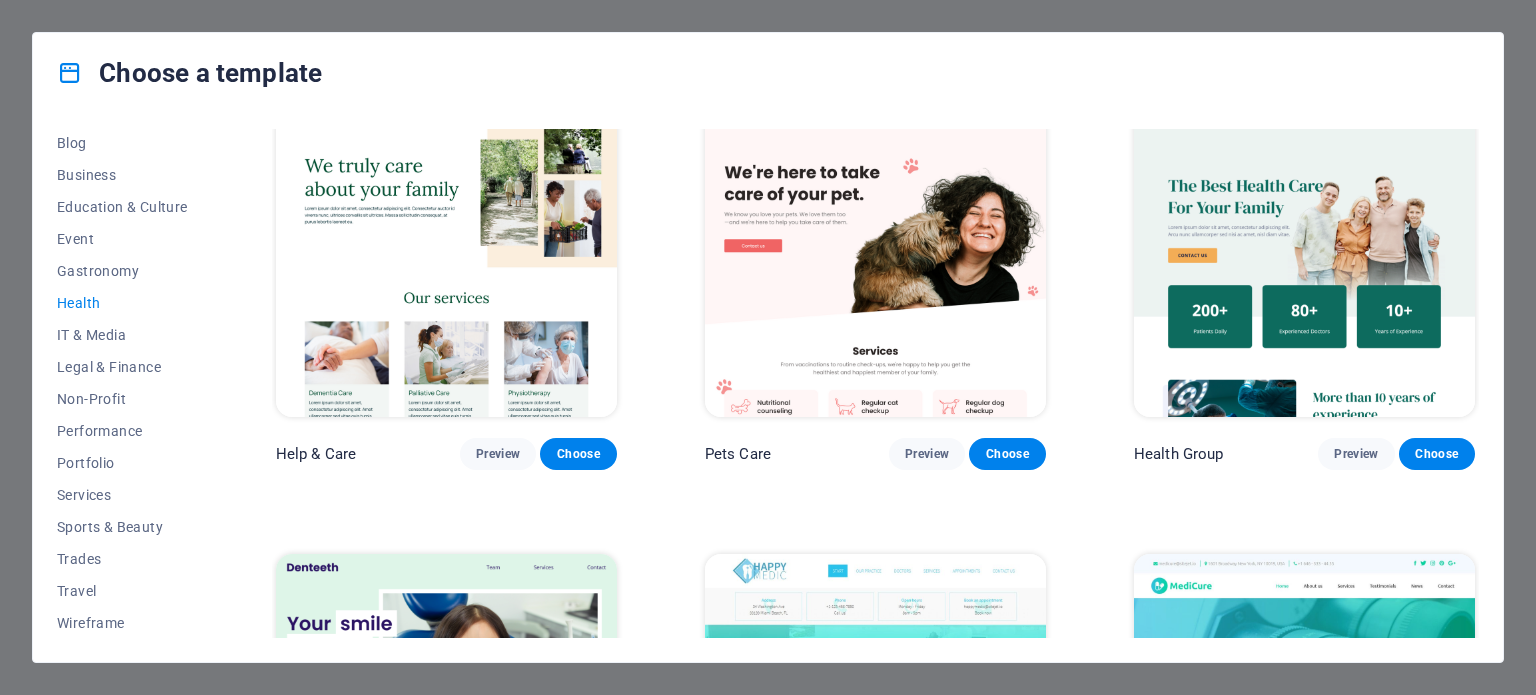scroll, scrollTop: 0, scrollLeft: 0, axis: both 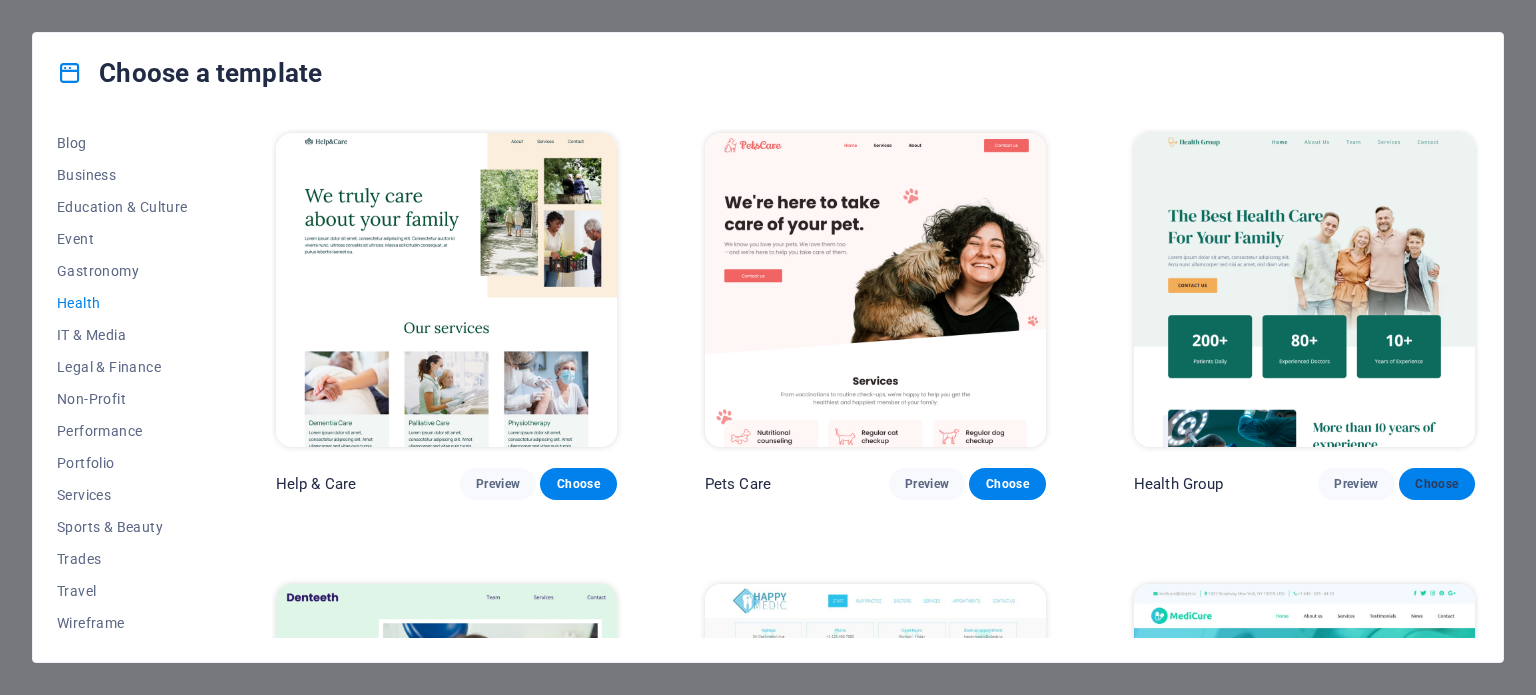 click on "Choose" at bounding box center (1437, 484) 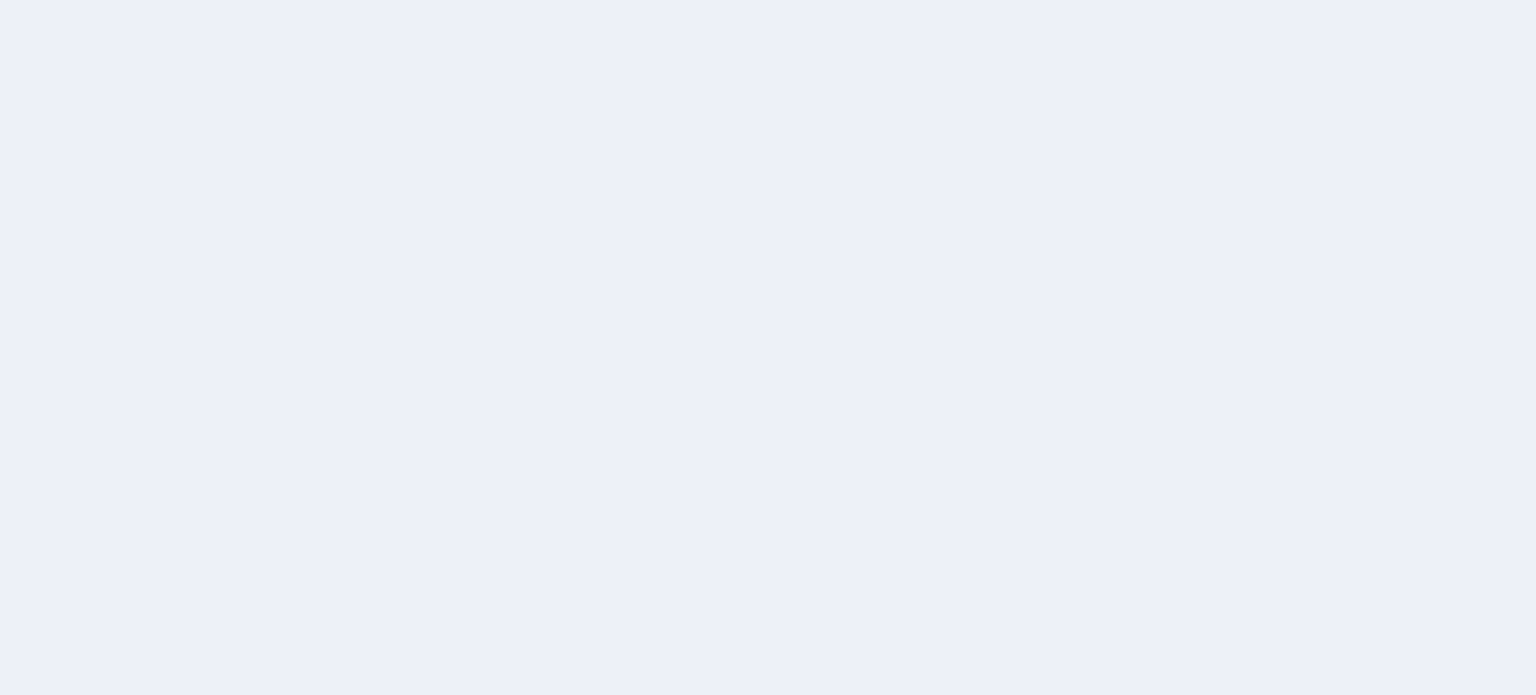 scroll, scrollTop: 0, scrollLeft: 0, axis: both 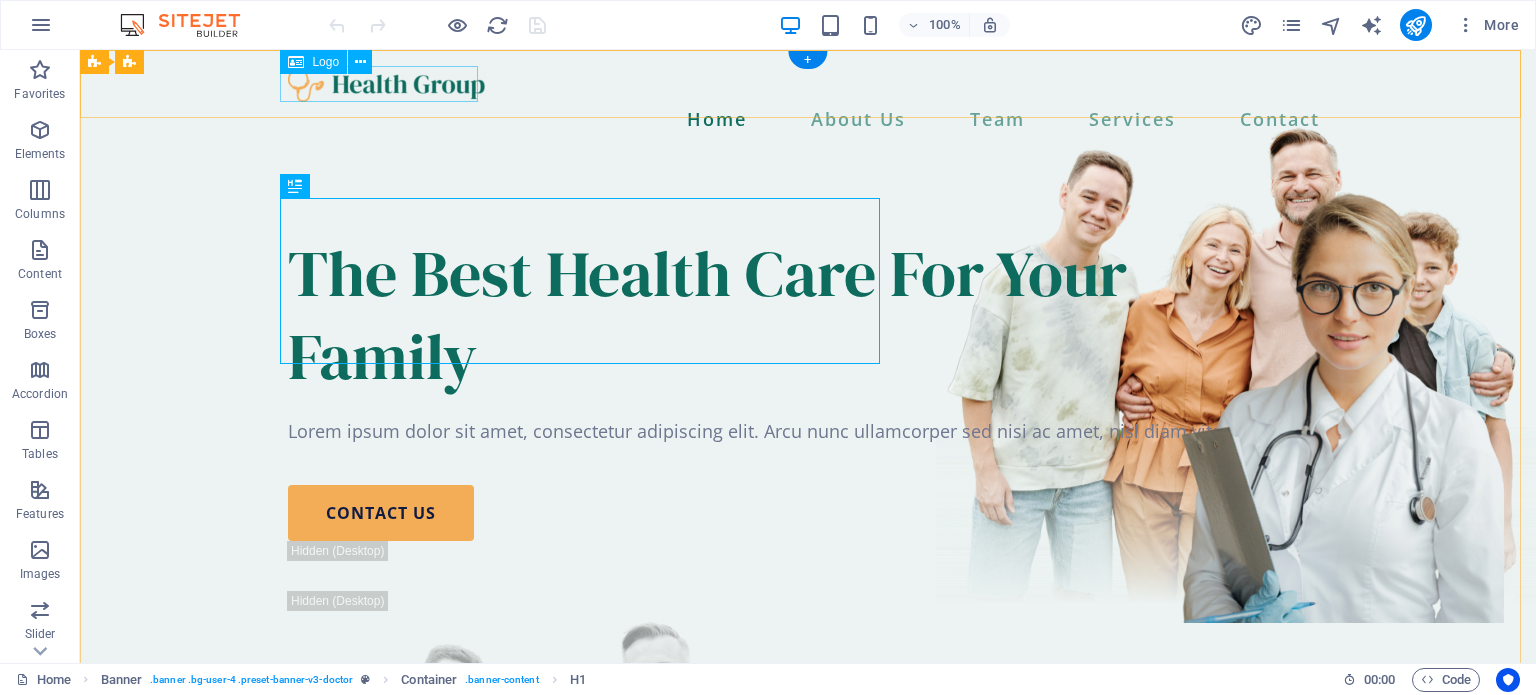 click at bounding box center (808, 84) 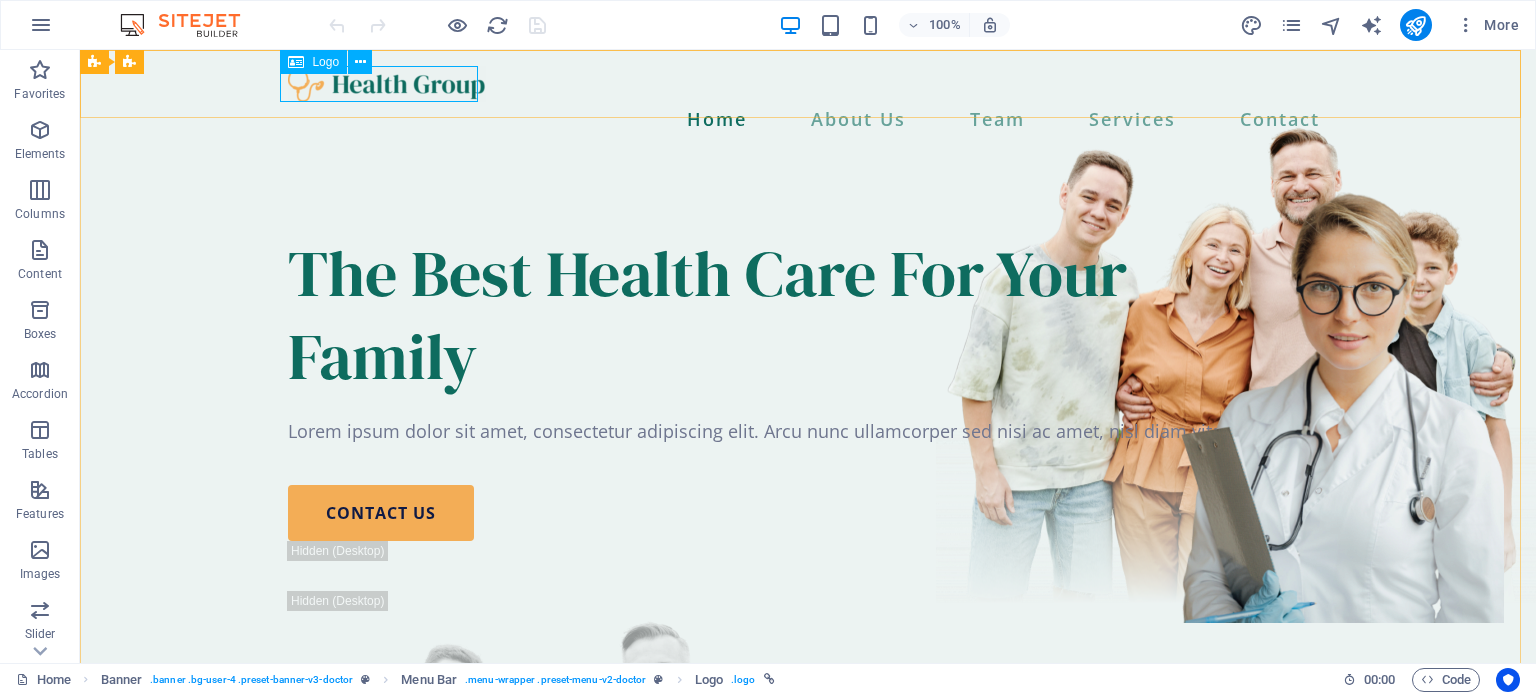click on "Logo" at bounding box center [313, 62] 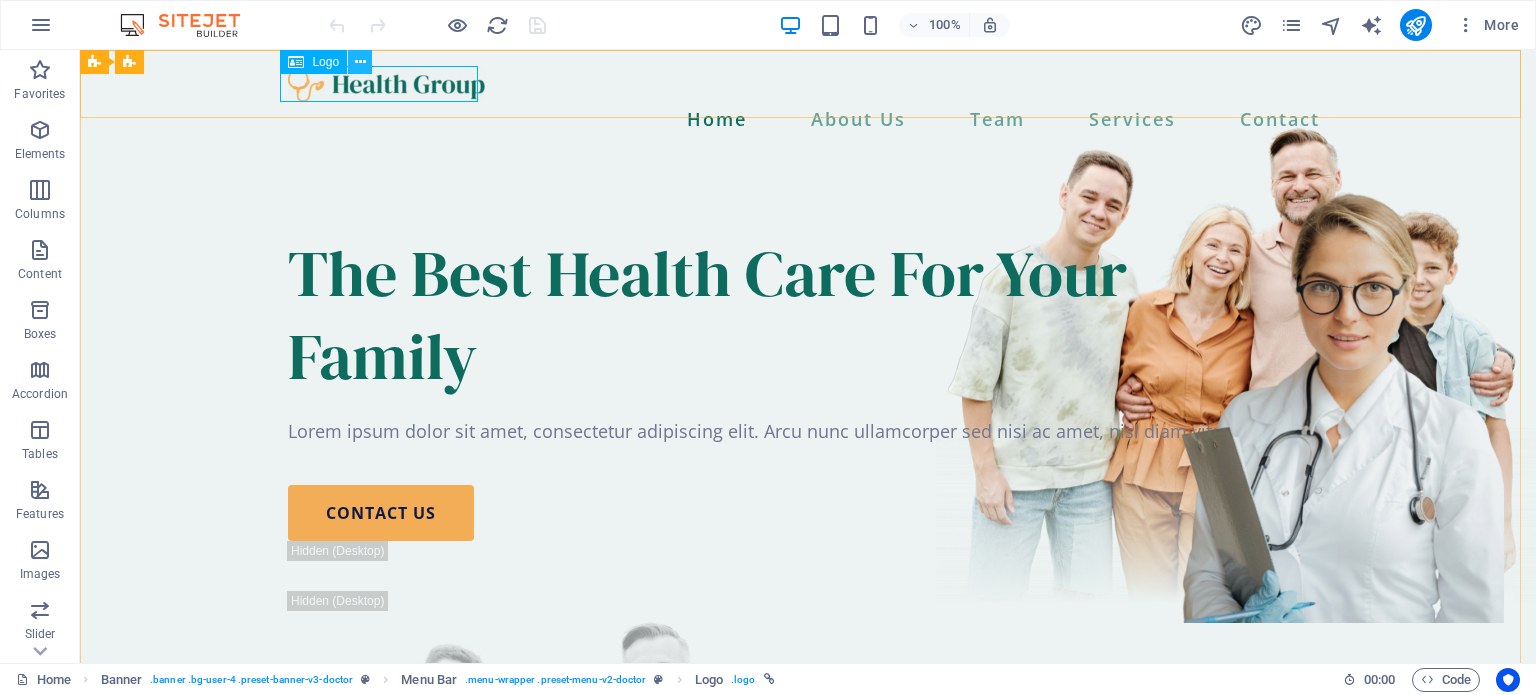 click at bounding box center [360, 62] 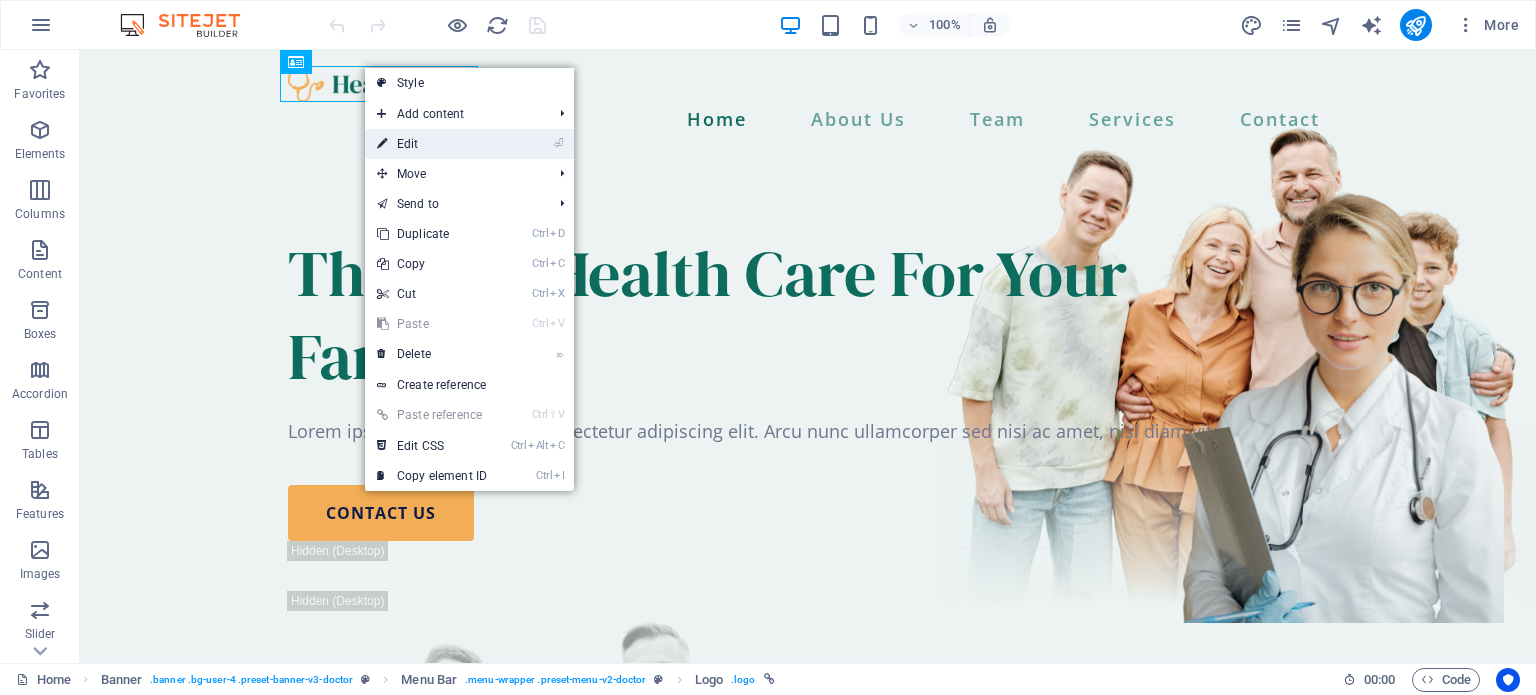 click on "⏎  Edit" at bounding box center [432, 144] 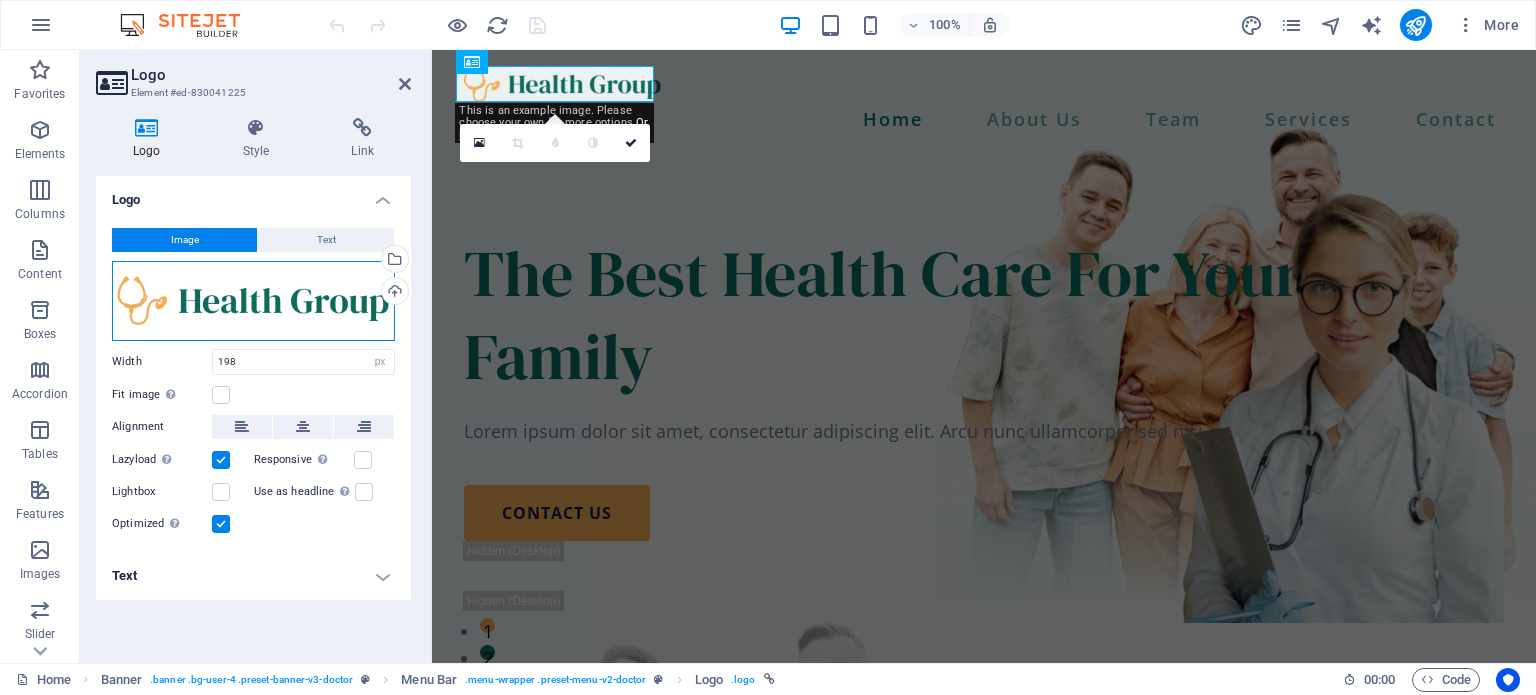 click on "Drag files here, click to choose files or select files from Files or our free stock photos & videos" at bounding box center [253, 301] 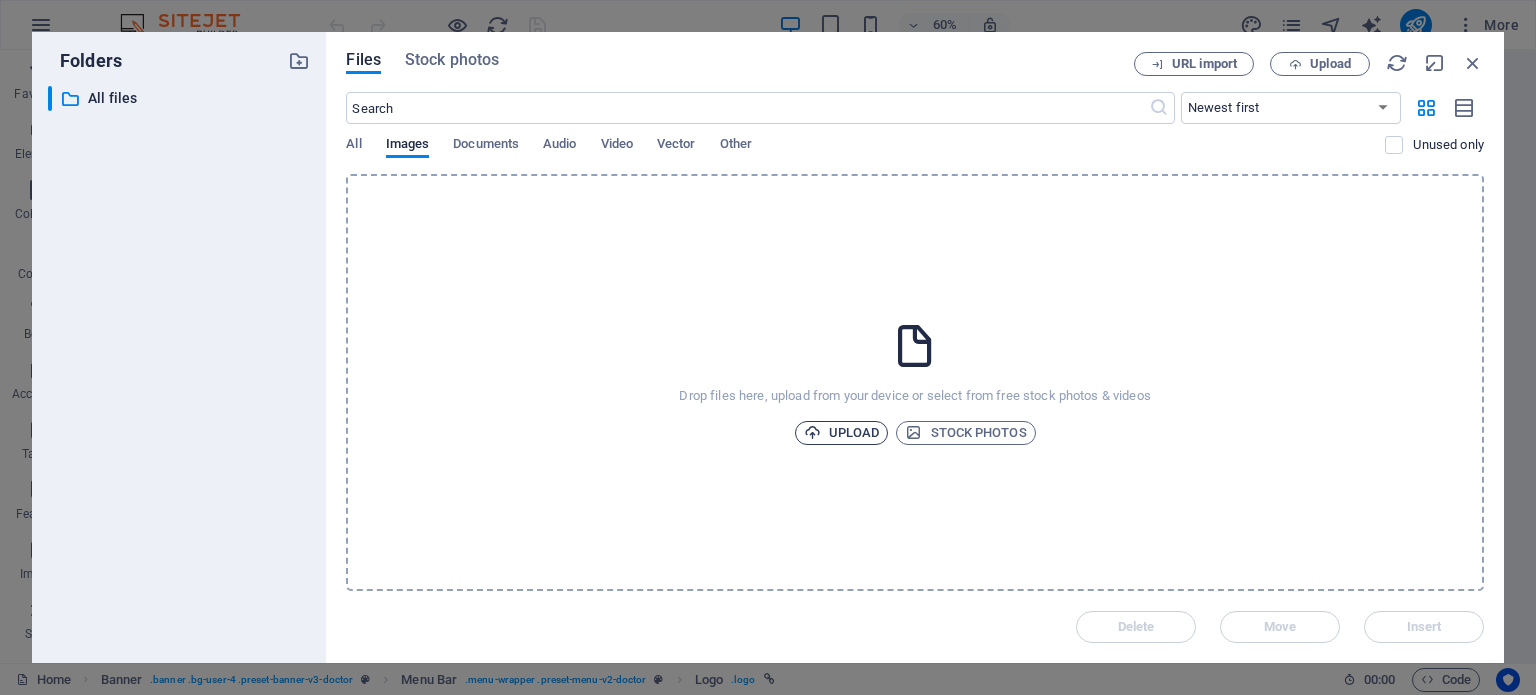 click on "Upload" at bounding box center [842, 433] 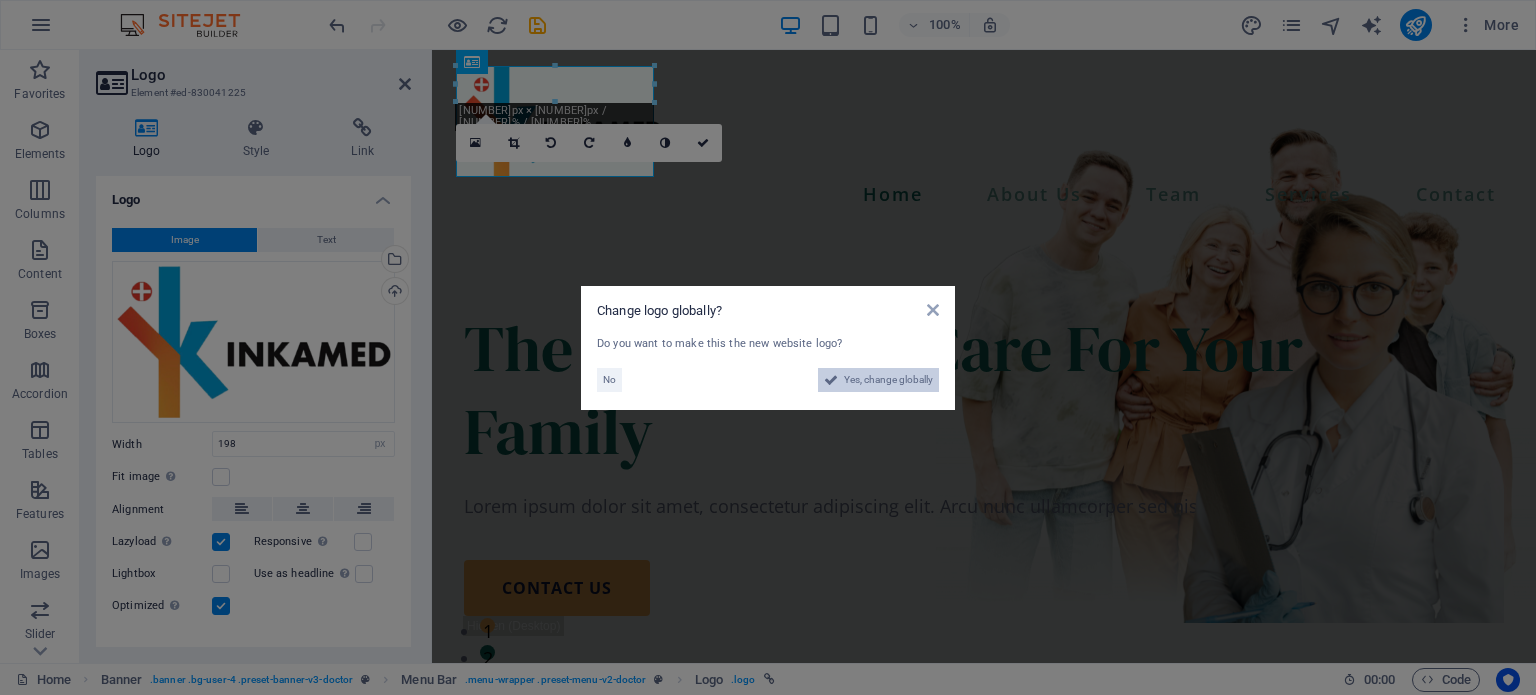 click on "Yes, change globally" at bounding box center [888, 380] 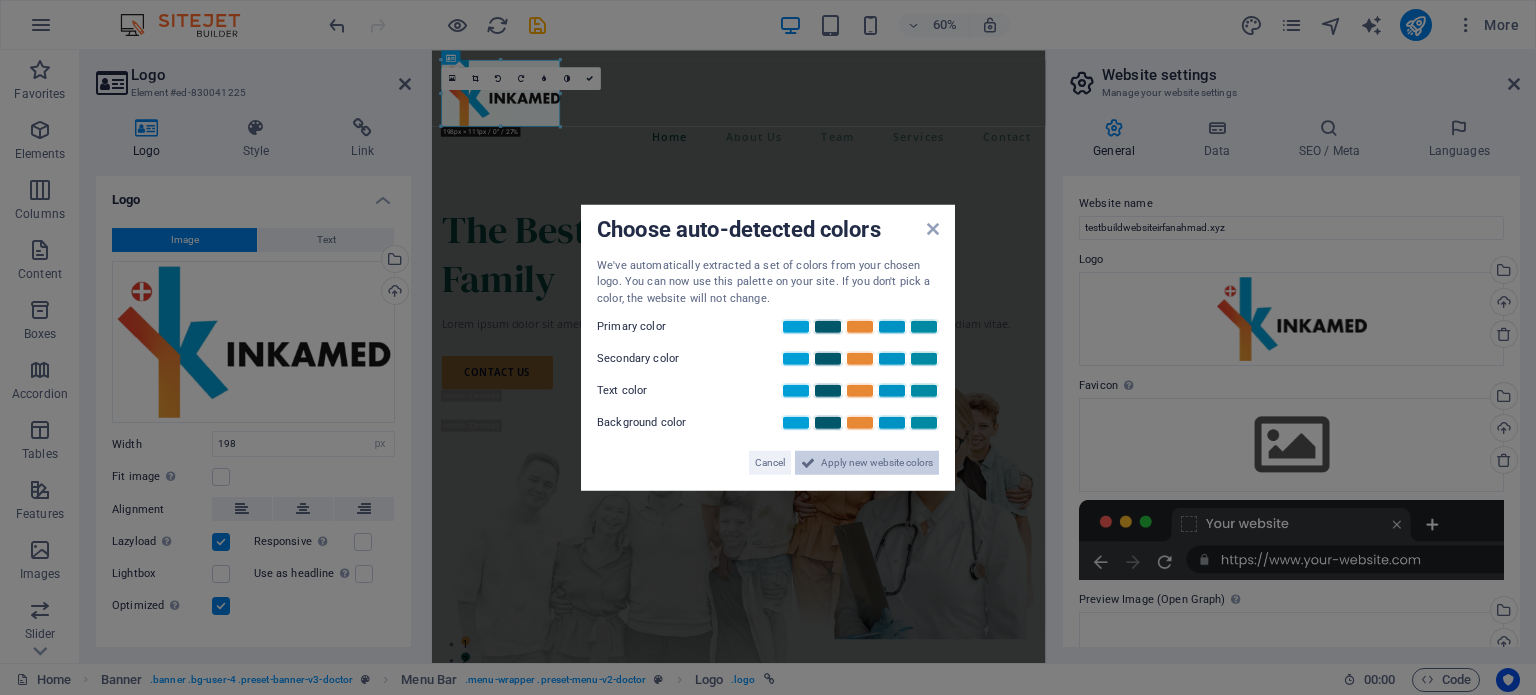 click on "Apply new website colors" at bounding box center (877, 463) 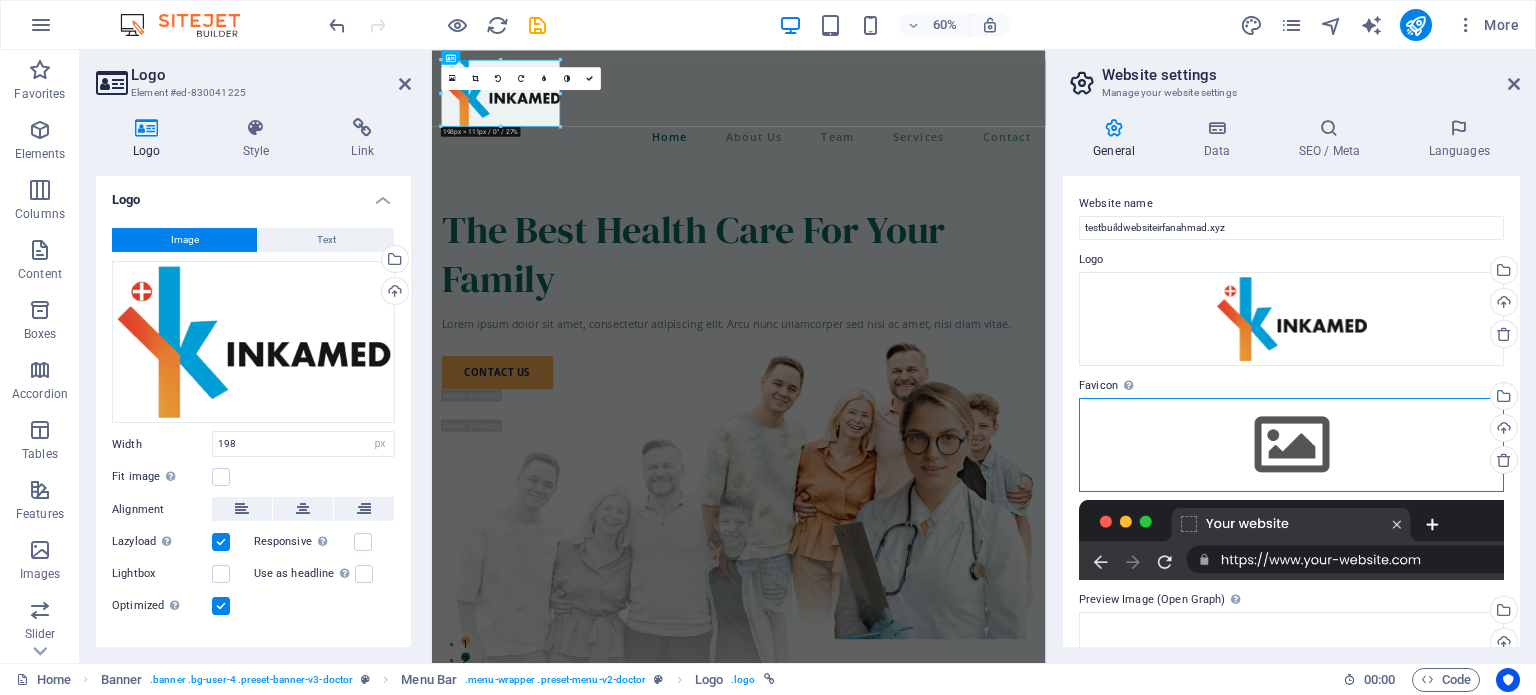 click on "Drag files here, click to choose files or select files from Files or our free stock photos & videos" at bounding box center (1291, 445) 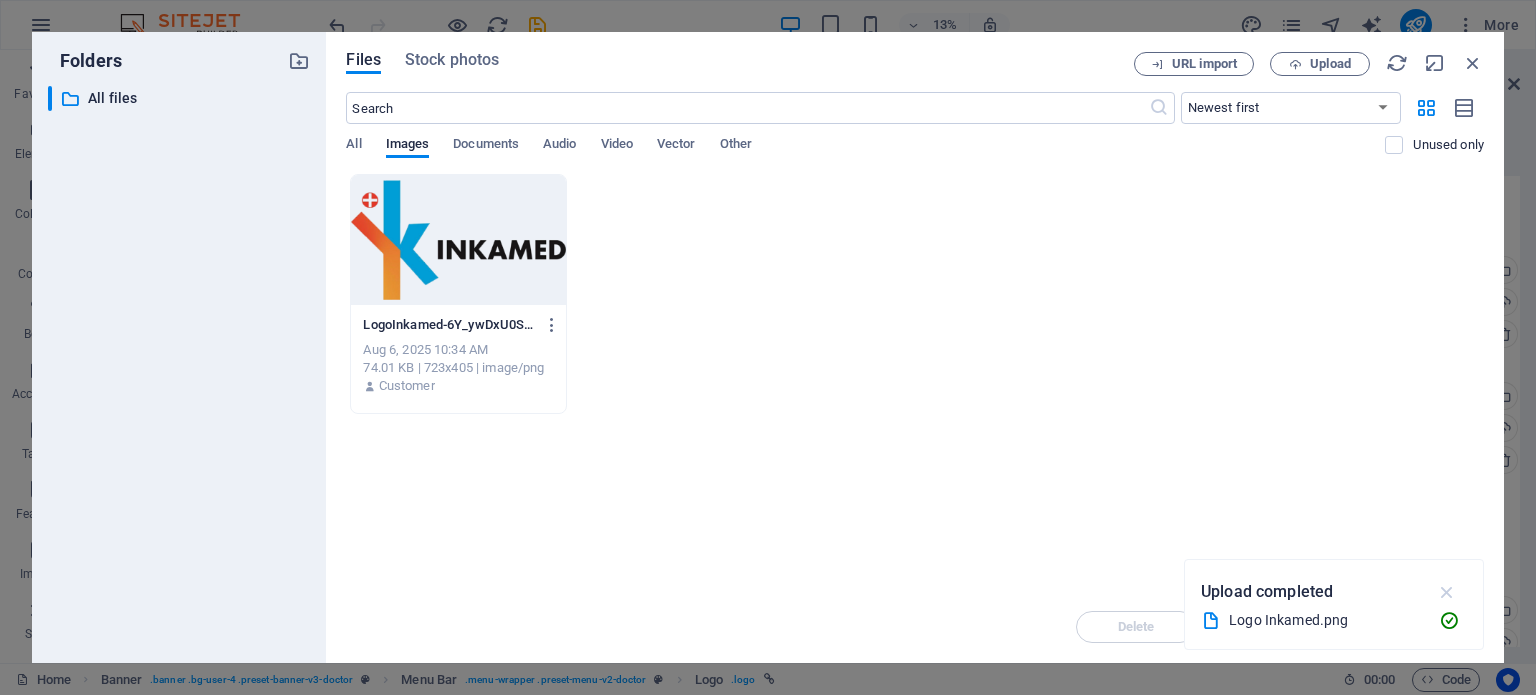 click at bounding box center [1447, 592] 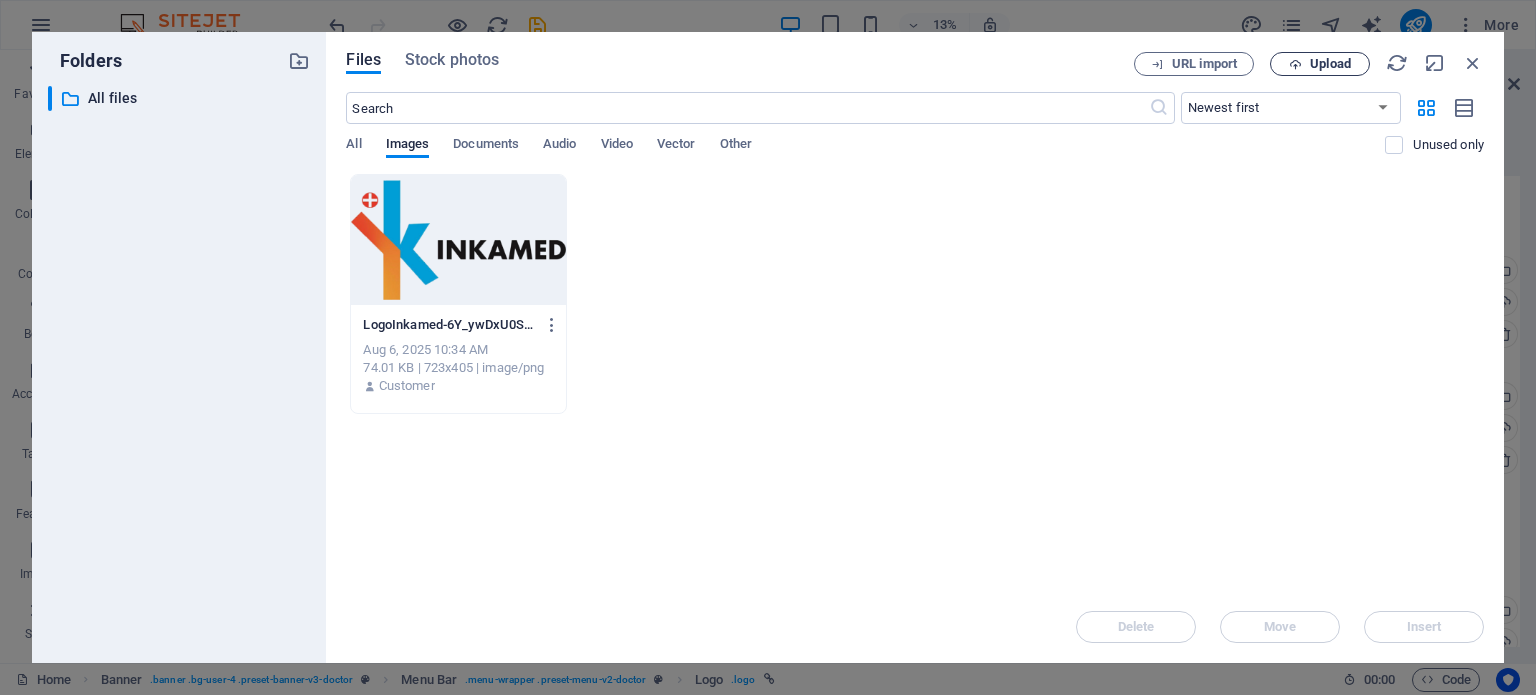 click on "Upload" at bounding box center (1320, 64) 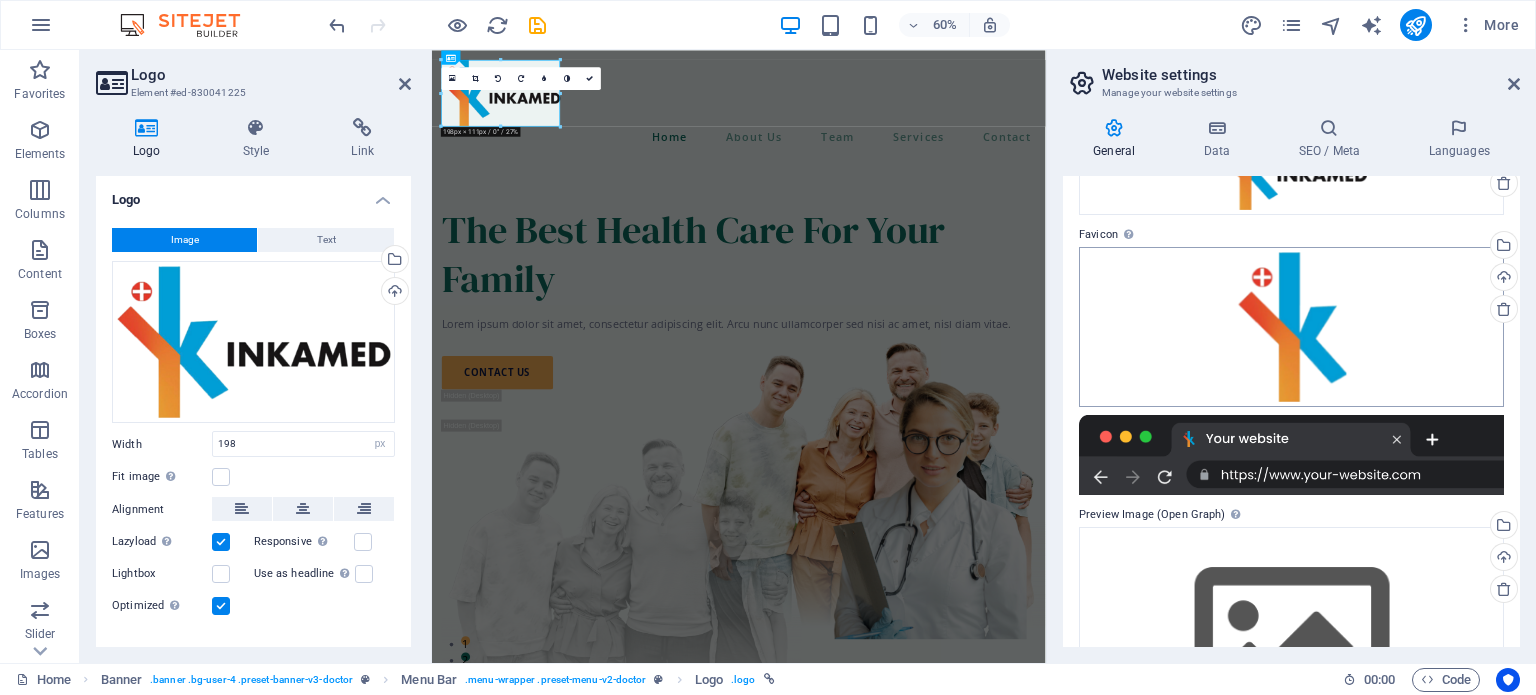scroll, scrollTop: 276, scrollLeft: 0, axis: vertical 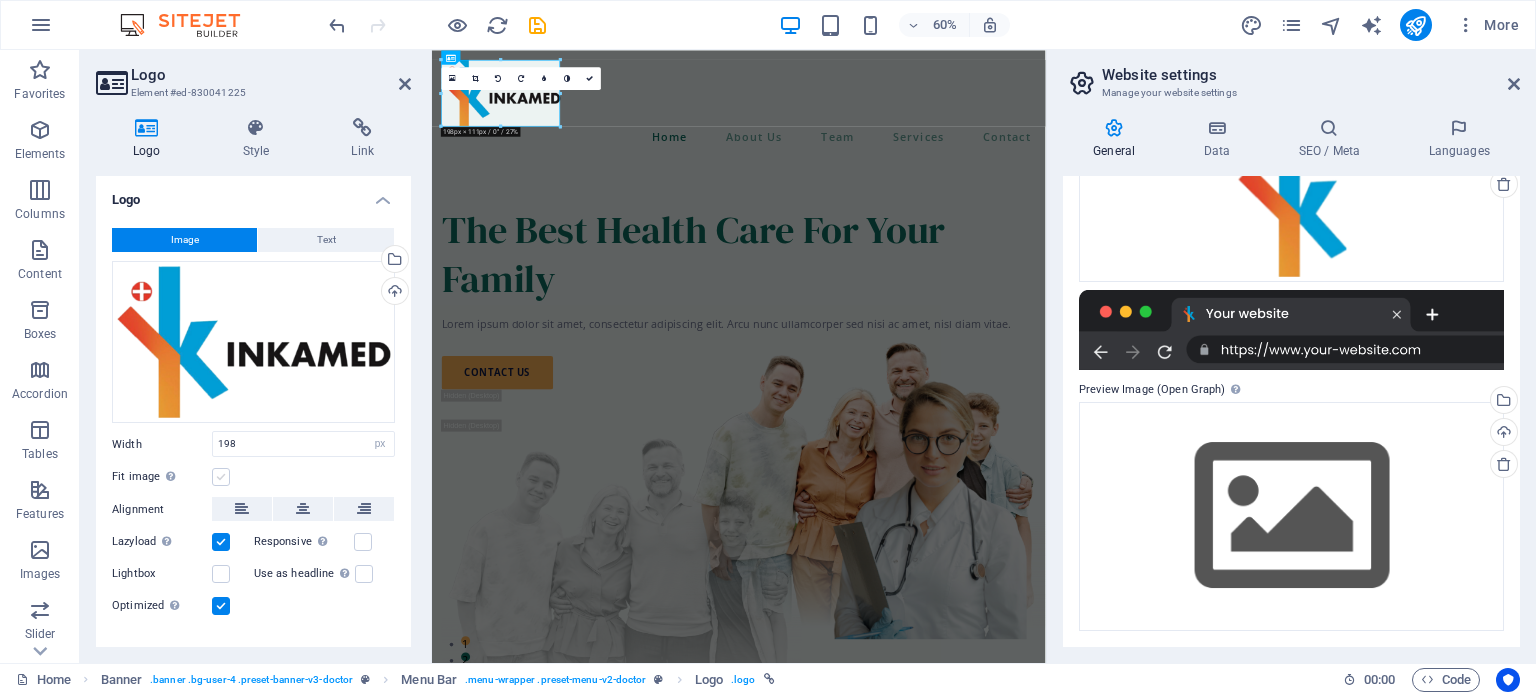 click at bounding box center [221, 477] 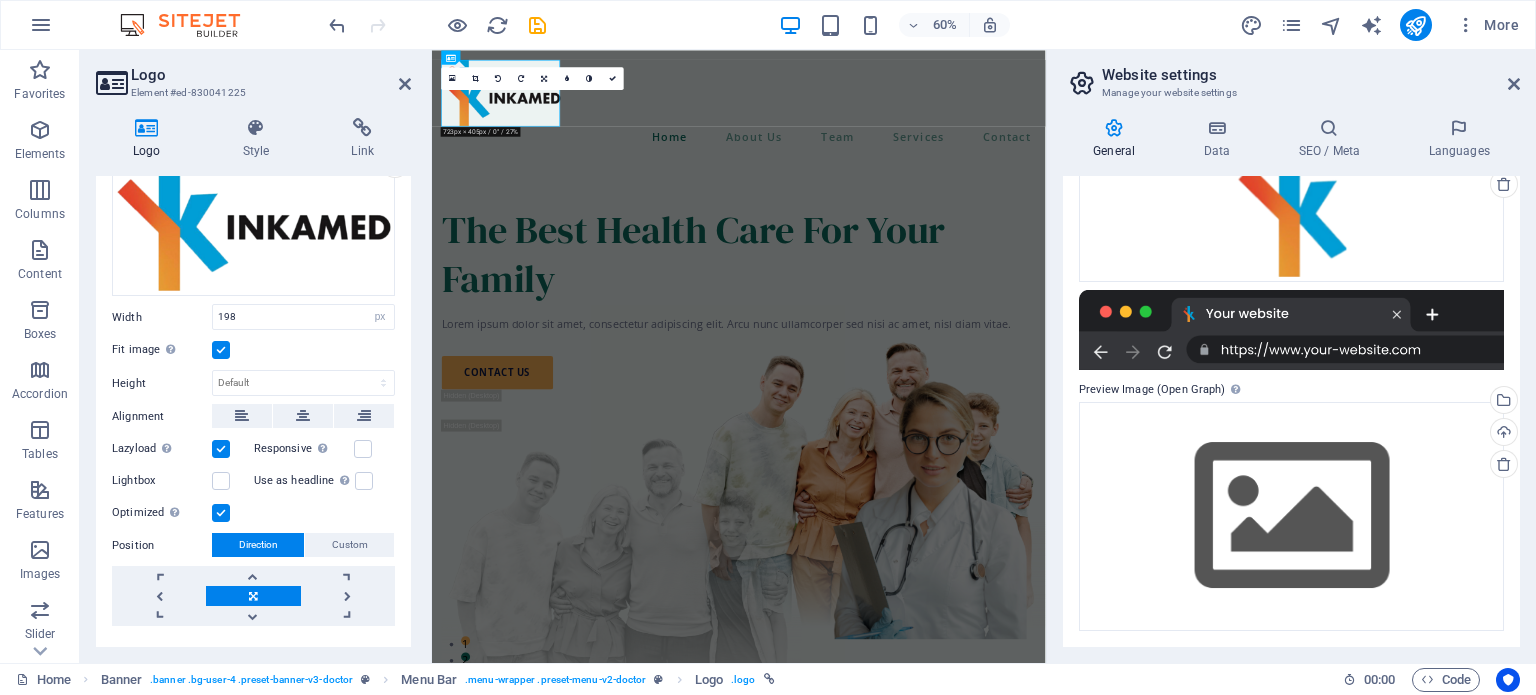 scroll, scrollTop: 167, scrollLeft: 0, axis: vertical 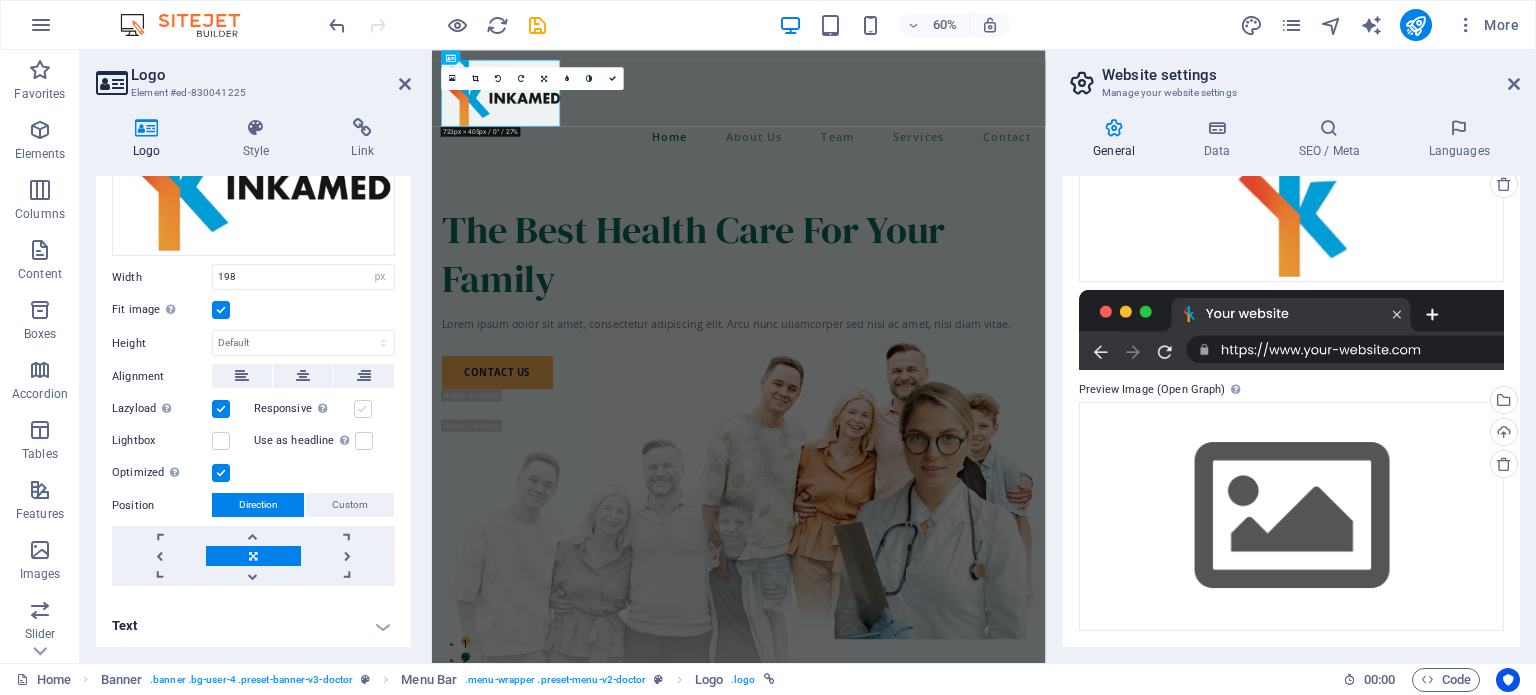 click at bounding box center (363, 409) 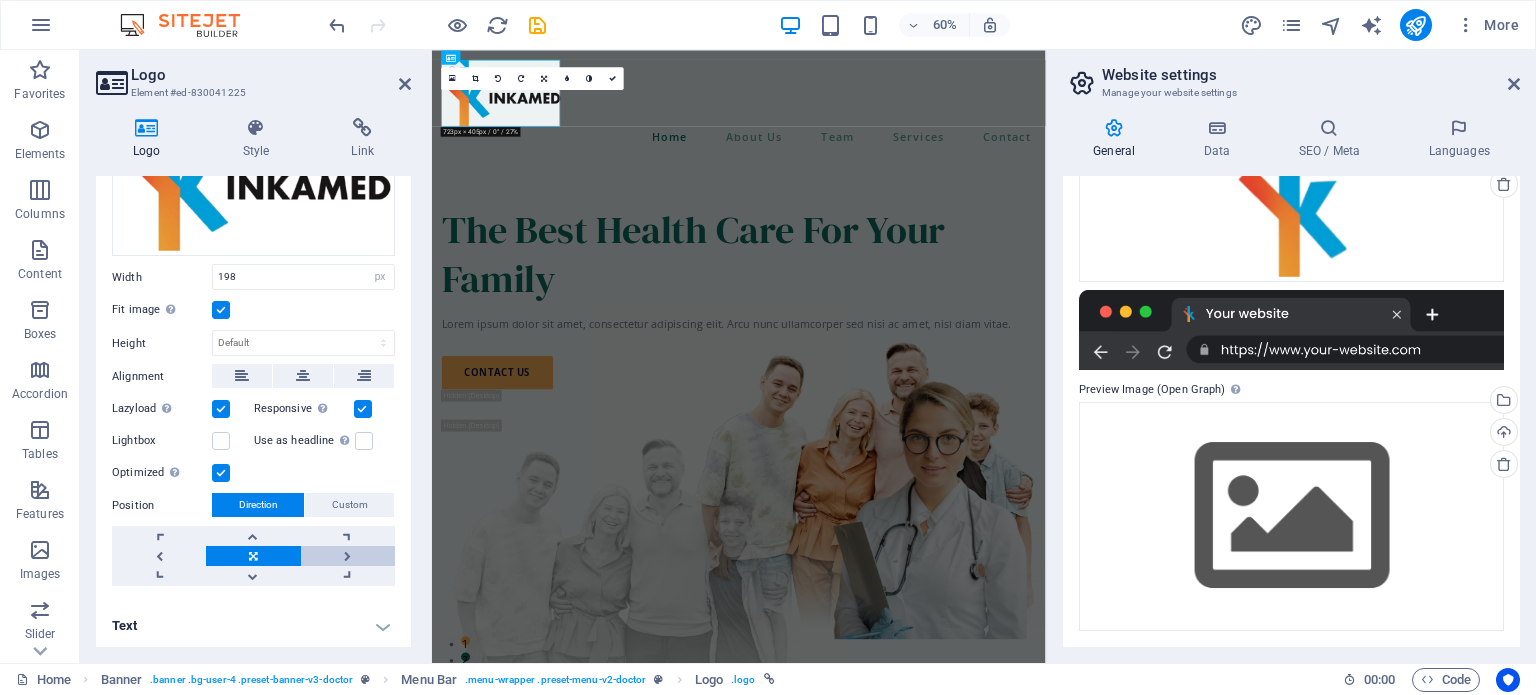 click at bounding box center (348, 556) 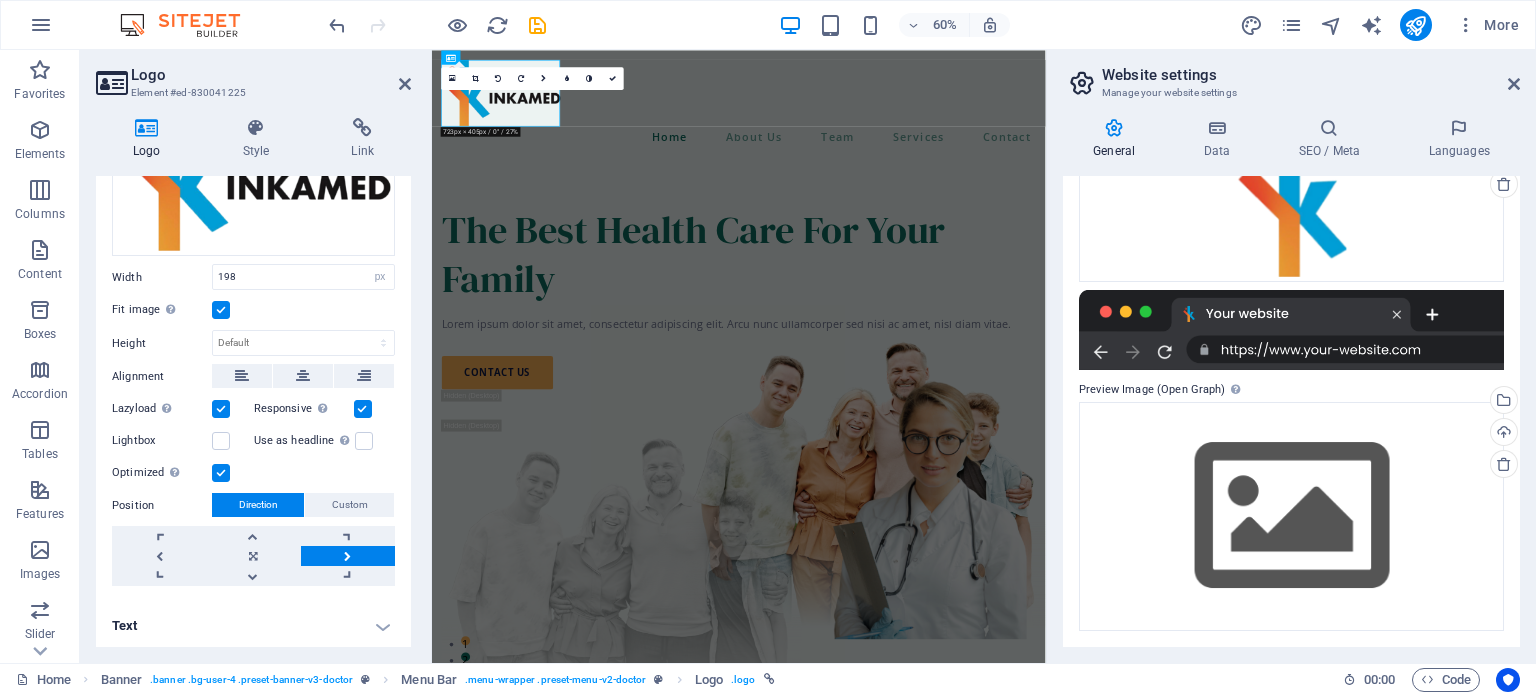 click at bounding box center [348, 556] 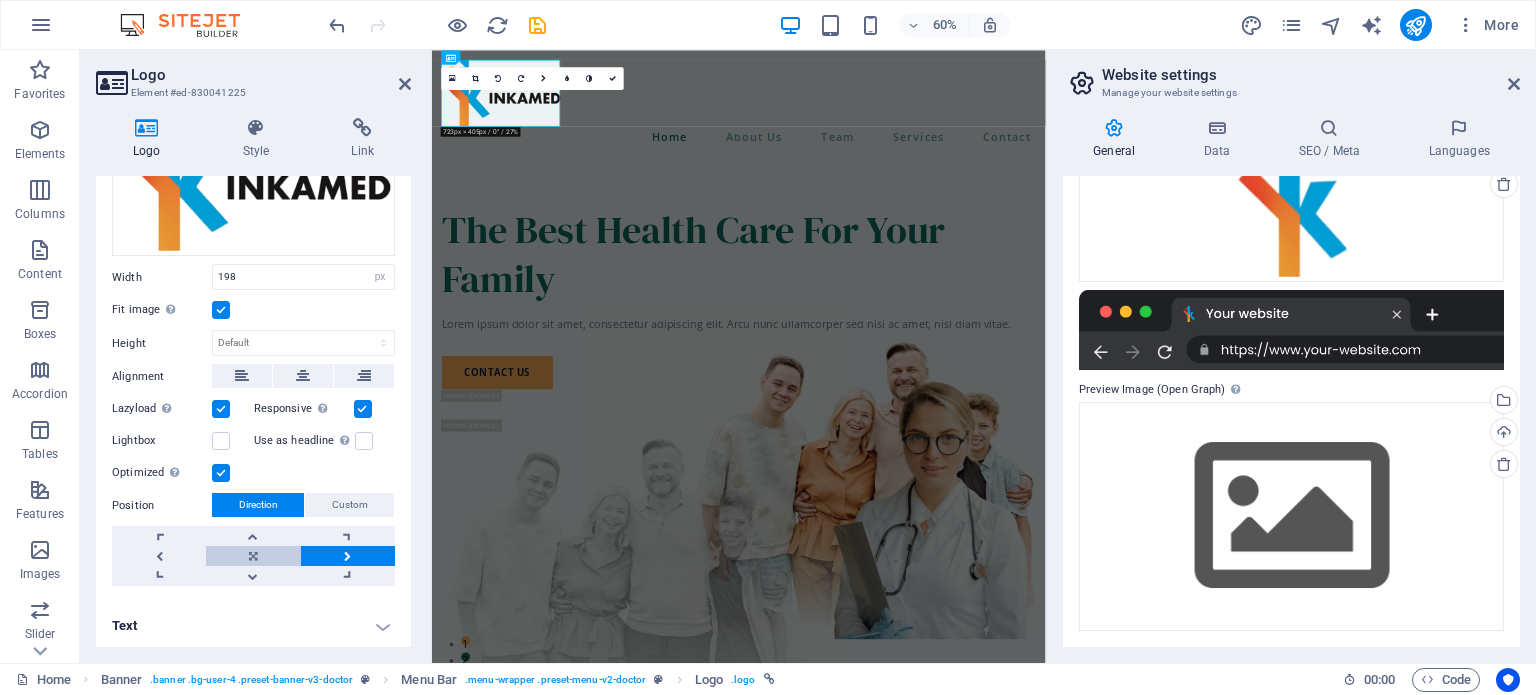 click at bounding box center [253, 556] 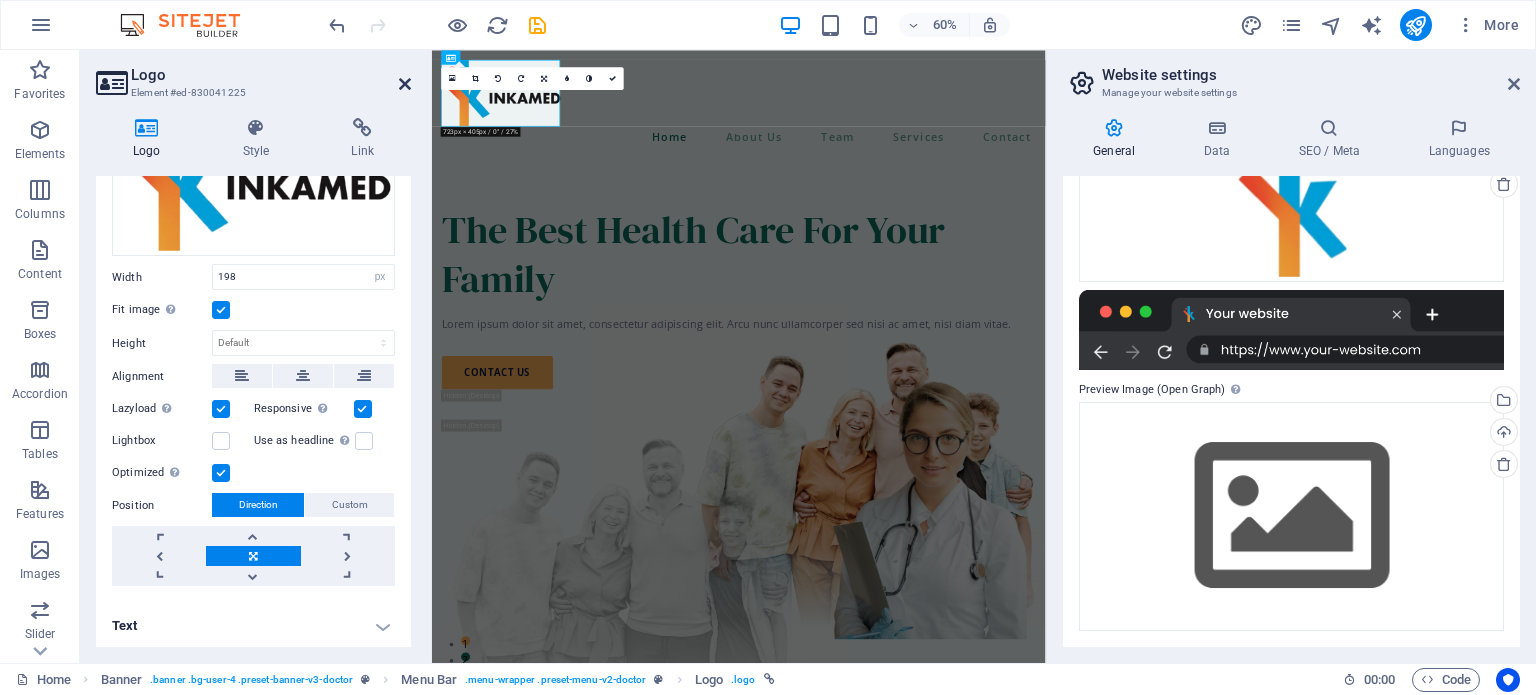 click at bounding box center (405, 84) 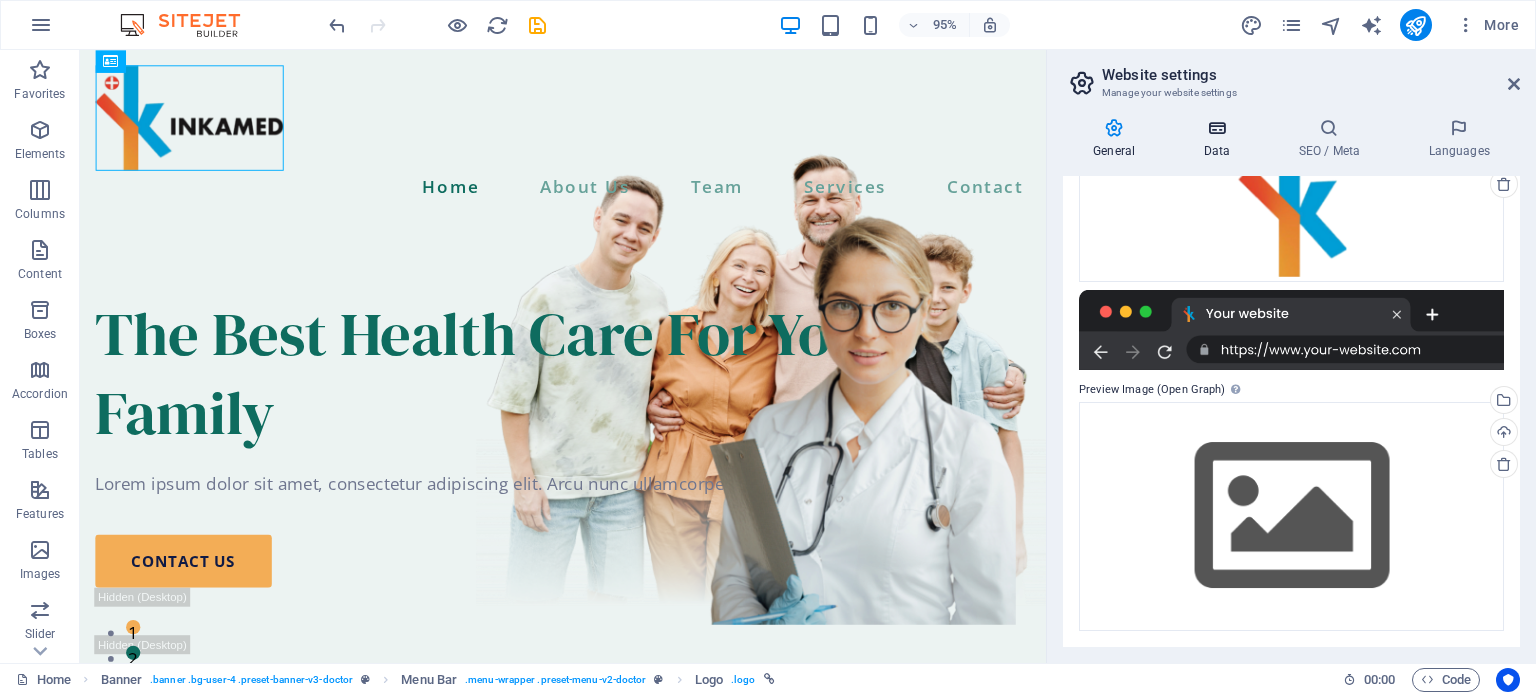 click at bounding box center [1216, 128] 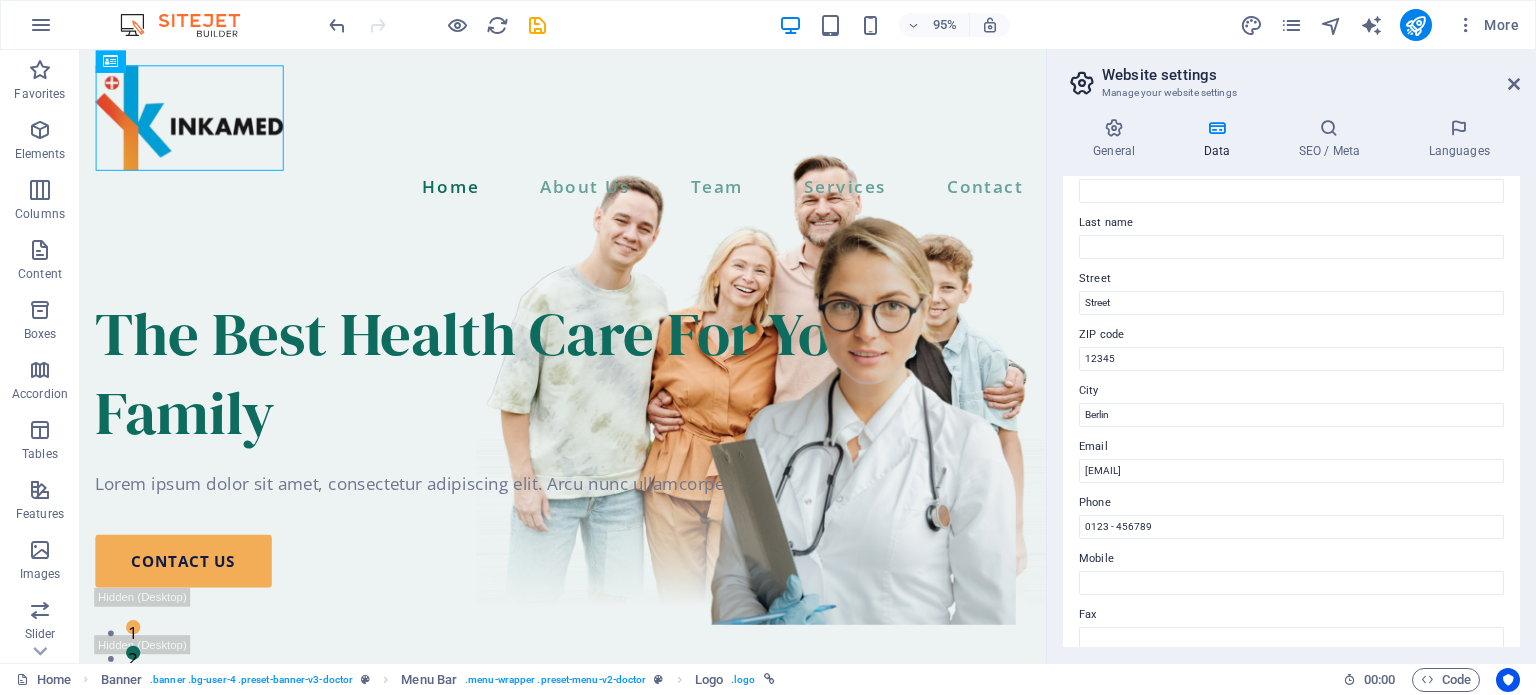 scroll, scrollTop: 100, scrollLeft: 0, axis: vertical 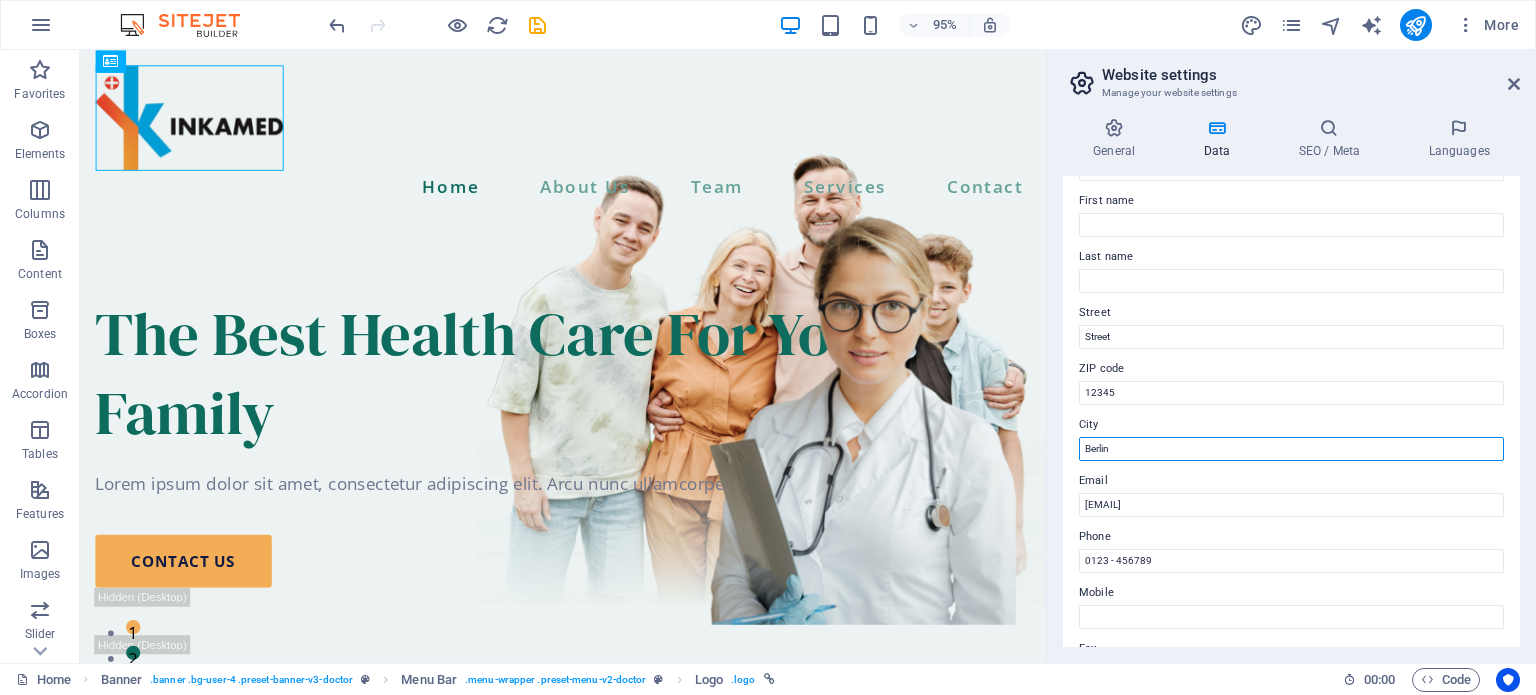 click on "Berlin" at bounding box center [1291, 449] 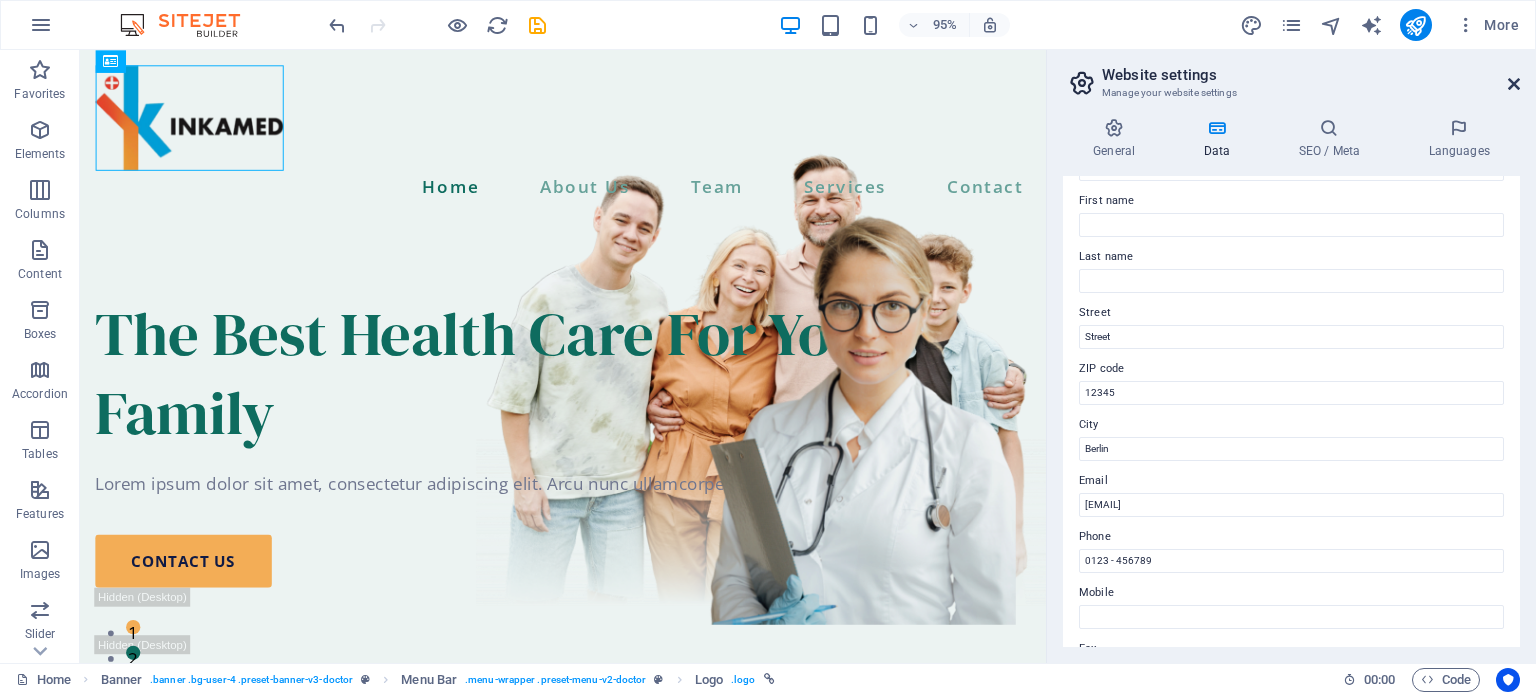 click at bounding box center (1514, 84) 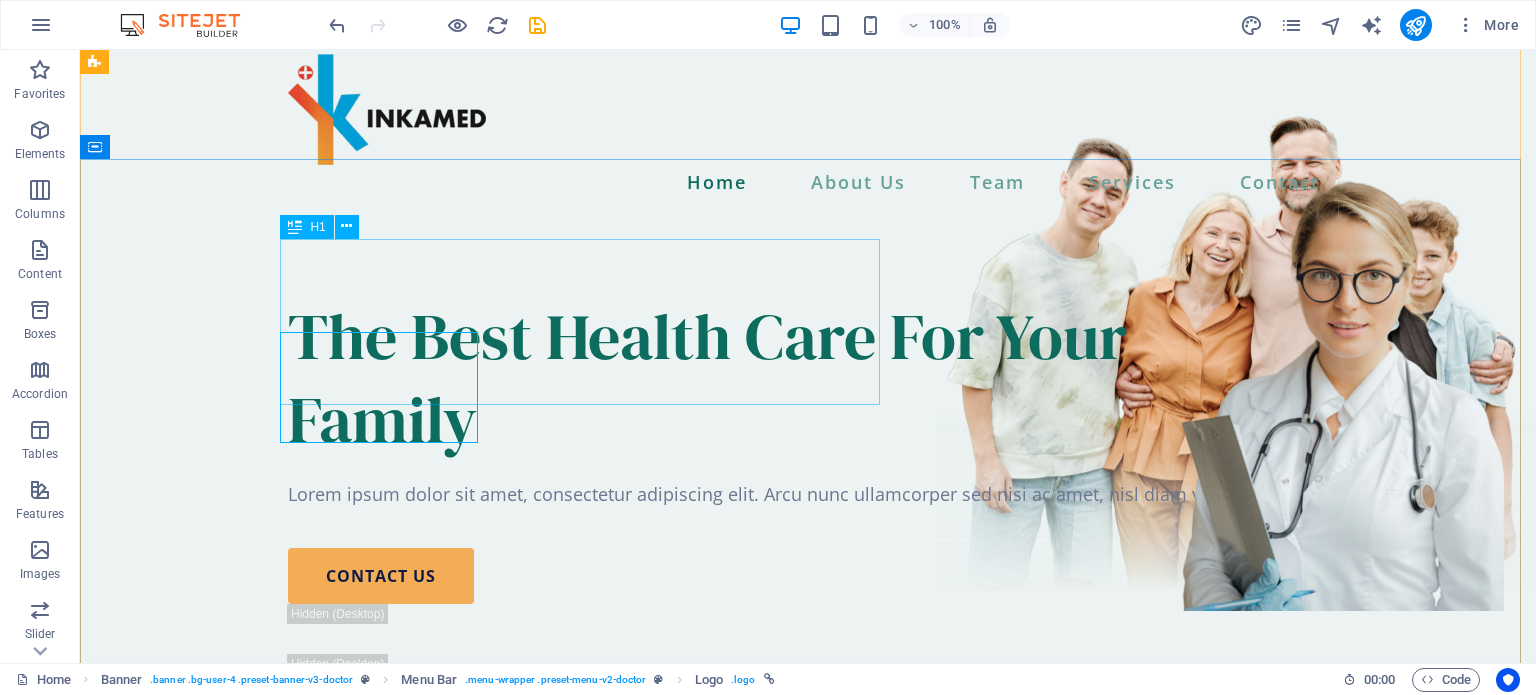 scroll, scrollTop: 0, scrollLeft: 0, axis: both 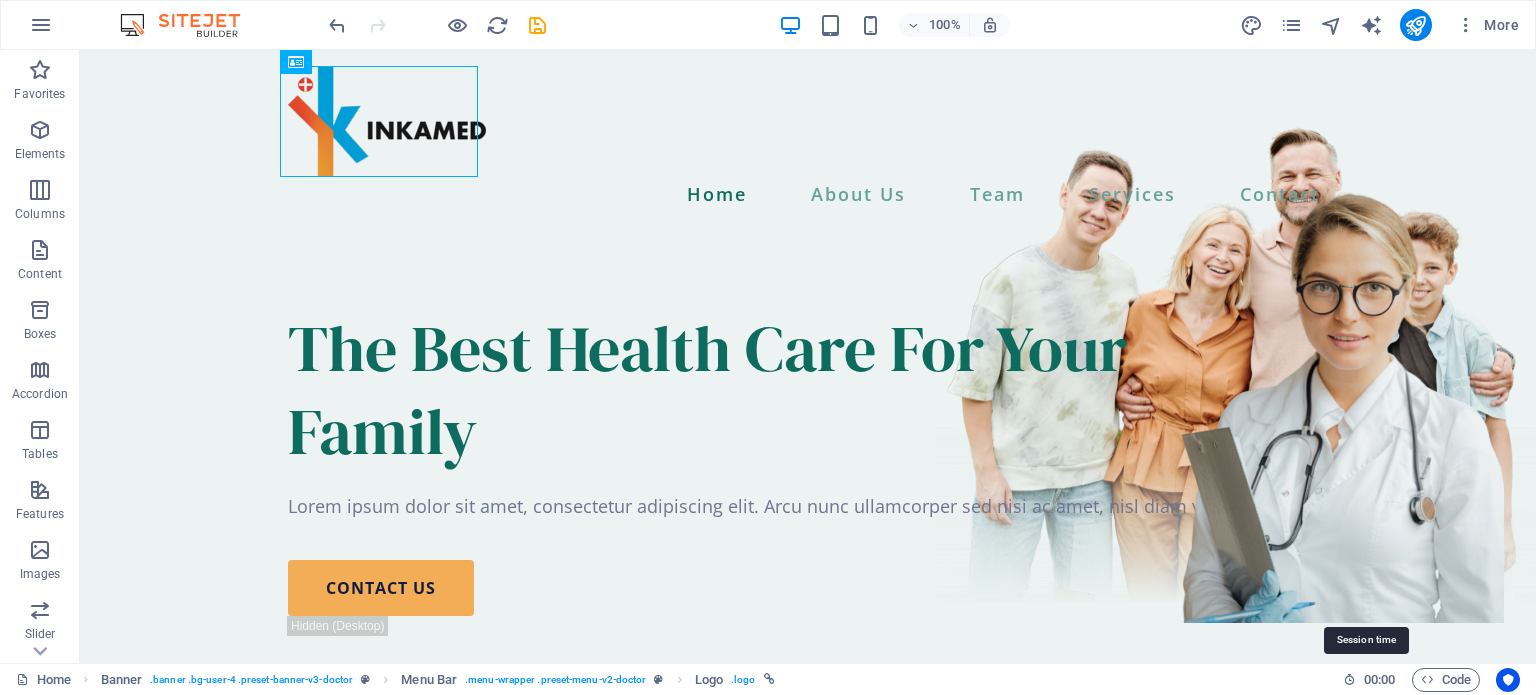 click at bounding box center (1349, 679) 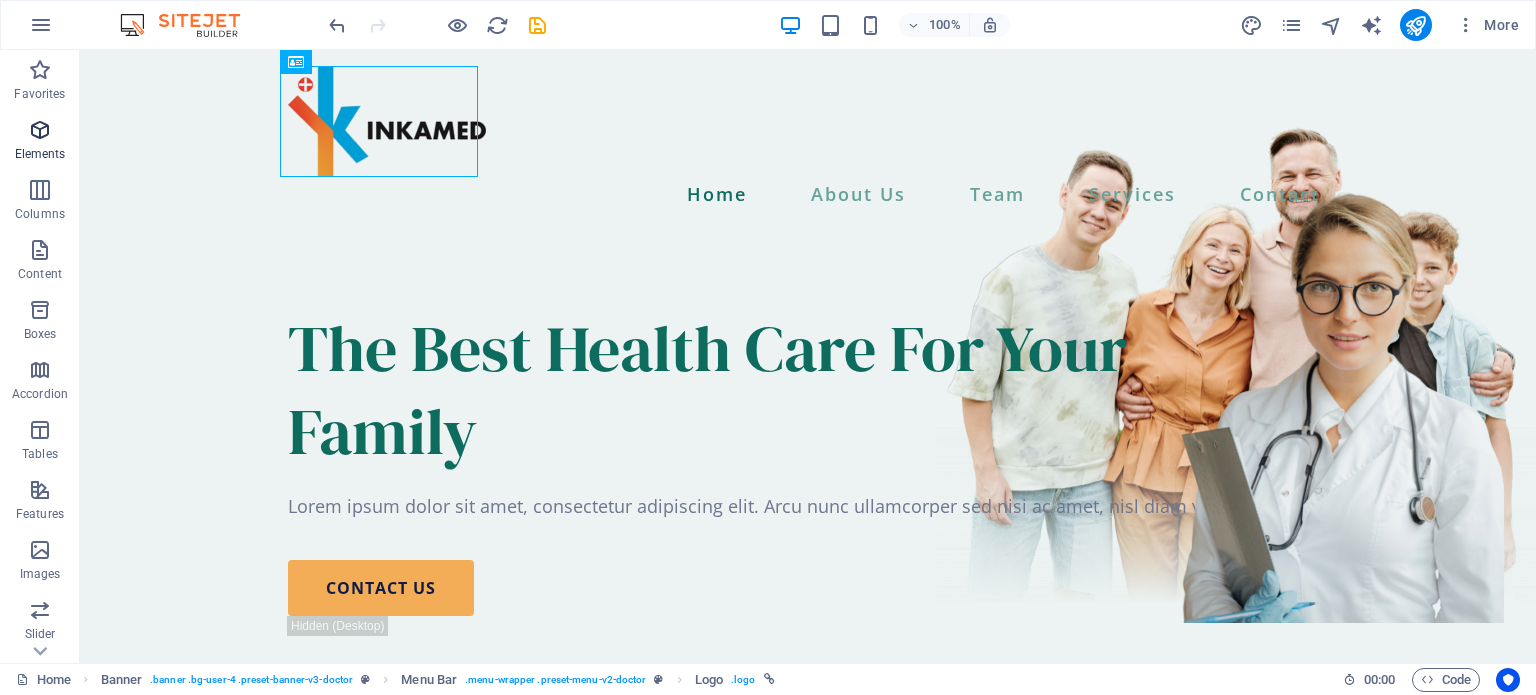 click at bounding box center (40, 130) 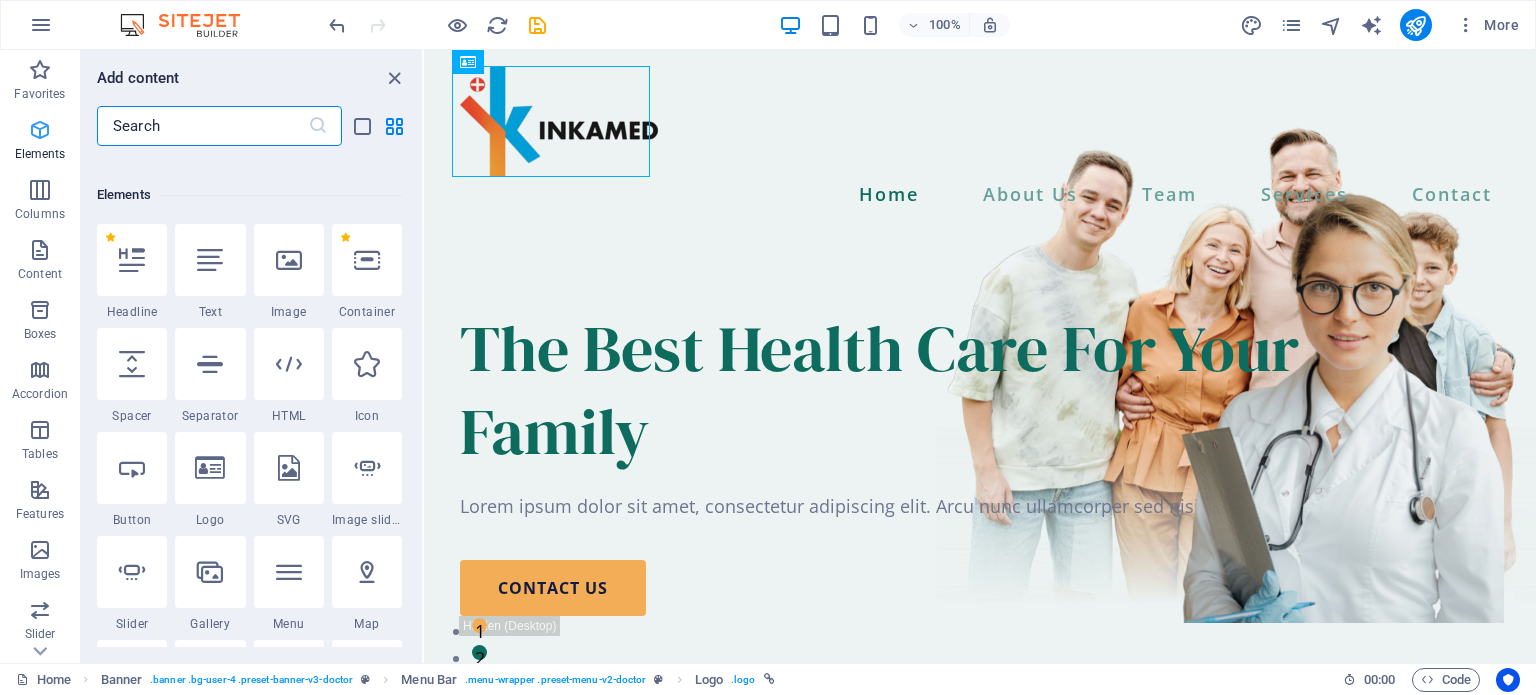 scroll, scrollTop: 212, scrollLeft: 0, axis: vertical 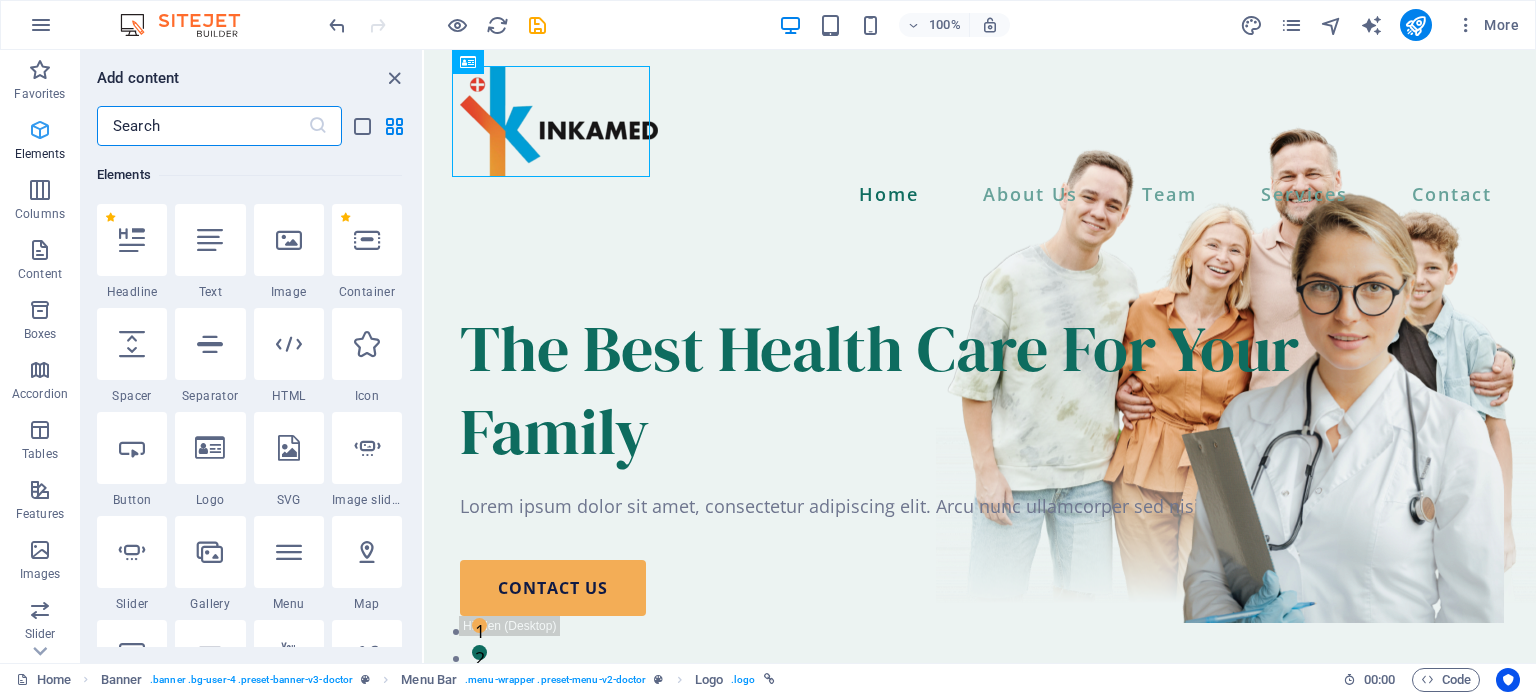 click at bounding box center [40, 130] 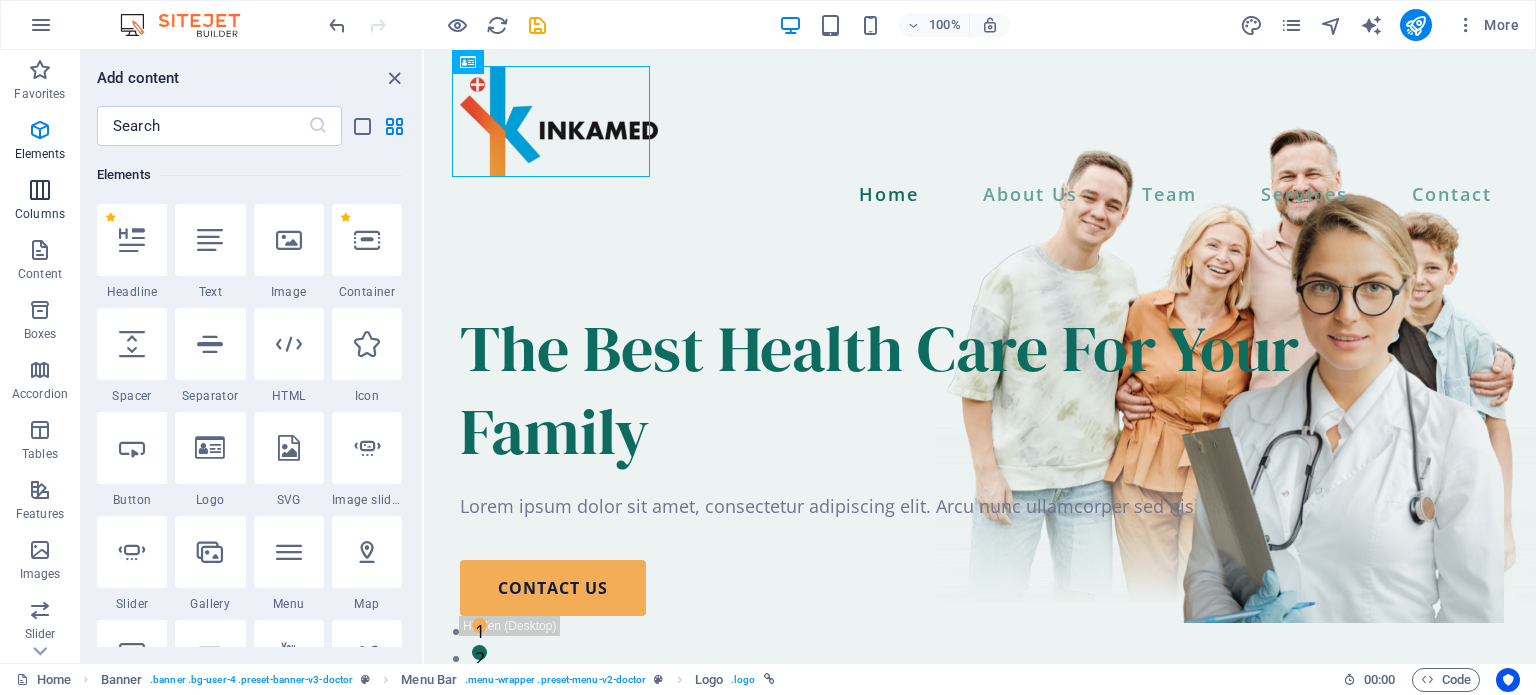 click at bounding box center [40, 190] 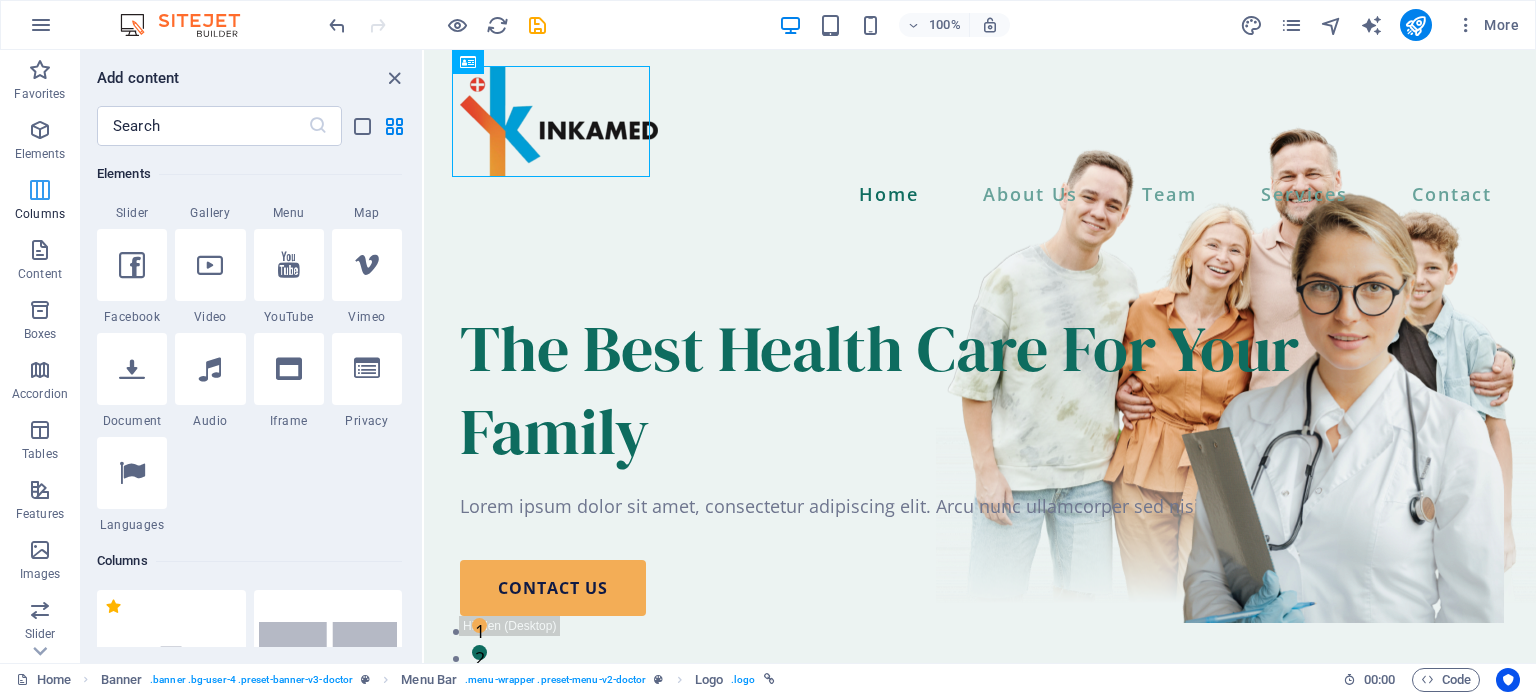 scroll, scrollTop: 989, scrollLeft: 0, axis: vertical 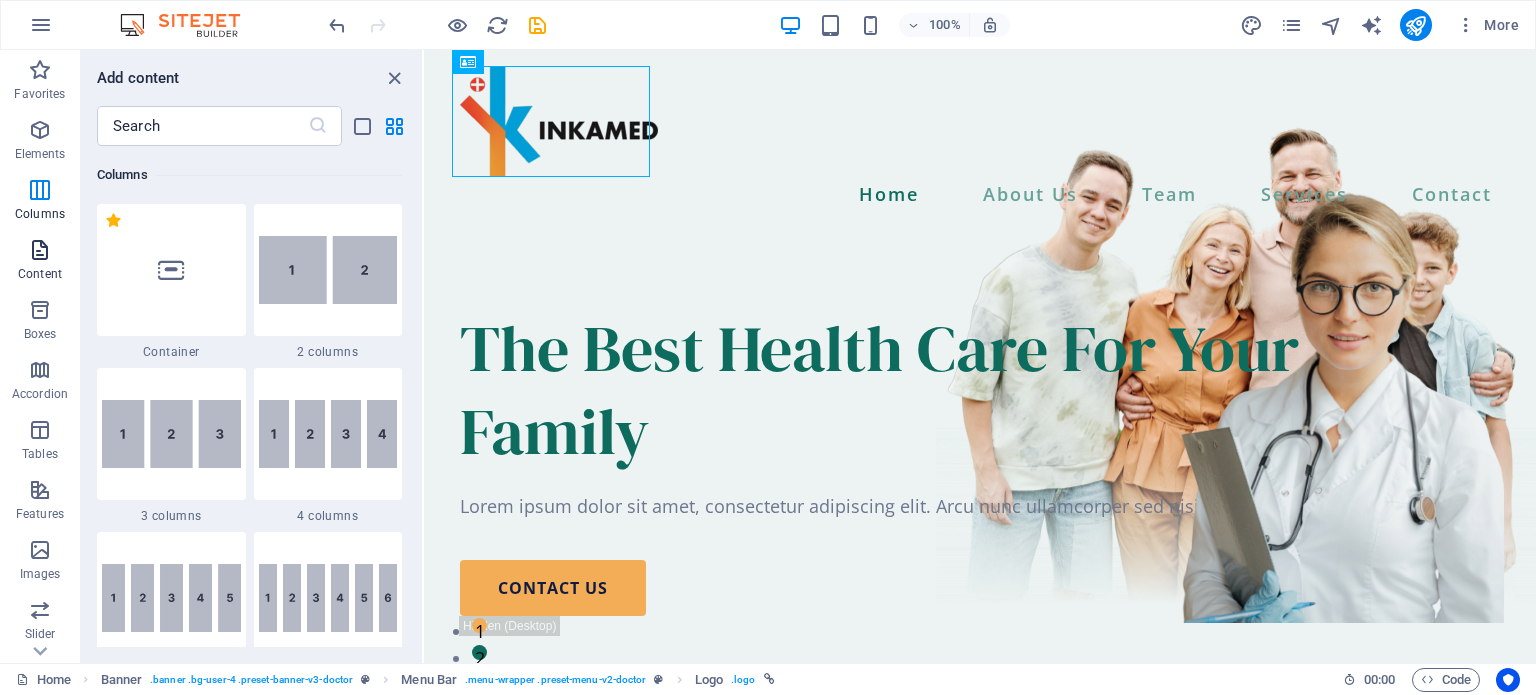 click on "Content" at bounding box center [40, 274] 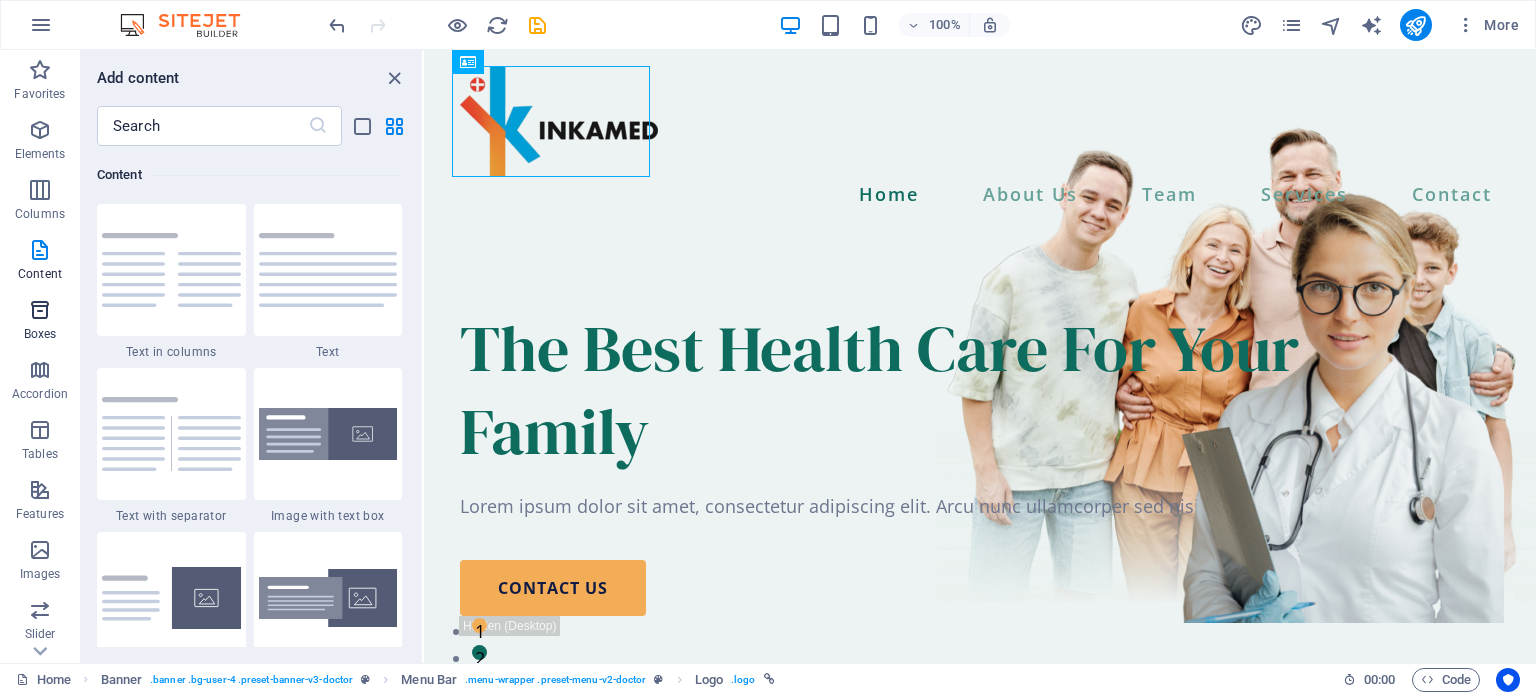click at bounding box center (40, 310) 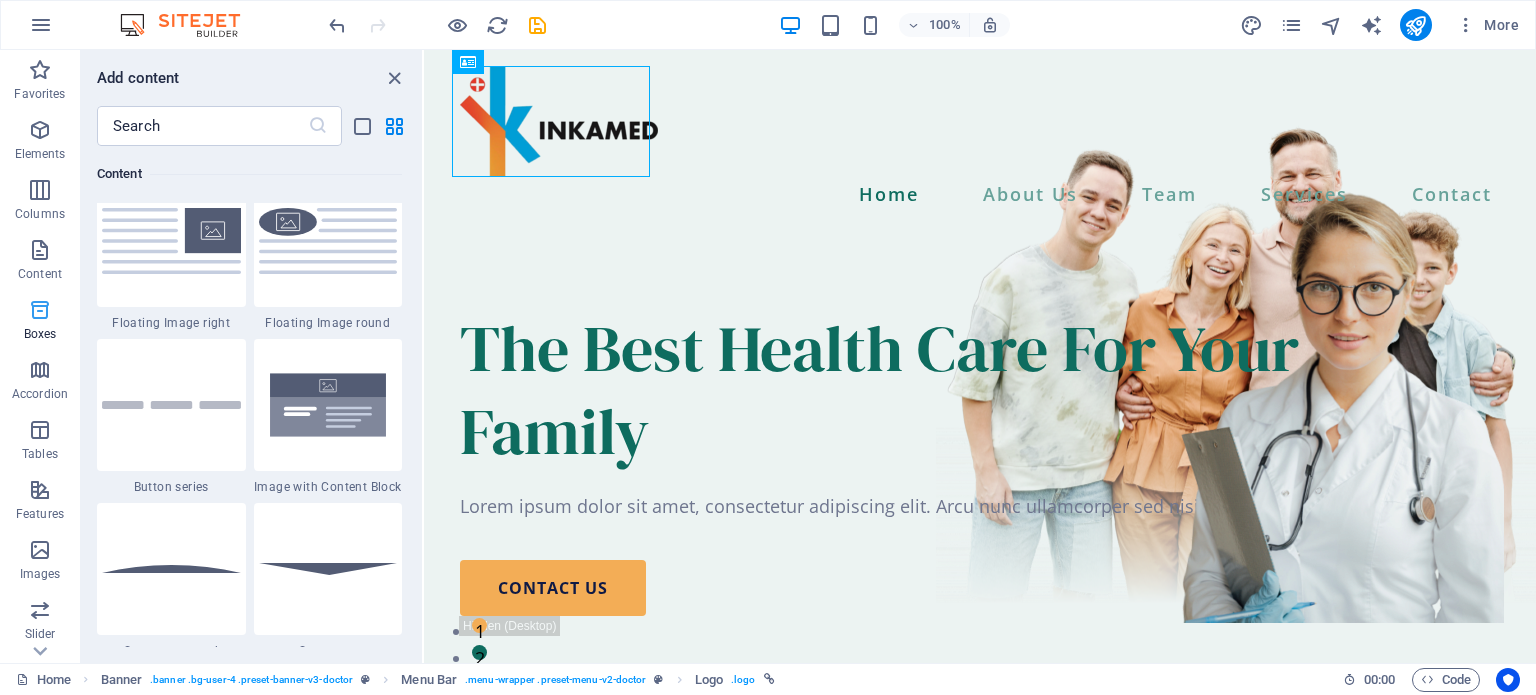 scroll, scrollTop: 5516, scrollLeft: 0, axis: vertical 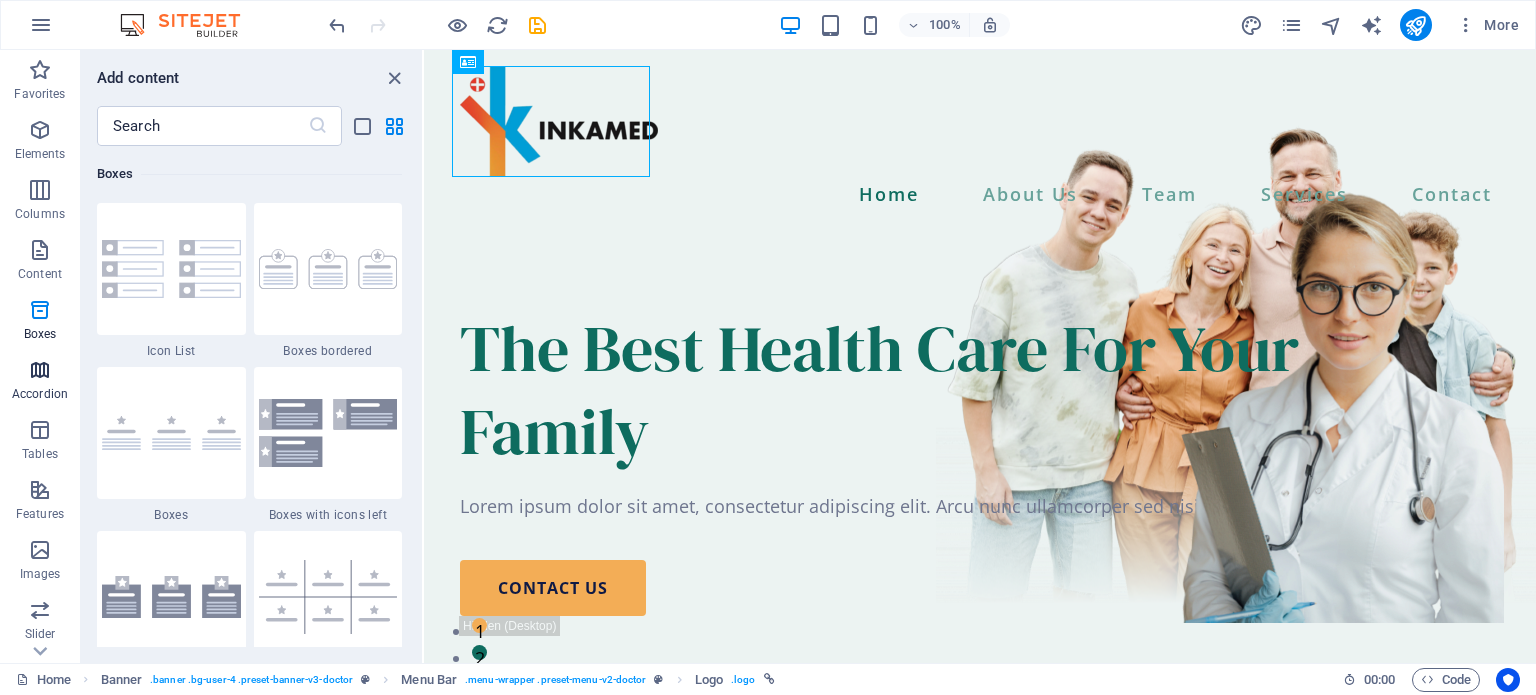 click on "Accordion" at bounding box center [40, 394] 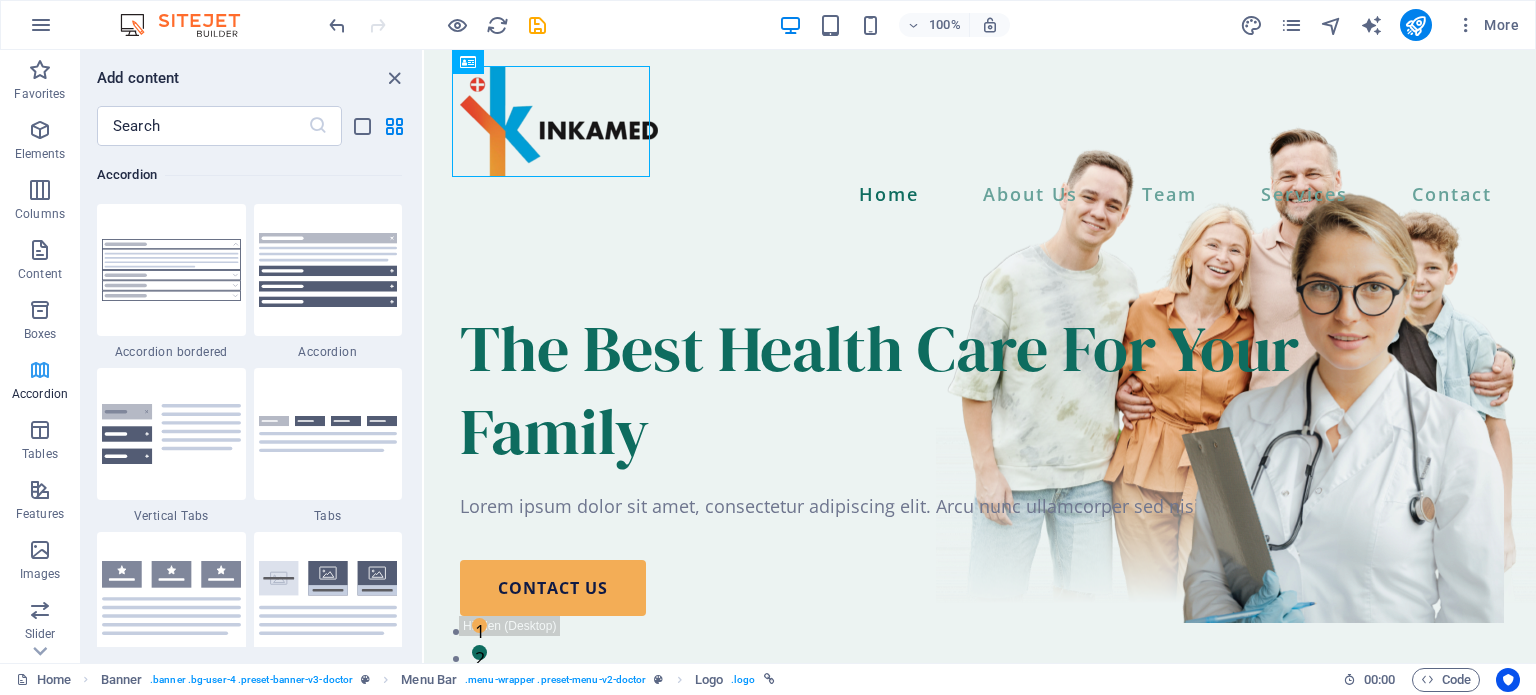 scroll, scrollTop: 6384, scrollLeft: 0, axis: vertical 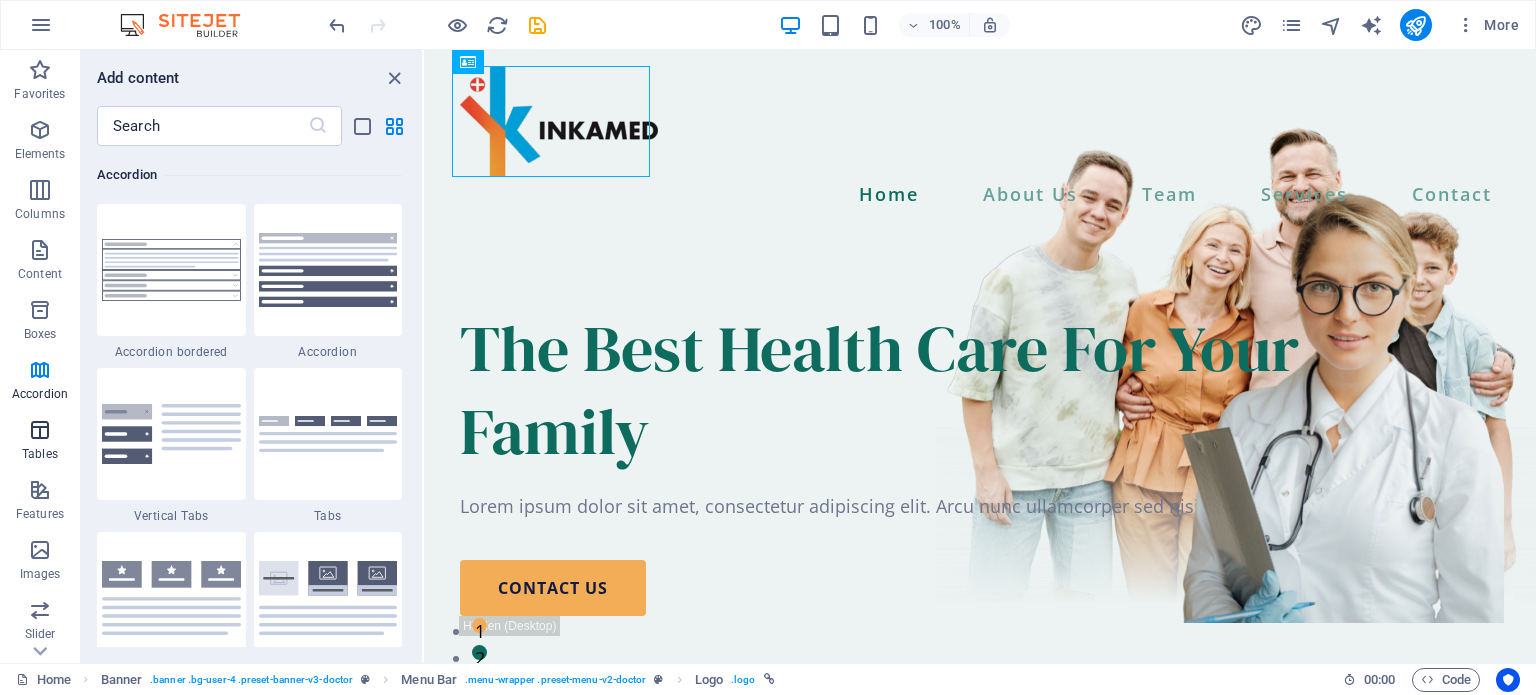 click at bounding box center (40, 430) 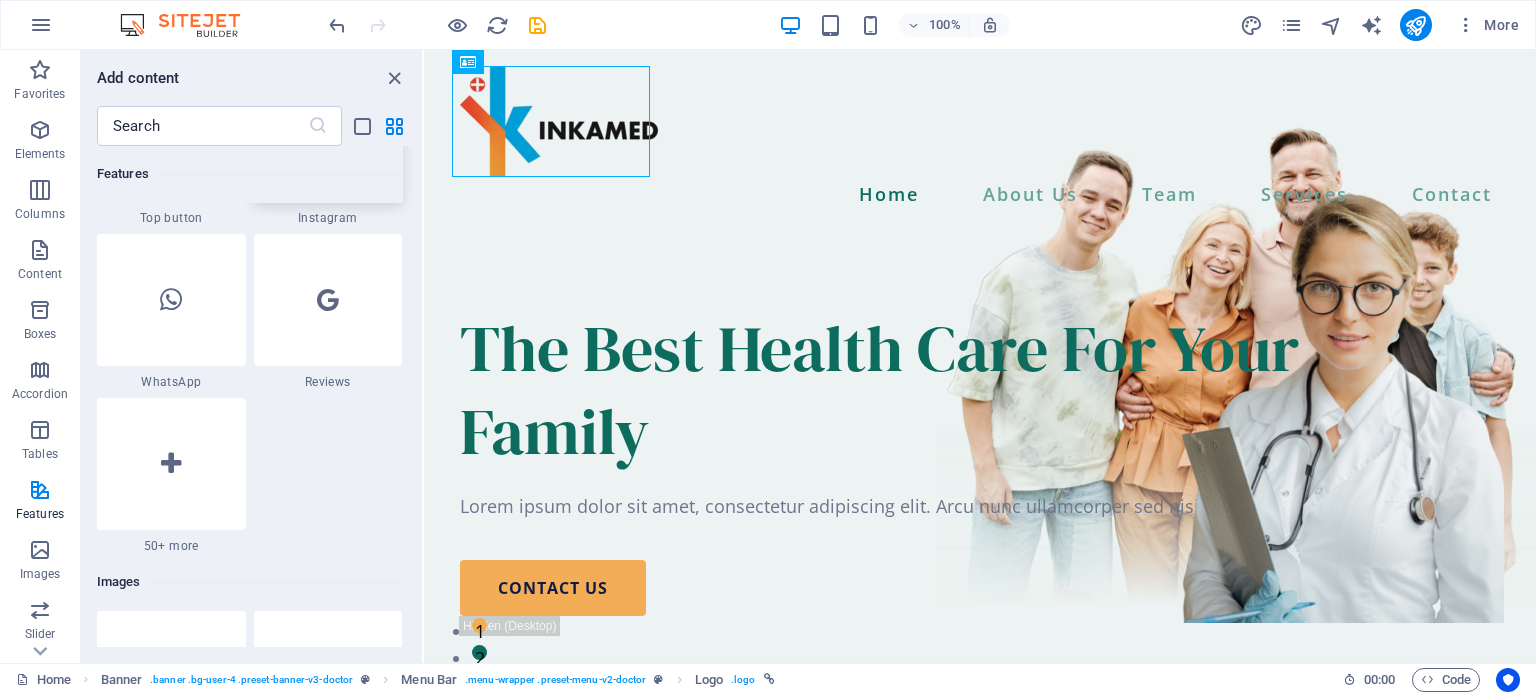 scroll, scrollTop: 9825, scrollLeft: 0, axis: vertical 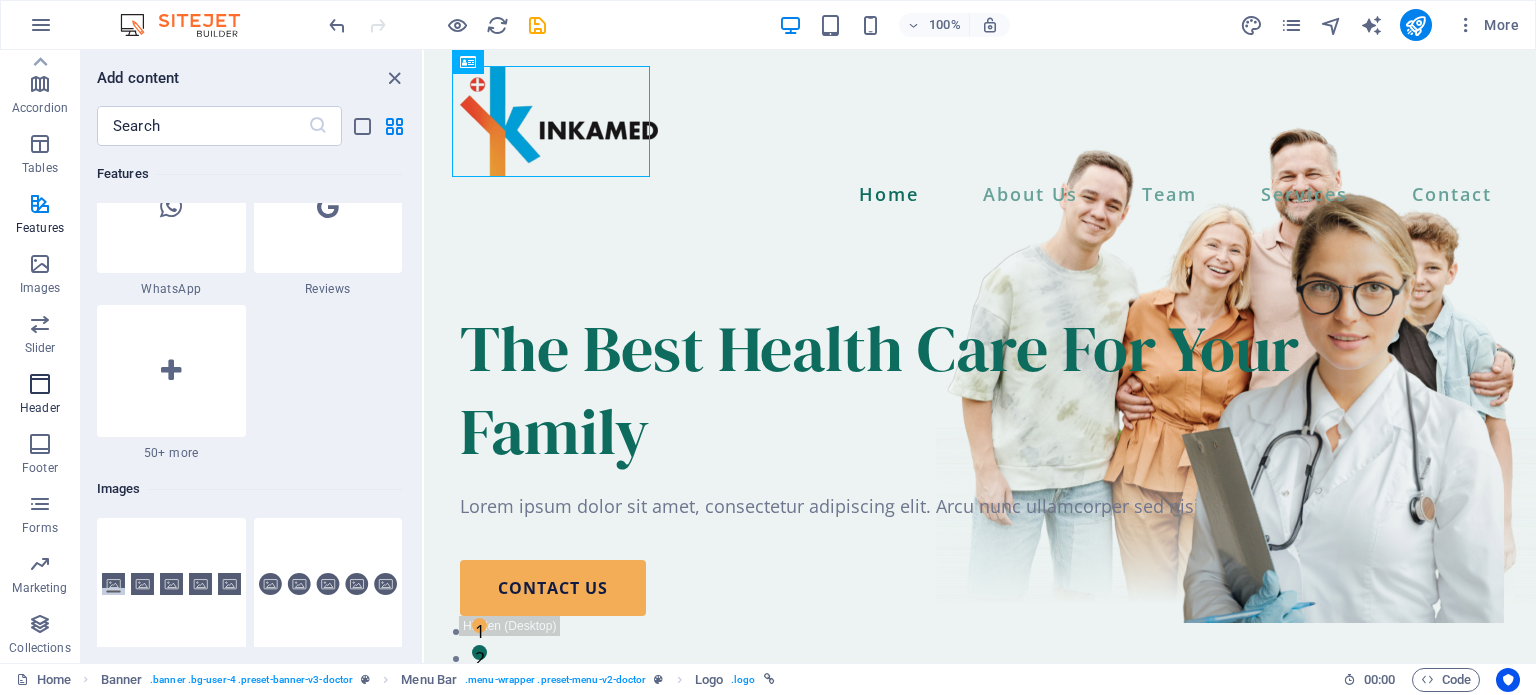 click at bounding box center (40, 384) 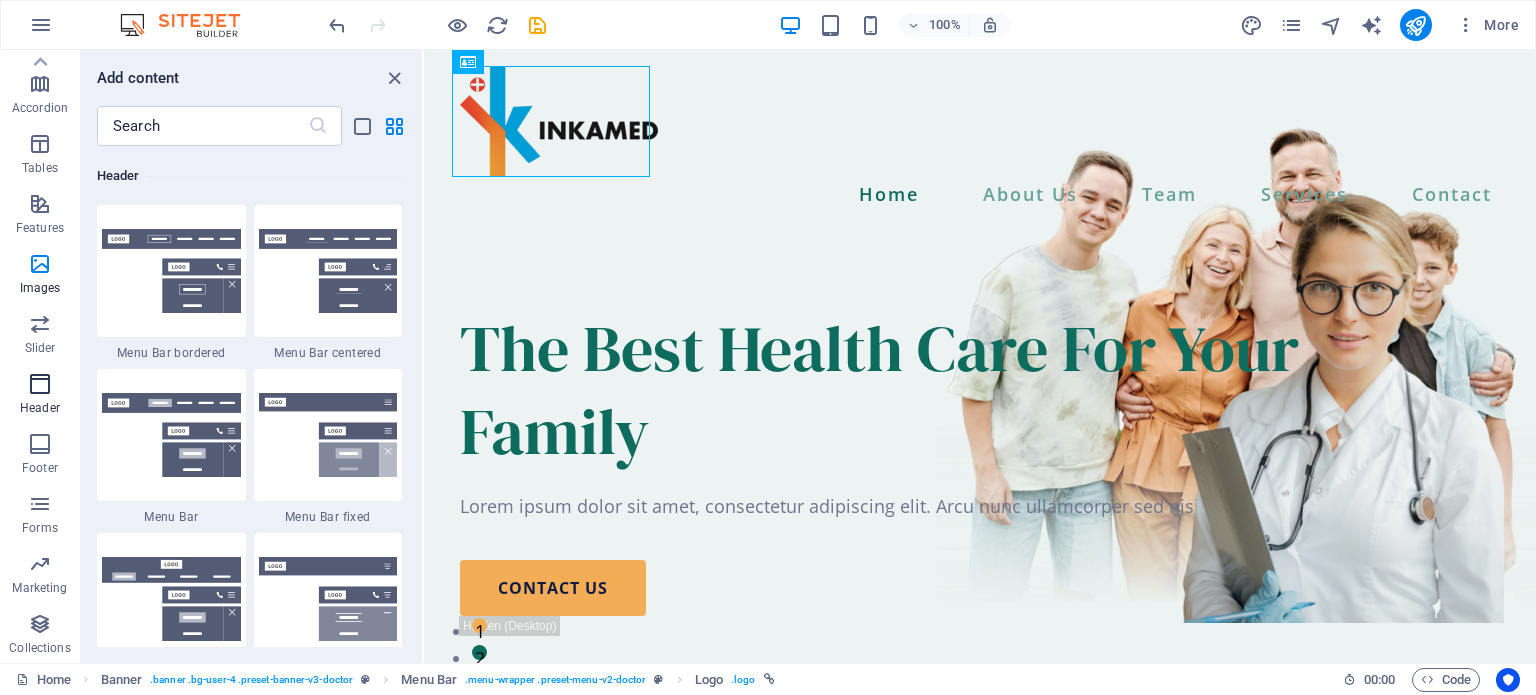 scroll, scrollTop: 12041, scrollLeft: 0, axis: vertical 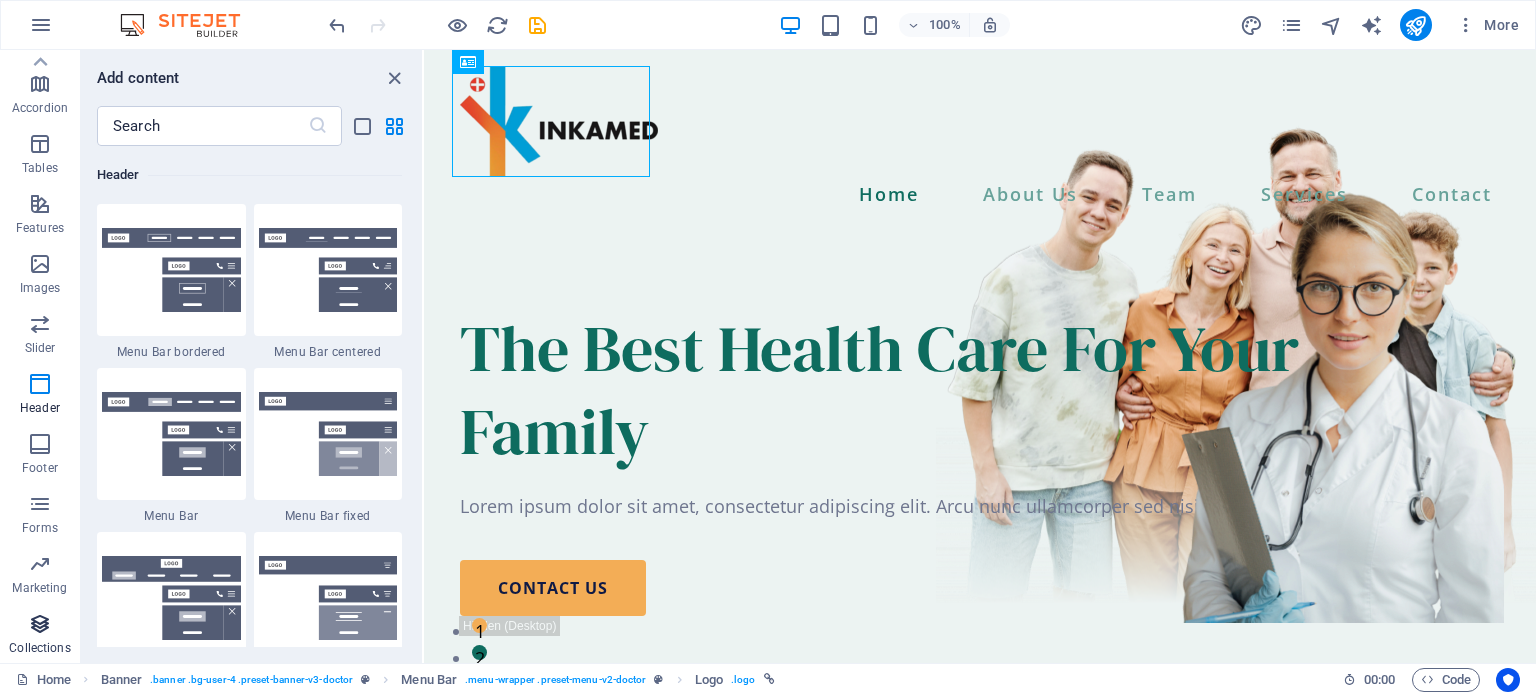 click at bounding box center [40, 624] 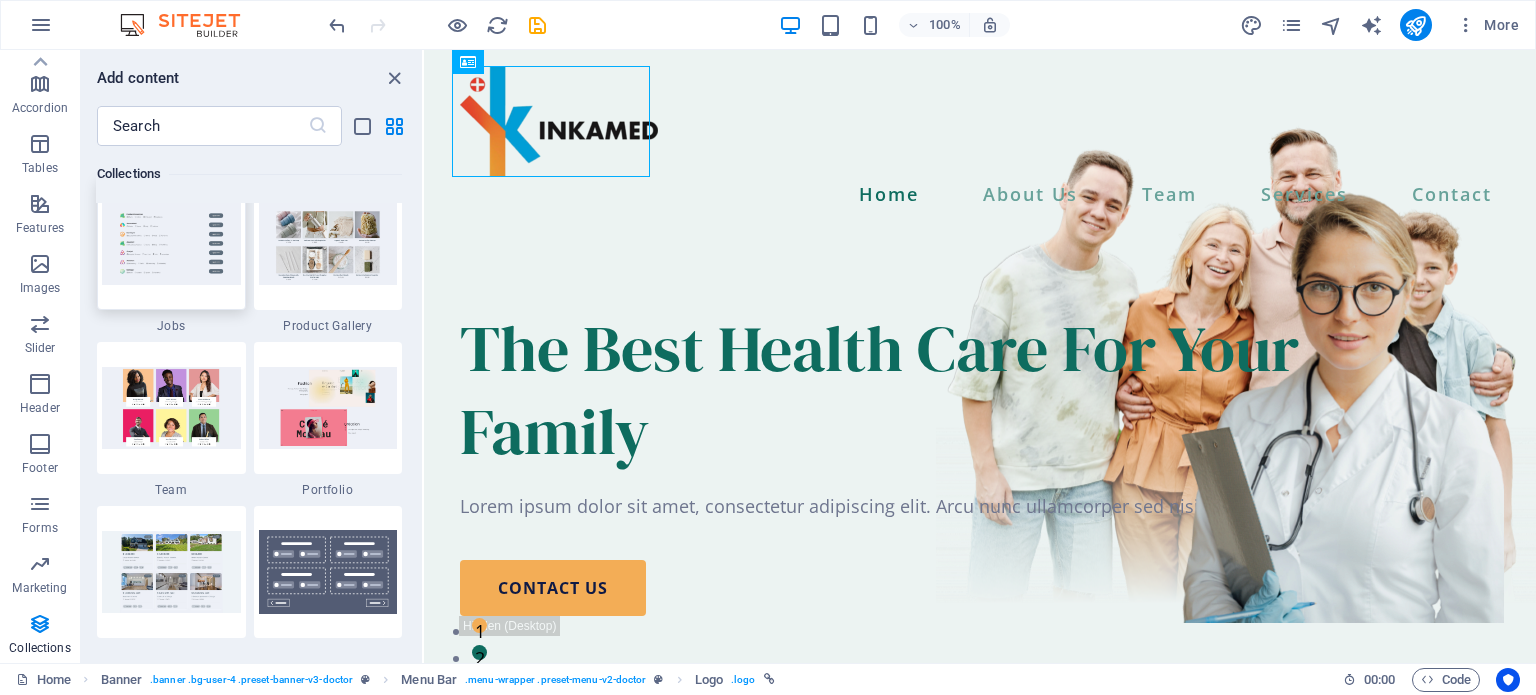 scroll, scrollTop: 18605, scrollLeft: 0, axis: vertical 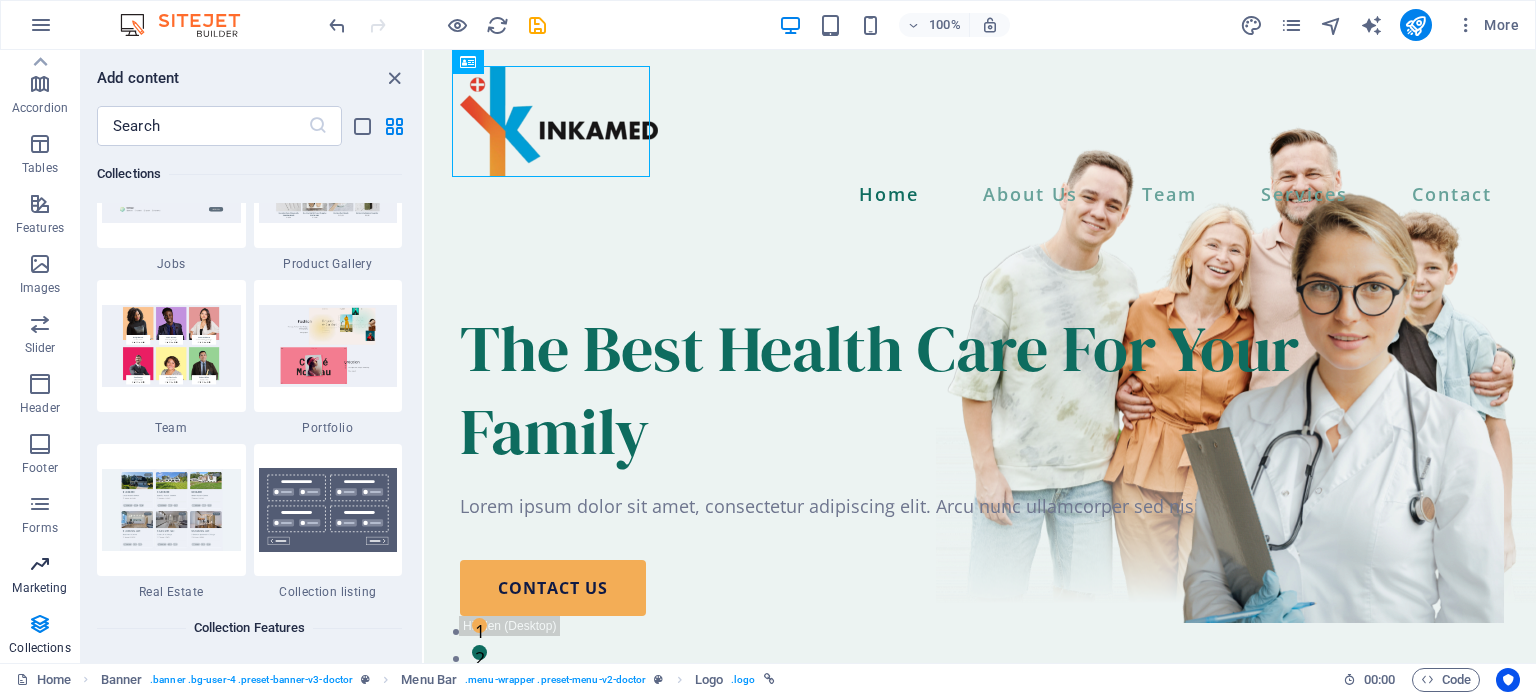 click at bounding box center [40, 564] 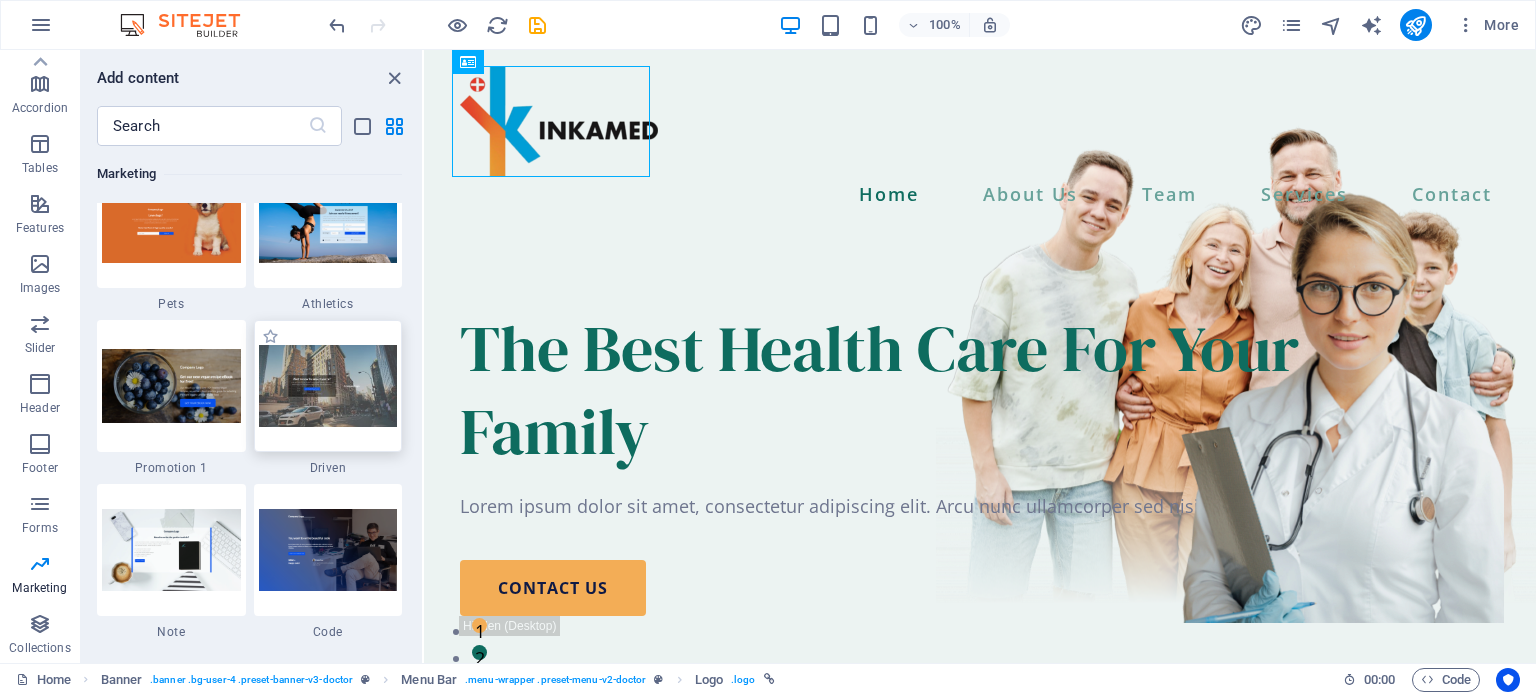 scroll, scrollTop: 17188, scrollLeft: 0, axis: vertical 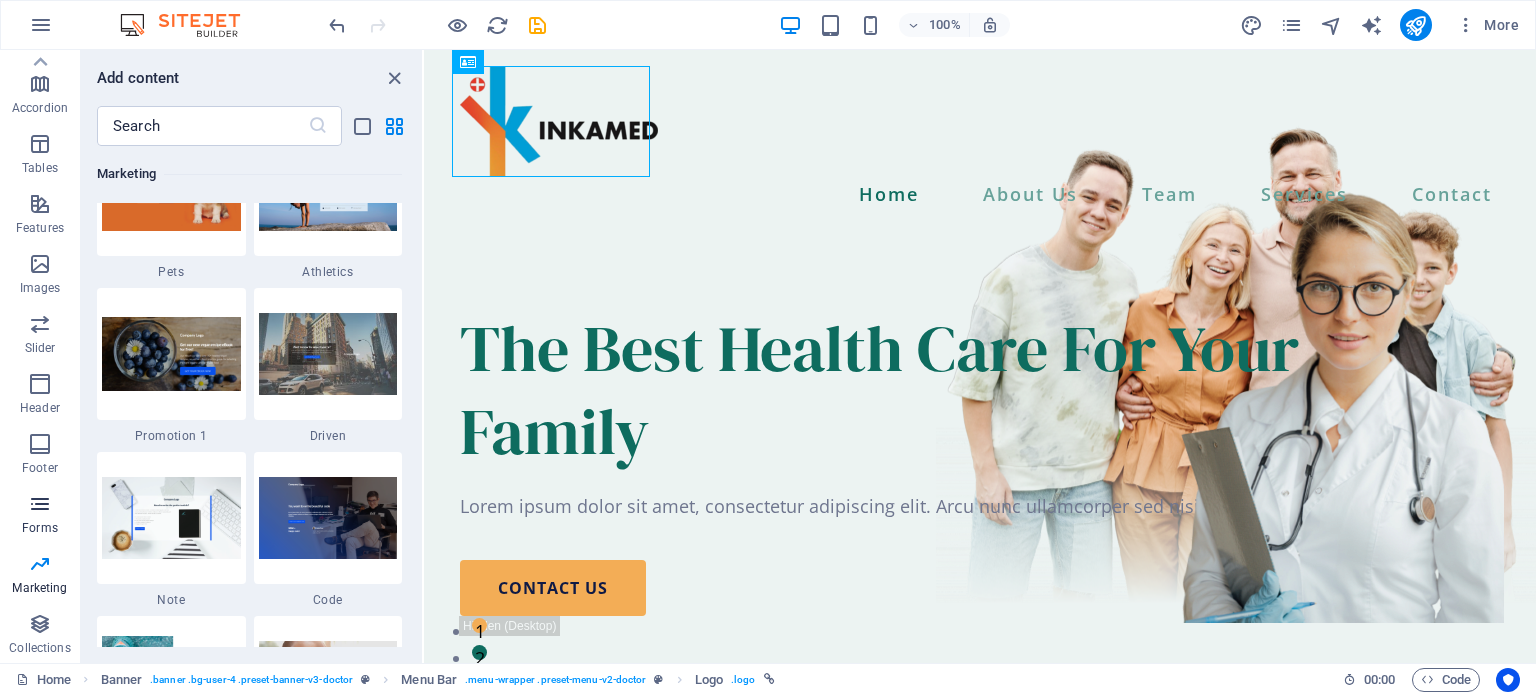 click at bounding box center [40, 504] 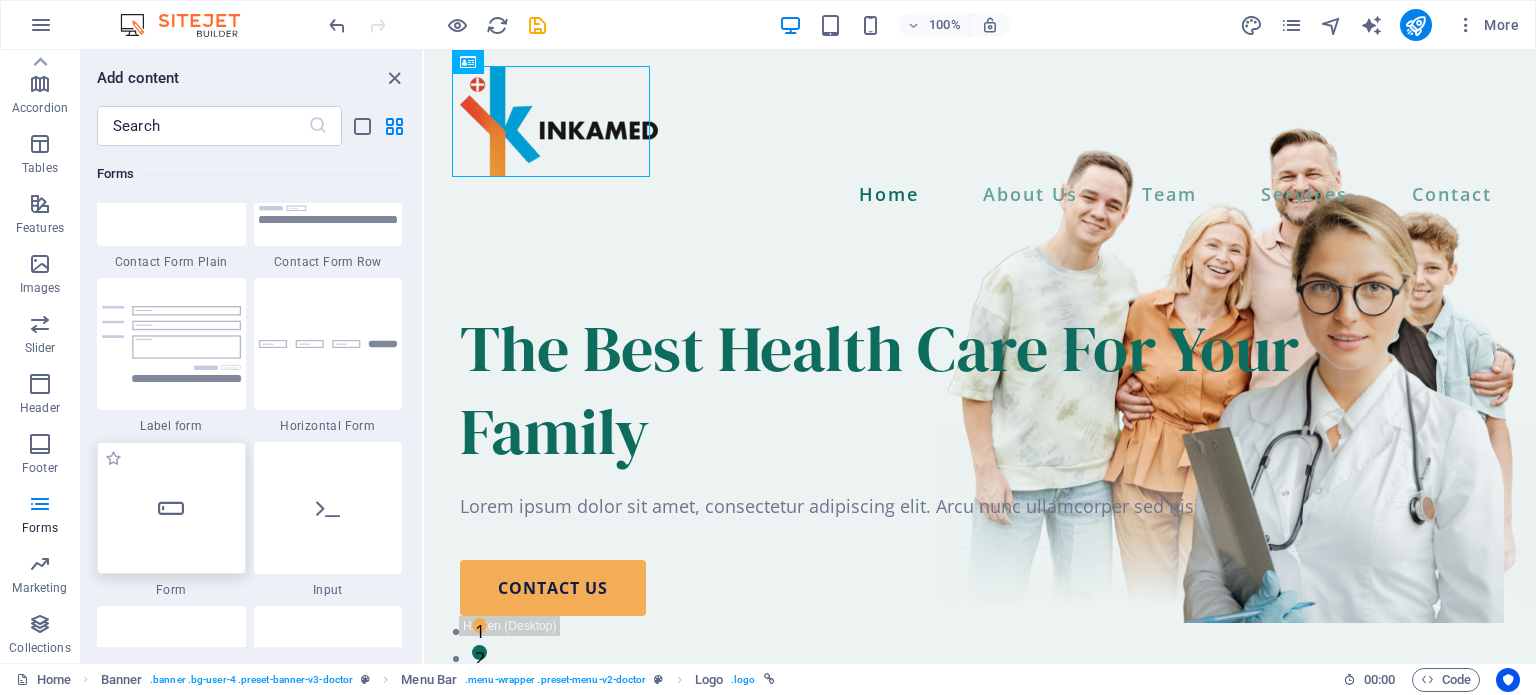 scroll, scrollTop: 14900, scrollLeft: 0, axis: vertical 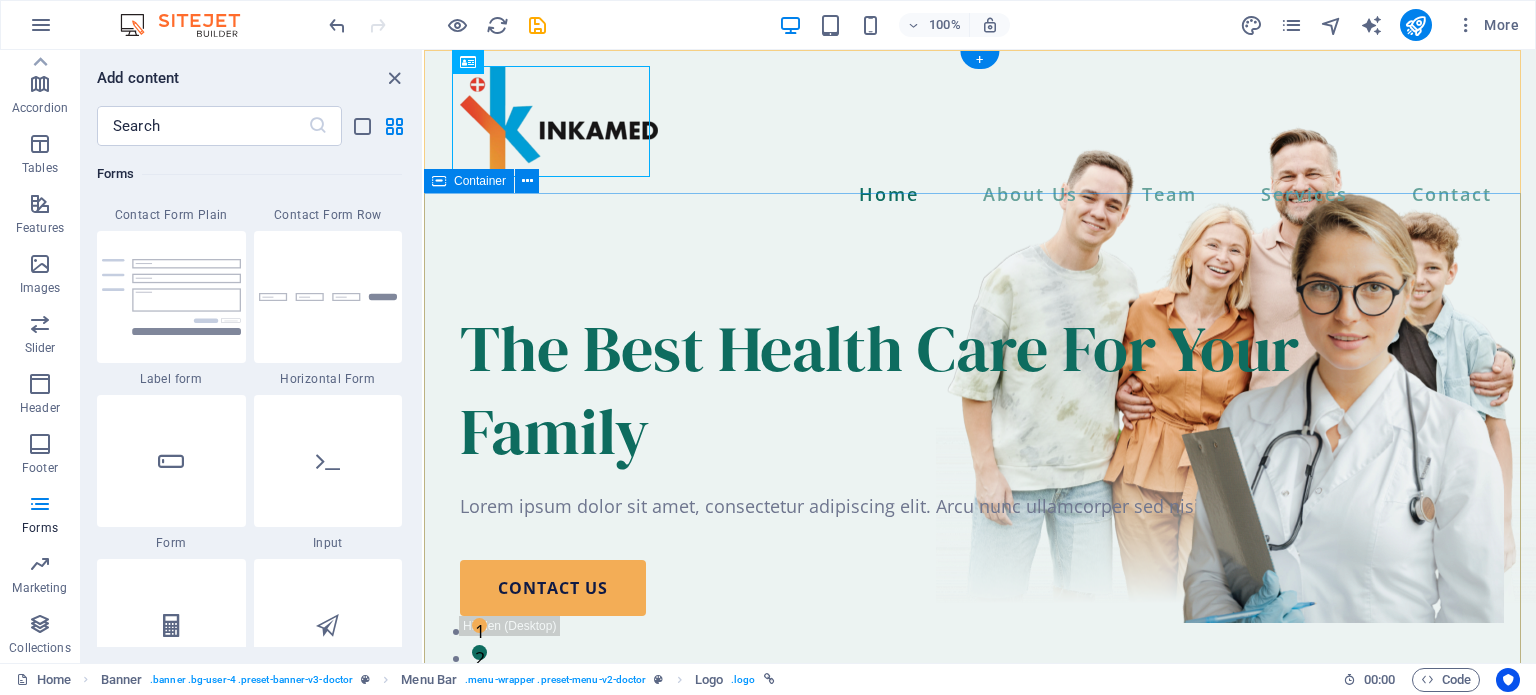 click on "The Best Health Care For Your Family Lorem ipsum dolor sit amet, consectetur adipiscing elit. Arcu nunc ullamcorper sed nisi ac amet, nisl diam vitae. contact us" at bounding box center [980, 740] 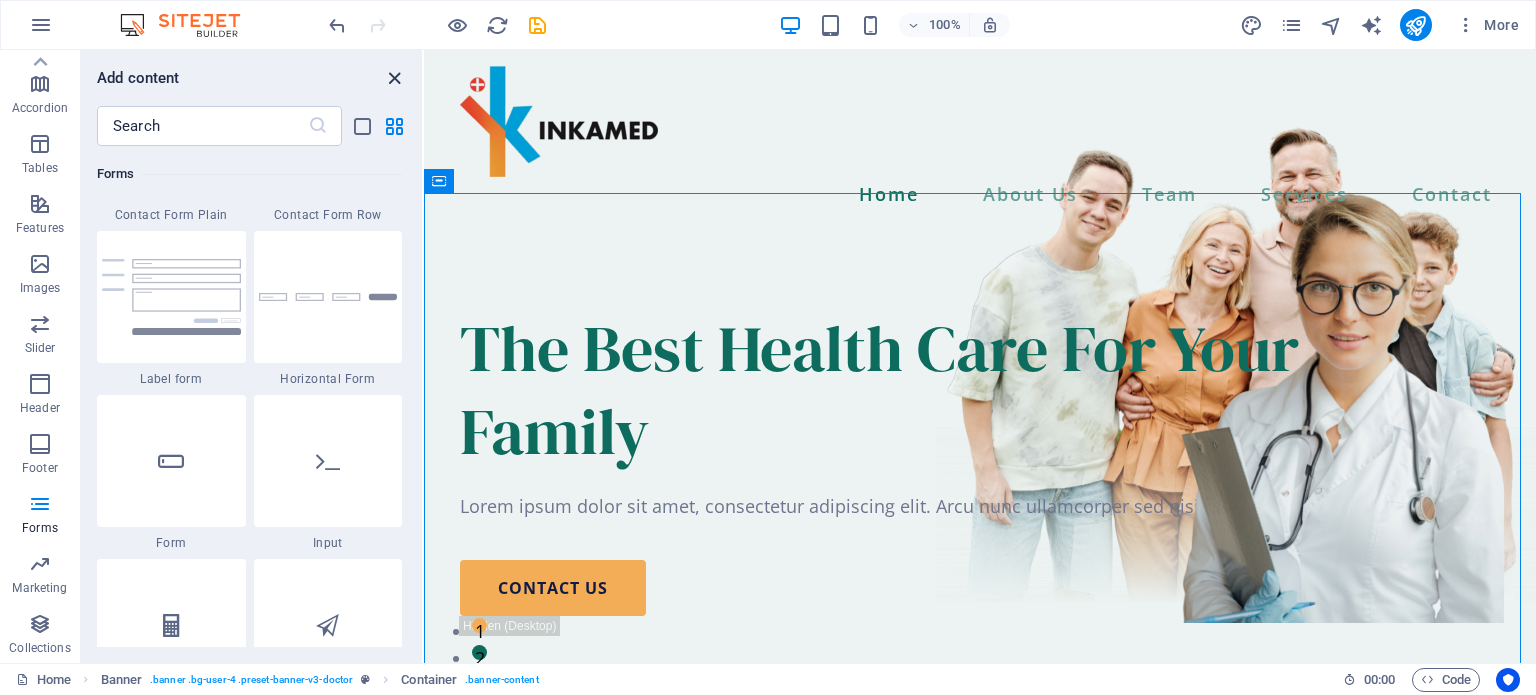 click at bounding box center (394, 78) 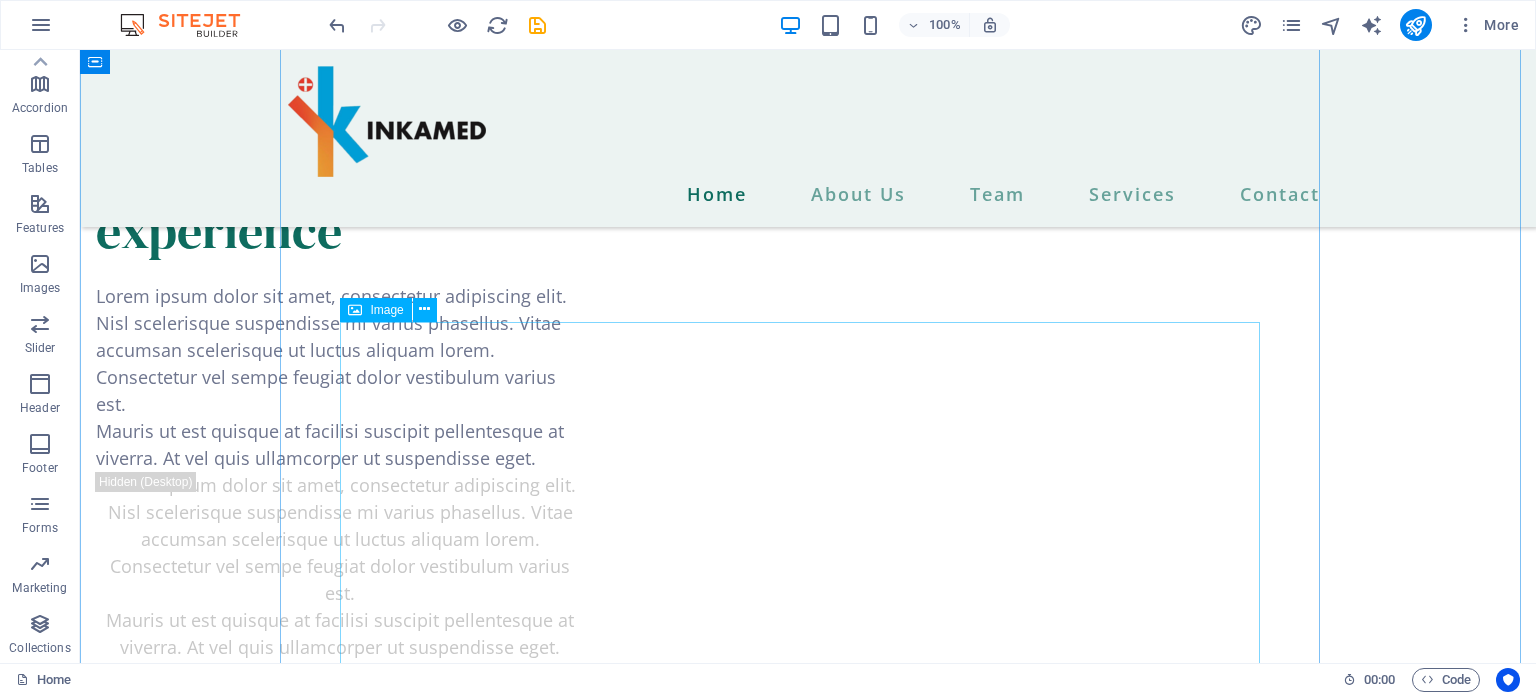 scroll, scrollTop: 2500, scrollLeft: 0, axis: vertical 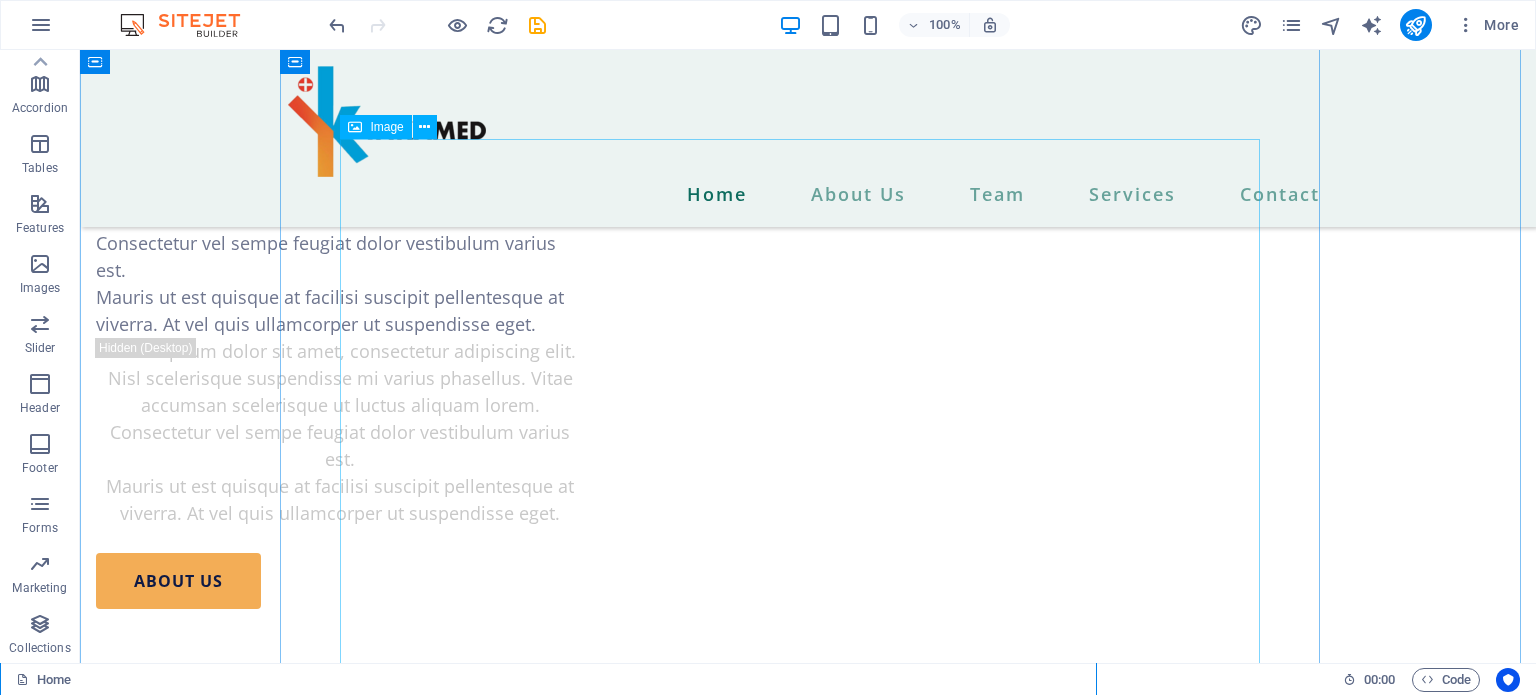 click at bounding box center [808, 1372] 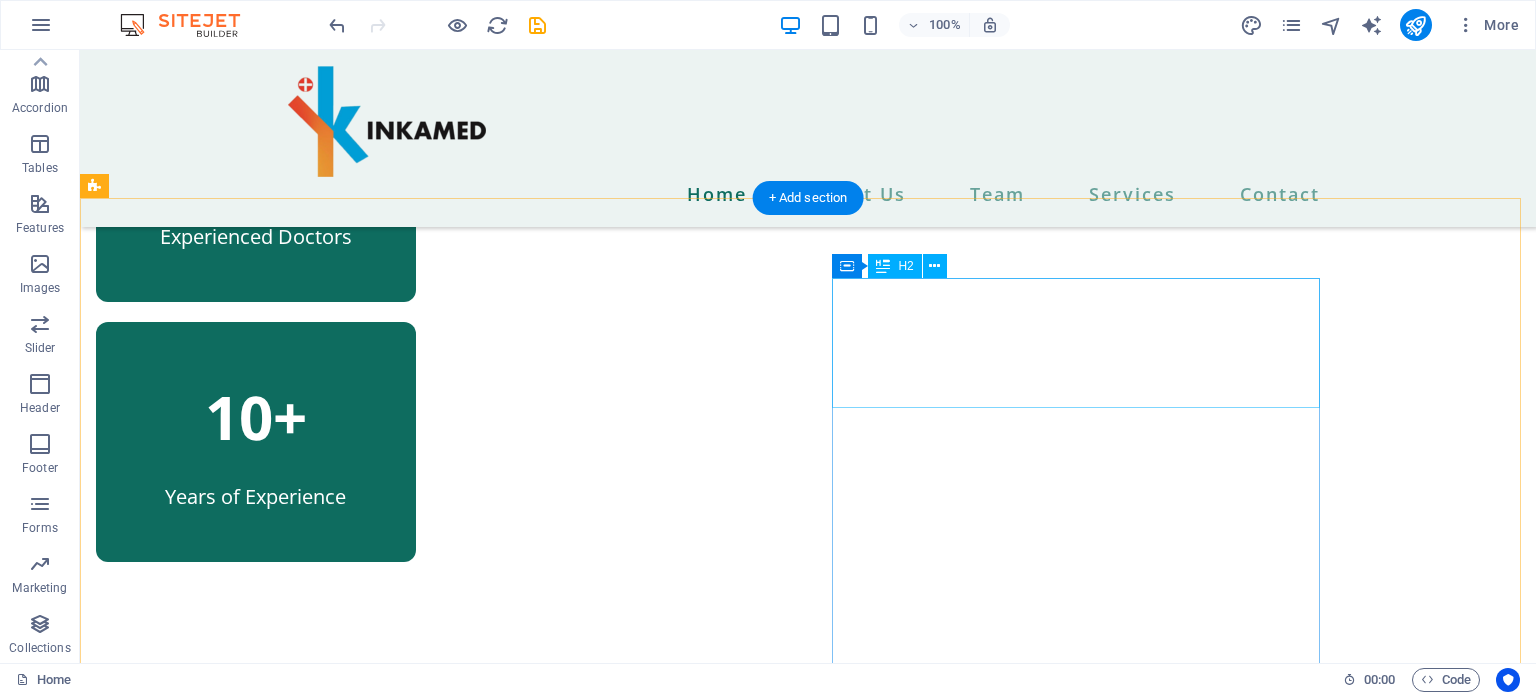 scroll, scrollTop: 1200, scrollLeft: 0, axis: vertical 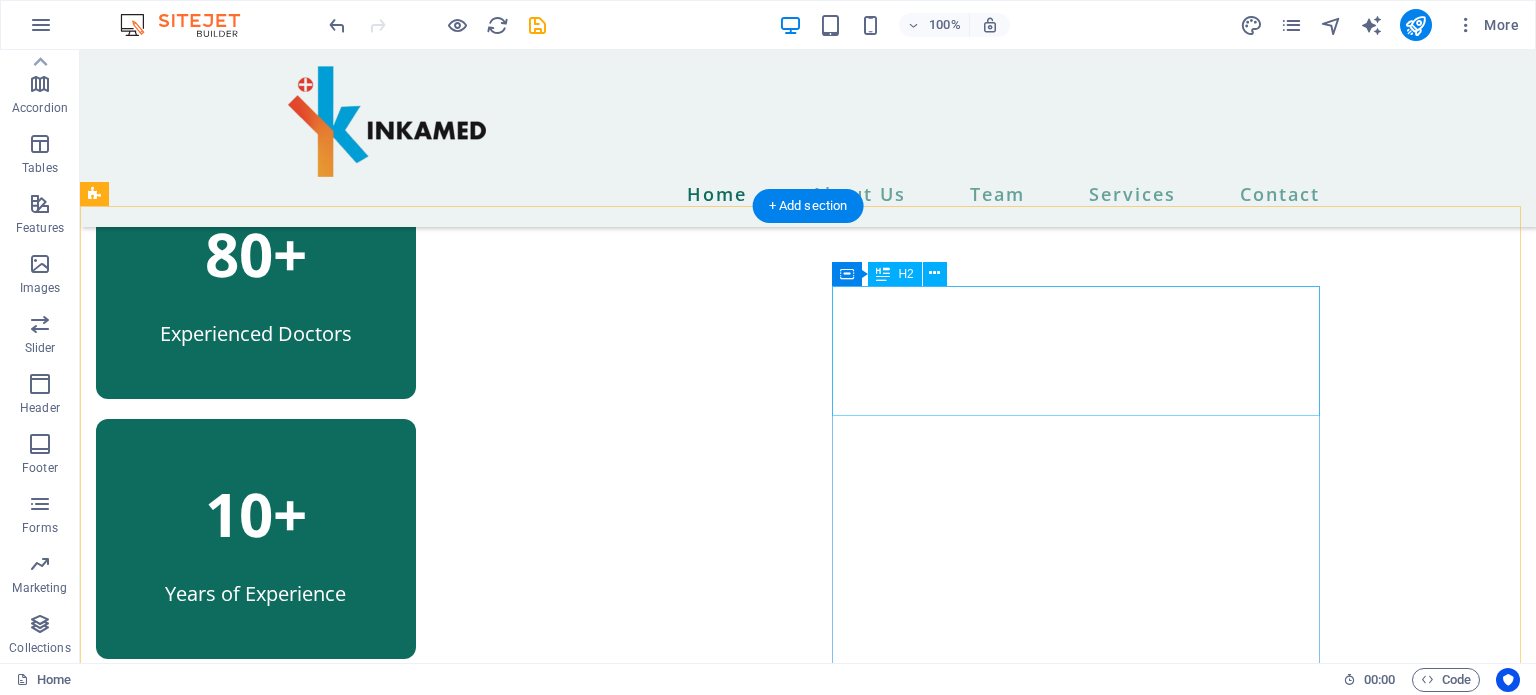 click on "More than 10 years of experience" at bounding box center [340, 1364] 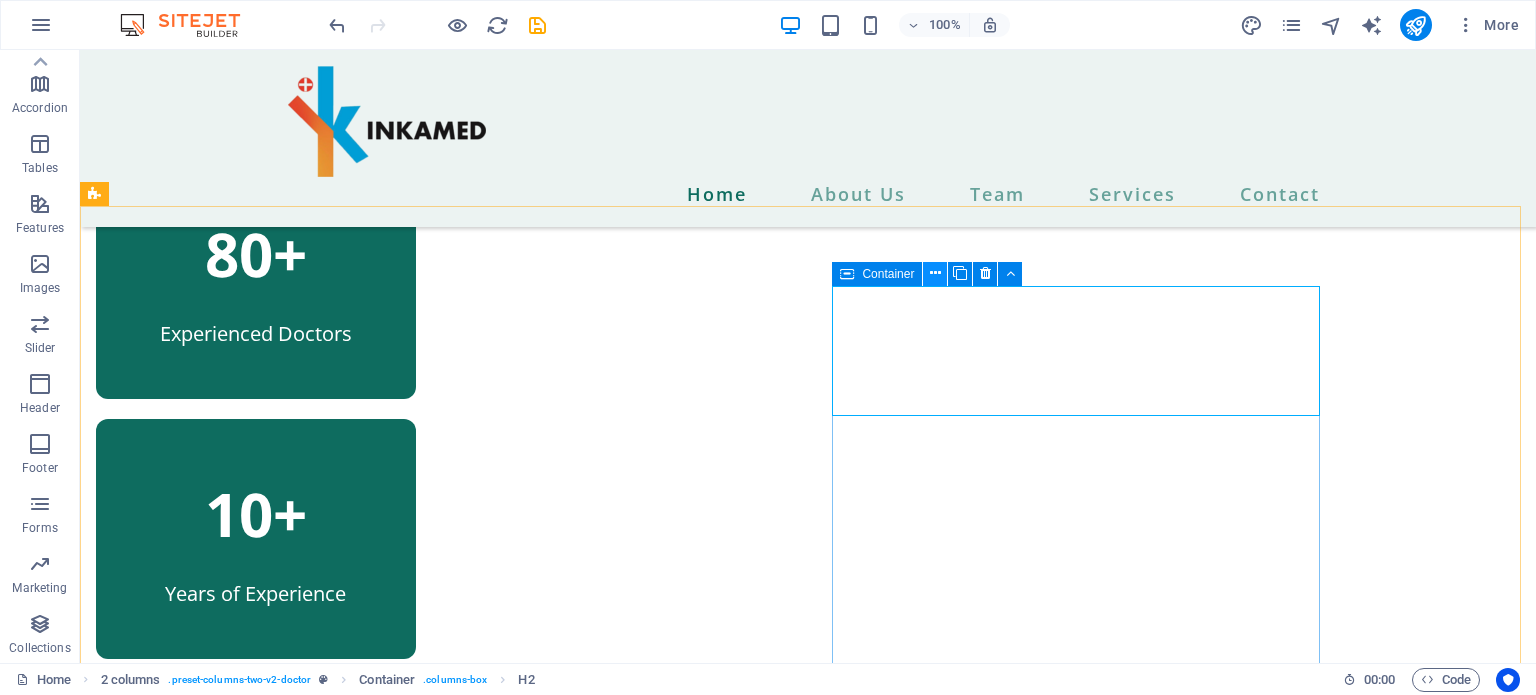 click at bounding box center [935, 274] 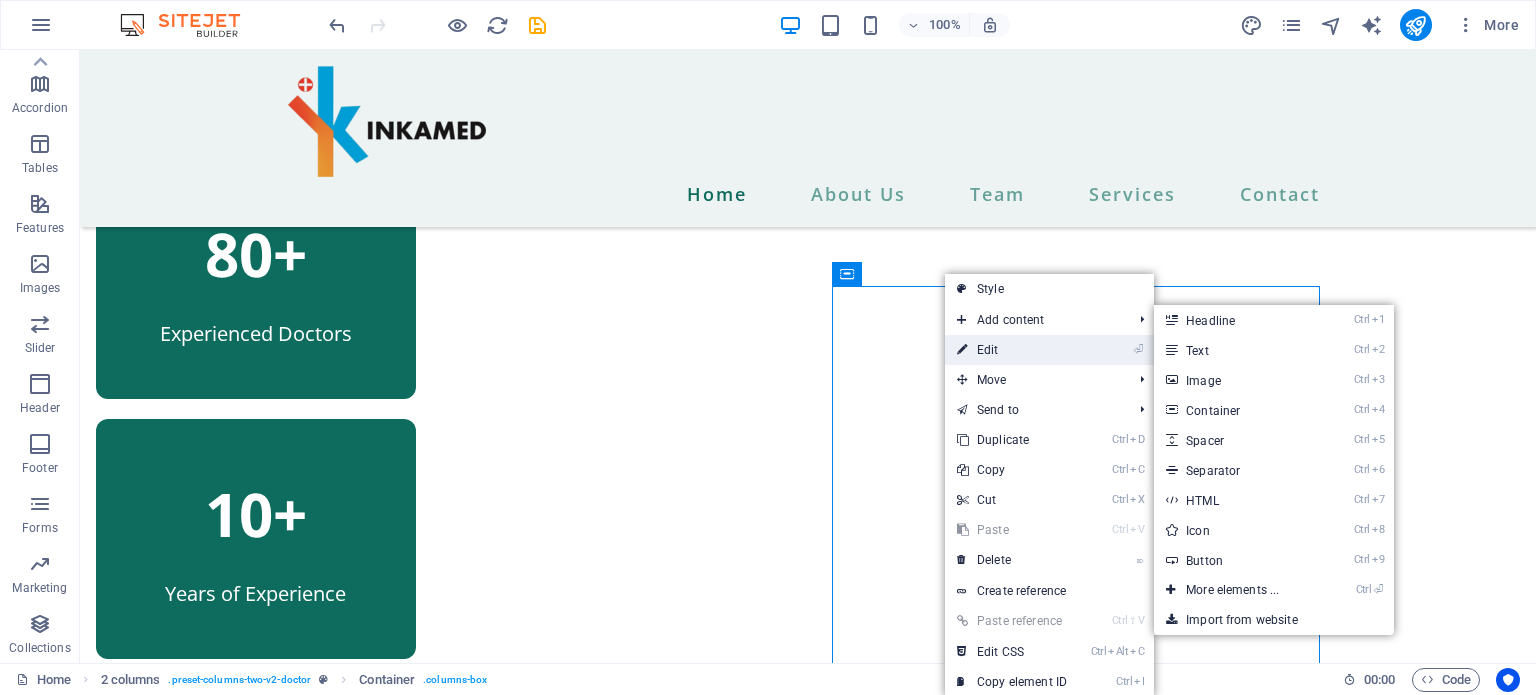 click on "⏎  Edit" at bounding box center [1012, 350] 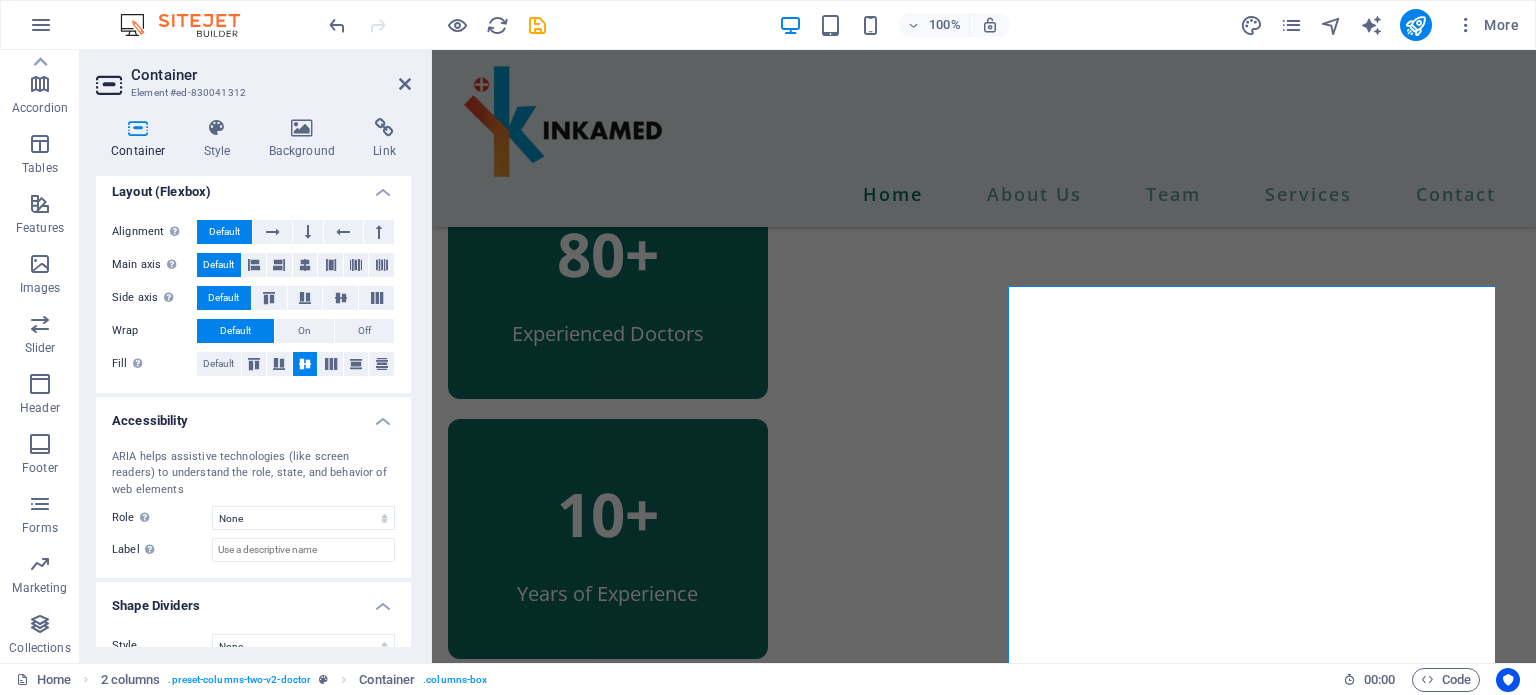 scroll, scrollTop: 336, scrollLeft: 0, axis: vertical 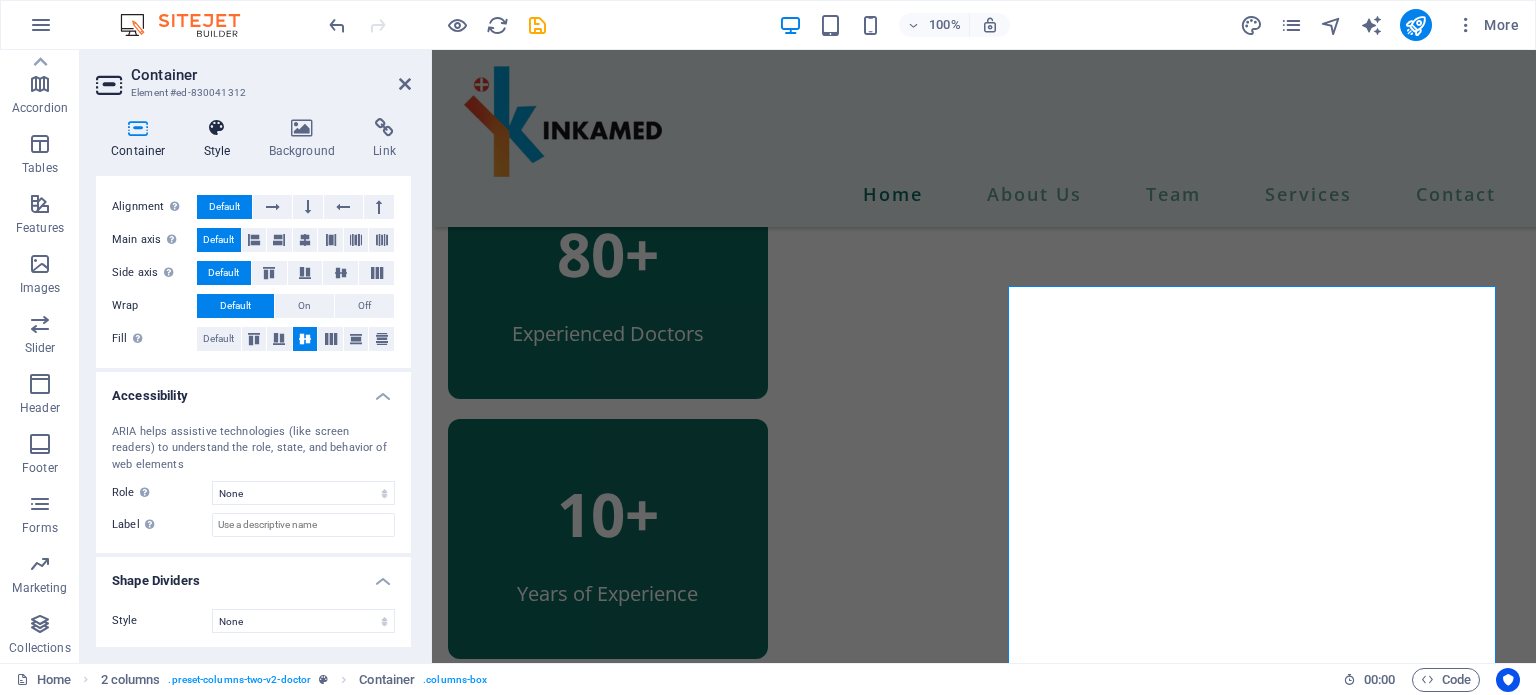 click at bounding box center (217, 128) 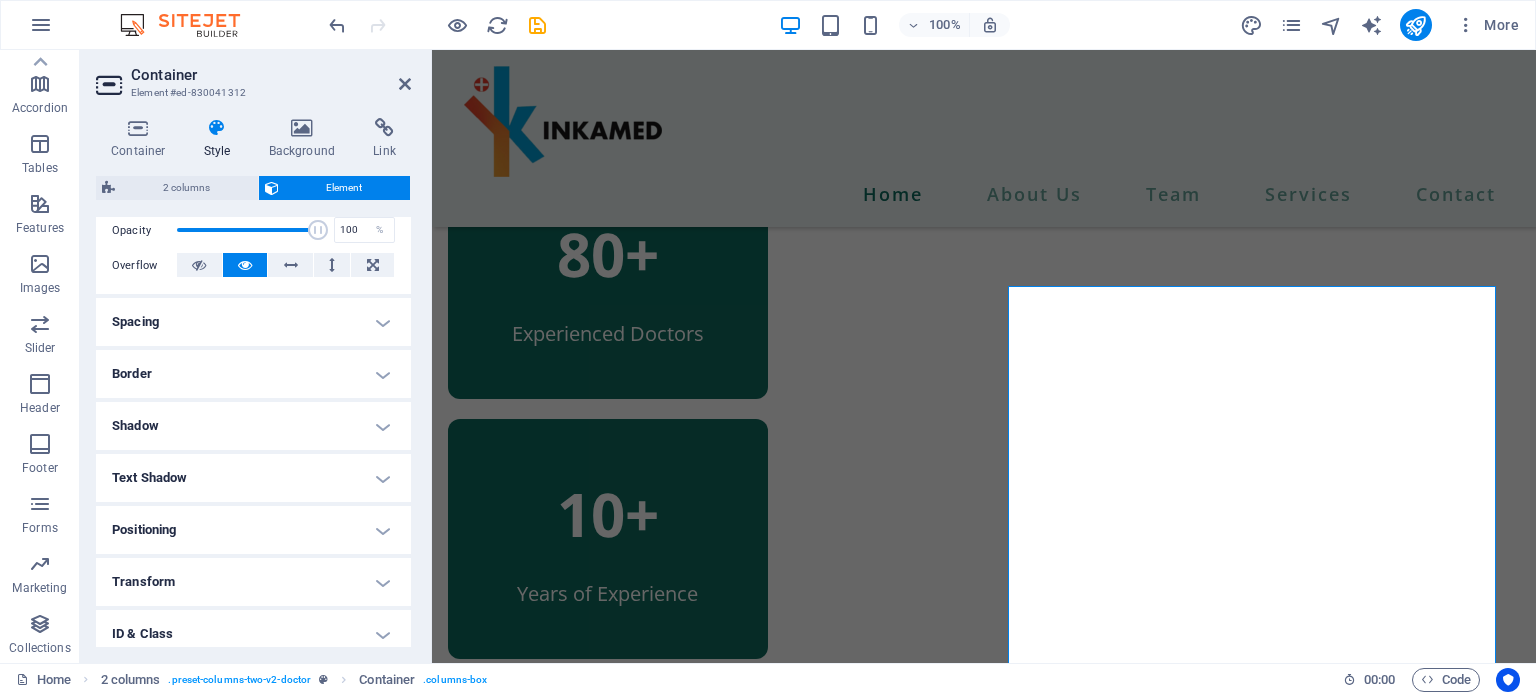 scroll, scrollTop: 414, scrollLeft: 0, axis: vertical 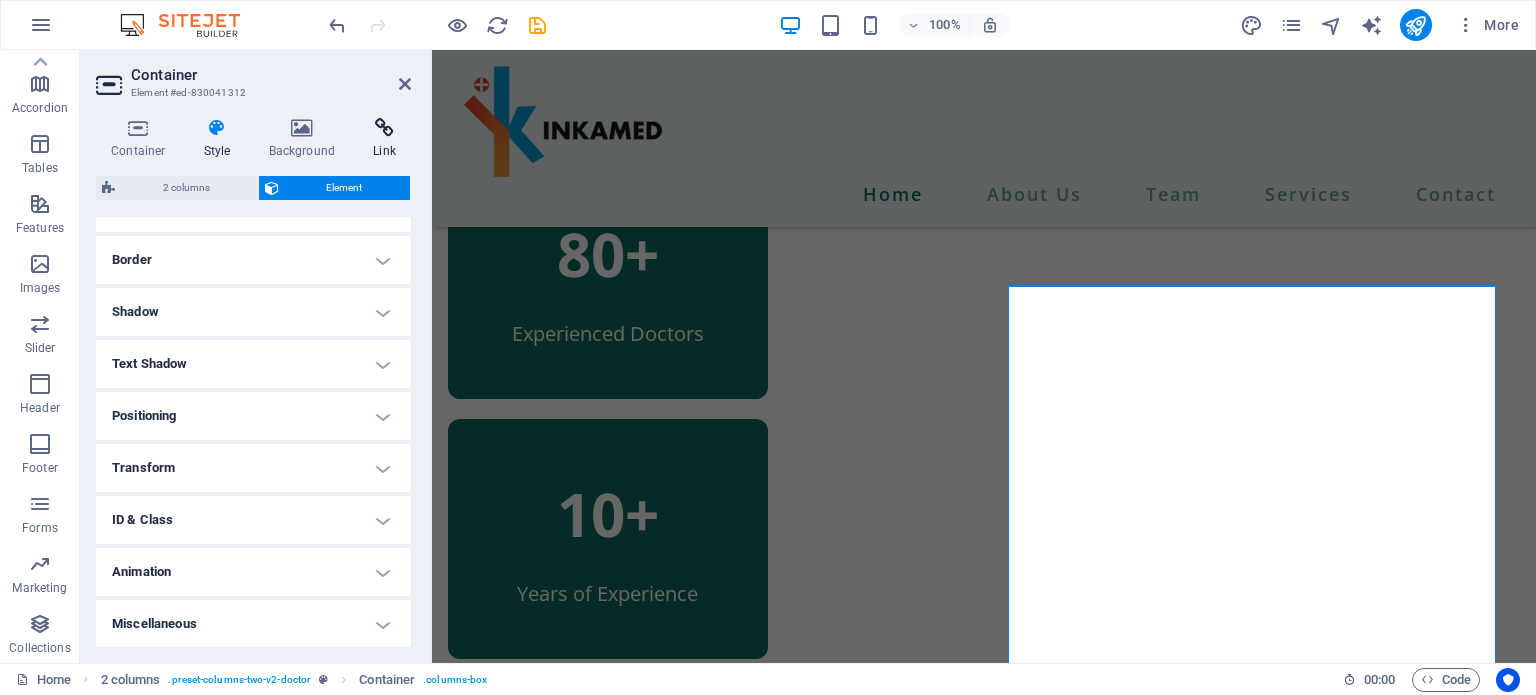 click at bounding box center (384, 128) 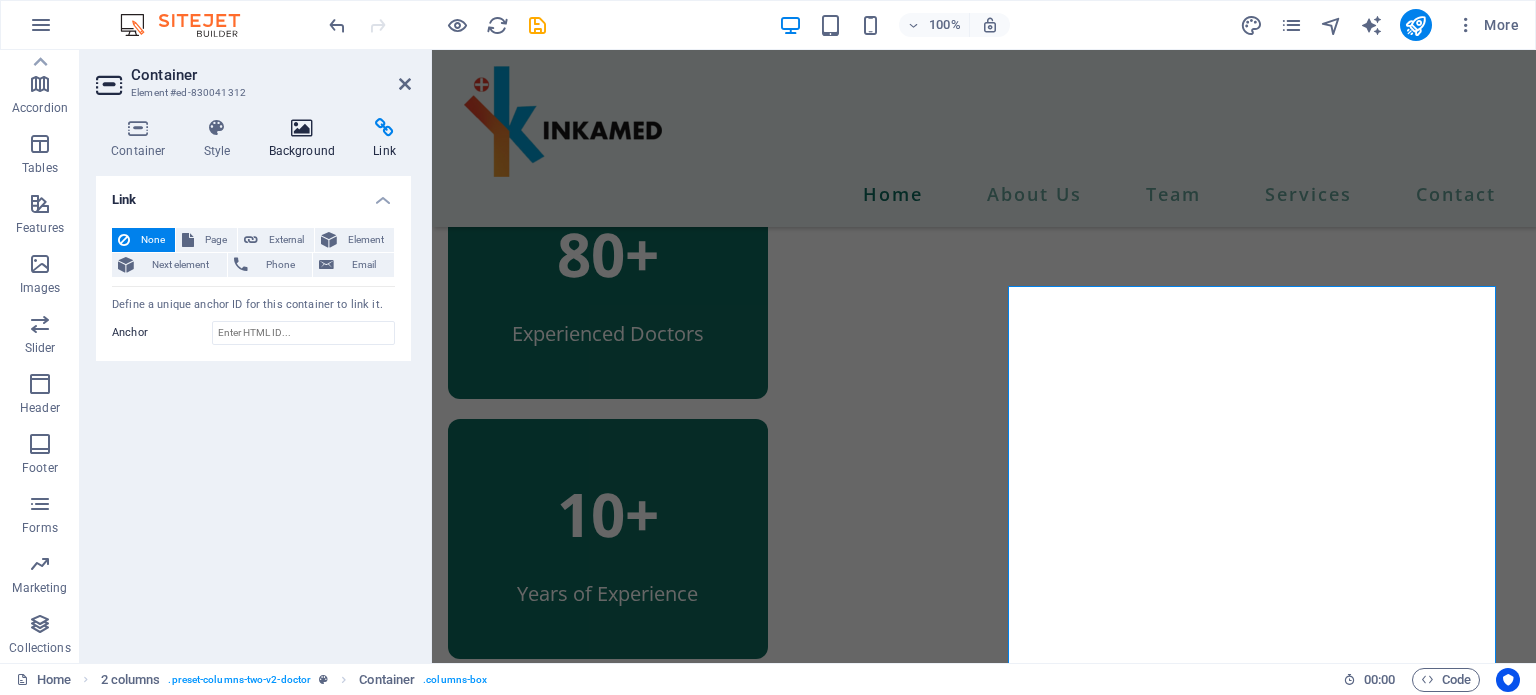 click at bounding box center [302, 128] 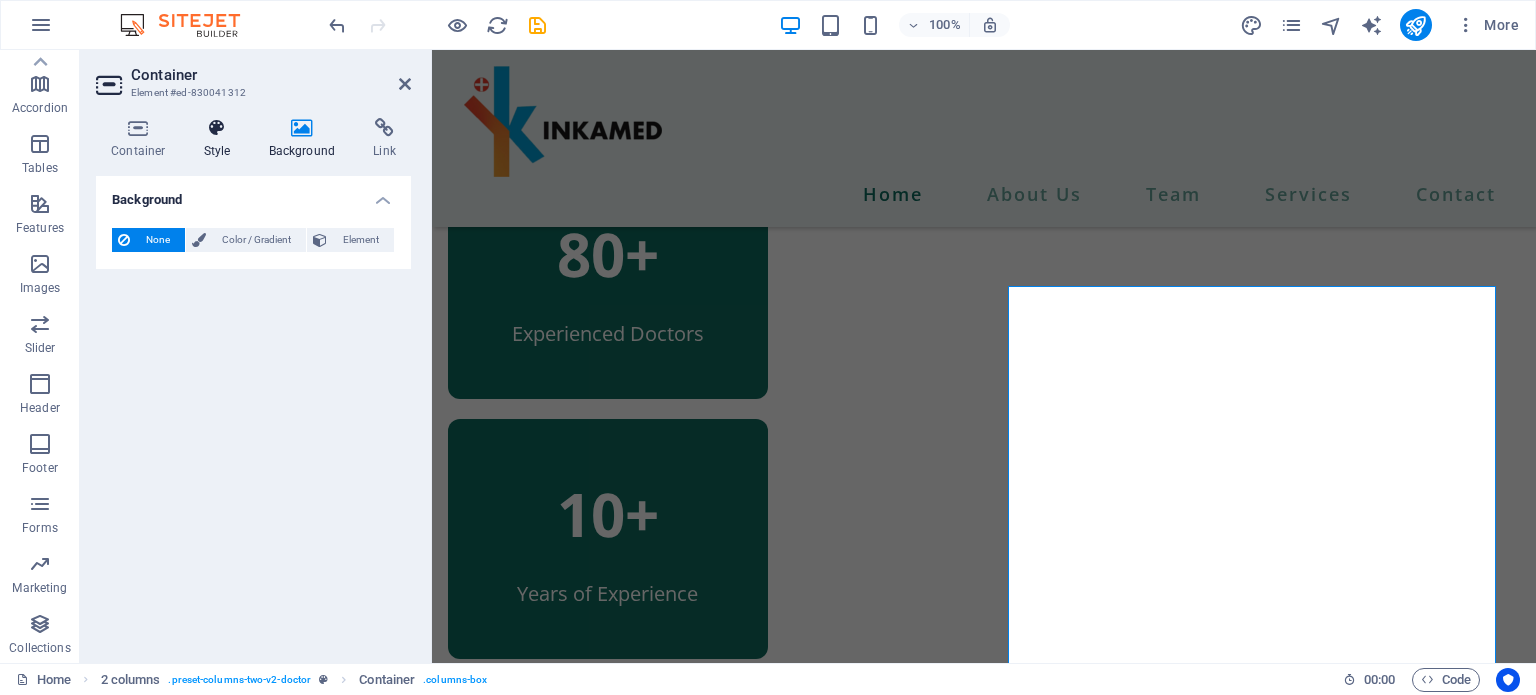 click at bounding box center [217, 128] 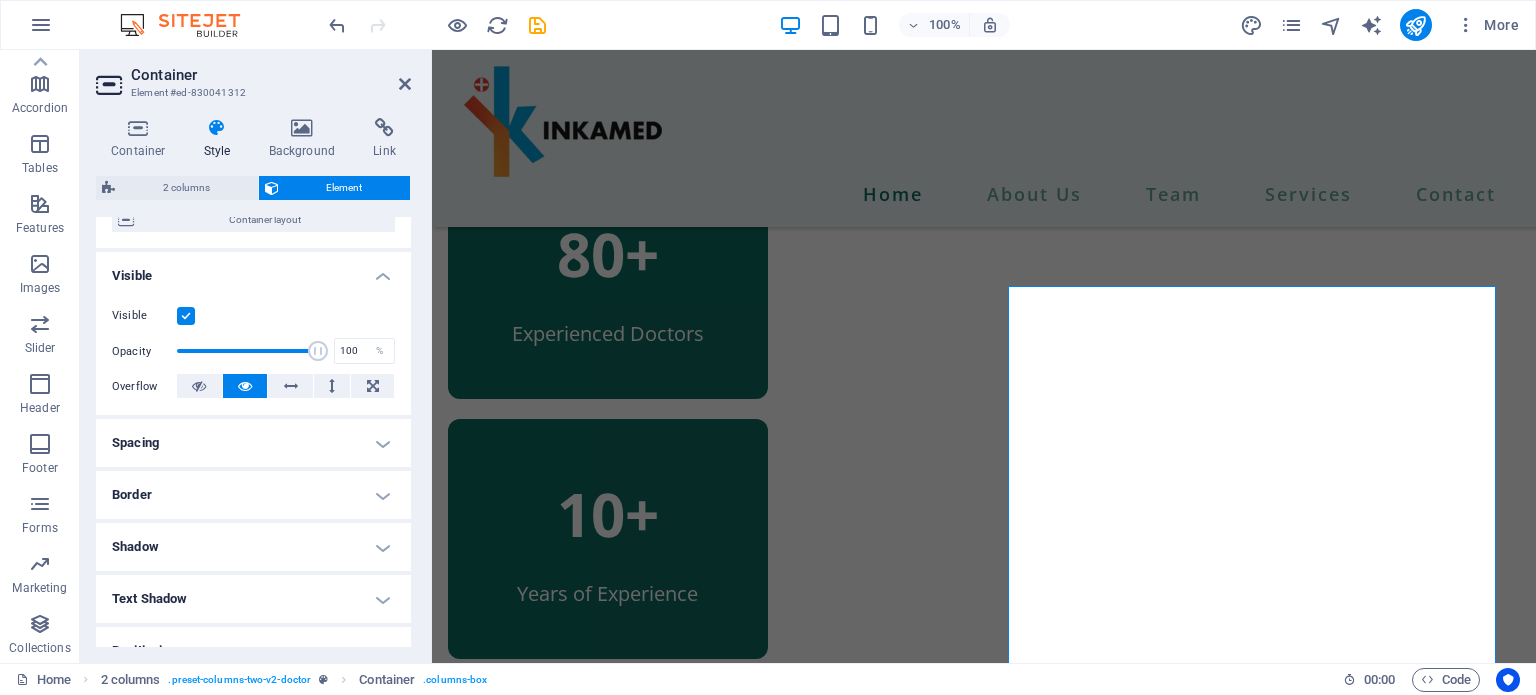 scroll, scrollTop: 0, scrollLeft: 0, axis: both 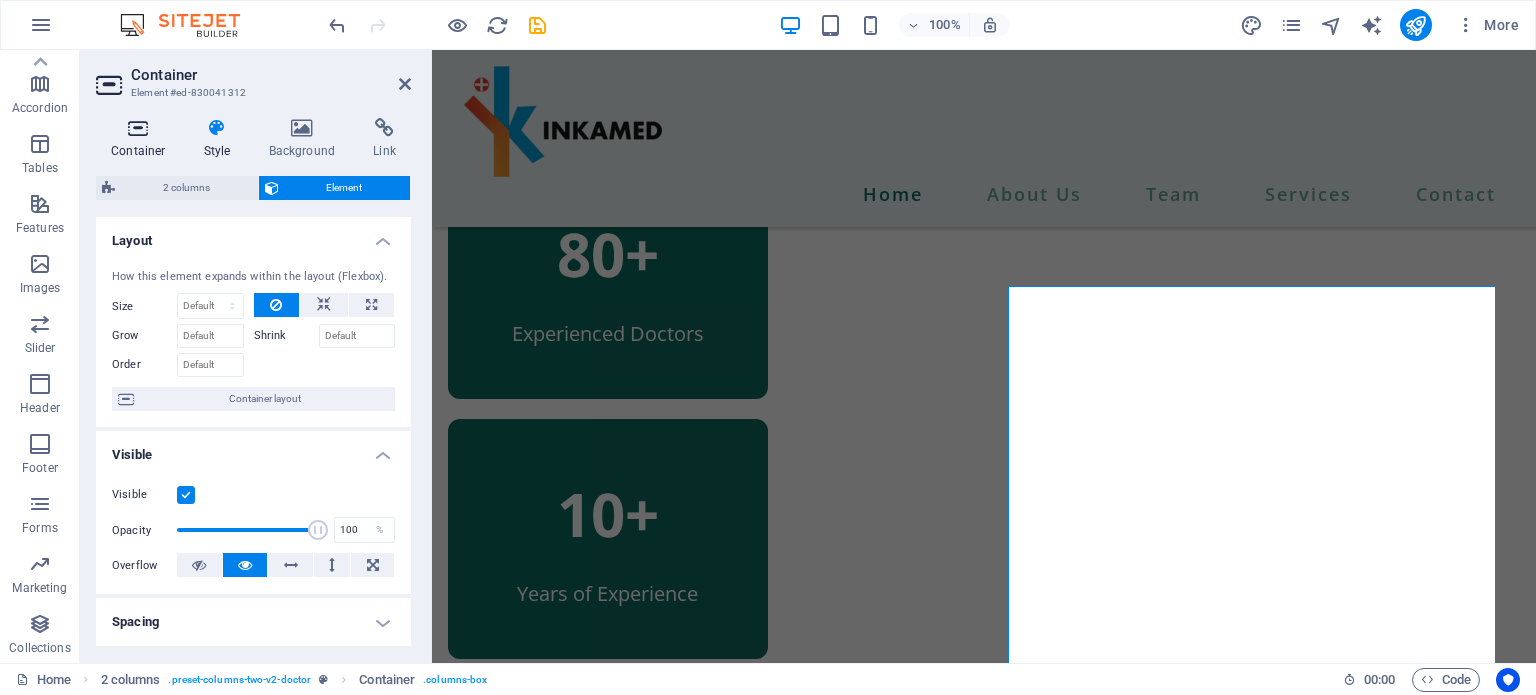 click at bounding box center [138, 128] 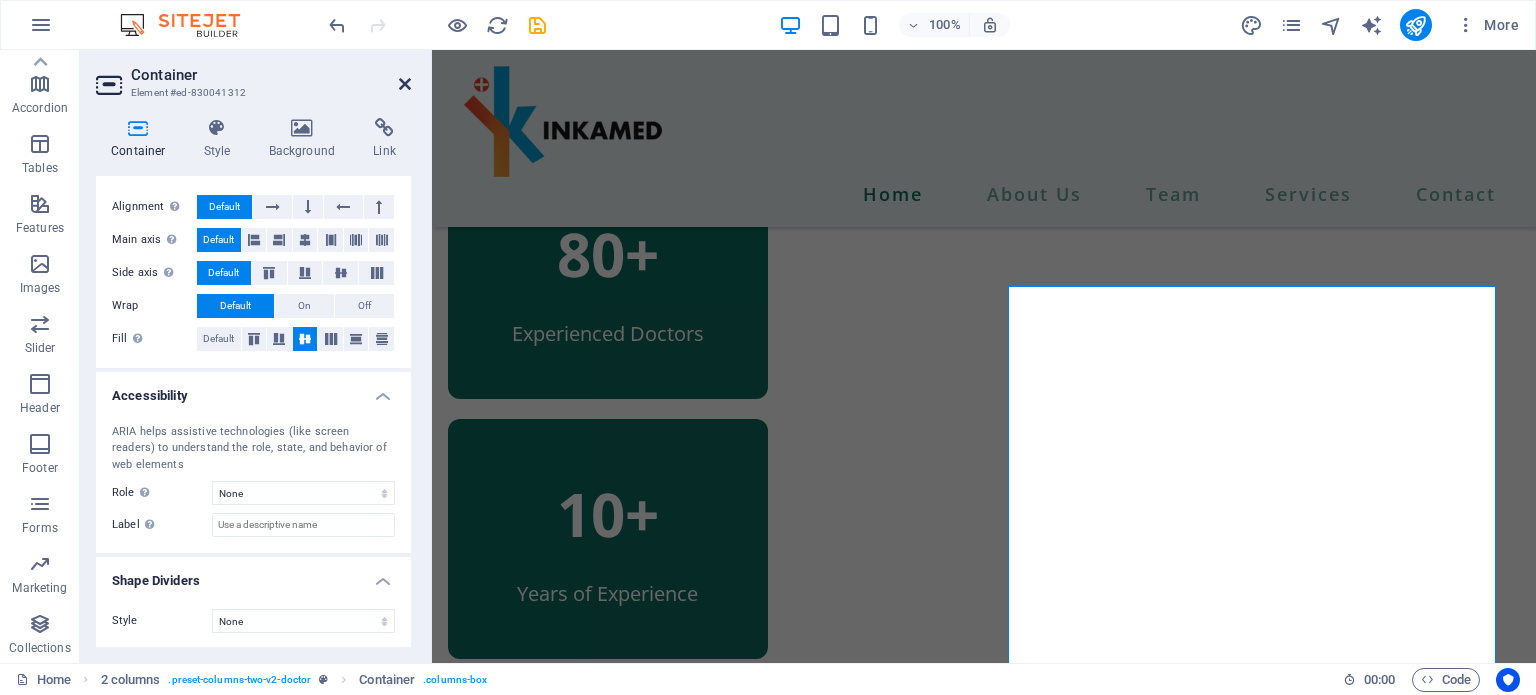 click at bounding box center [405, 84] 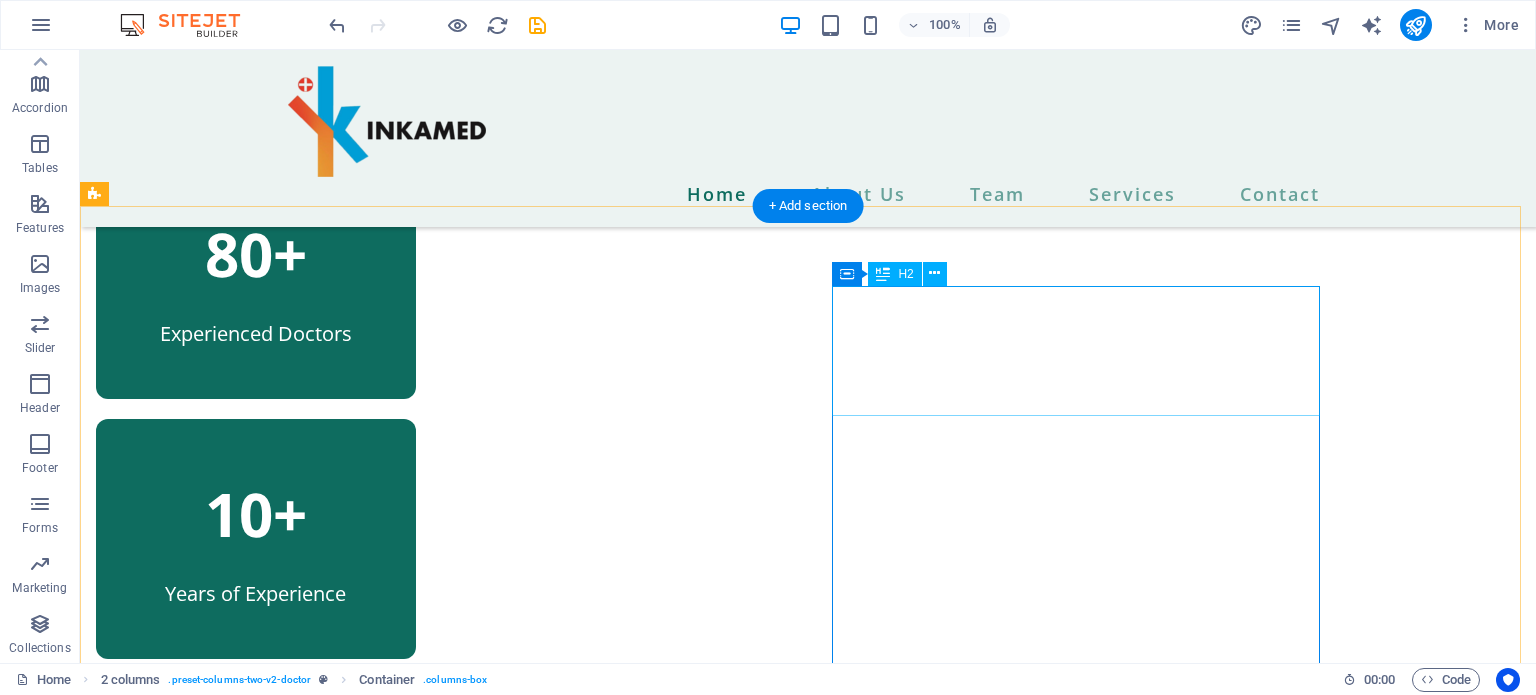 click on "More than 10 years of experience" at bounding box center (340, 1364) 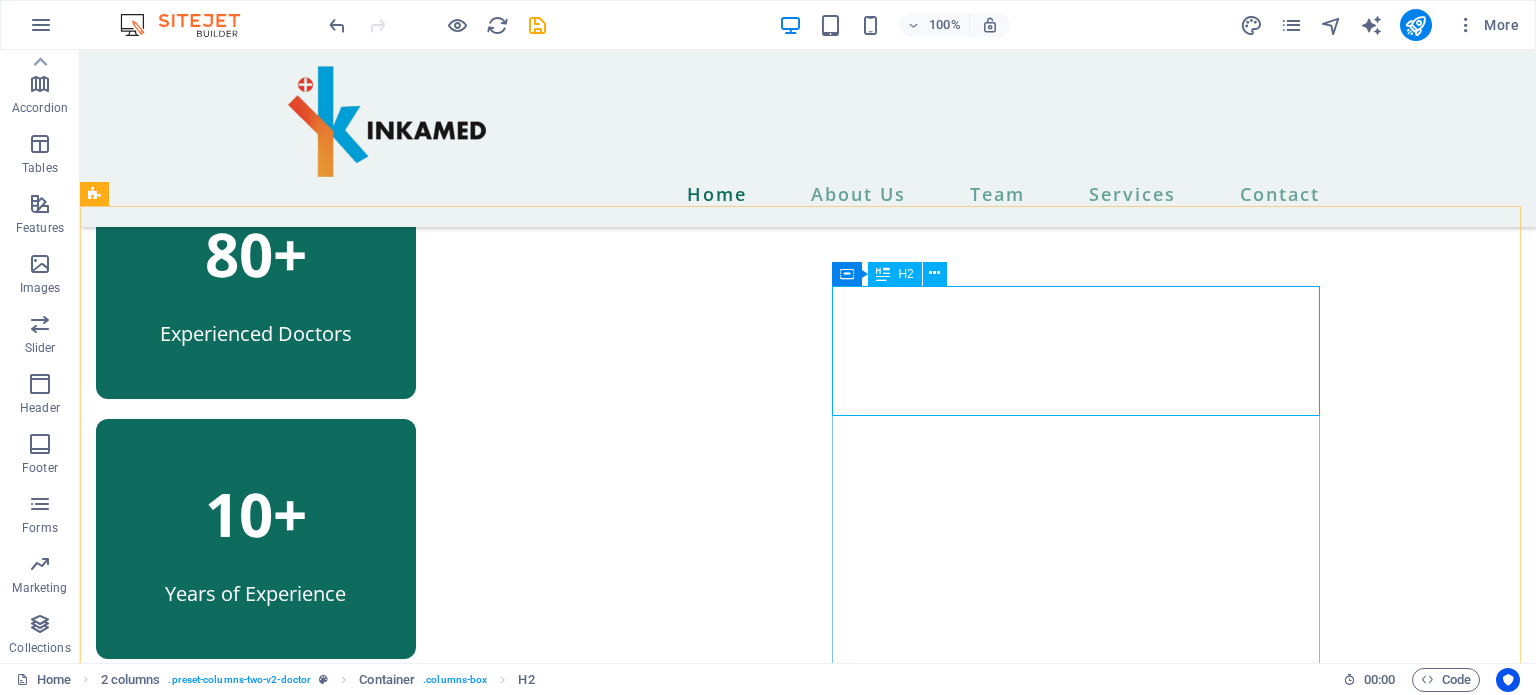click on "H2" at bounding box center [905, 274] 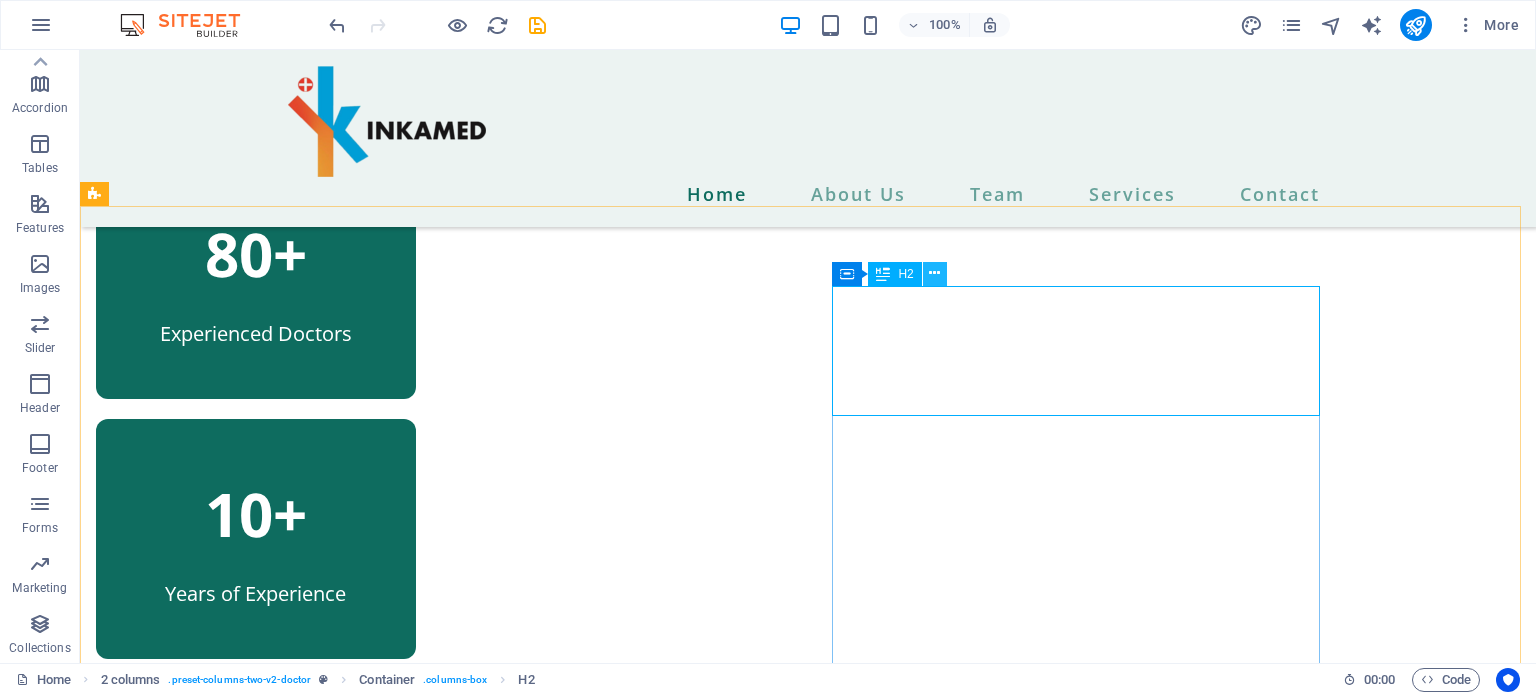 click at bounding box center (934, 273) 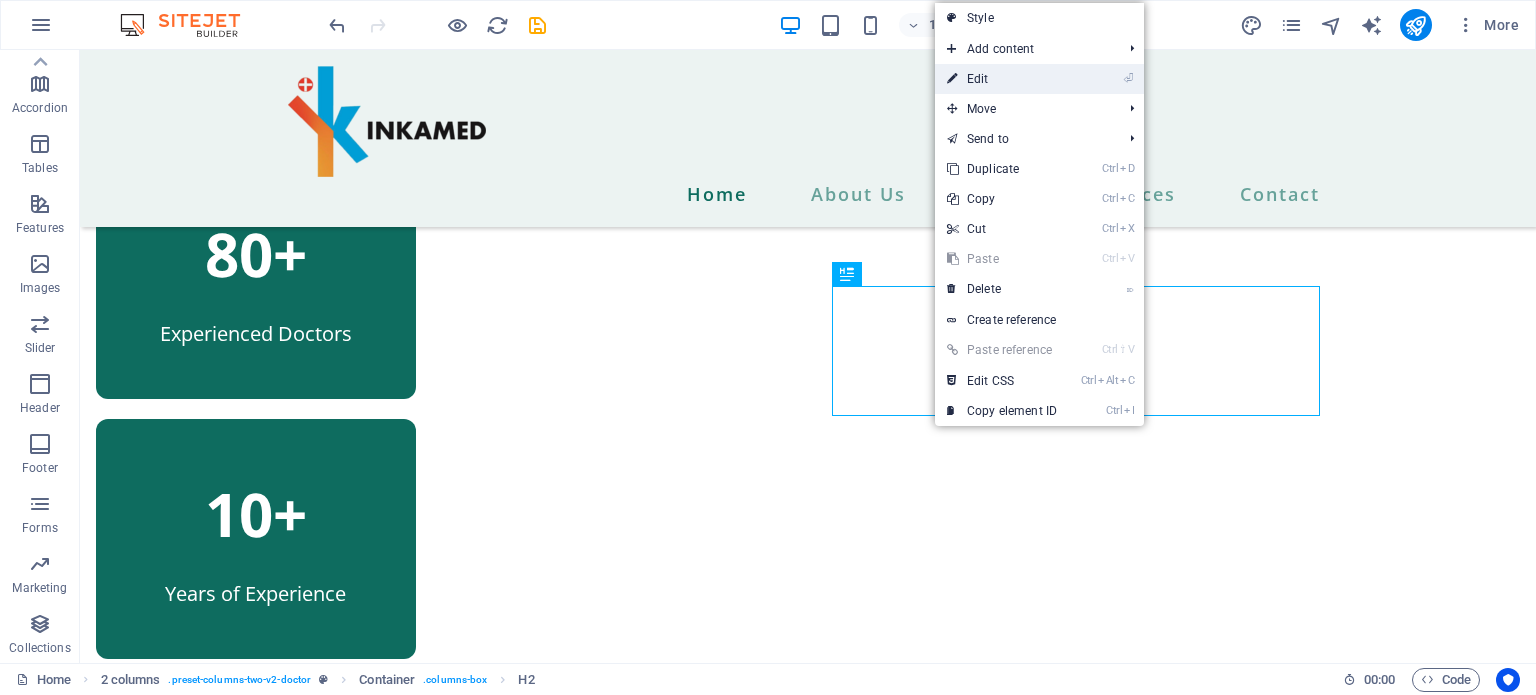 click on "⏎  Edit" at bounding box center (1039, 79) 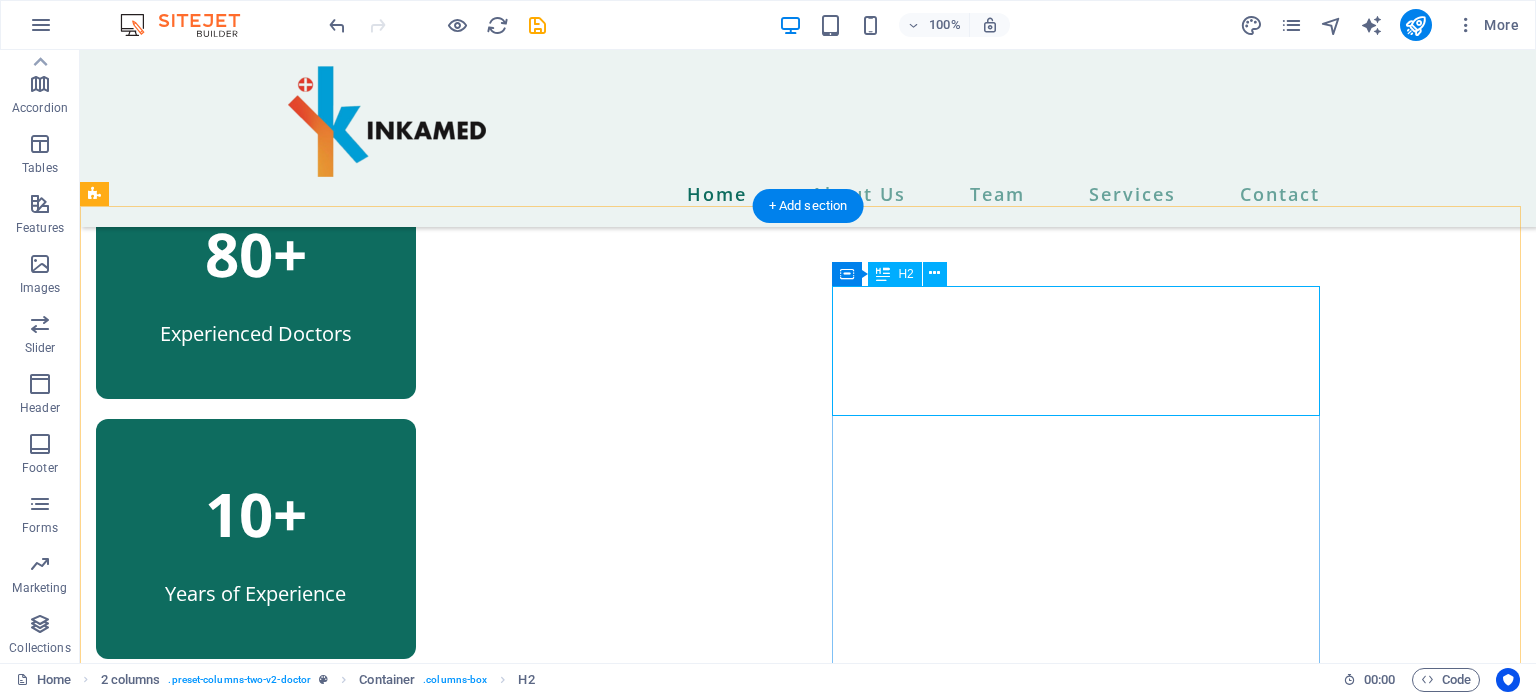 click on "More than 10 years of experience" at bounding box center [340, 1364] 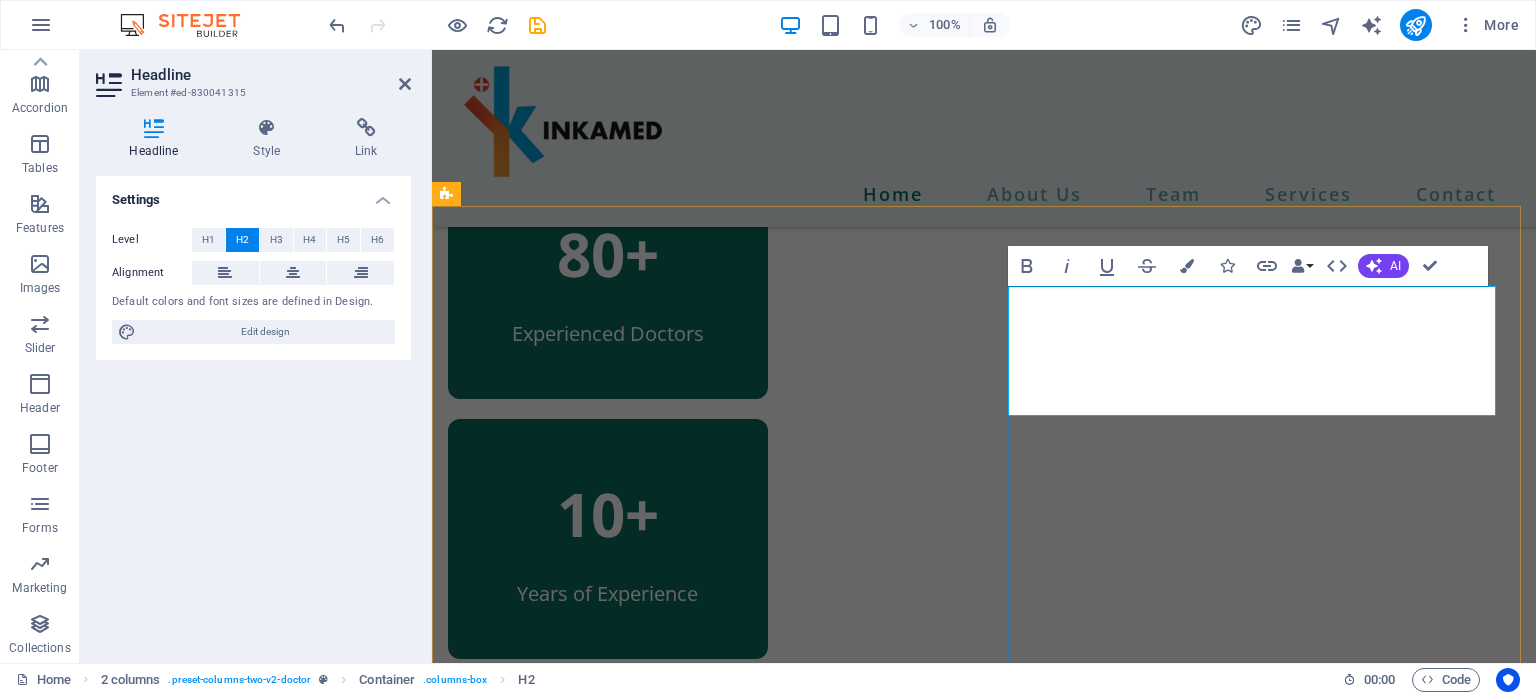 click on "More than 10 years of experience" at bounding box center [692, 1364] 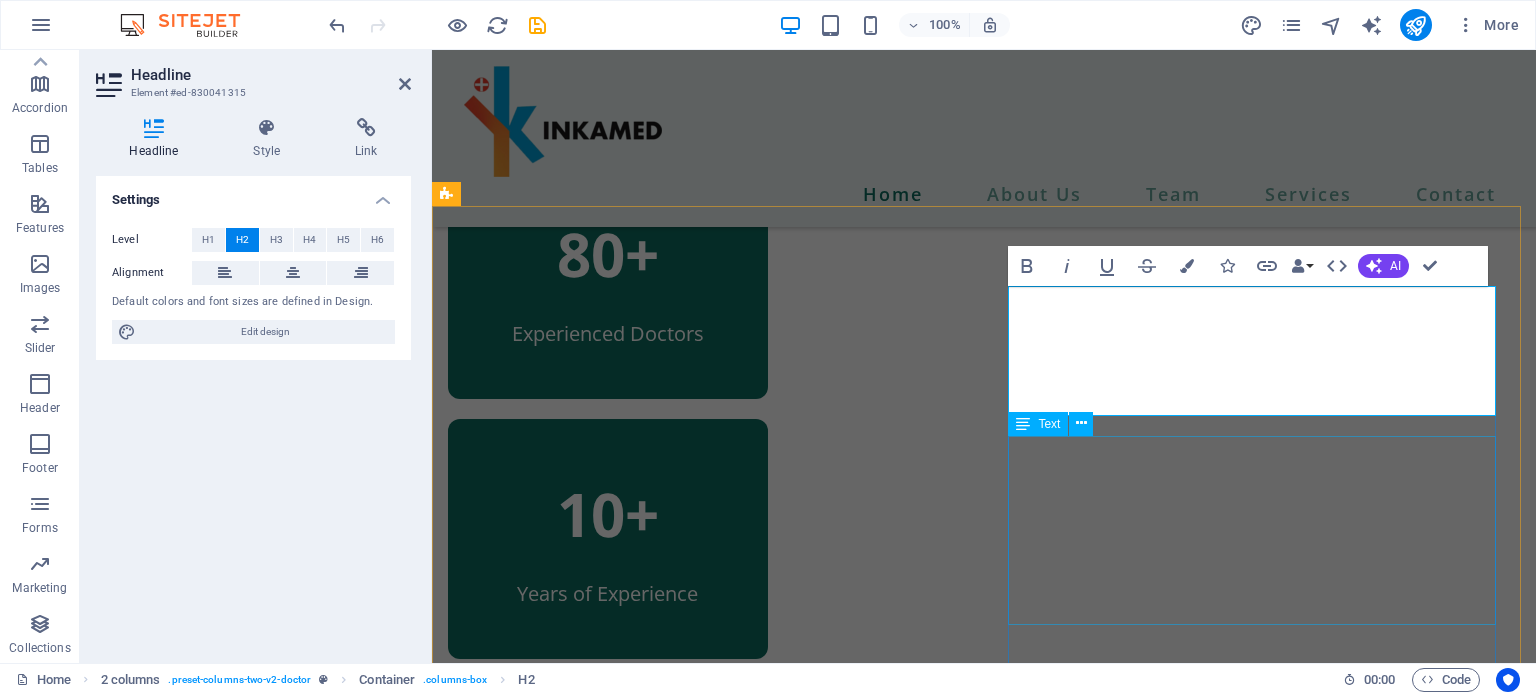 click on "Lorem ipsum dolor sit amet, consectetur adipiscing elit. Nisl scelerisque suspendisse mi varius phasellus. Vitae accumsan scelerisque ut luctus aliquam lorem. Consectetur vel sempe feugiat dolor vestibulum varius est.  Mauris ut est quisque at facilisi suscipit pellentesque at viverra. At vel quis ullamcorper ut suspendisse eget." at bounding box center [692, 1543] 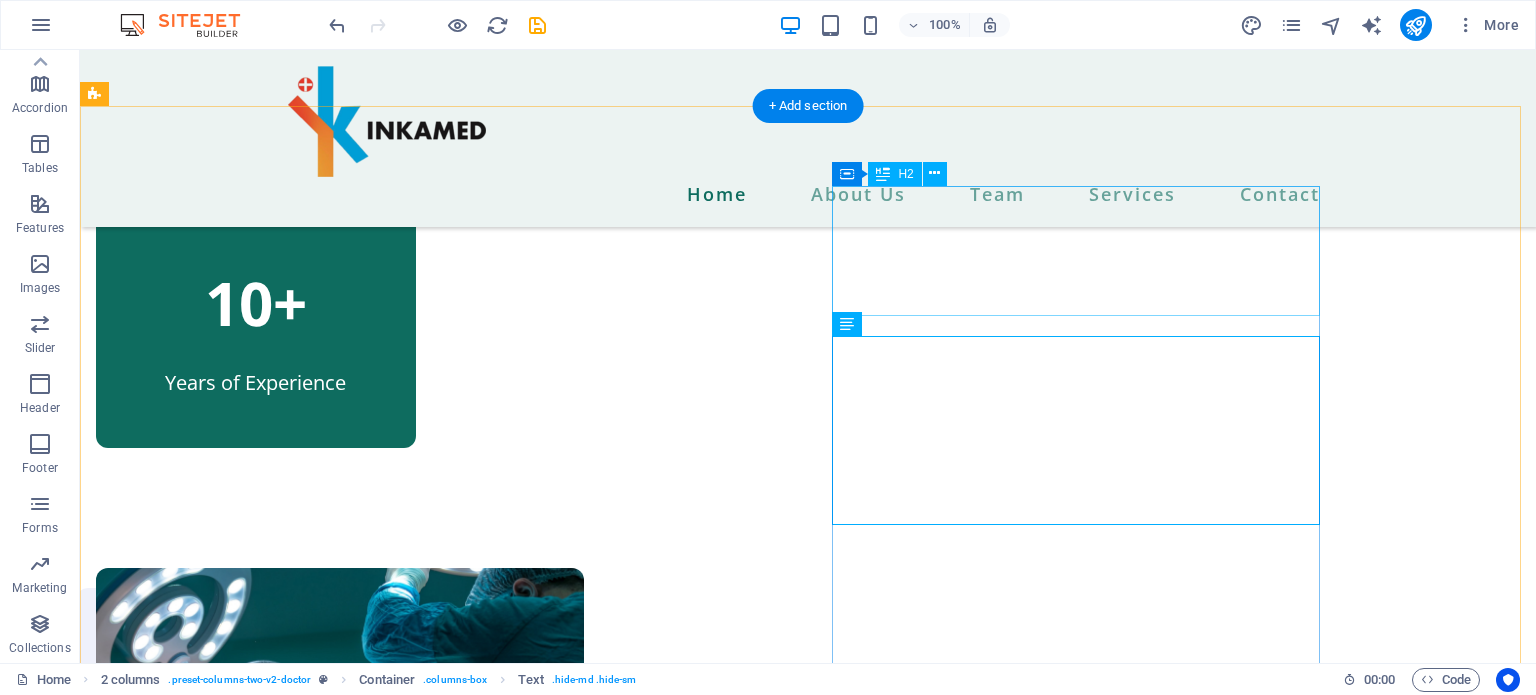 scroll, scrollTop: 1300, scrollLeft: 0, axis: vertical 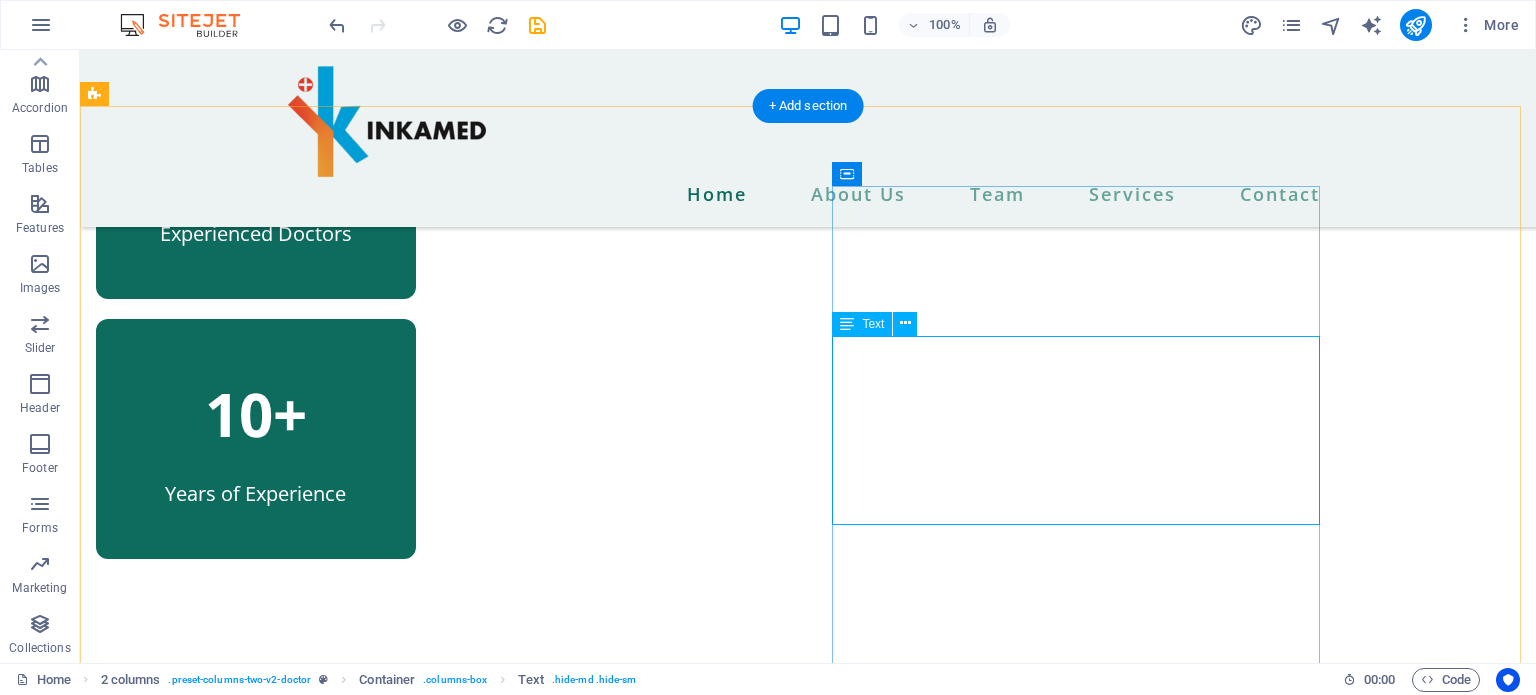 click on "Lorem ipsum dolor sit amet, consectetur adipiscing elit. Nisl scelerisque suspendisse mi varius phasellus. Vitae accumsan scelerisque ut luctus aliquam lorem. Consectetur vel sempe feugiat dolor vestibulum varius est.  Mauris ut est quisque at facilisi suscipit pellentesque at viverra. At vel quis ullamcorper ut suspendisse eget." at bounding box center [340, 1443] 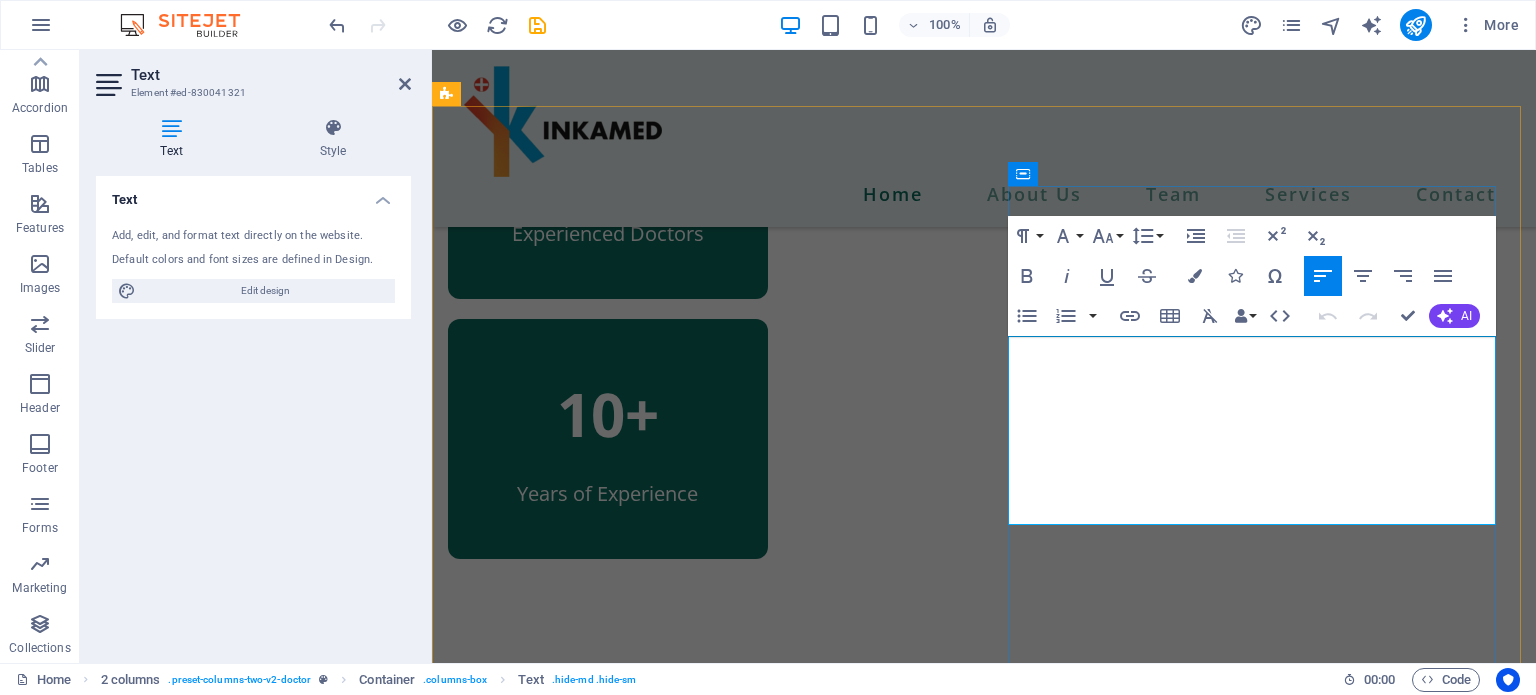click on "Lorem ipsum dolor sit amet, consectetur adipiscing elit. Nisl scelerisque suspendisse mi varius phasellus. Vitae accumsan scelerisque ut luctus aliquam lorem. Consectetur vel sempe feugiat dolor vestibulum varius est." at bounding box center [692, 1416] 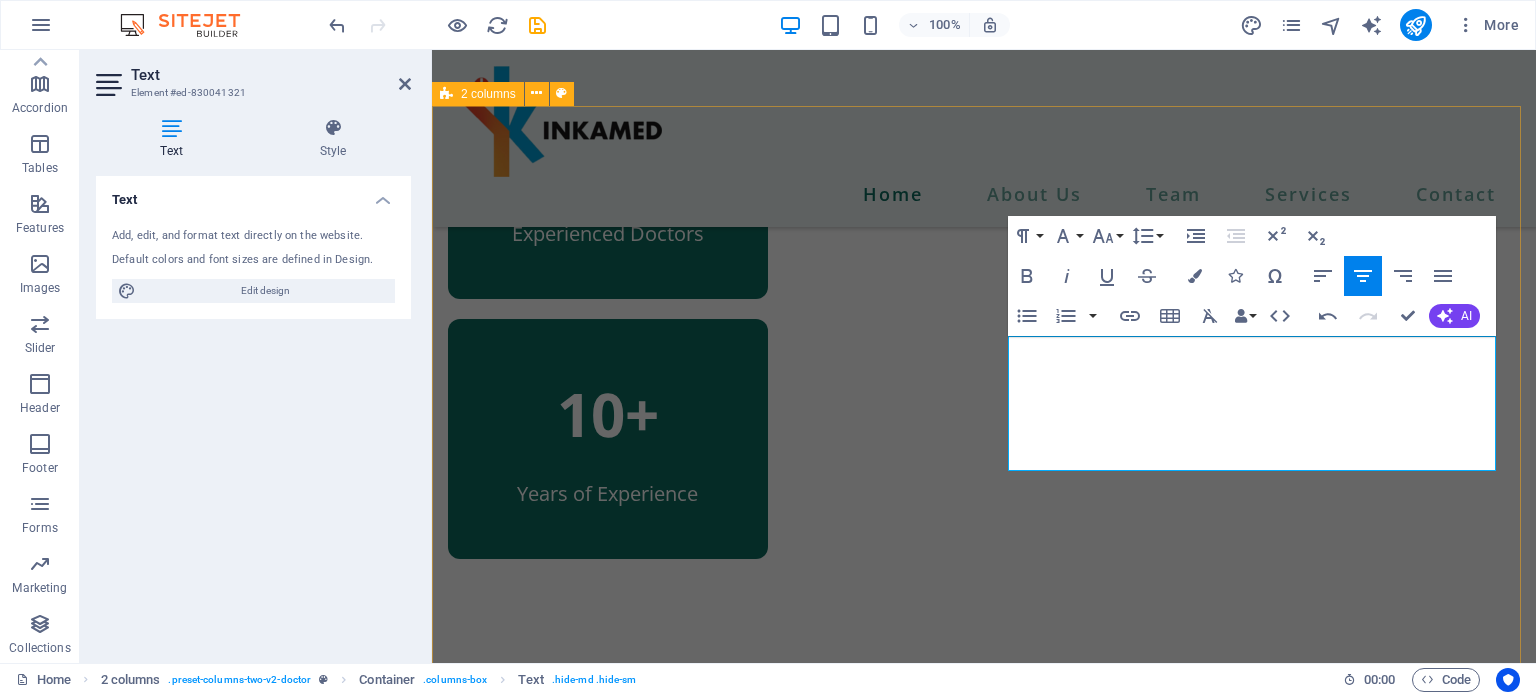 click on "More than 5 years of experience     Our mission is to provide high-quality medical devices that improve patient care in hospitals across [COUNTRY]. We are dedicated to innovation and excellence in every product we manufacture, ensuring that our devices meet the highest industry standards. Lorem ipsum dolor sit amet, consectetur adipiscing elit. Nisl scelerisque suspendisse mi varius phasellus. Vitae accumsan scelerisque ut luctus aliquam lorem. Consectetur vel sempe feugiat dolor vestibulum varius est.  Mauris ut est quisque at facilisi suscipit pellentesque at viverra. At vel quis ullamcorper ut suspendisse eget. about us" at bounding box center [984, 1206] 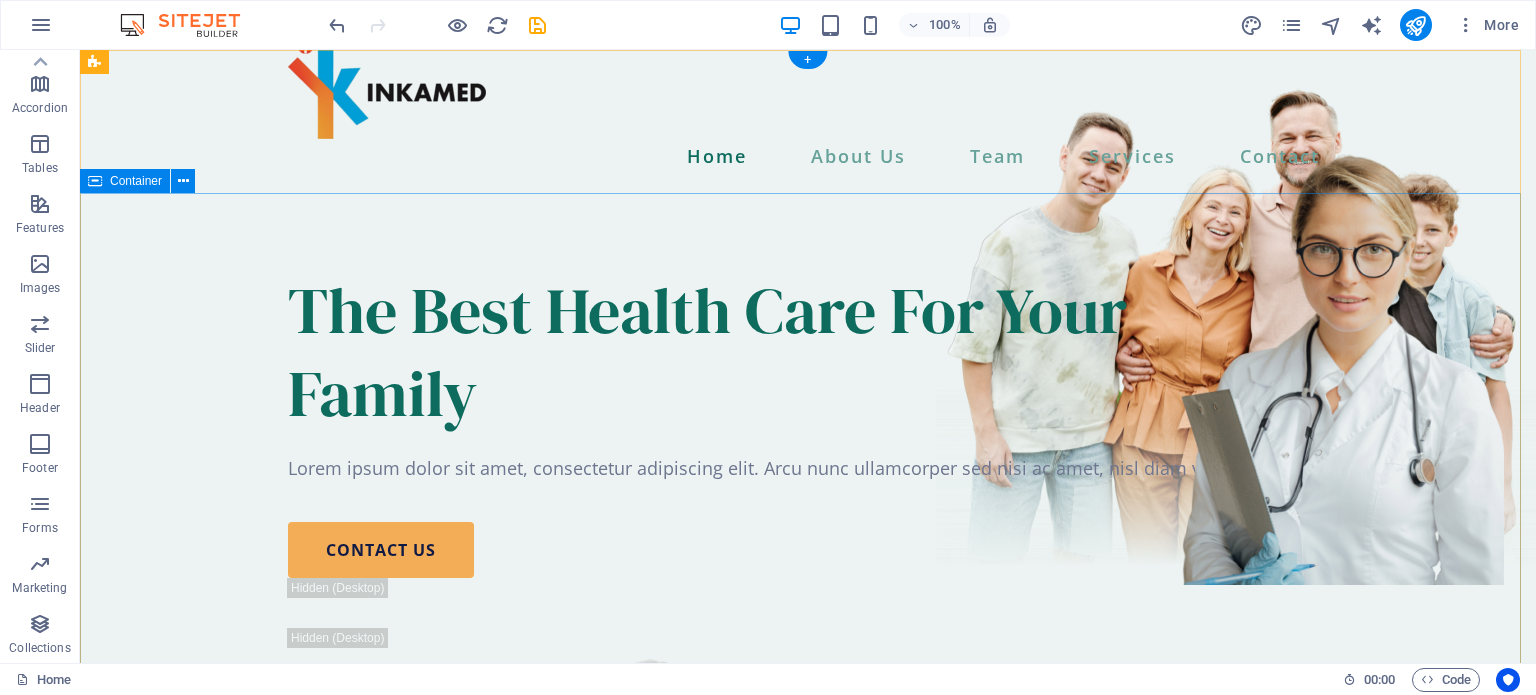 scroll, scrollTop: 0, scrollLeft: 0, axis: both 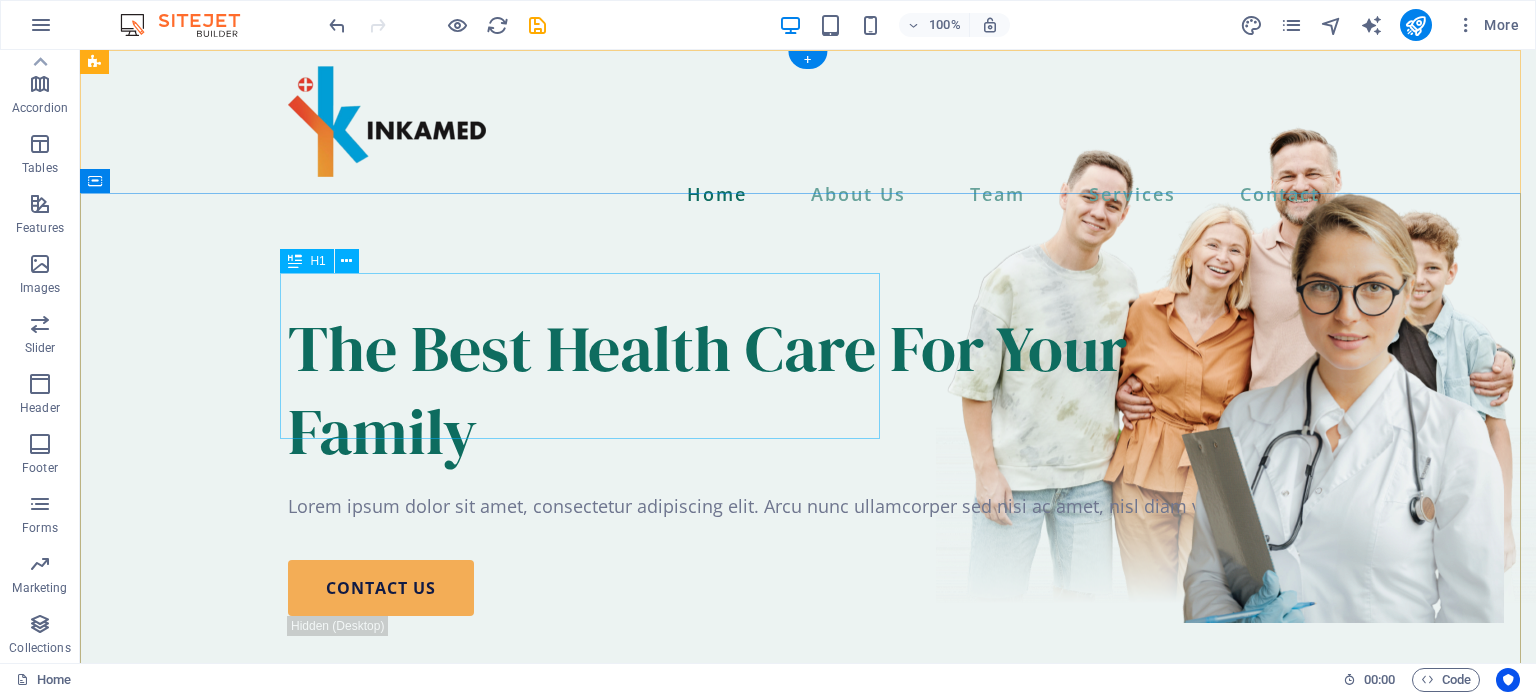 click on "The Best Health Care For Your Family" at bounding box center [808, 390] 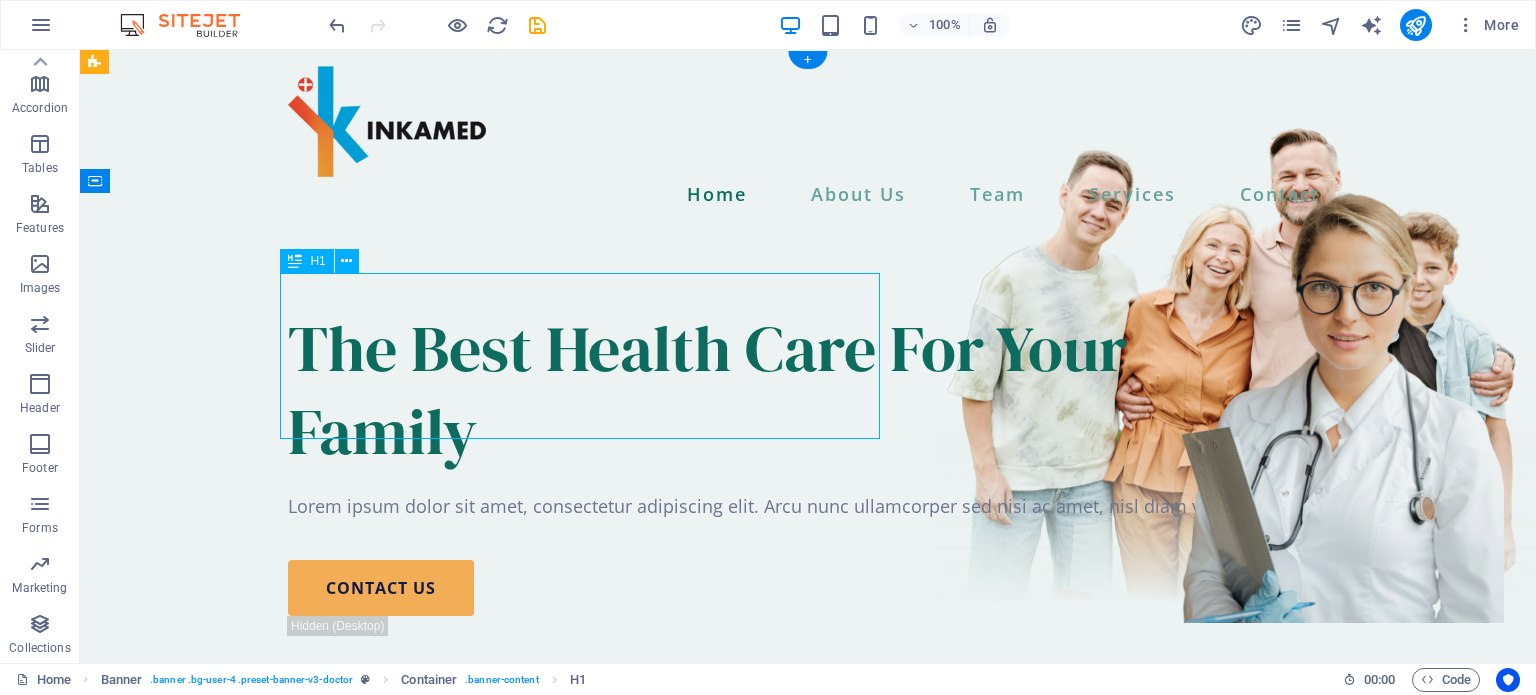 click on "The Best Health Care For Your Family" at bounding box center [808, 390] 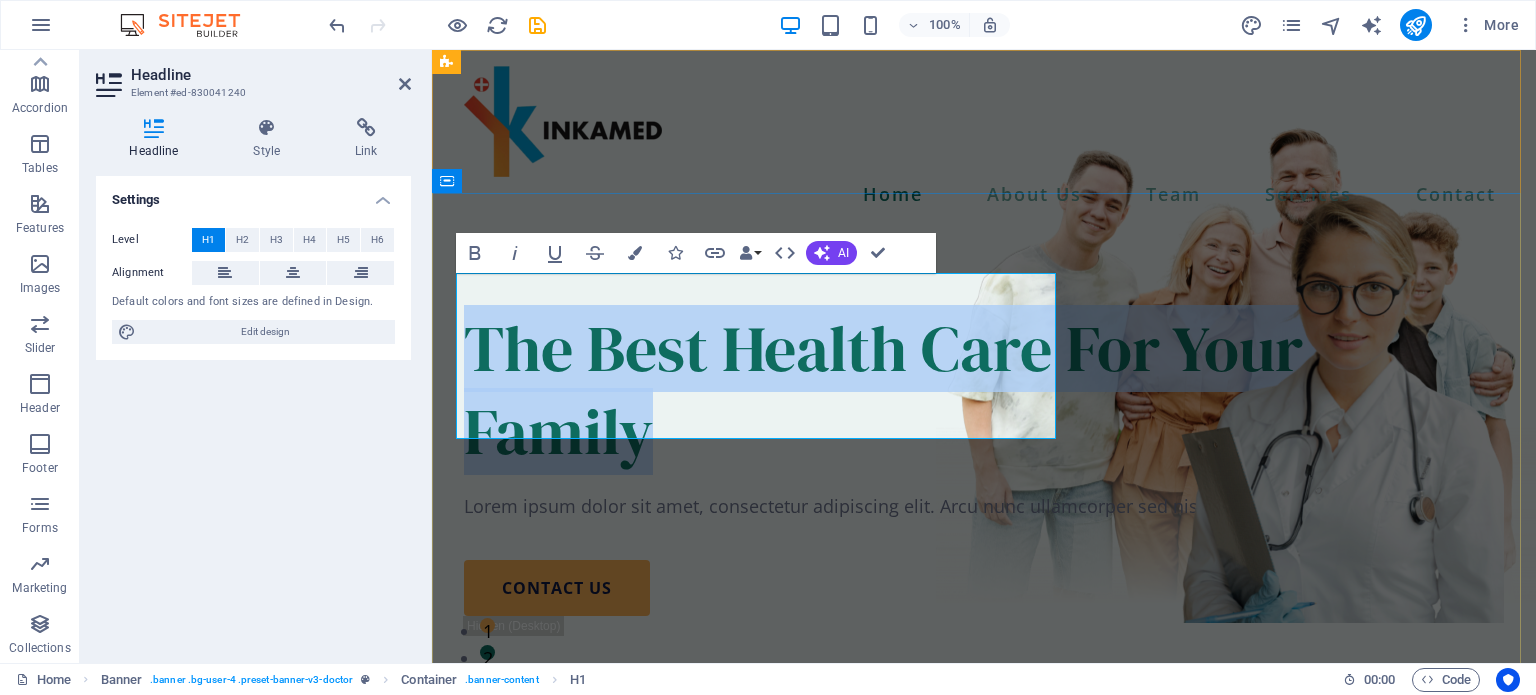 type 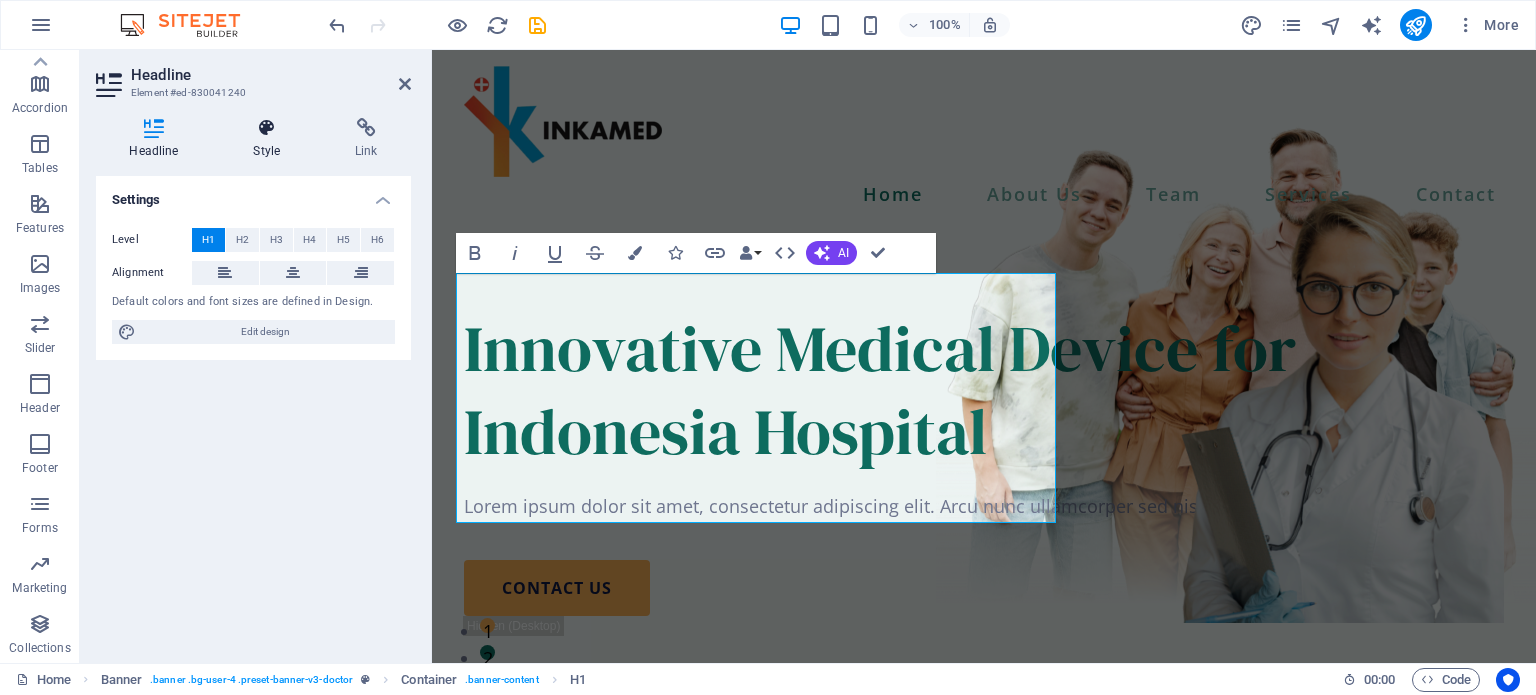click at bounding box center [267, 128] 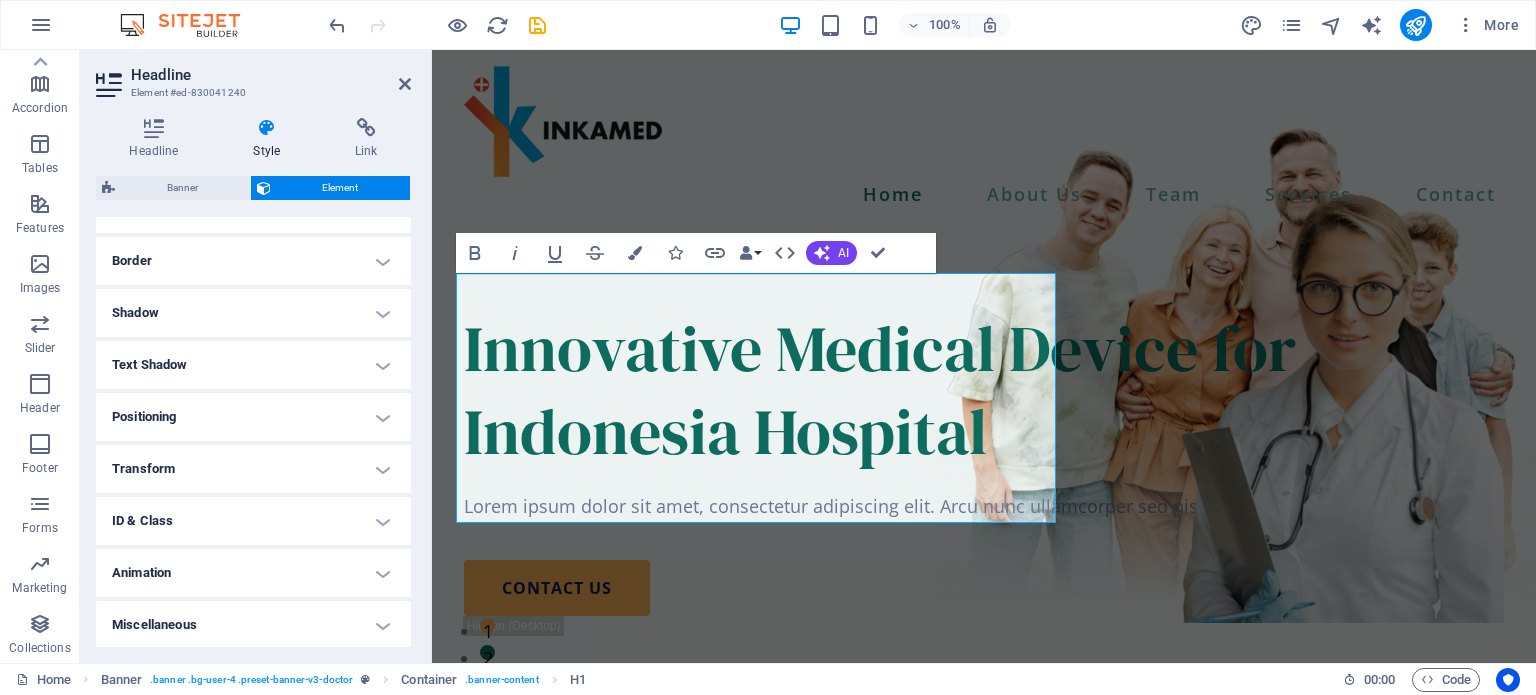 scroll, scrollTop: 414, scrollLeft: 0, axis: vertical 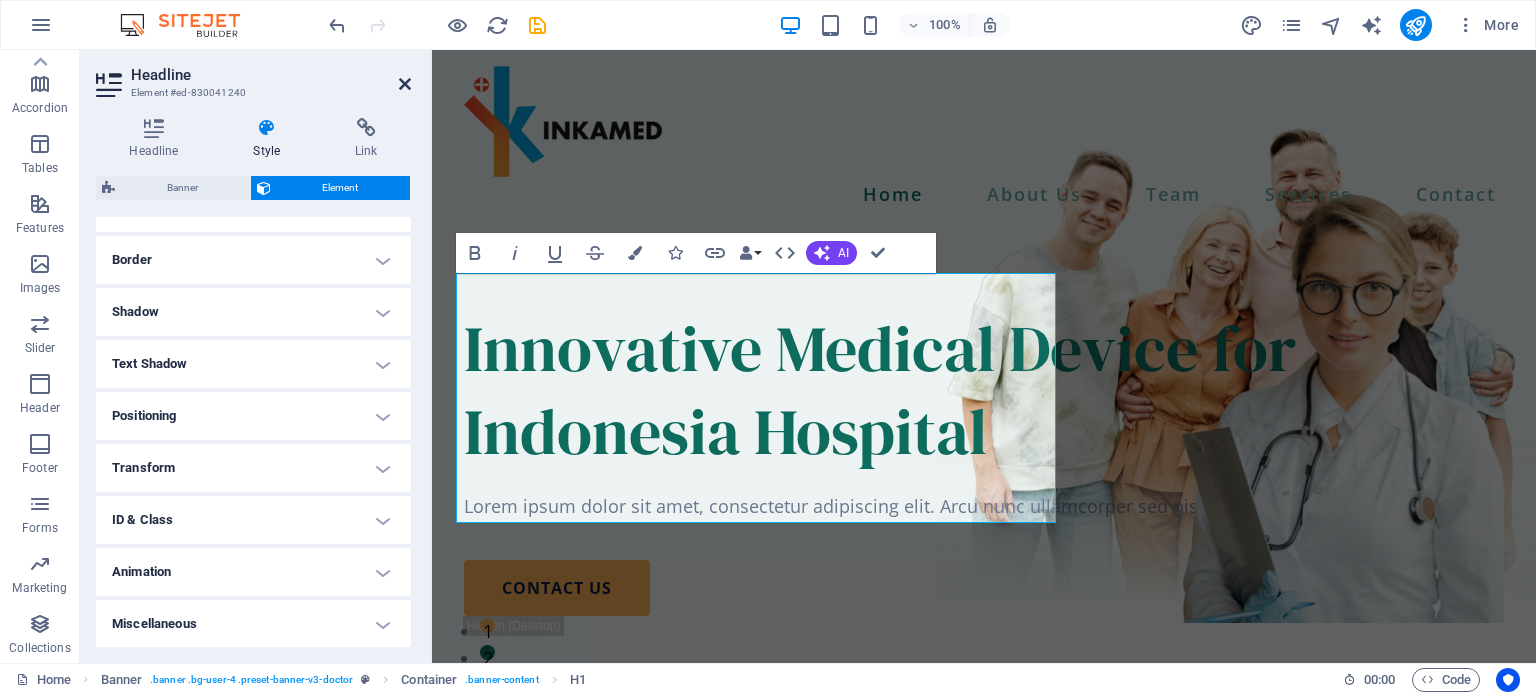 click at bounding box center (405, 84) 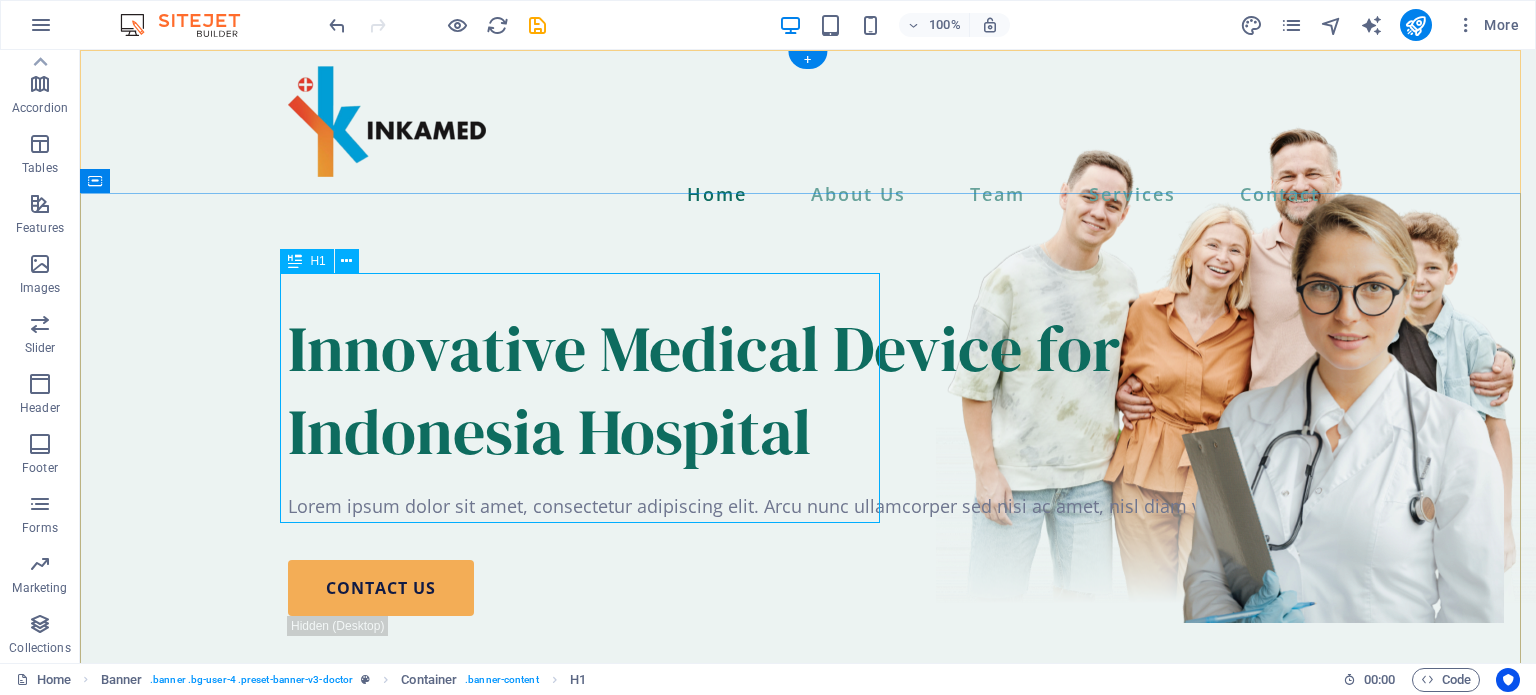 click on "Innovative Medical Device for Indonesia Hospital" at bounding box center [808, 390] 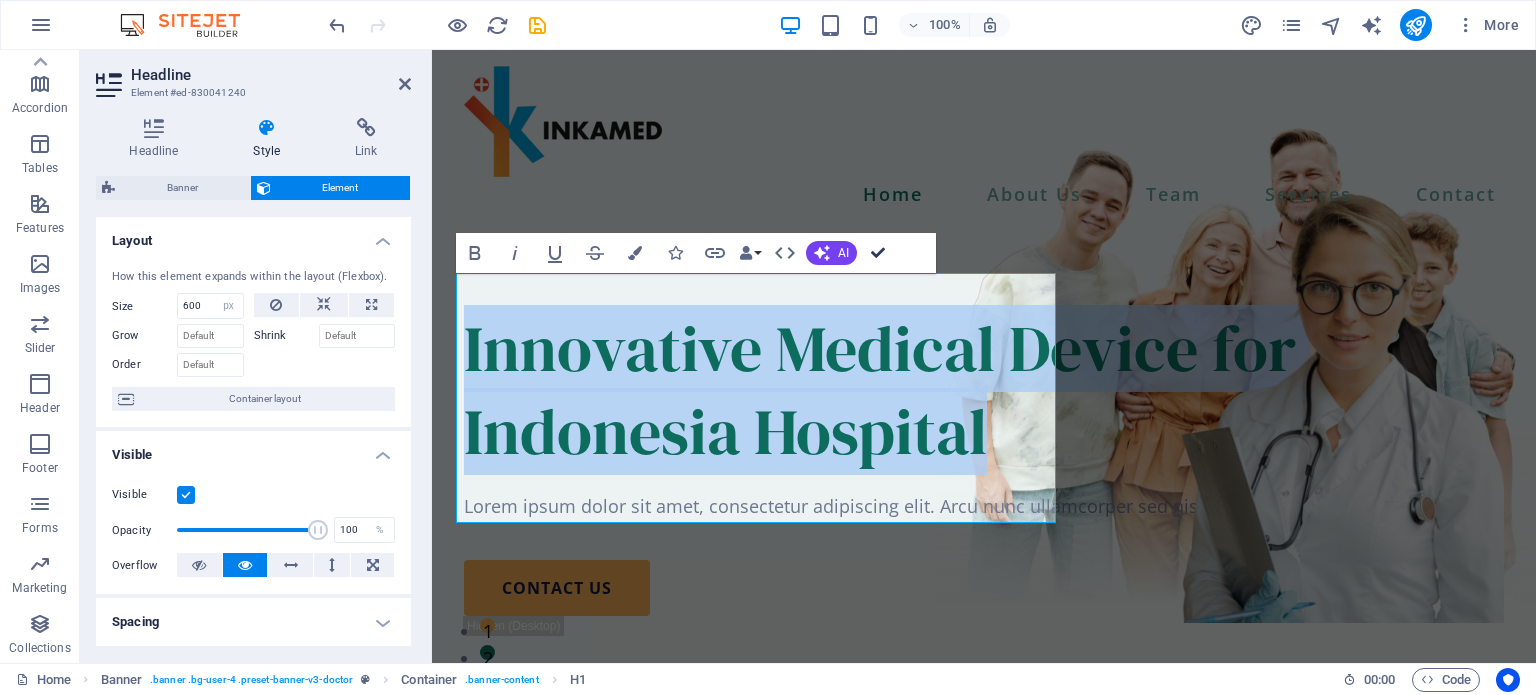 drag, startPoint x: 878, startPoint y: 252, endPoint x: 766, endPoint y: 250, distance: 112.01785 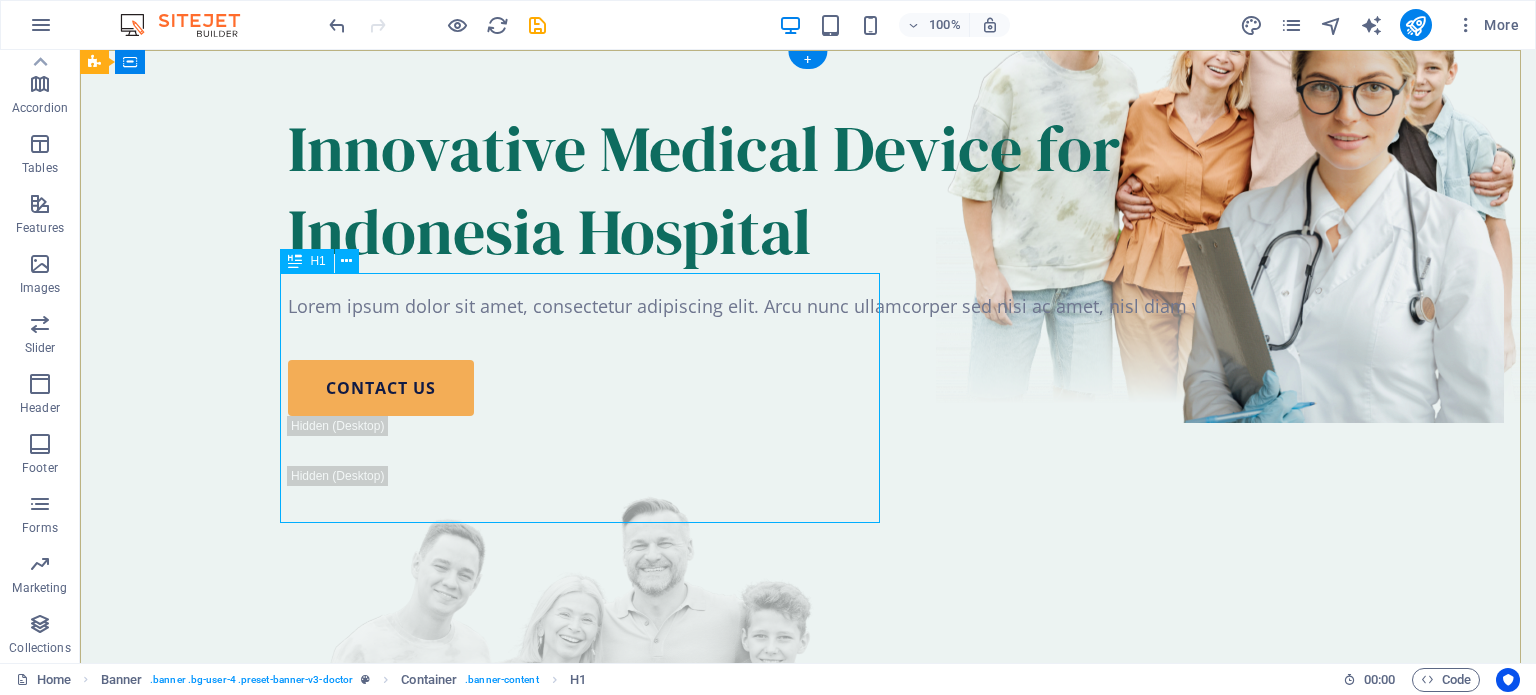 scroll, scrollTop: 0, scrollLeft: 0, axis: both 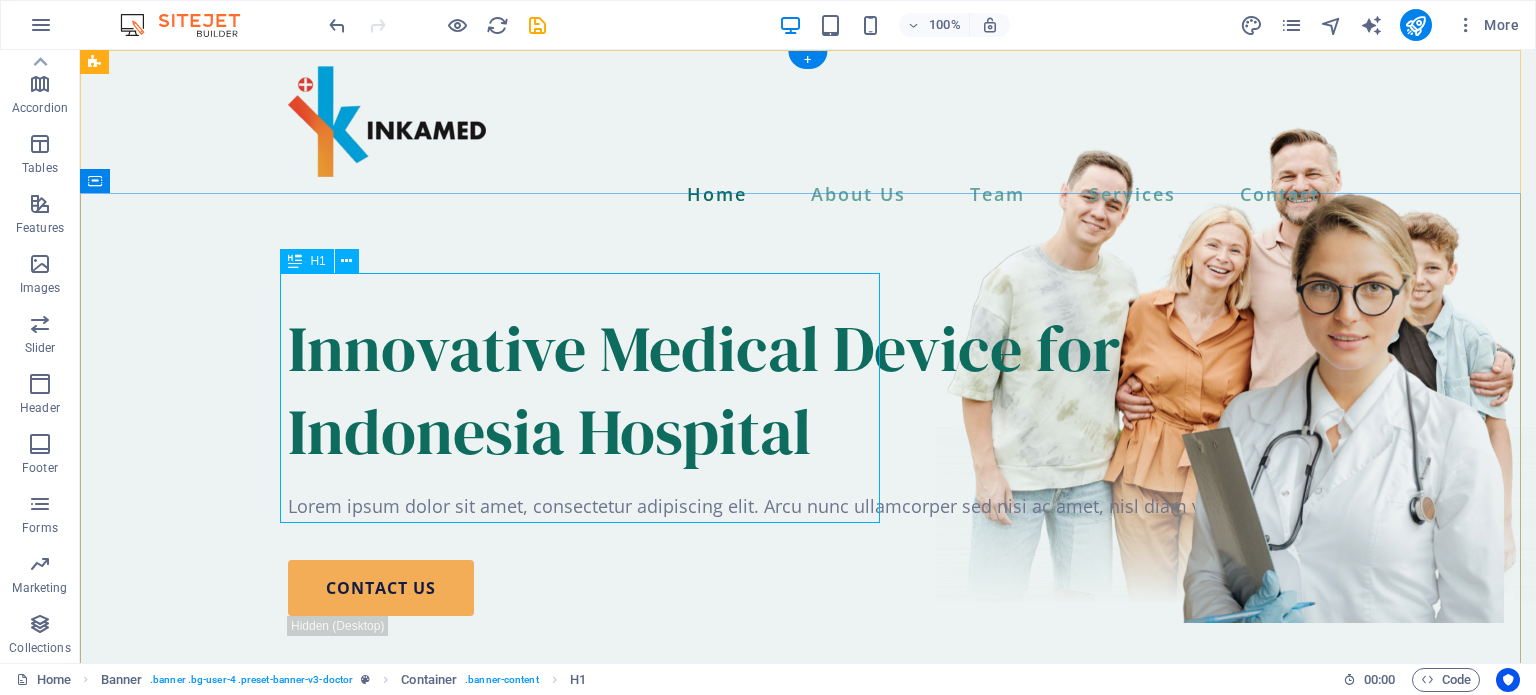 click on "Innovative Medical Device for Indonesia Hospital" at bounding box center [808, 390] 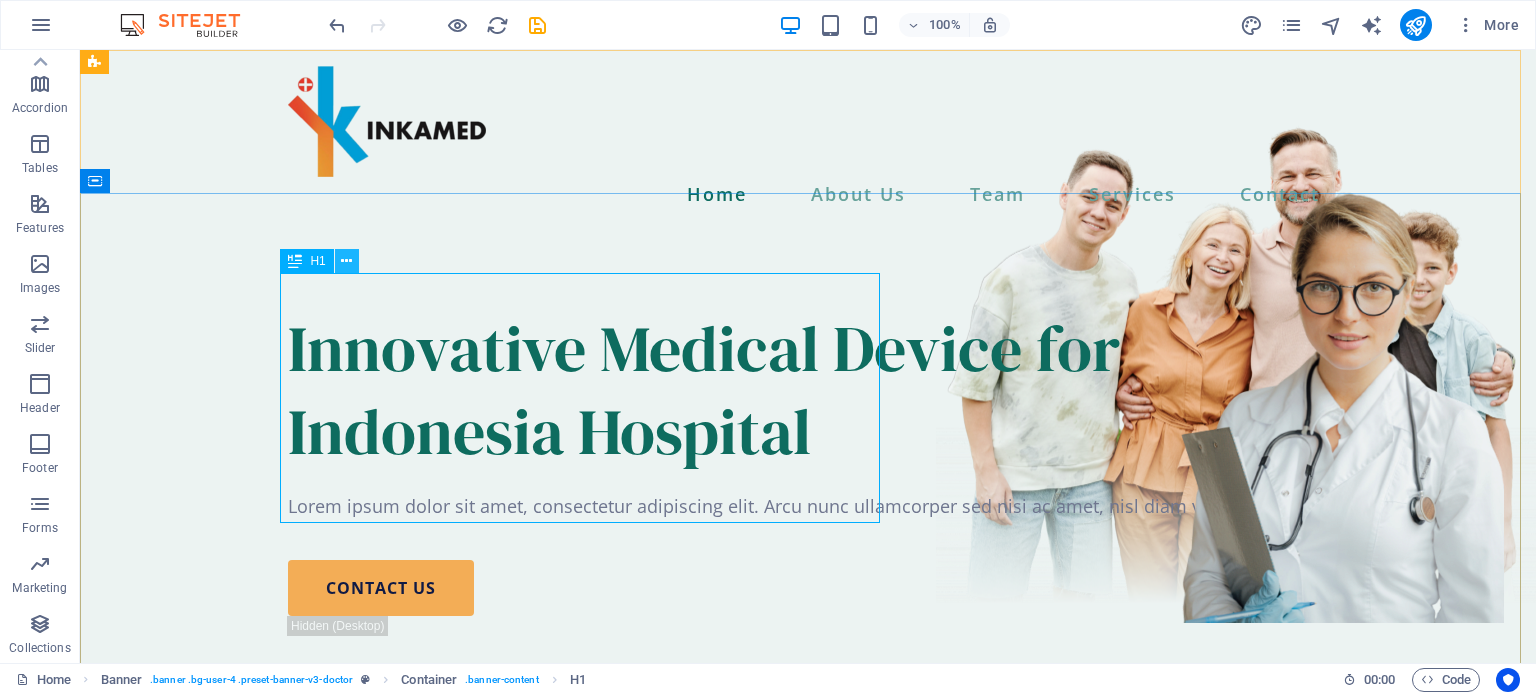 click at bounding box center [346, 261] 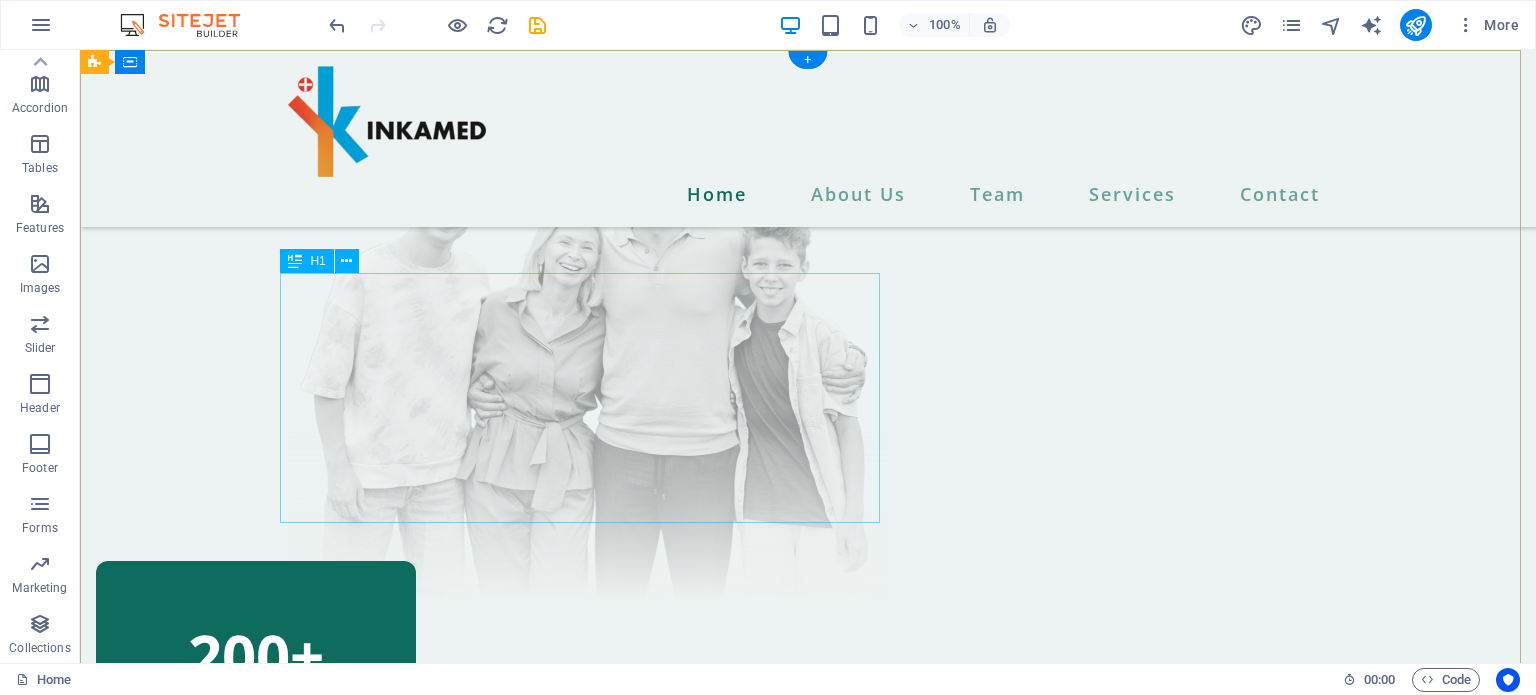 scroll, scrollTop: 0, scrollLeft: 0, axis: both 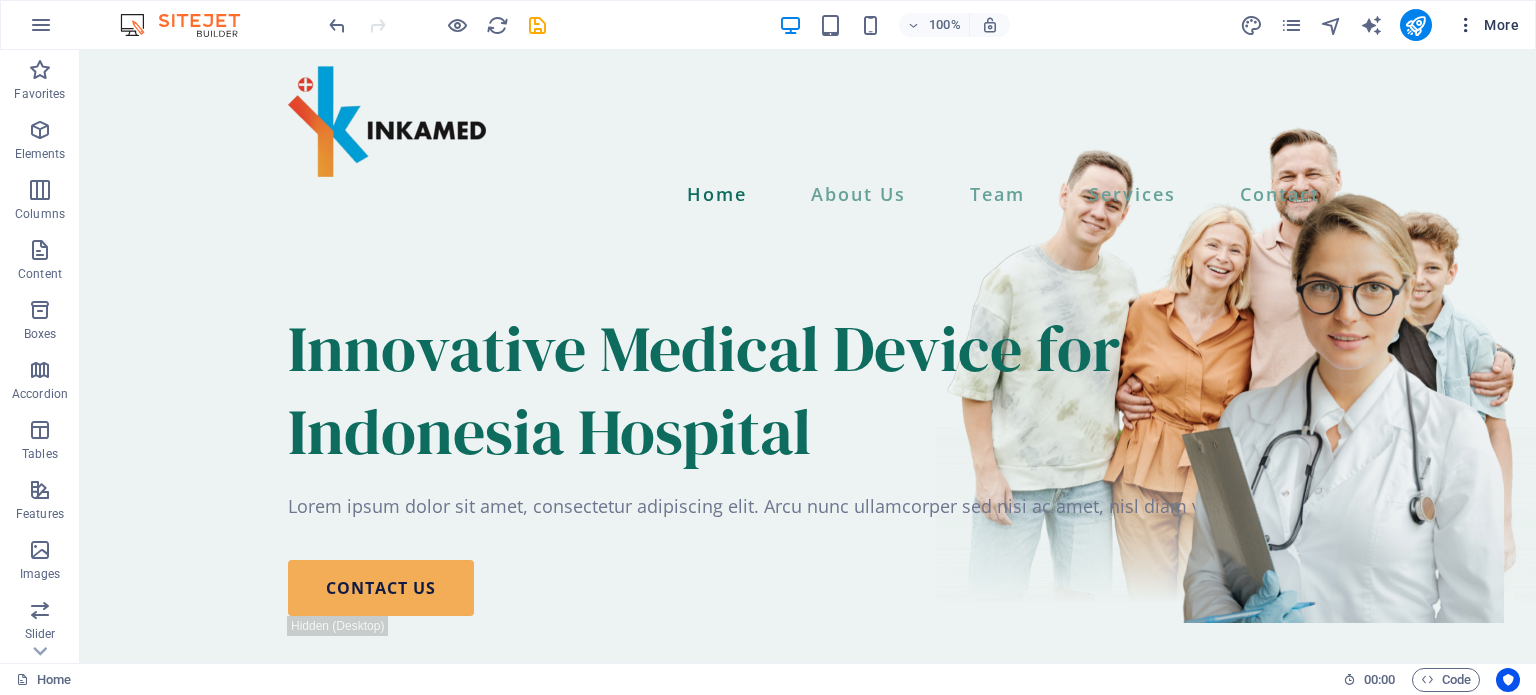 click on "More" at bounding box center [1487, 25] 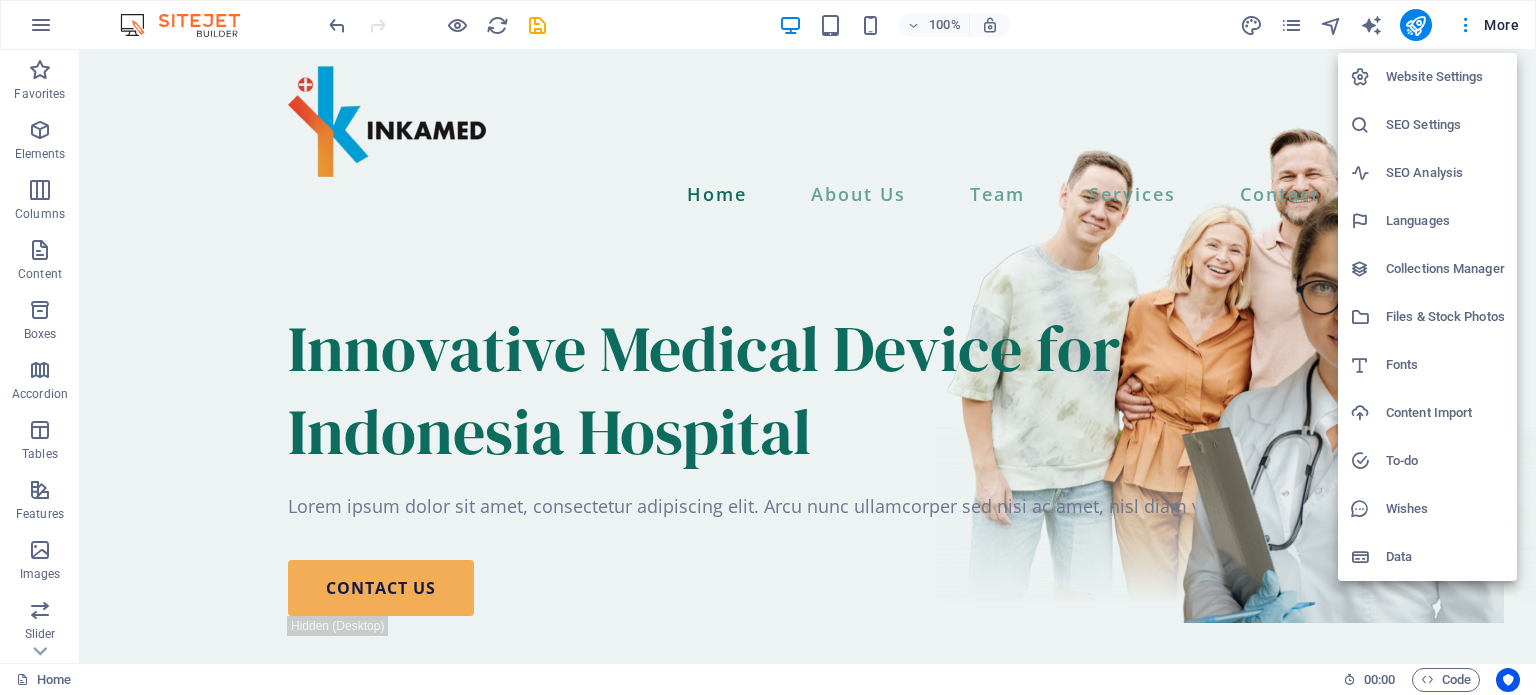click at bounding box center [768, 347] 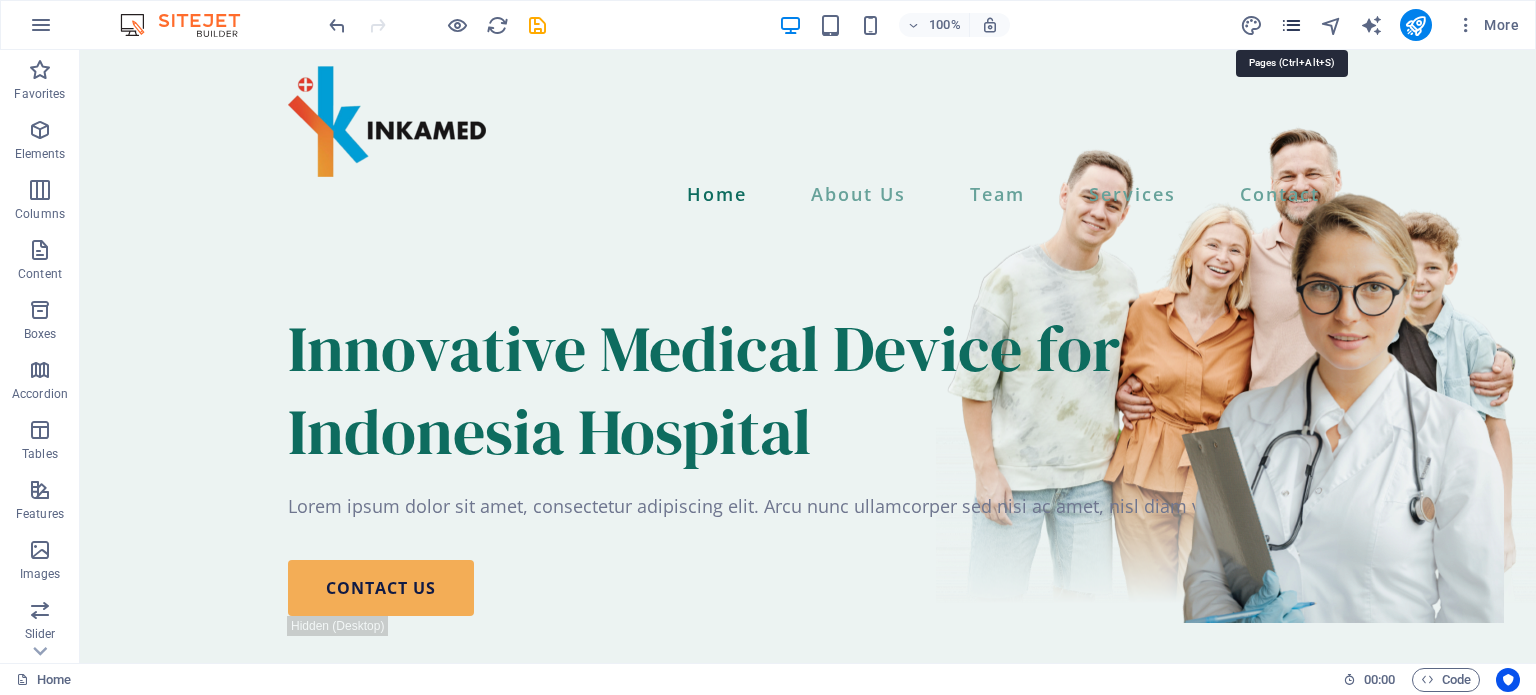 click at bounding box center [1291, 25] 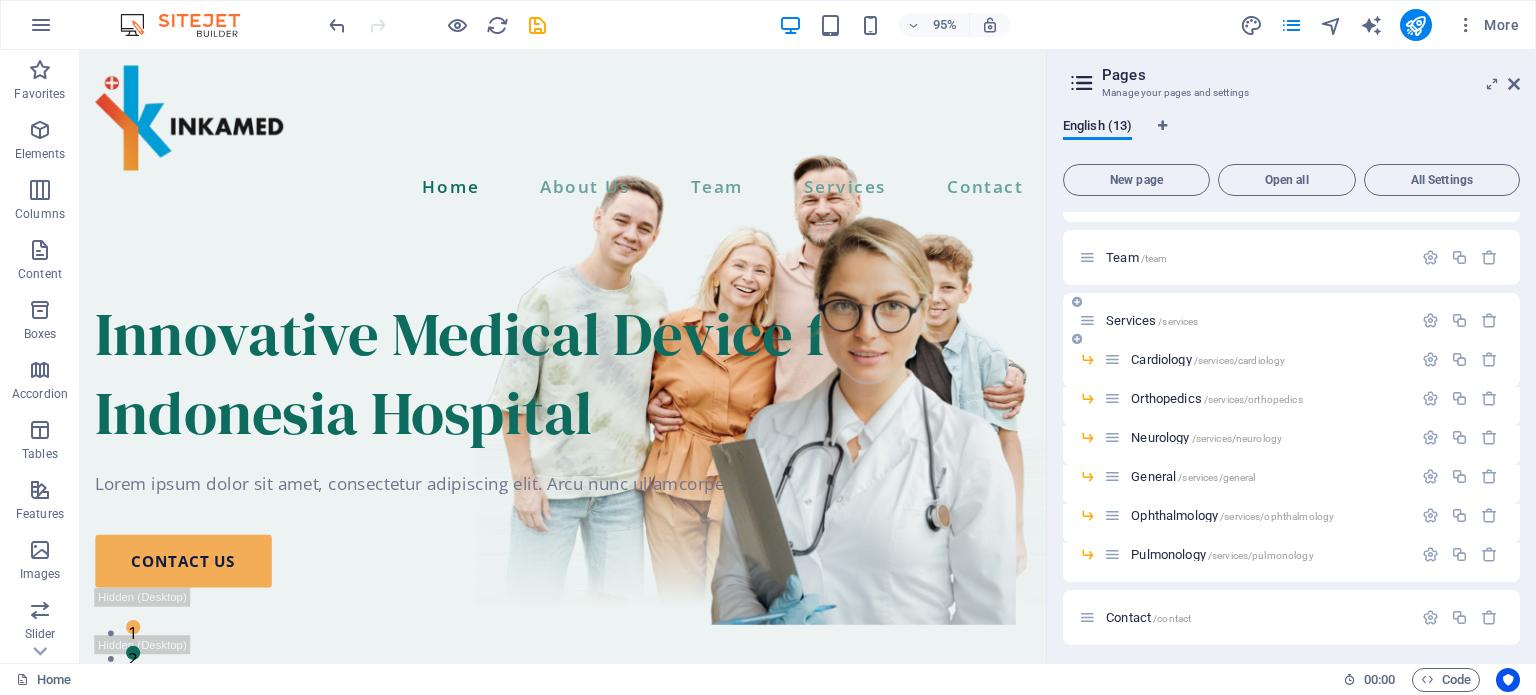 scroll, scrollTop: 40, scrollLeft: 0, axis: vertical 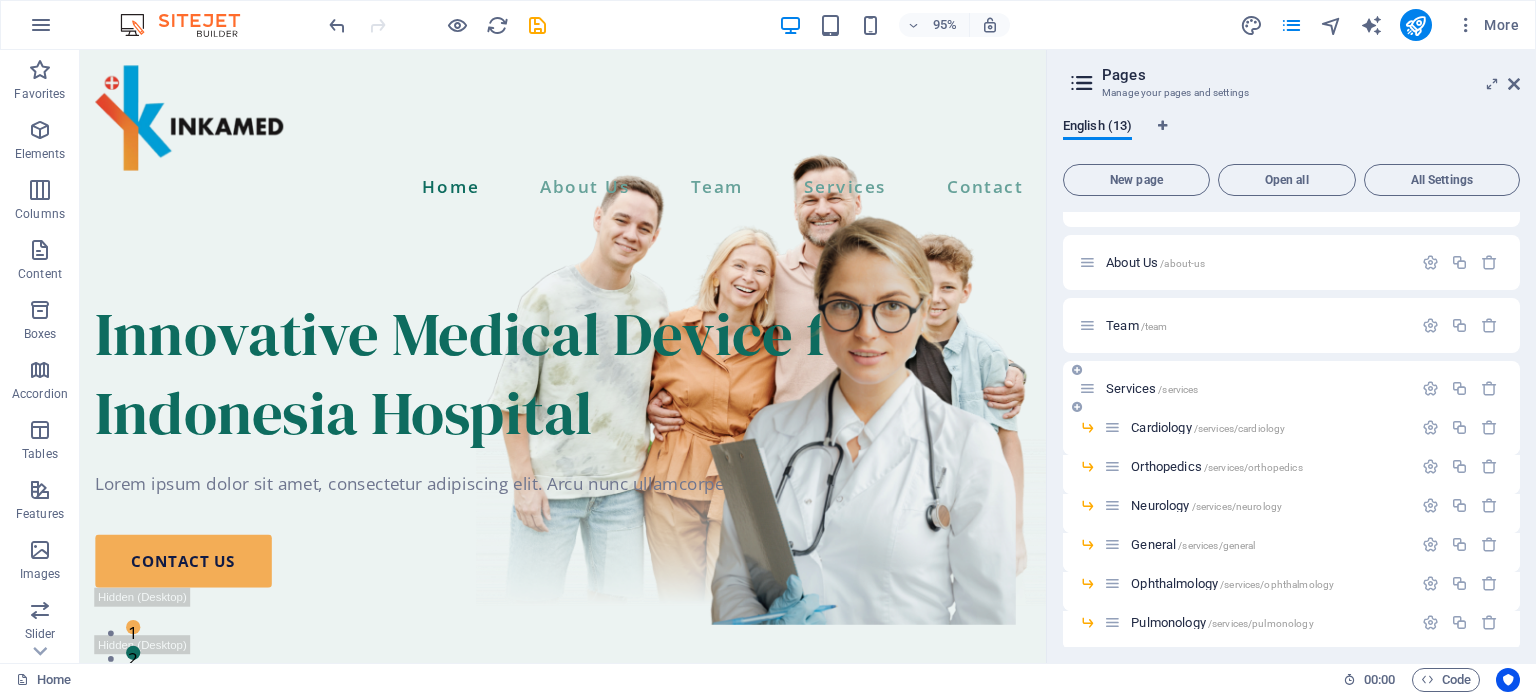 click on "Services /services" at bounding box center (1152, 388) 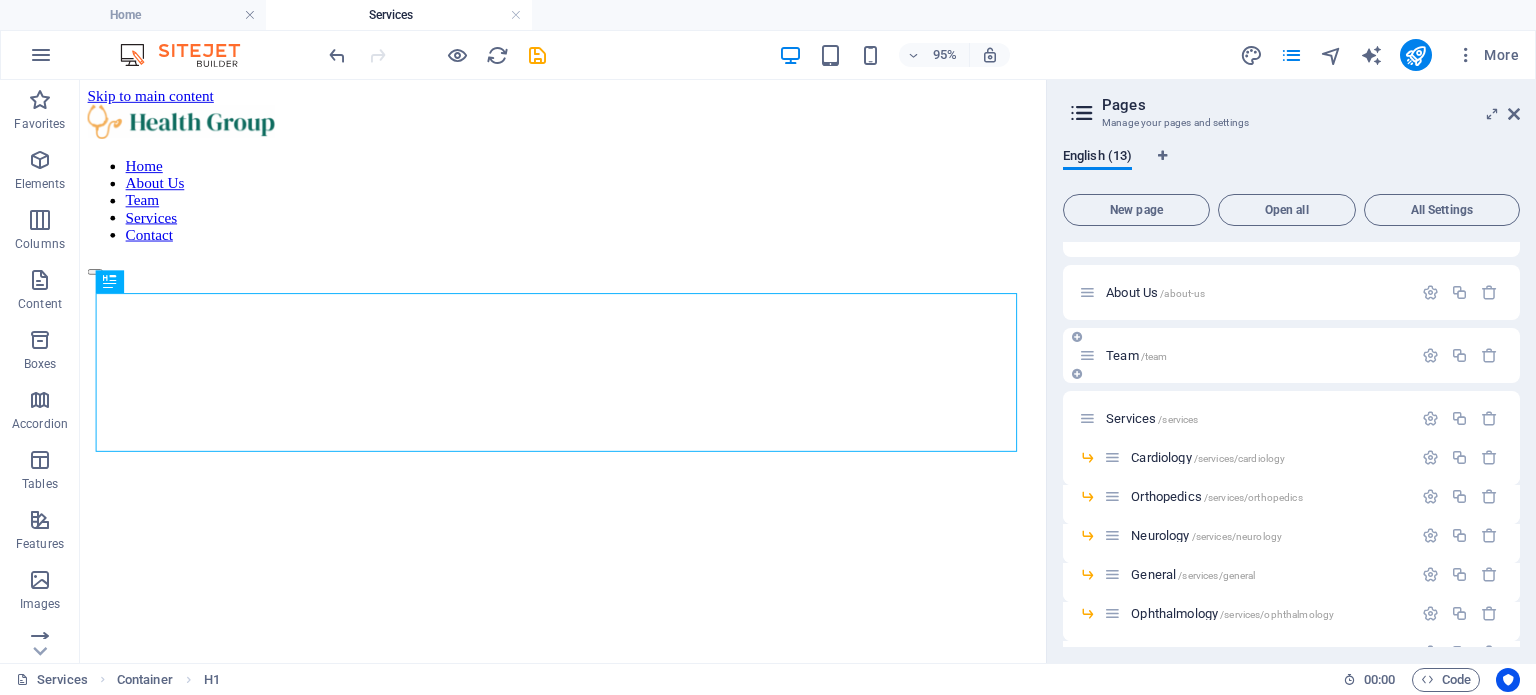 scroll, scrollTop: 738, scrollLeft: 0, axis: vertical 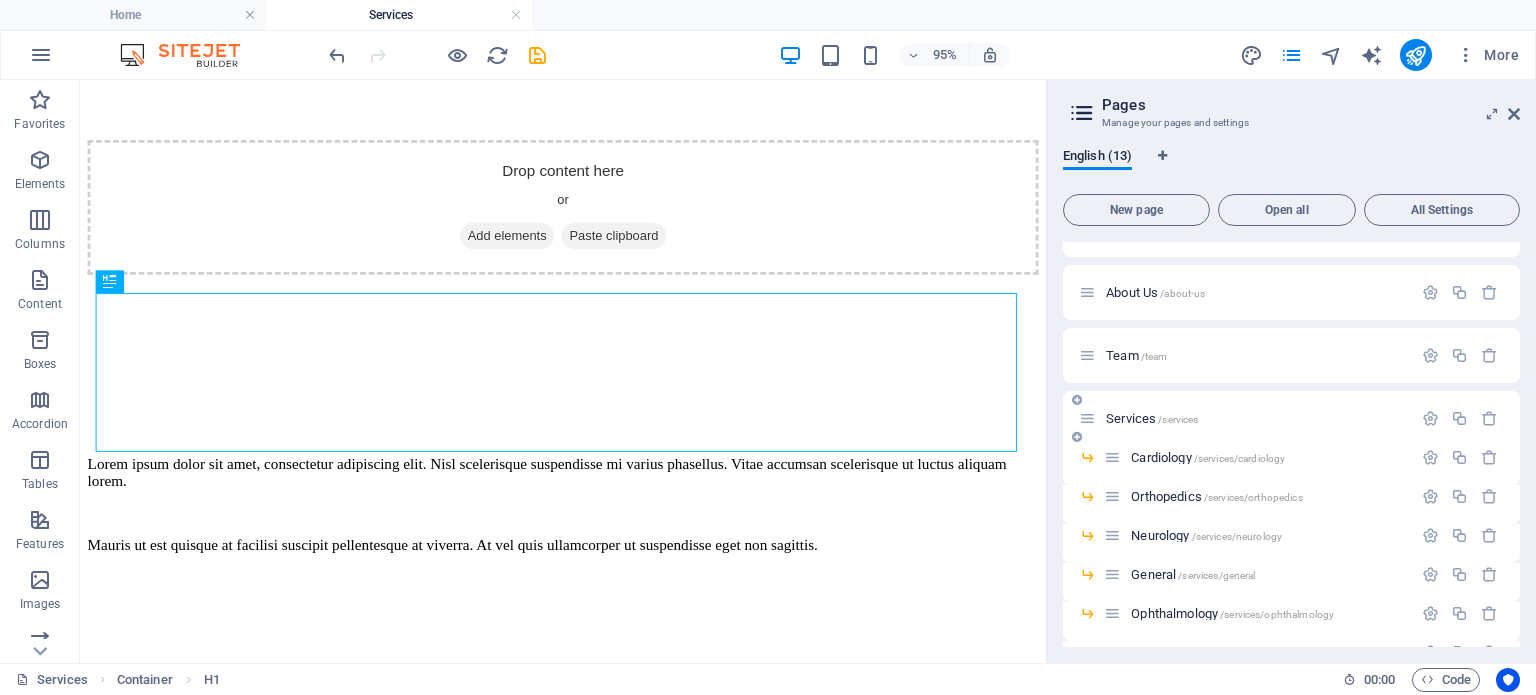 drag, startPoint x: 1120, startPoint y: 408, endPoint x: 1118, endPoint y: 427, distance: 19.104973 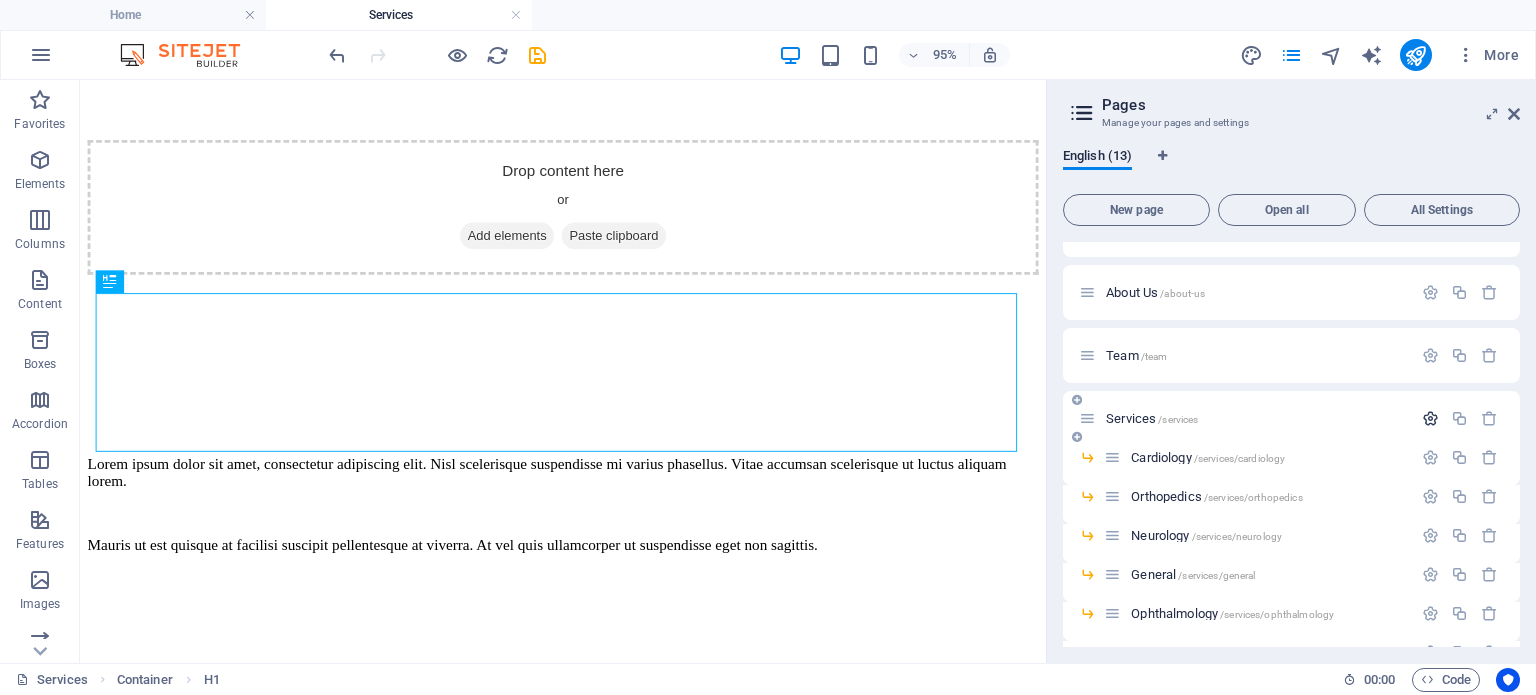 click at bounding box center (1430, 418) 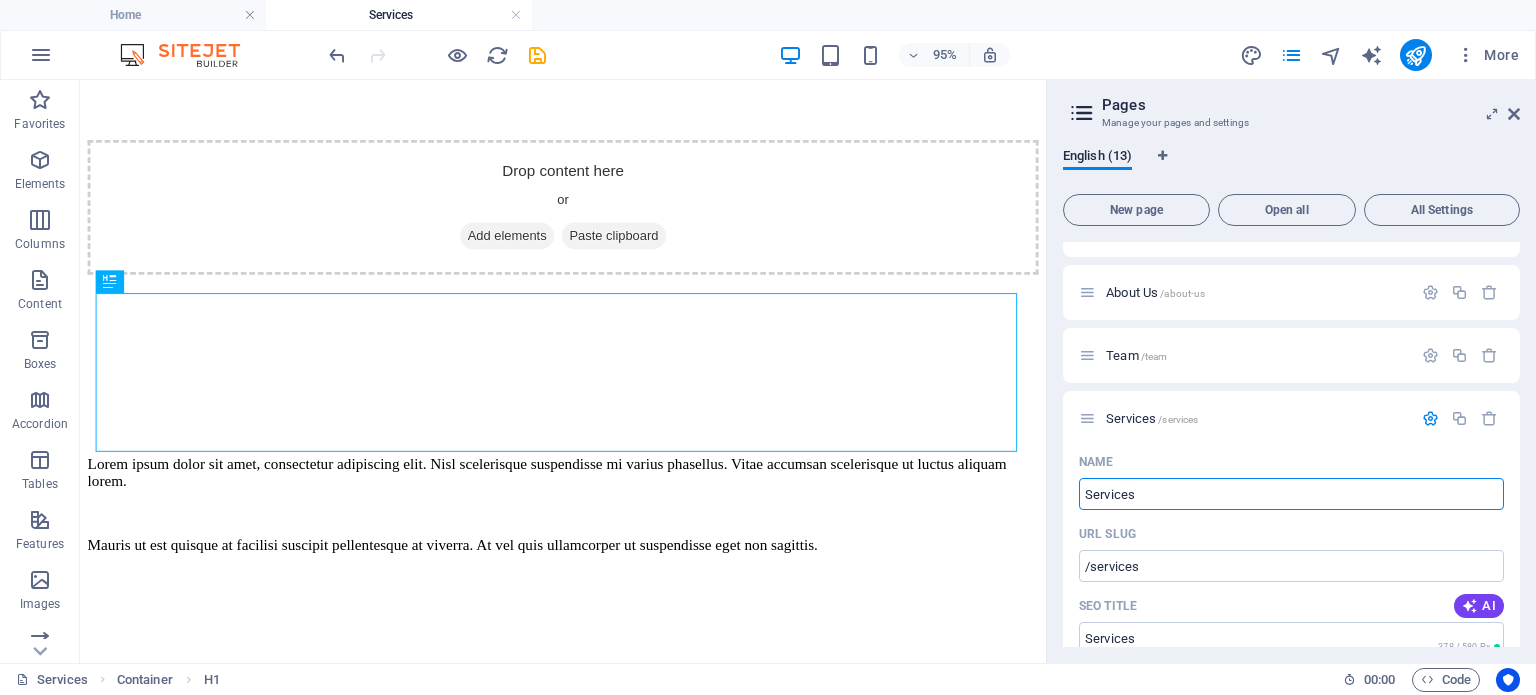 drag, startPoint x: 1245, startPoint y: 491, endPoint x: 1061, endPoint y: 486, distance: 184.06792 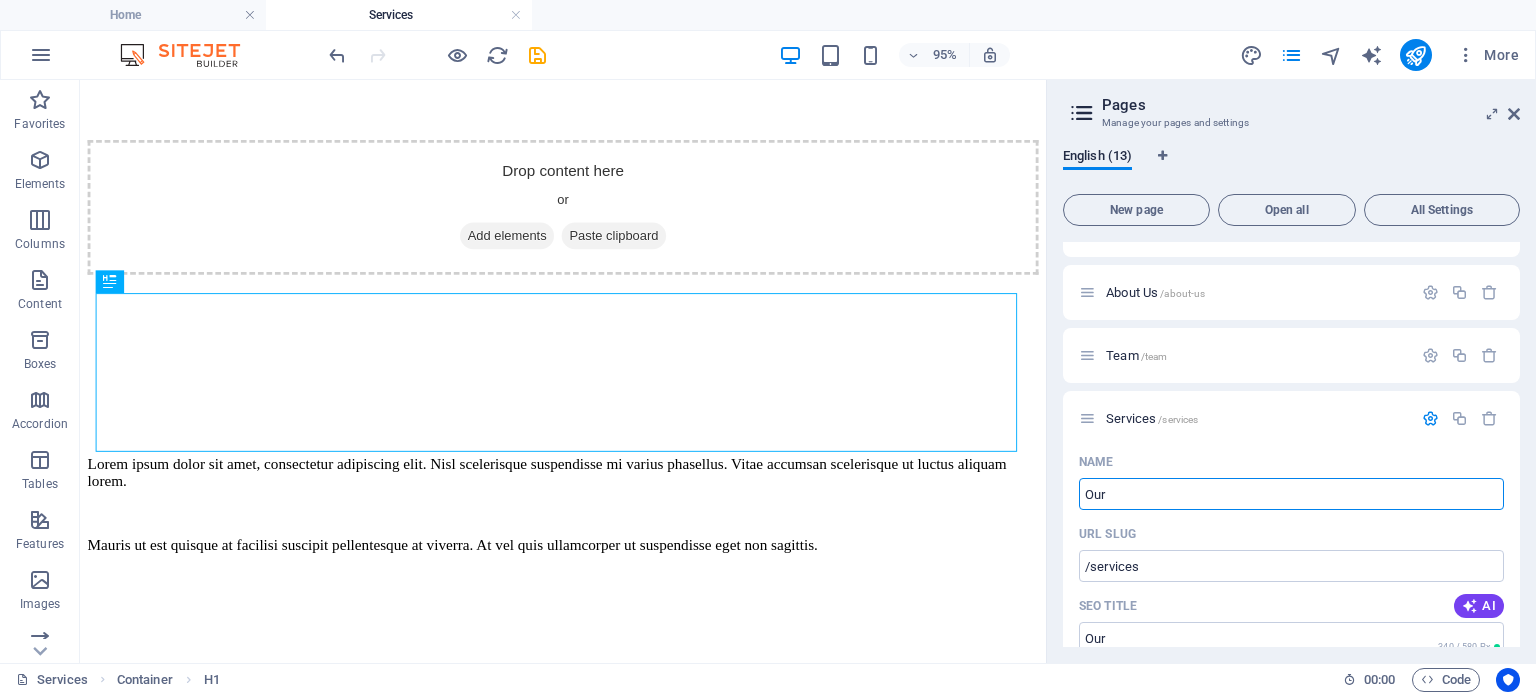 type on "Our P" 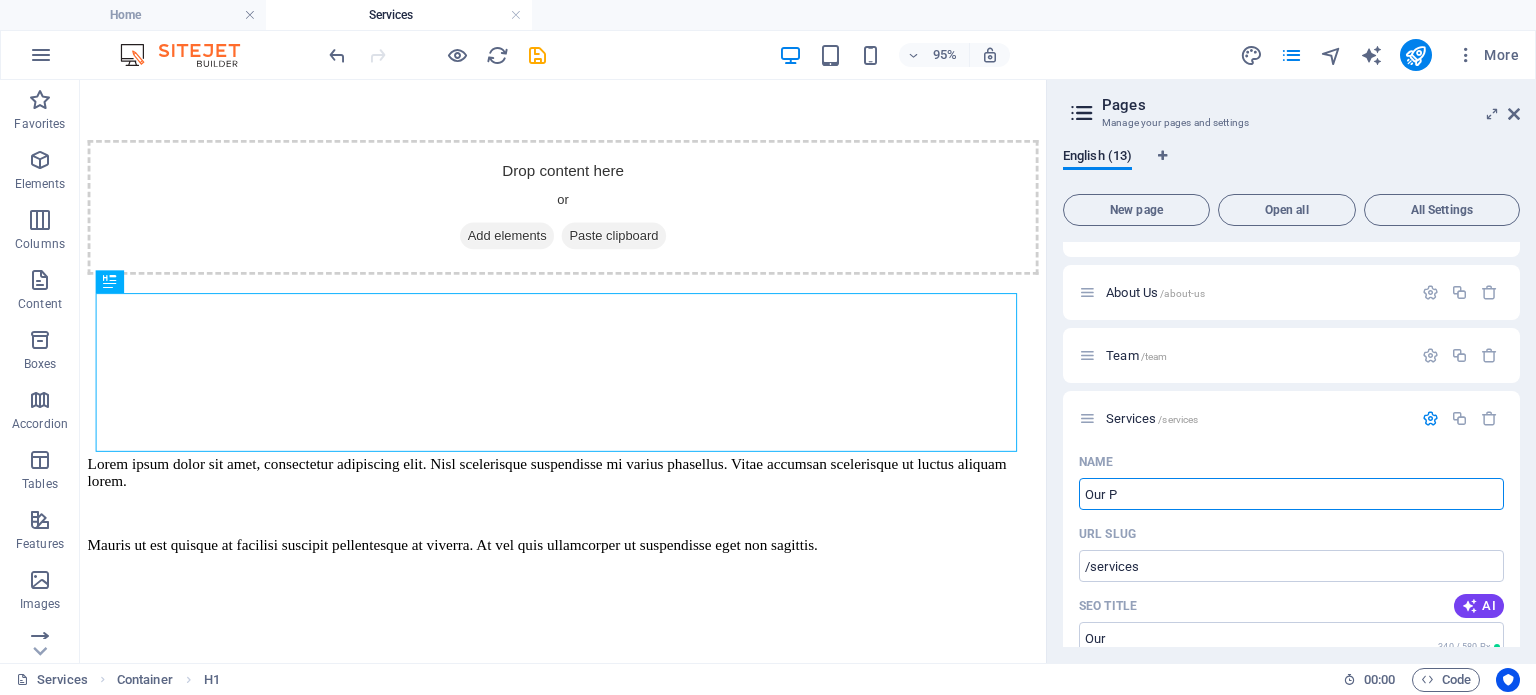 type on "/our" 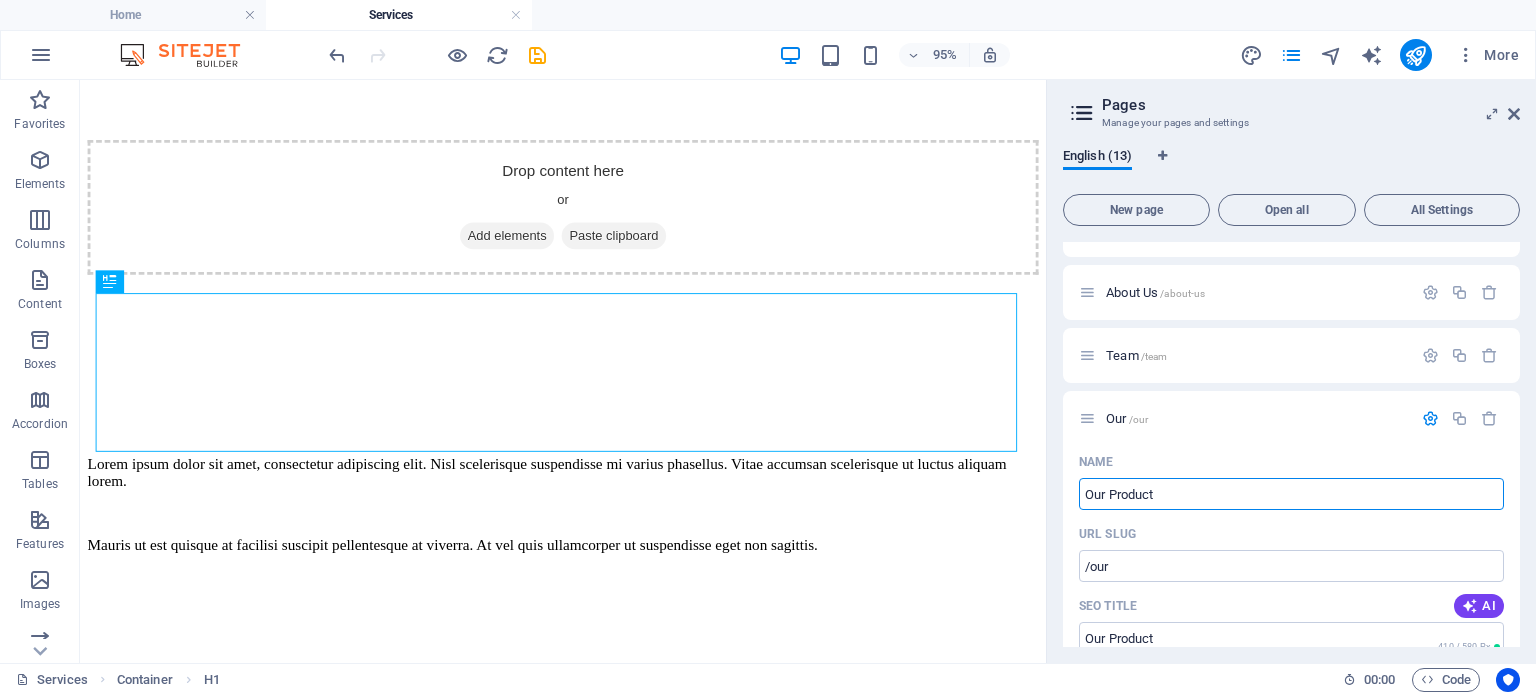 type on "Our Product" 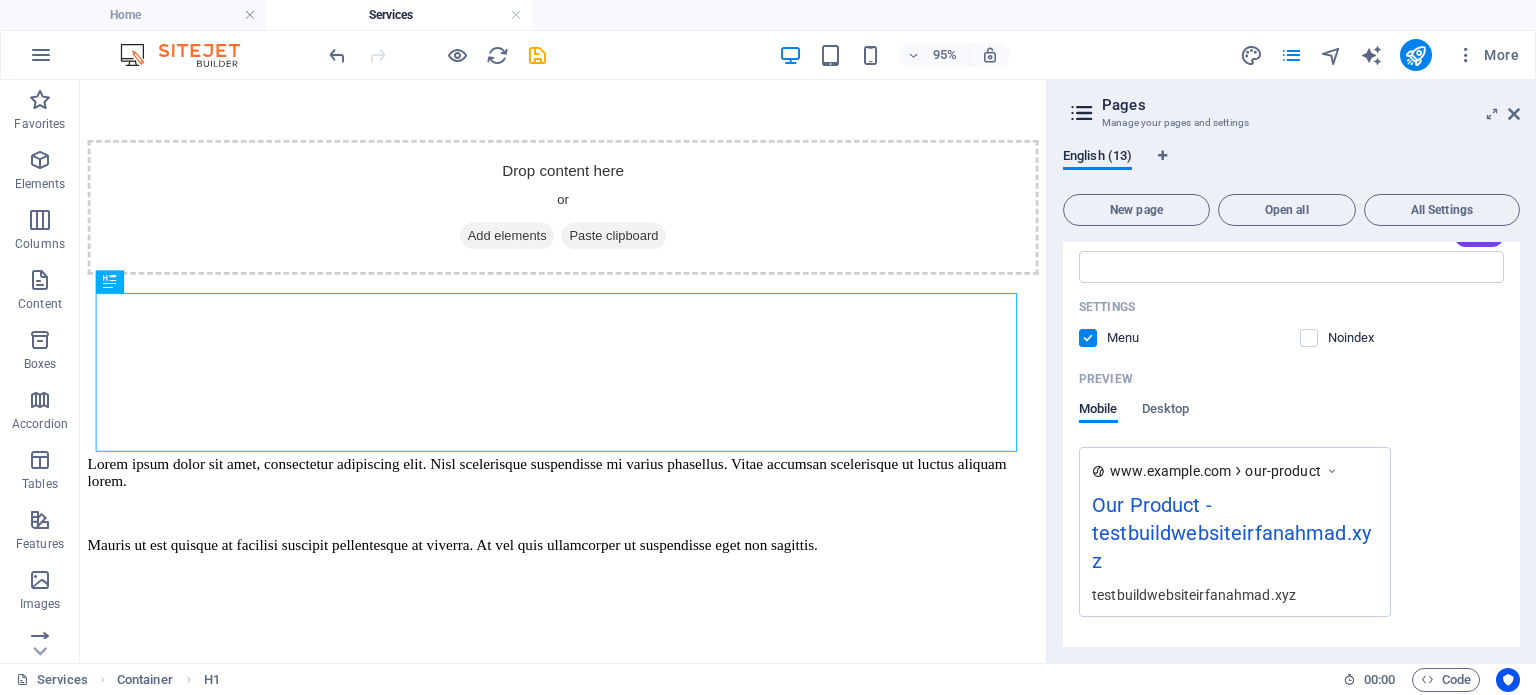scroll, scrollTop: 640, scrollLeft: 0, axis: vertical 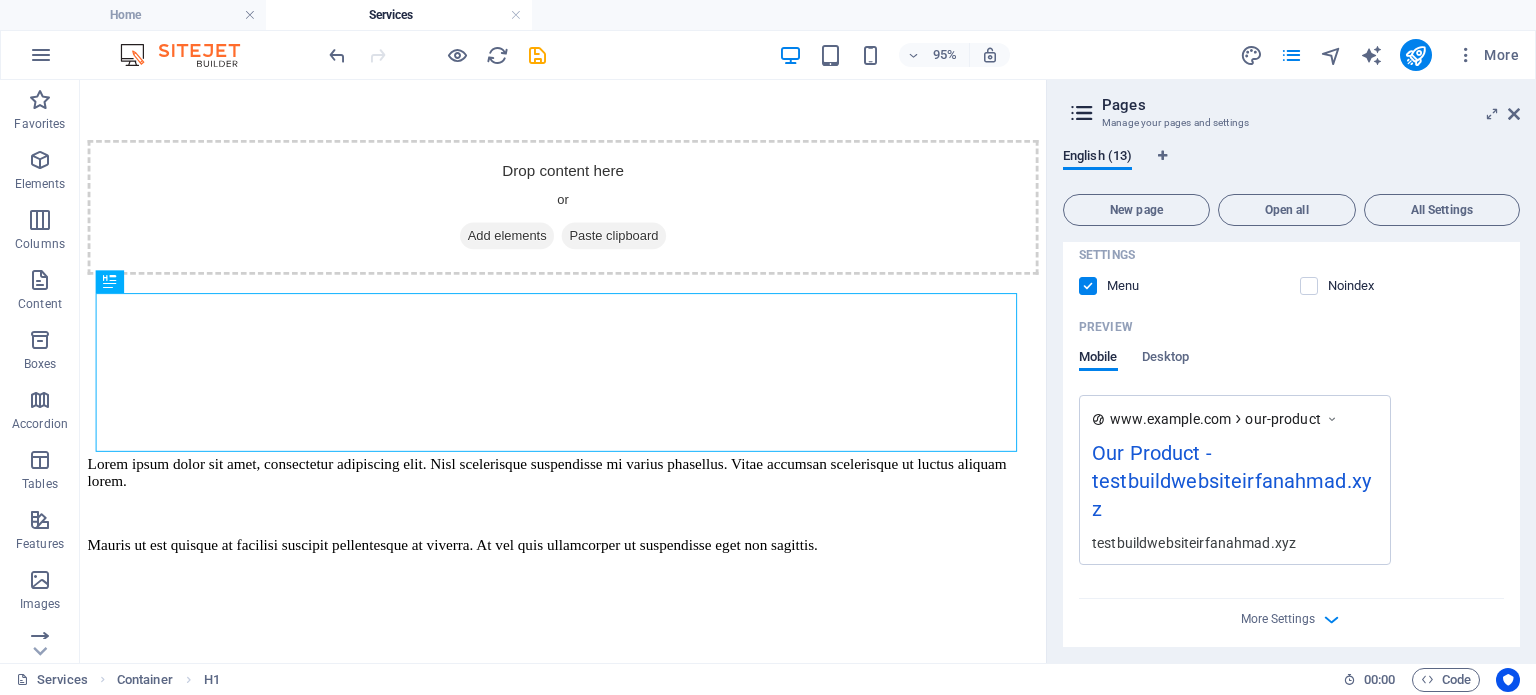 type on "Our Product" 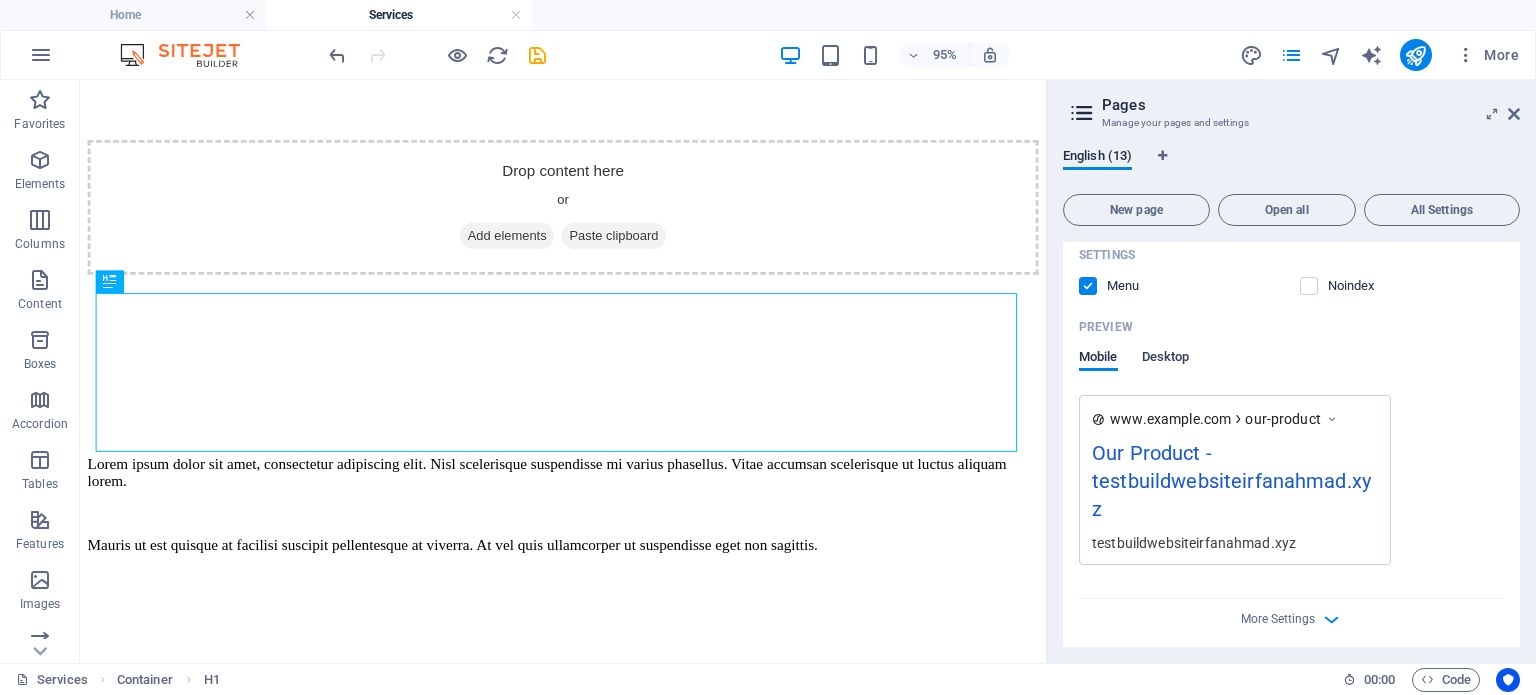 click on "Desktop" at bounding box center (1166, 359) 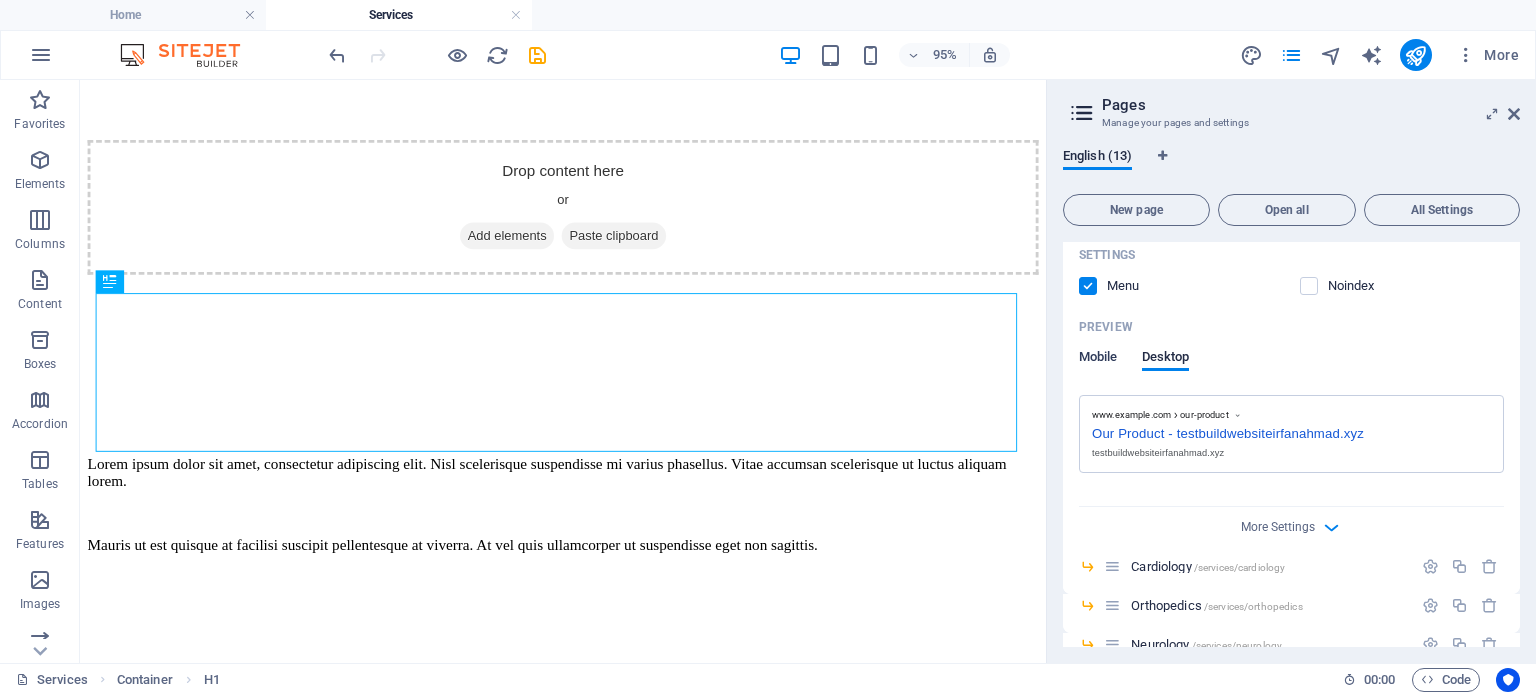 click on "Mobile" at bounding box center [1098, 359] 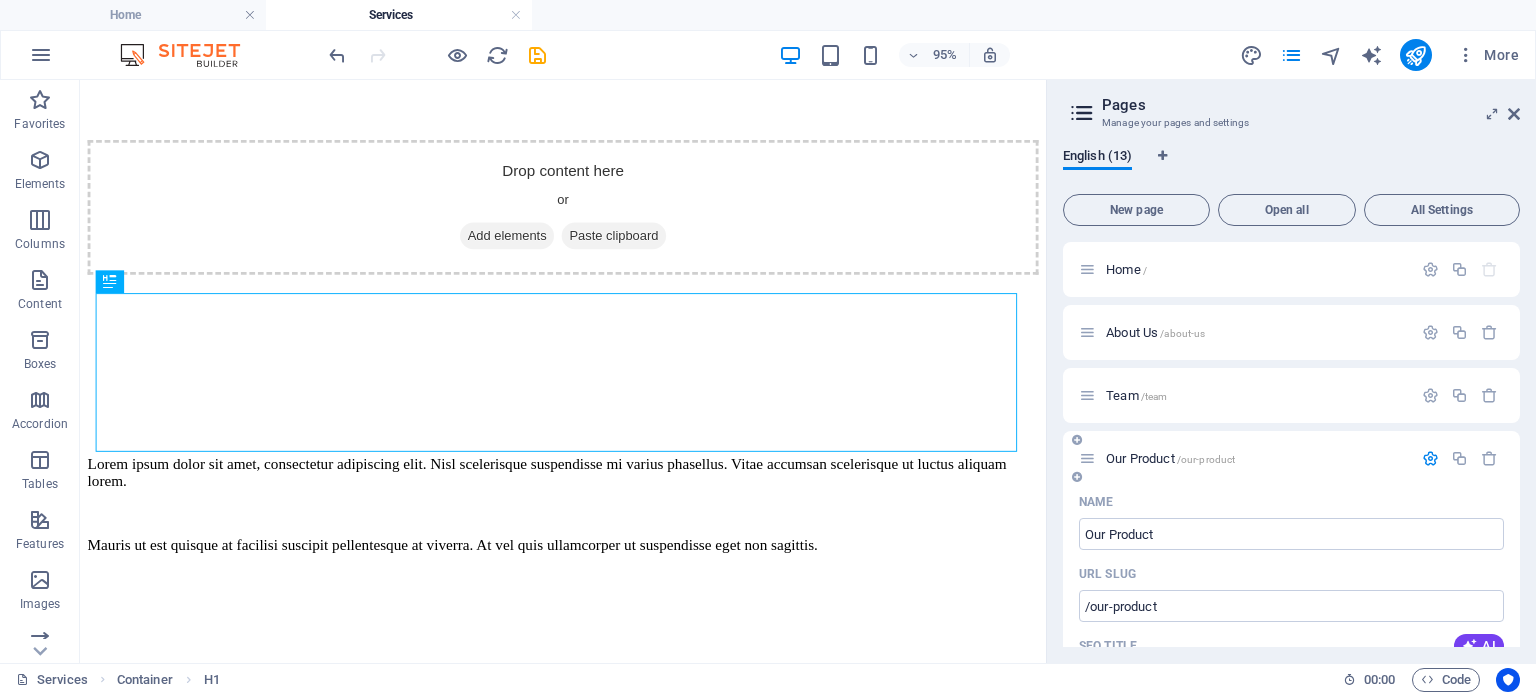 scroll, scrollTop: 0, scrollLeft: 0, axis: both 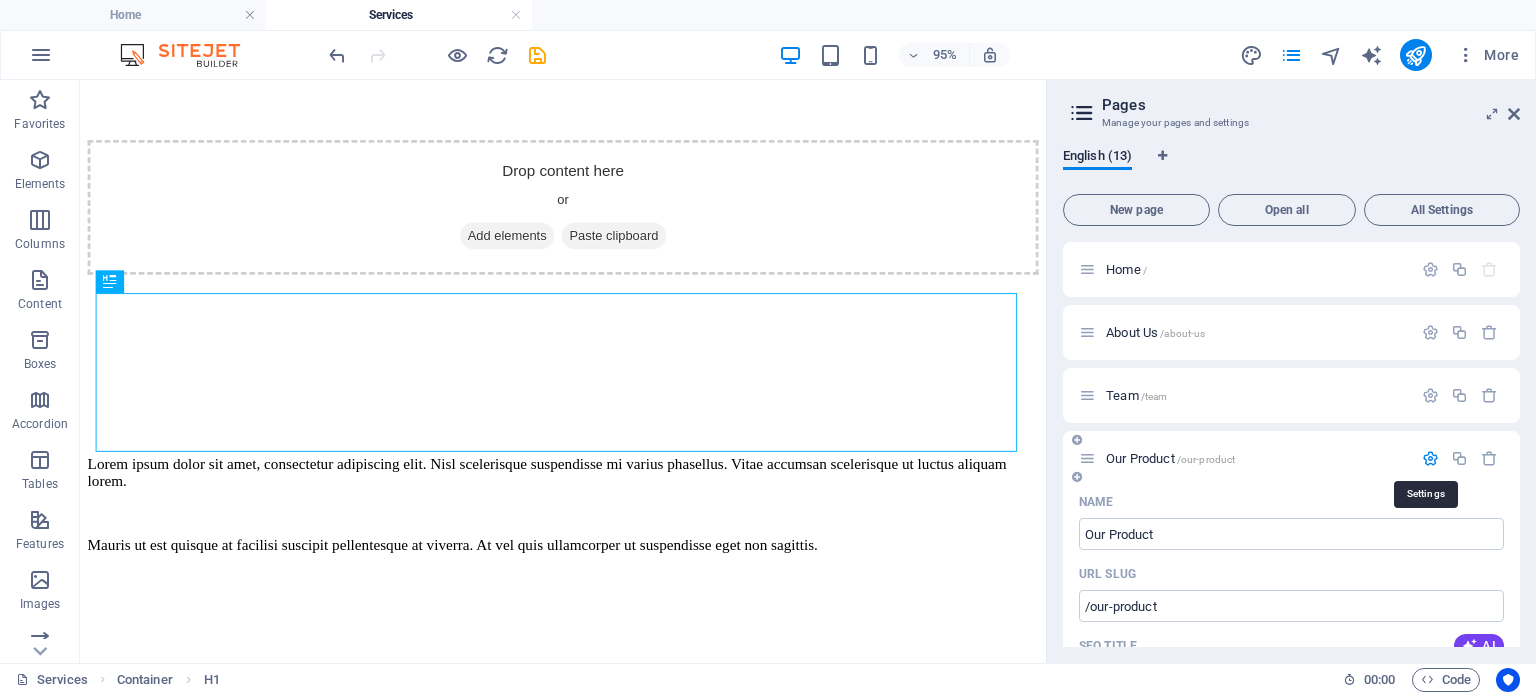 click at bounding box center [1430, 458] 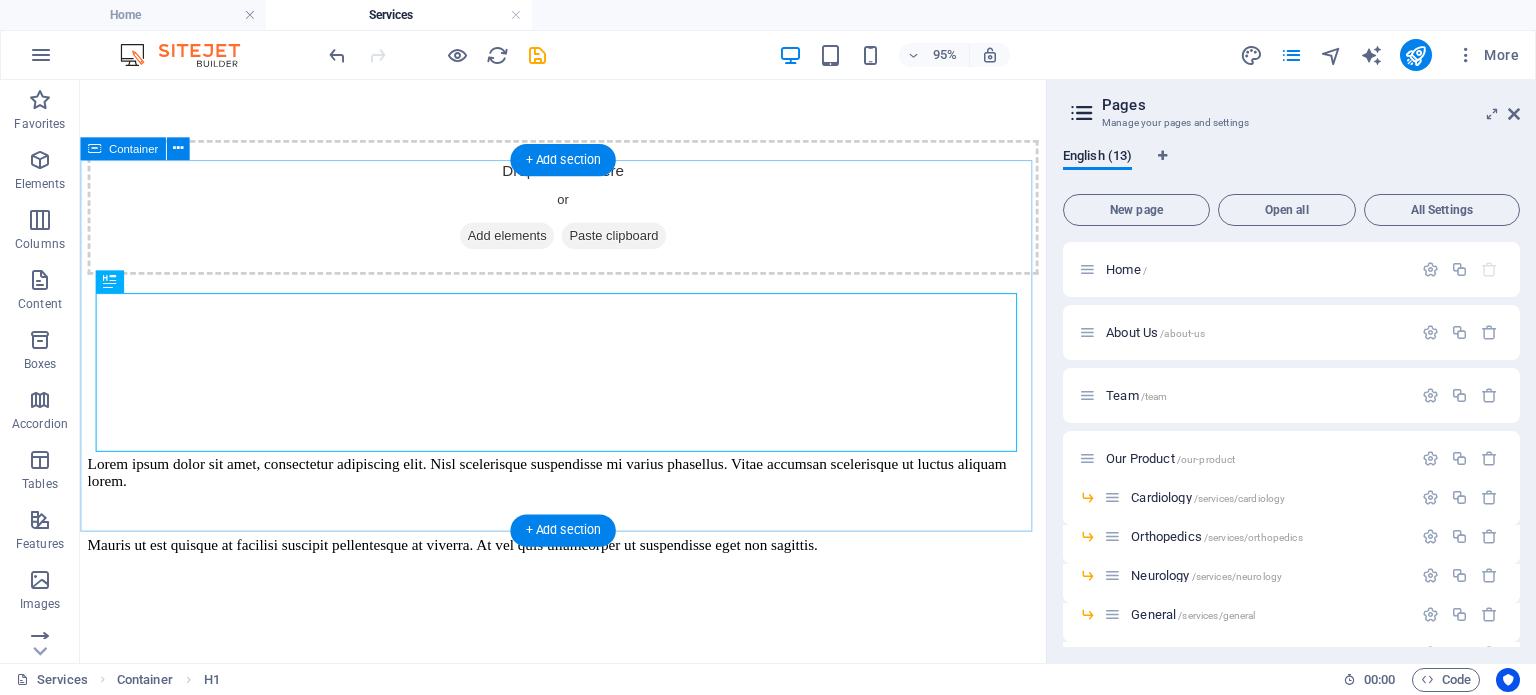 click on "We provide best health care services Lorem ipsum dolor sit amet, consectetur adipiscing elit. In tellus lectus ullamcorper diam integer." at bounding box center (588, 1423) 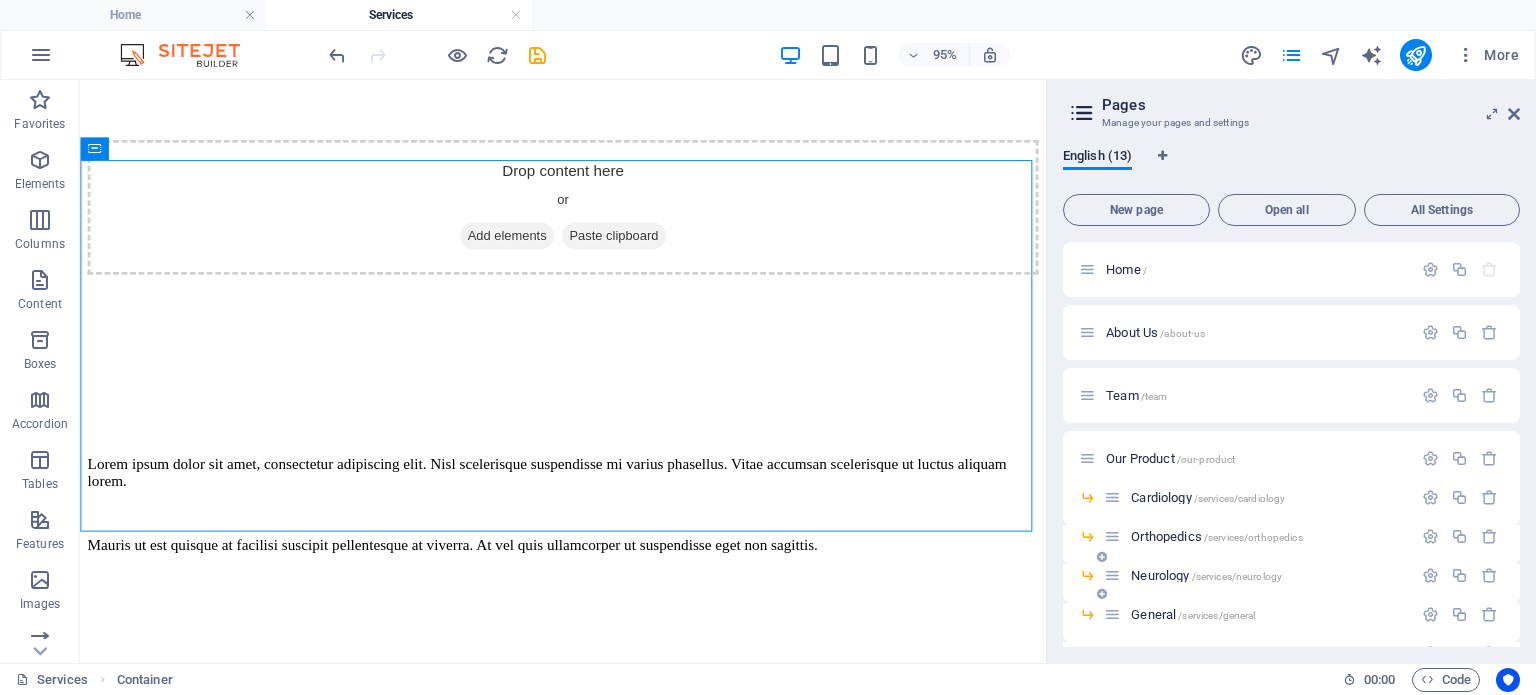 scroll, scrollTop: 100, scrollLeft: 0, axis: vertical 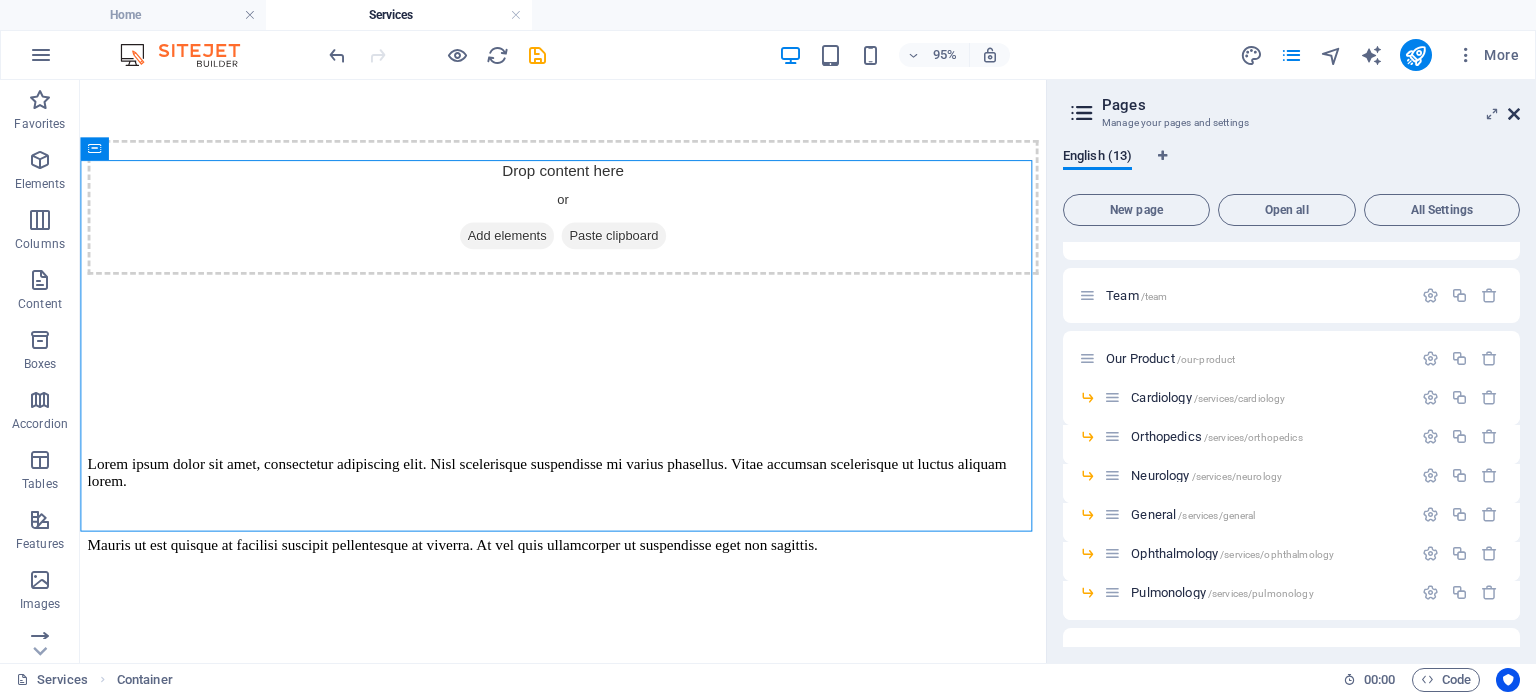 click at bounding box center (1514, 114) 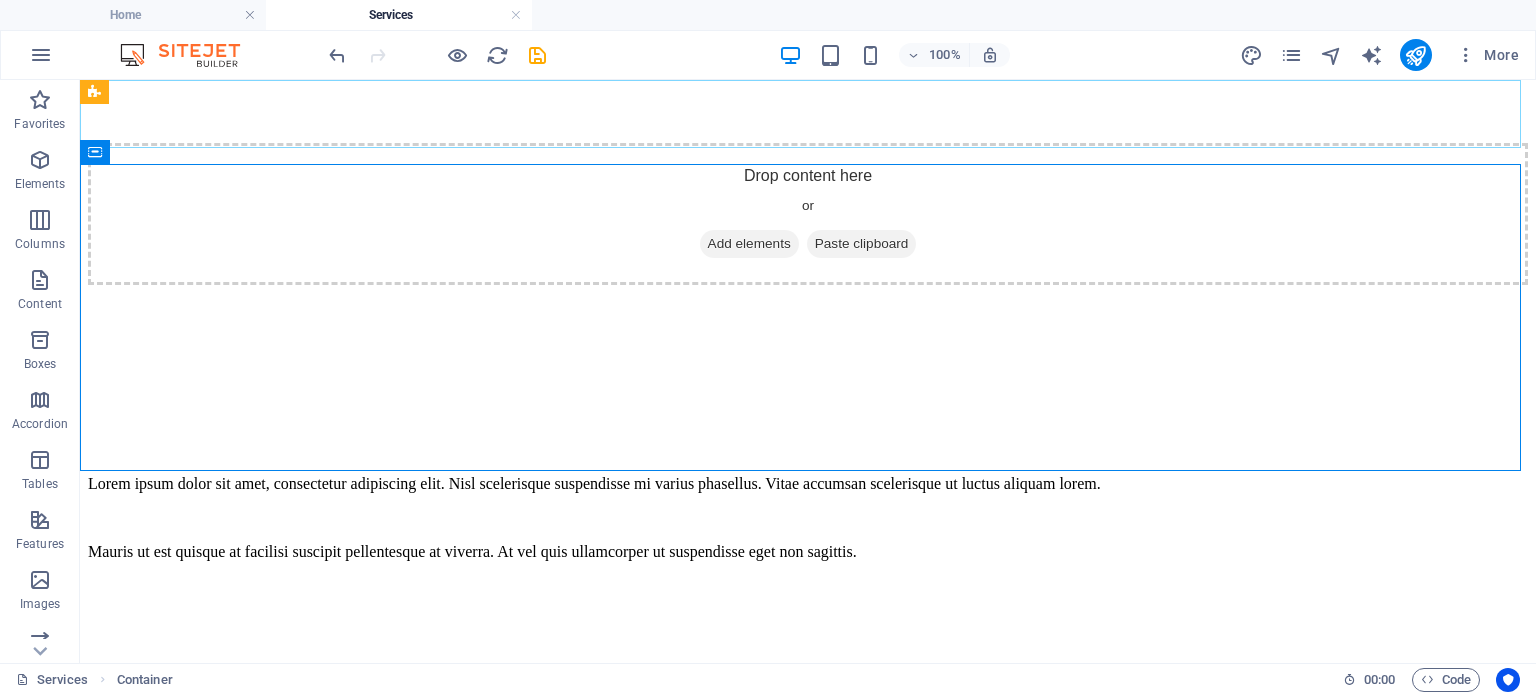 click on "Home About Us Team Services Contact" at bounding box center [808, -531] 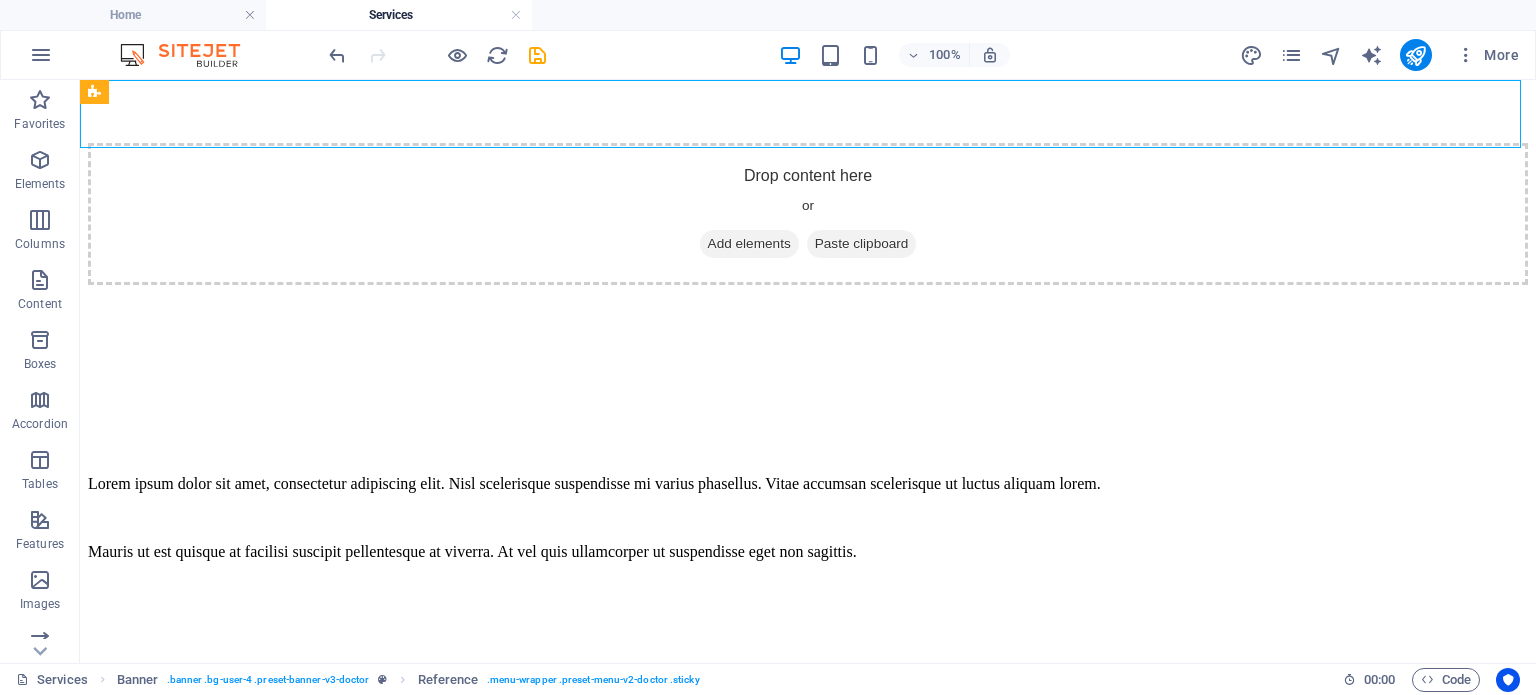 click at bounding box center (808, -612) 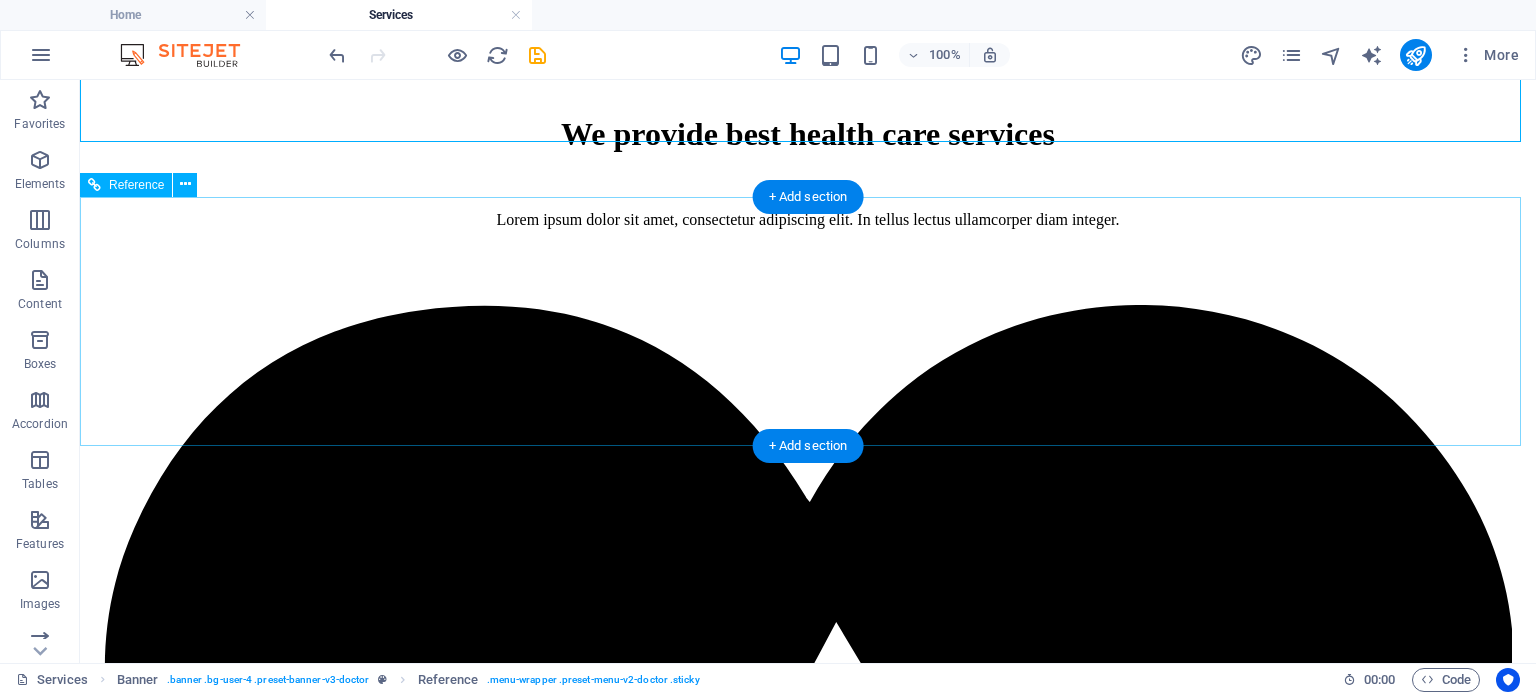 scroll, scrollTop: 2338, scrollLeft: 0, axis: vertical 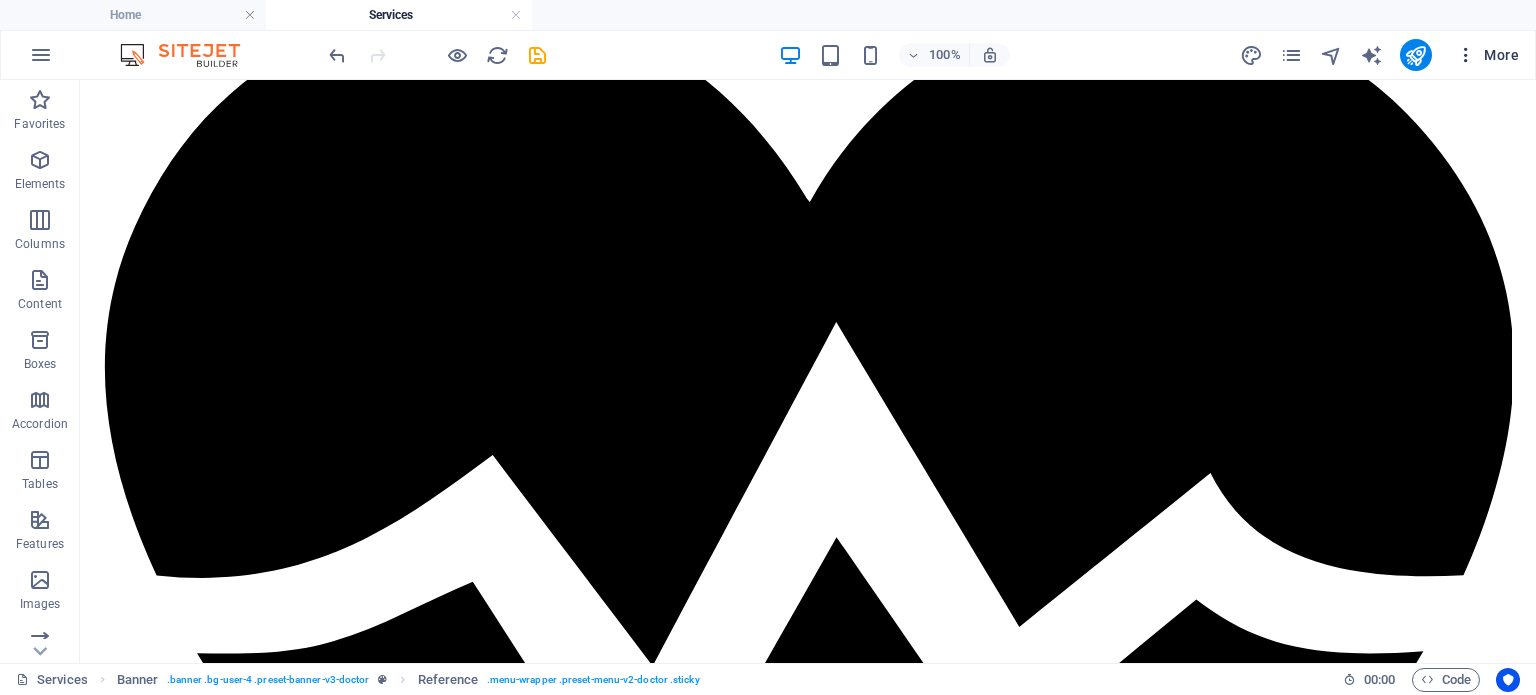 click at bounding box center (1466, 55) 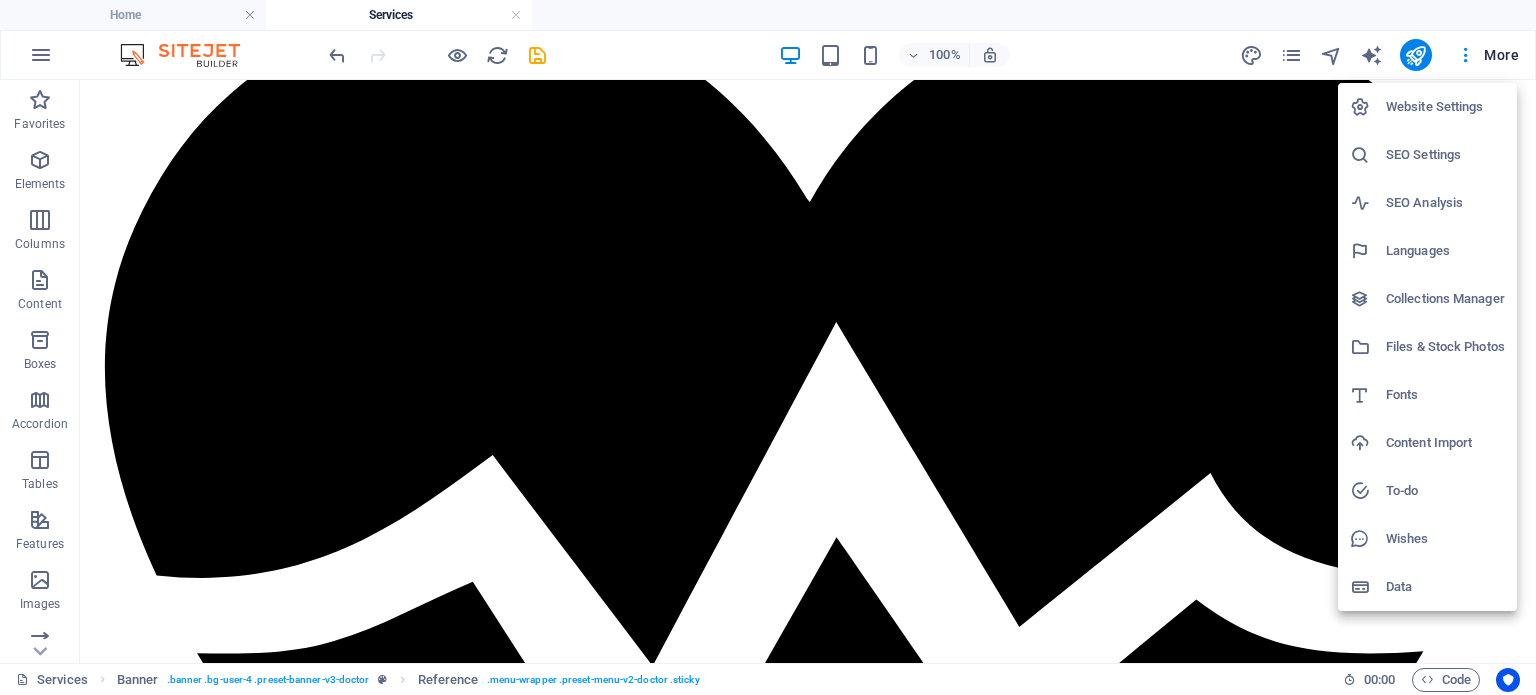 click at bounding box center (768, 347) 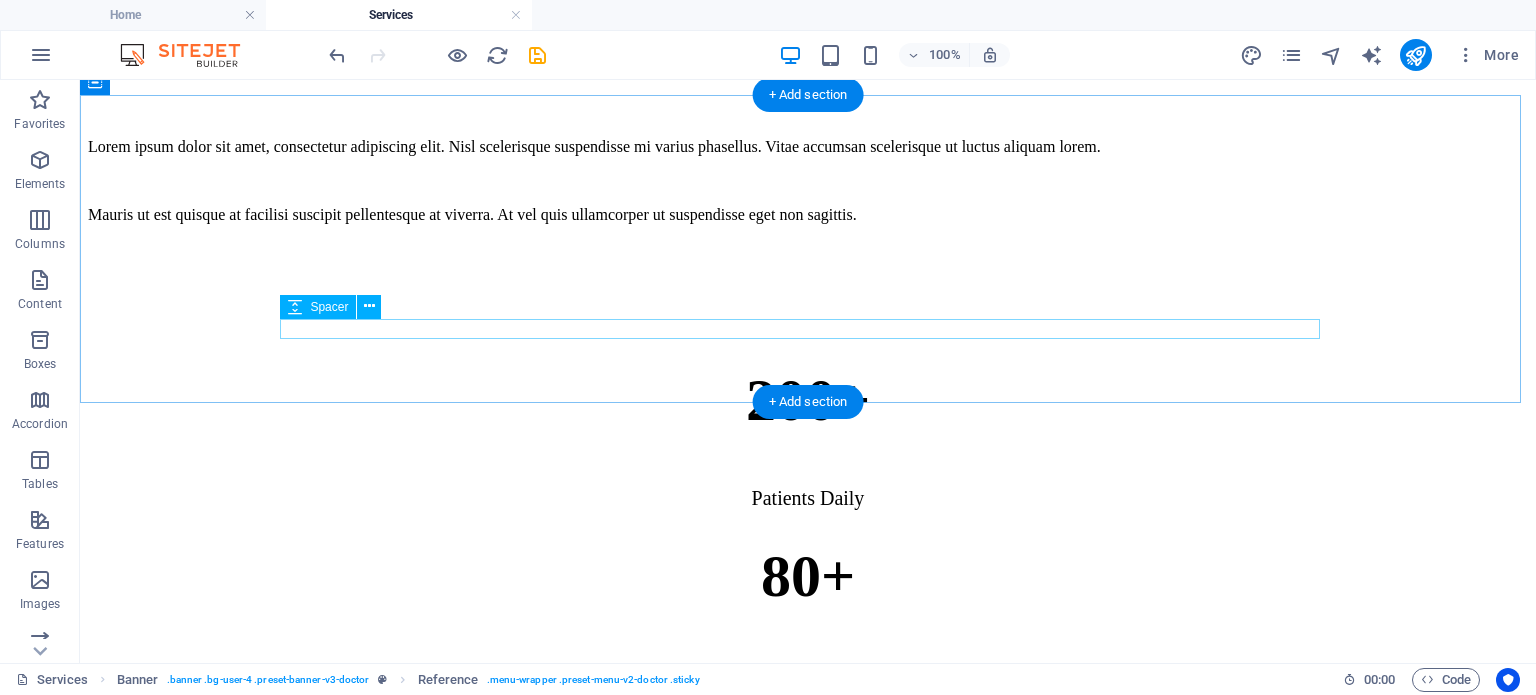 scroll, scrollTop: 1100, scrollLeft: 0, axis: vertical 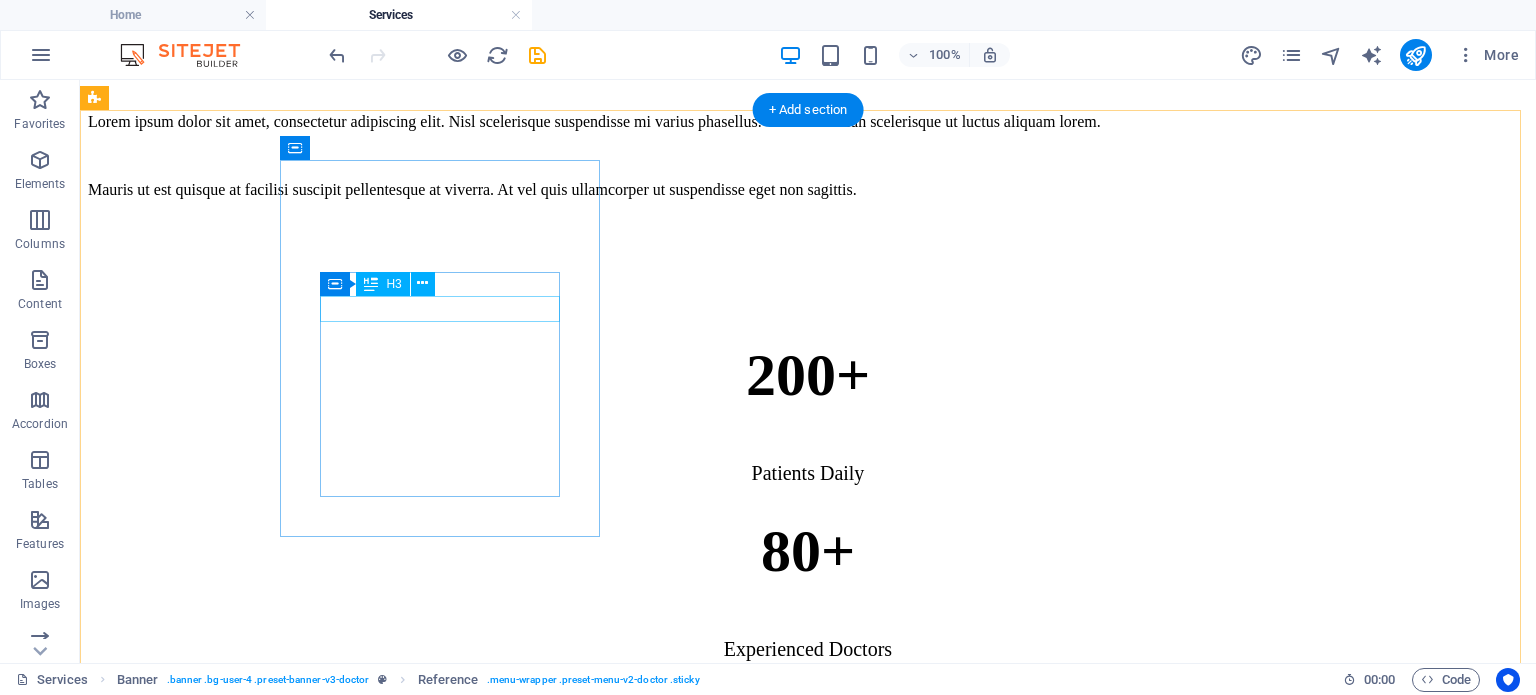 click on "Cardiology" at bounding box center [808, 2483] 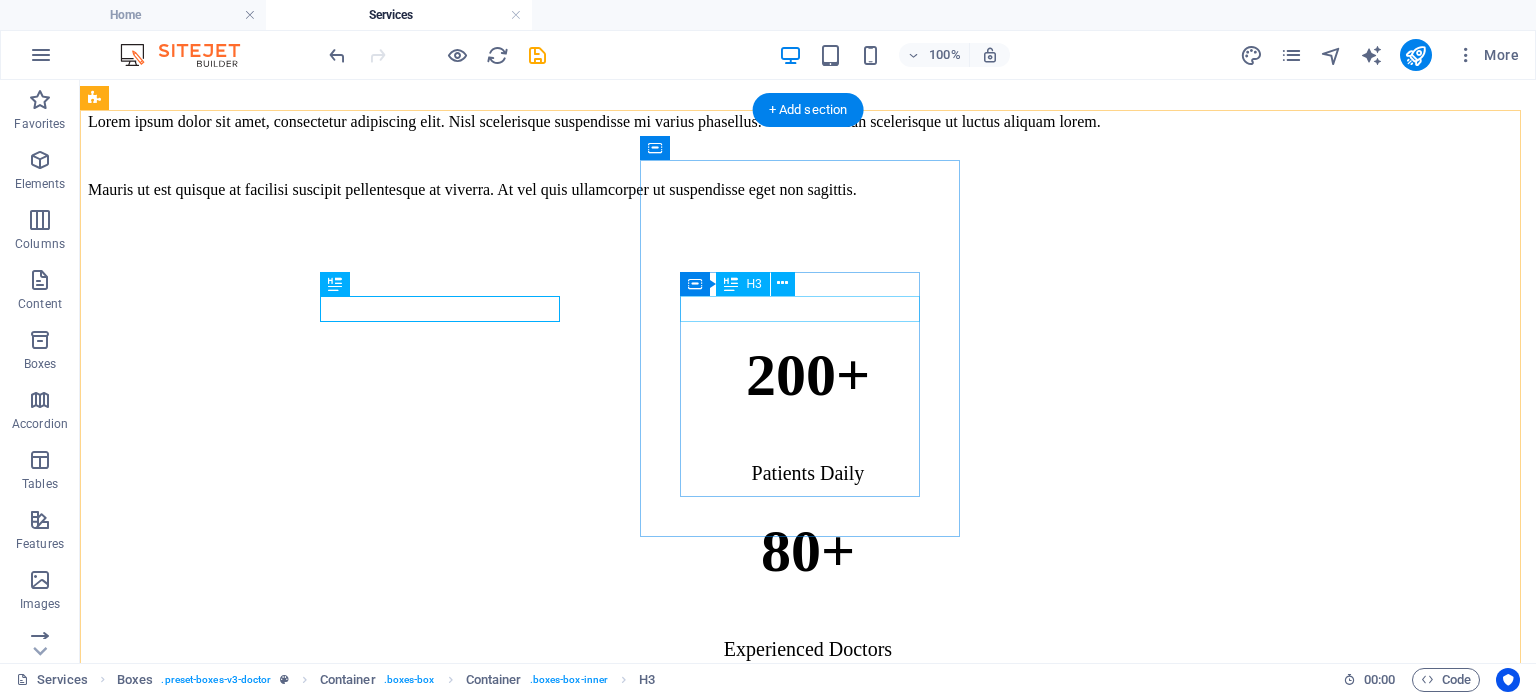 click on "Orthopedics" at bounding box center [808, 3227] 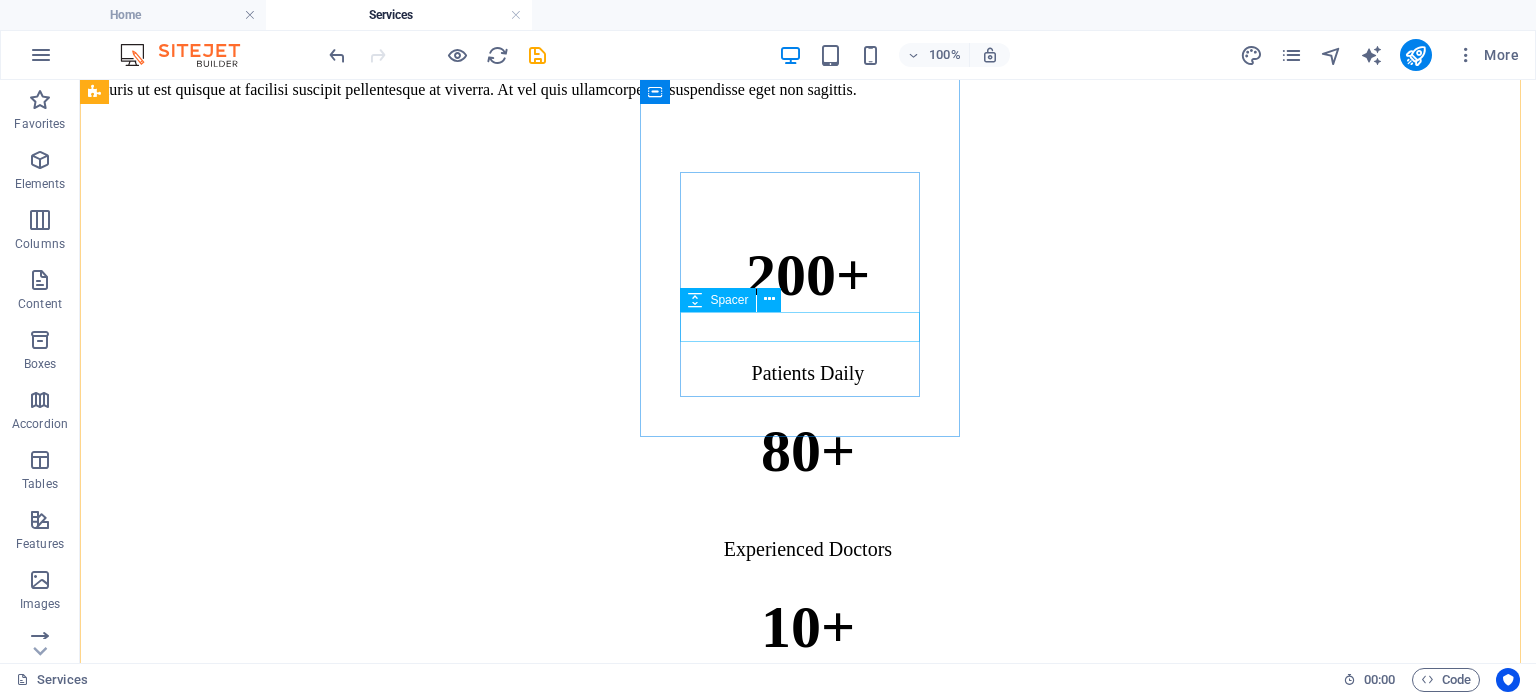 scroll, scrollTop: 1000, scrollLeft: 0, axis: vertical 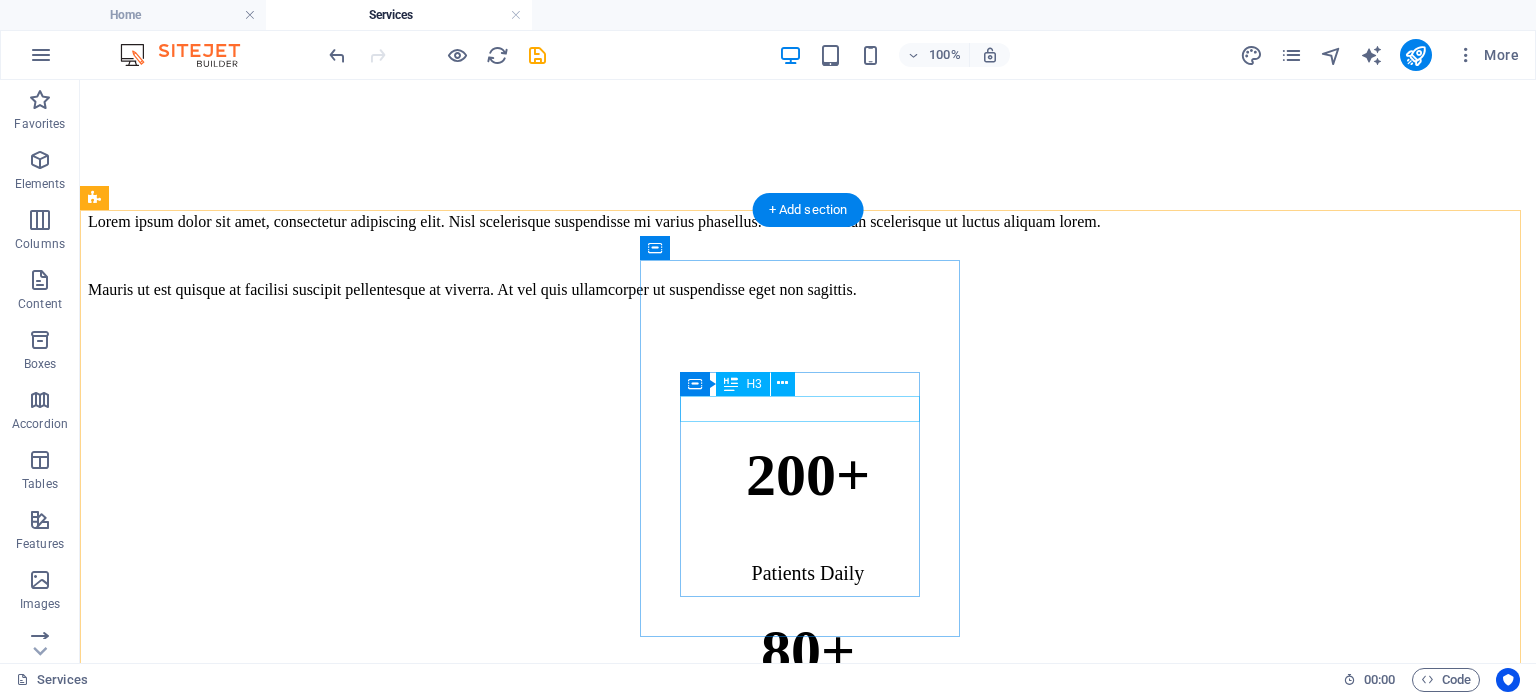click on "Orthopedics" at bounding box center (808, 3327) 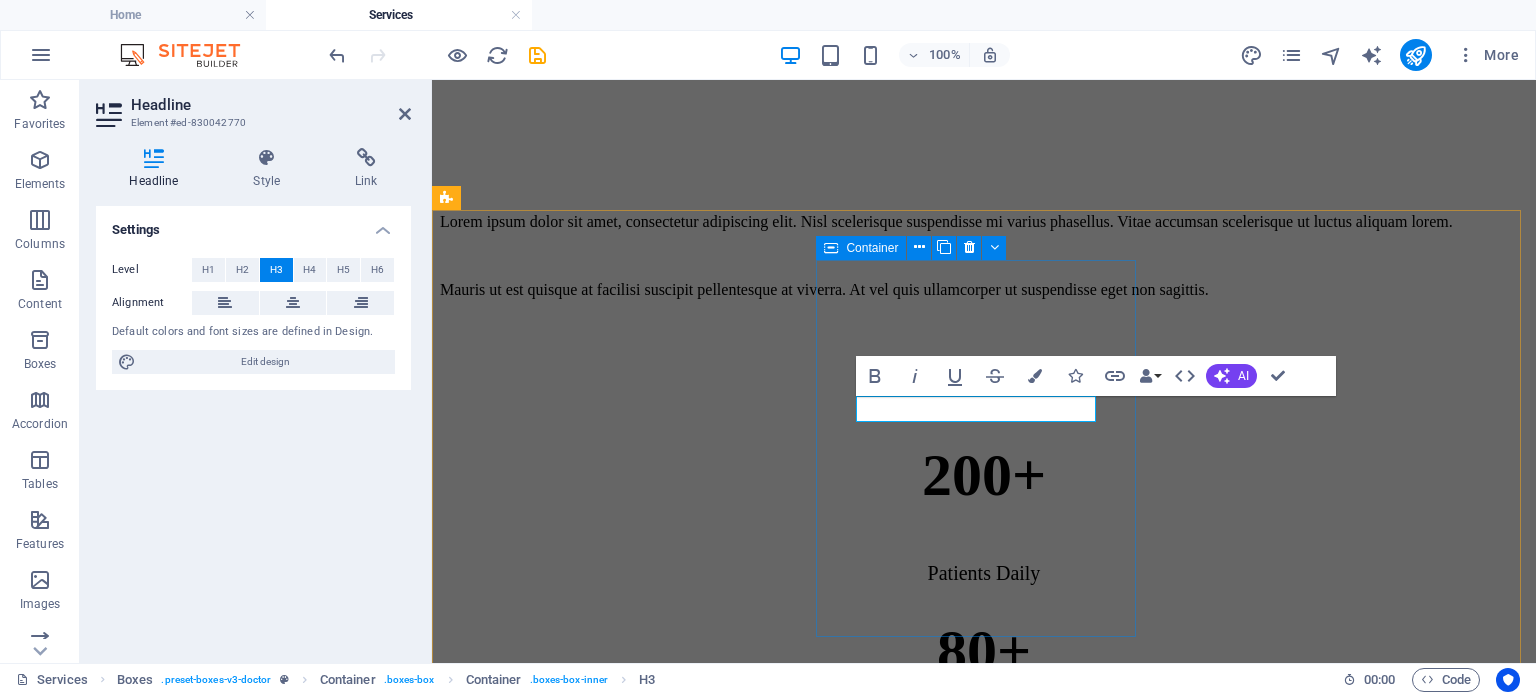type 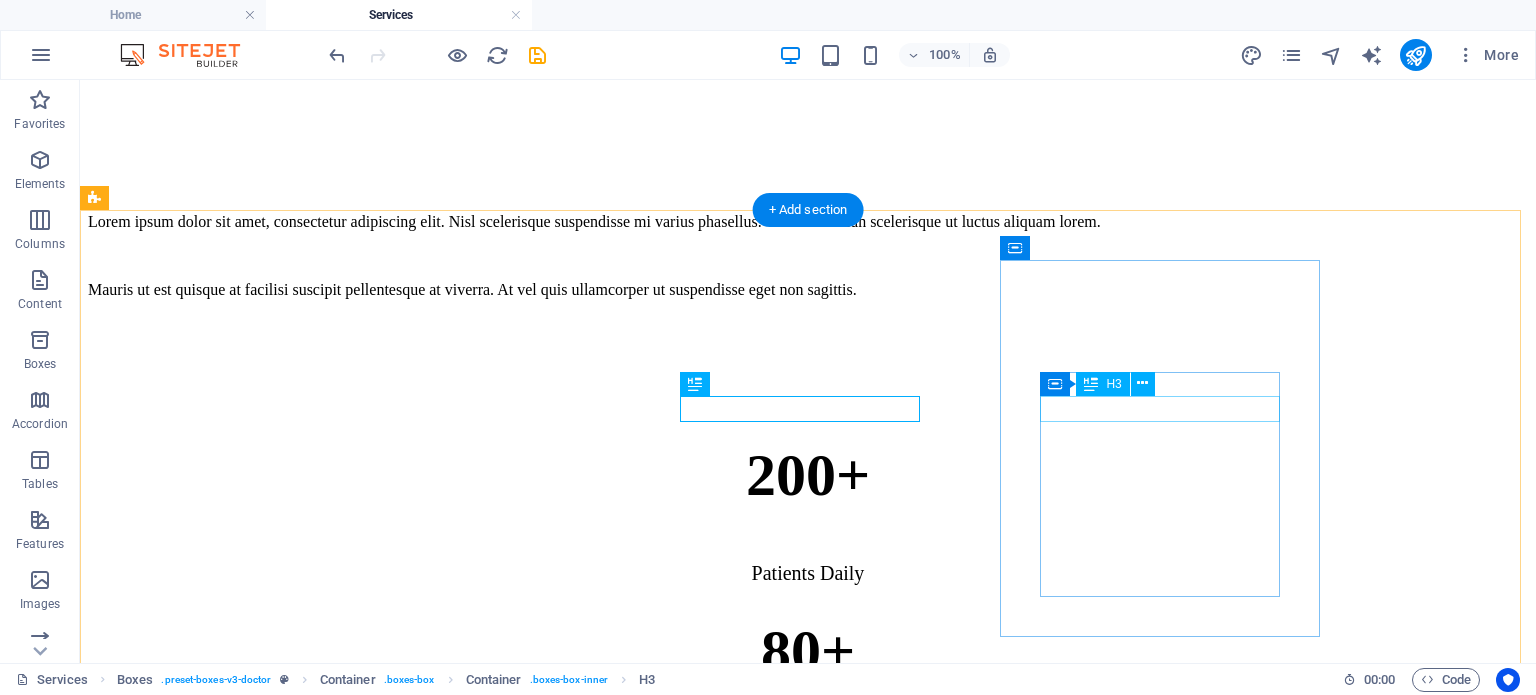 click on "Neurology" at bounding box center [808, 4957] 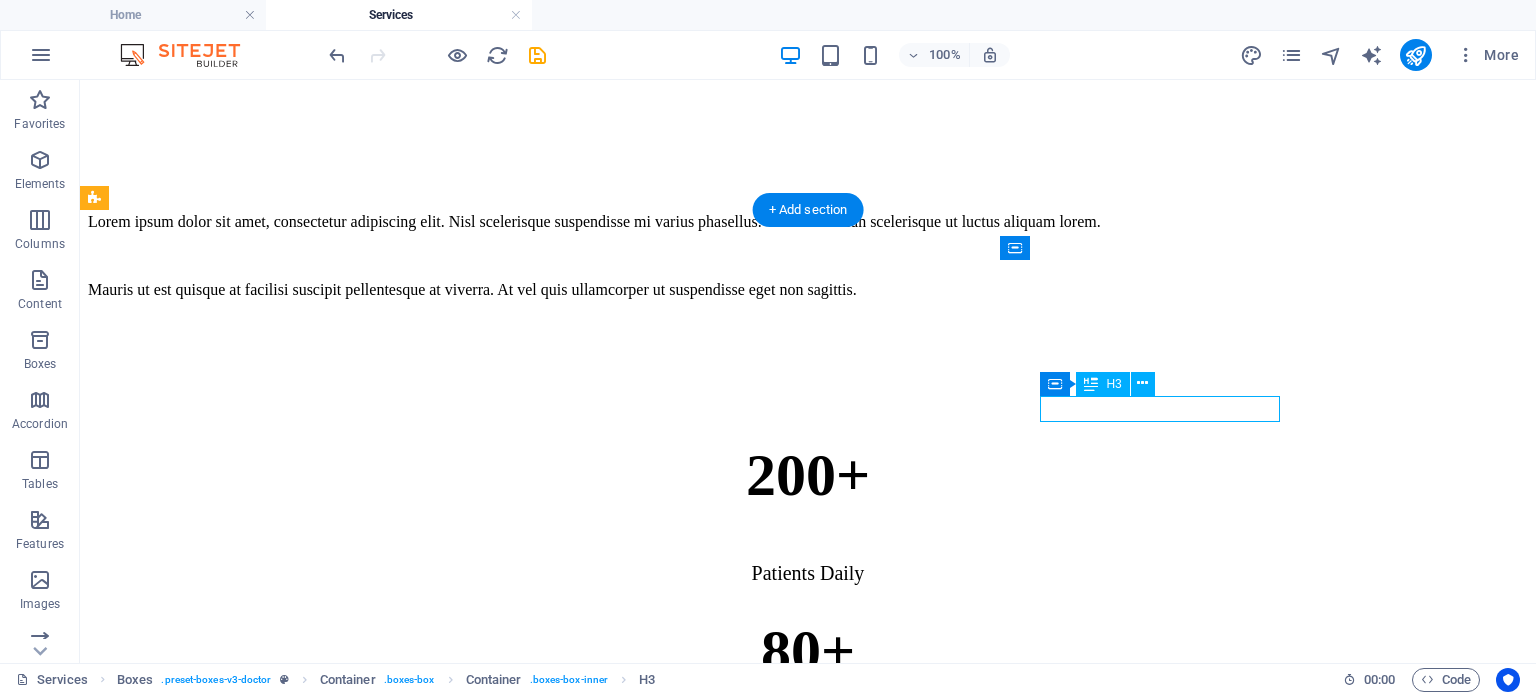 click on "Neurology" at bounding box center (808, 4957) 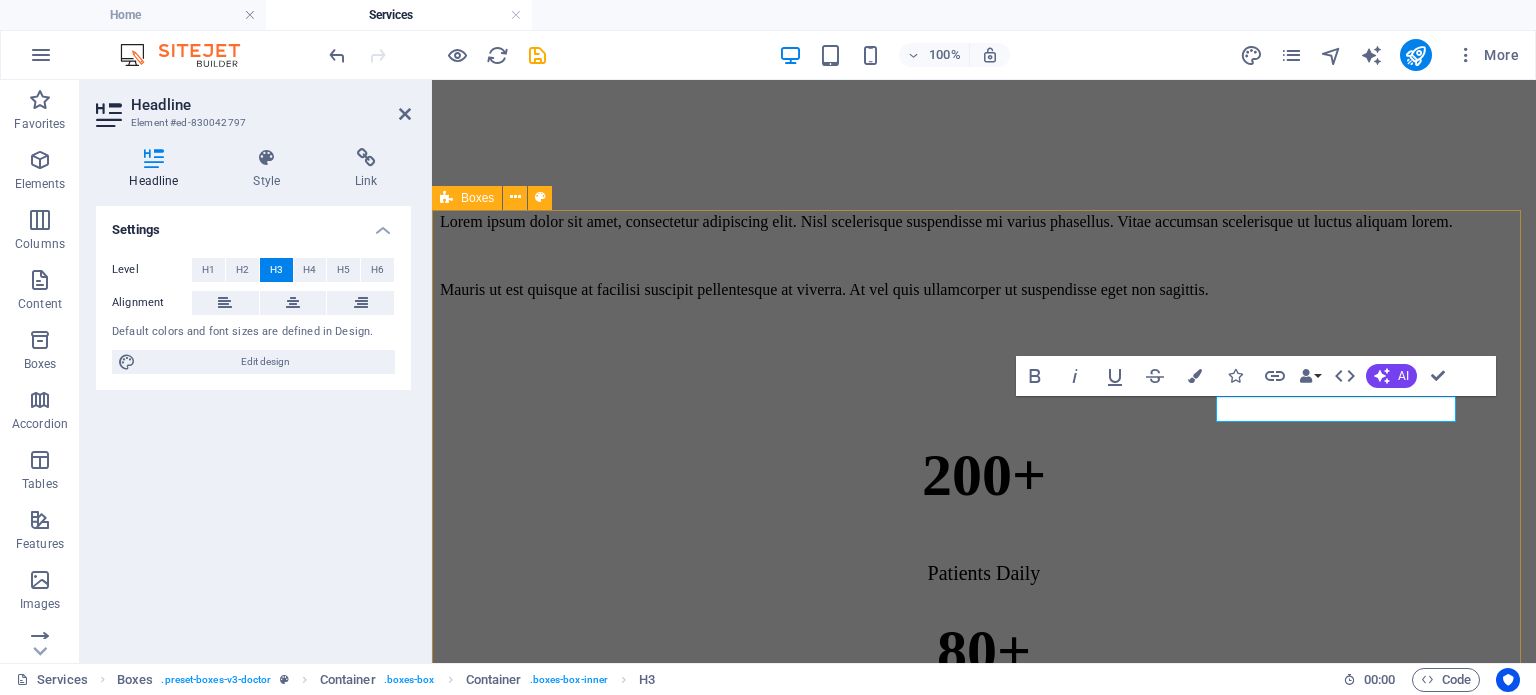 type 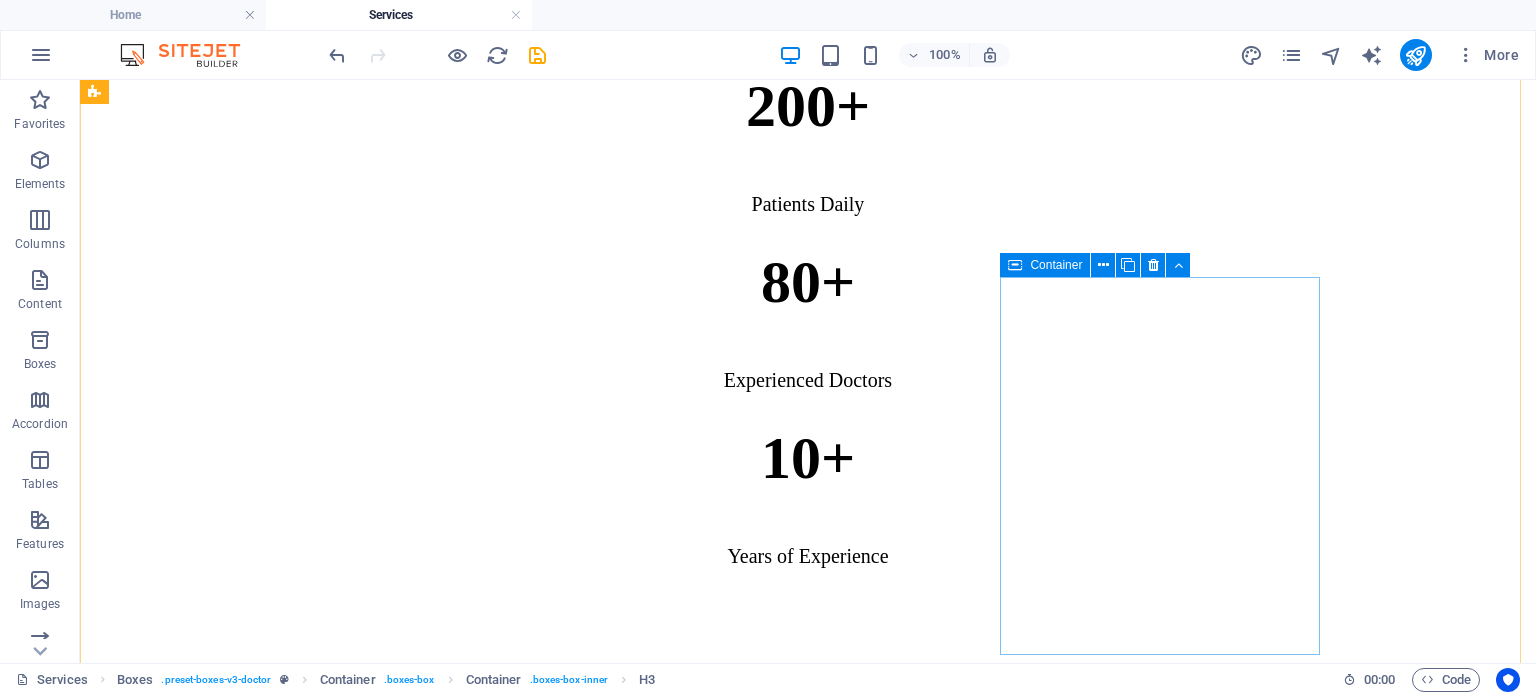 scroll, scrollTop: 1400, scrollLeft: 0, axis: vertical 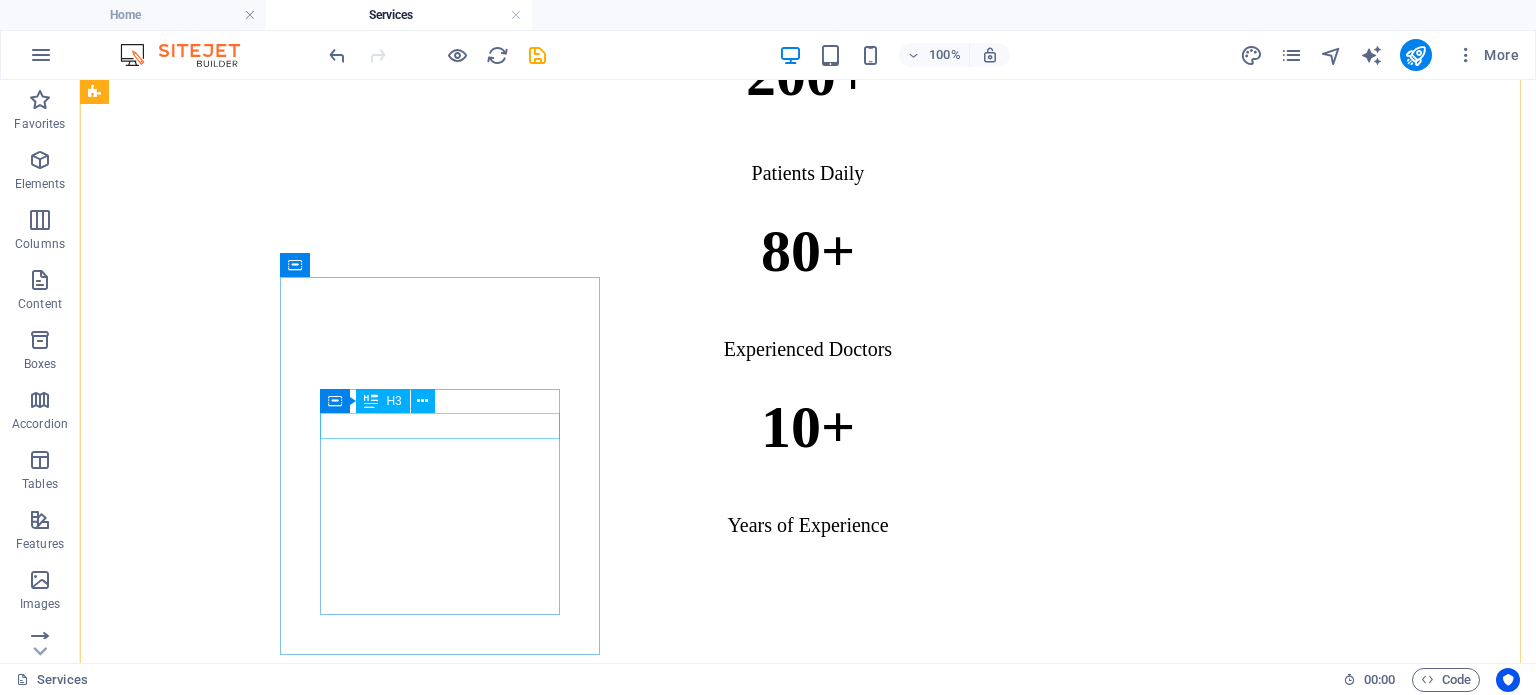 click on "General" at bounding box center (808, 6144) 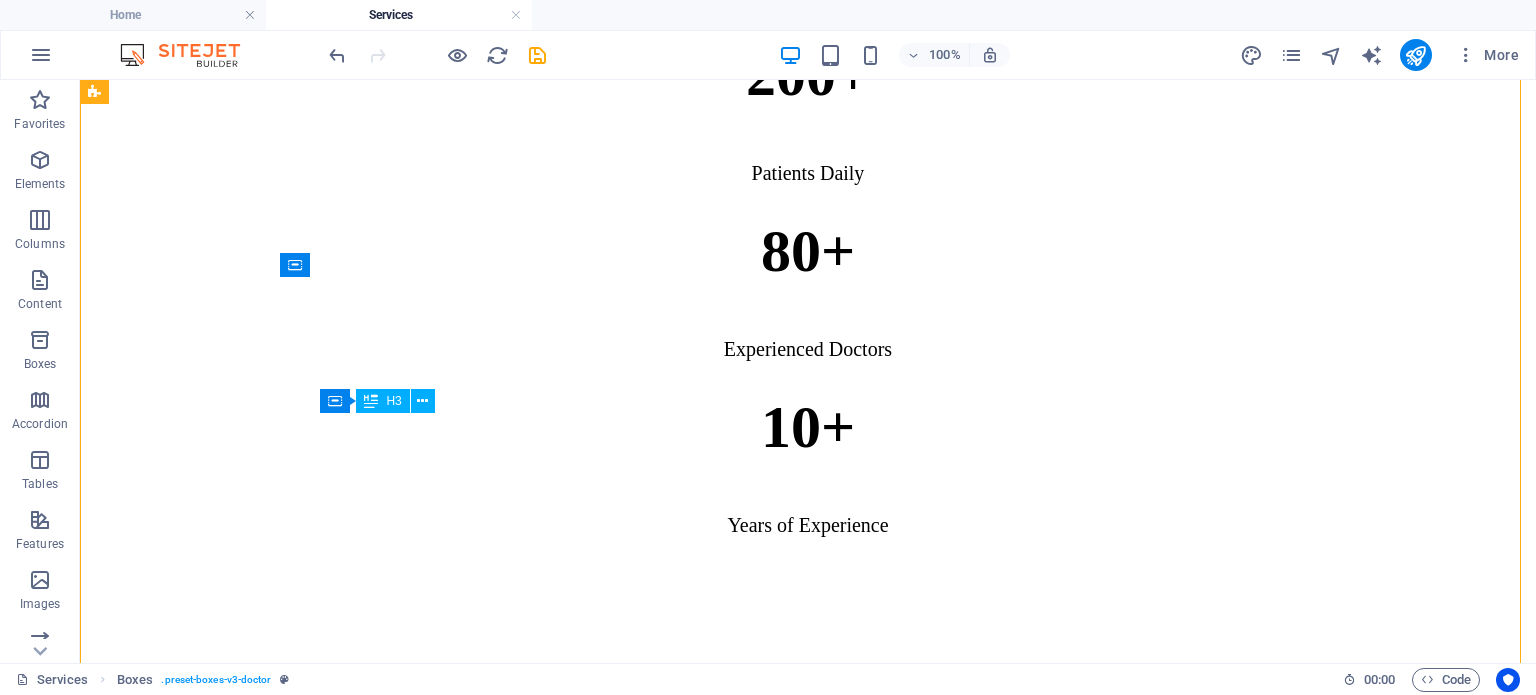 click on "General" at bounding box center [808, 6144] 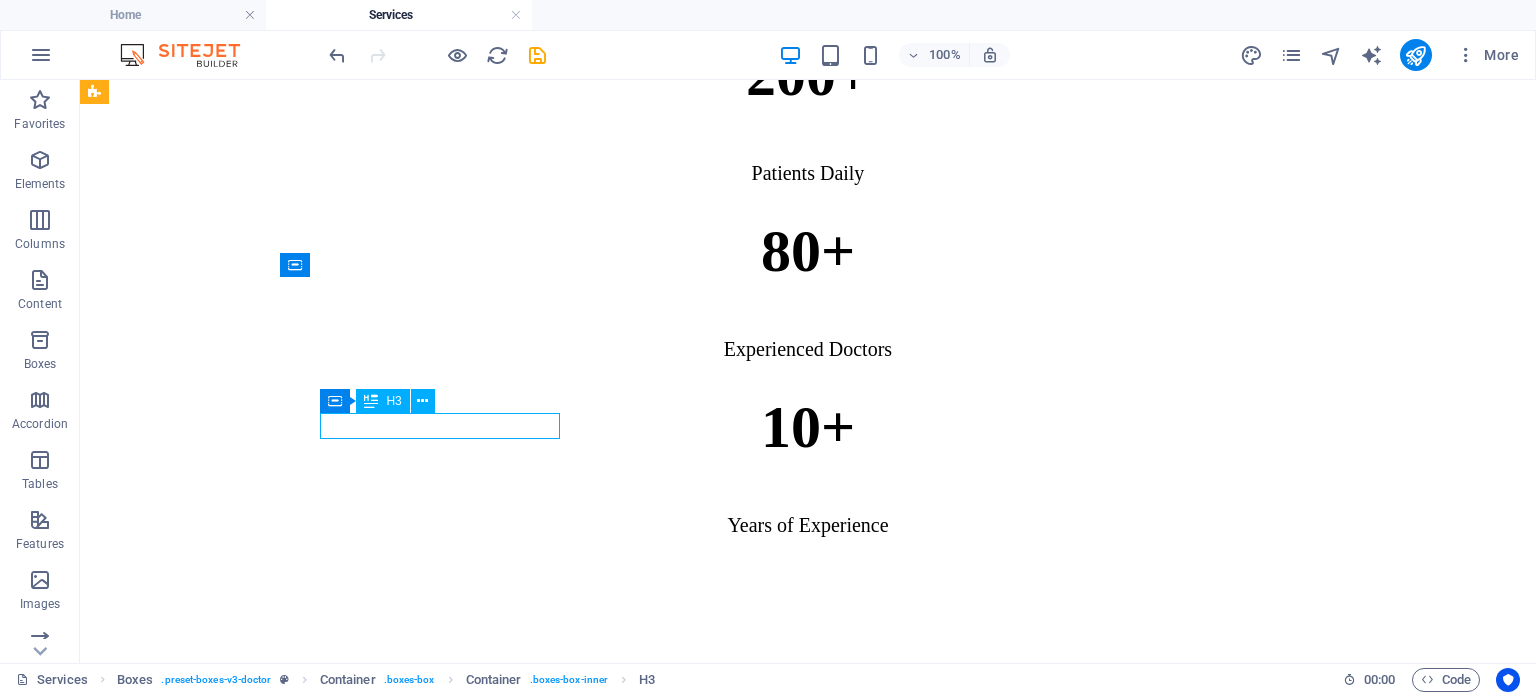click on "General" at bounding box center [808, 6144] 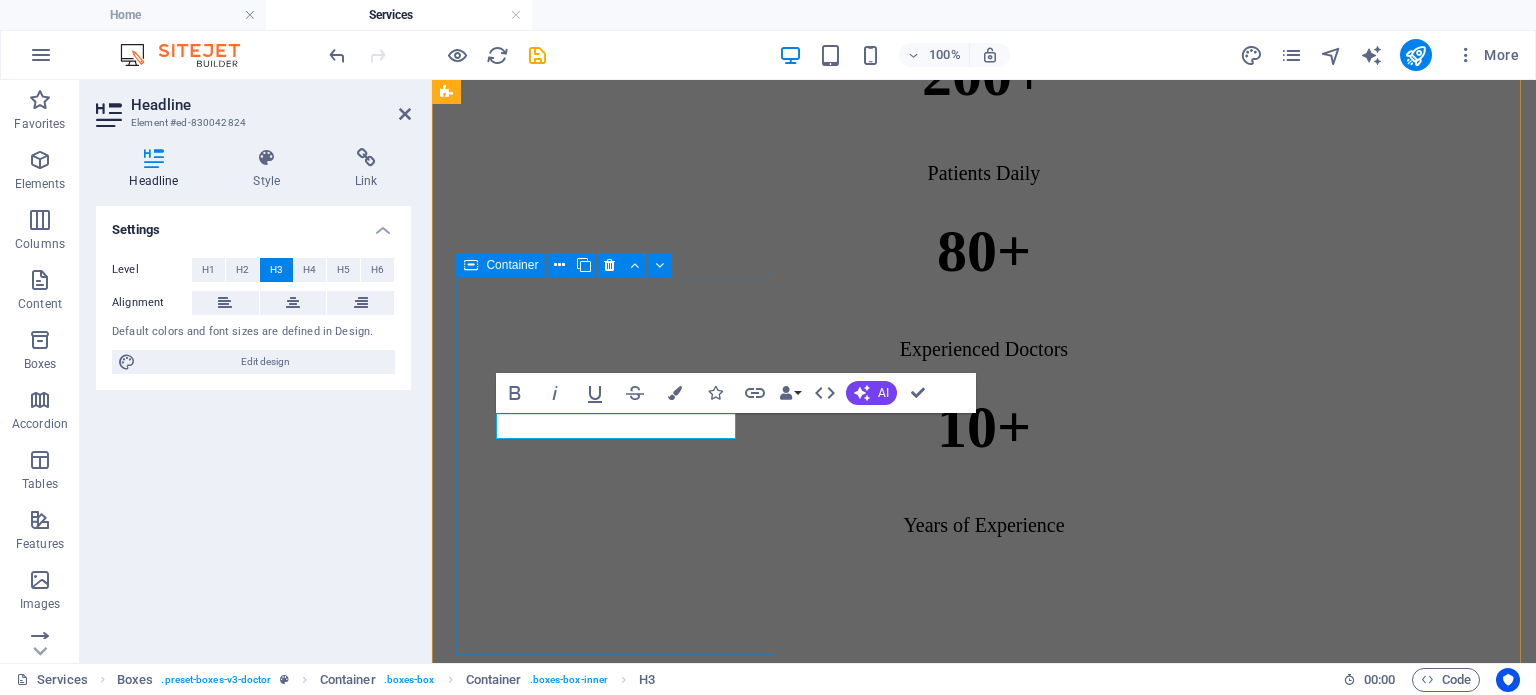 type 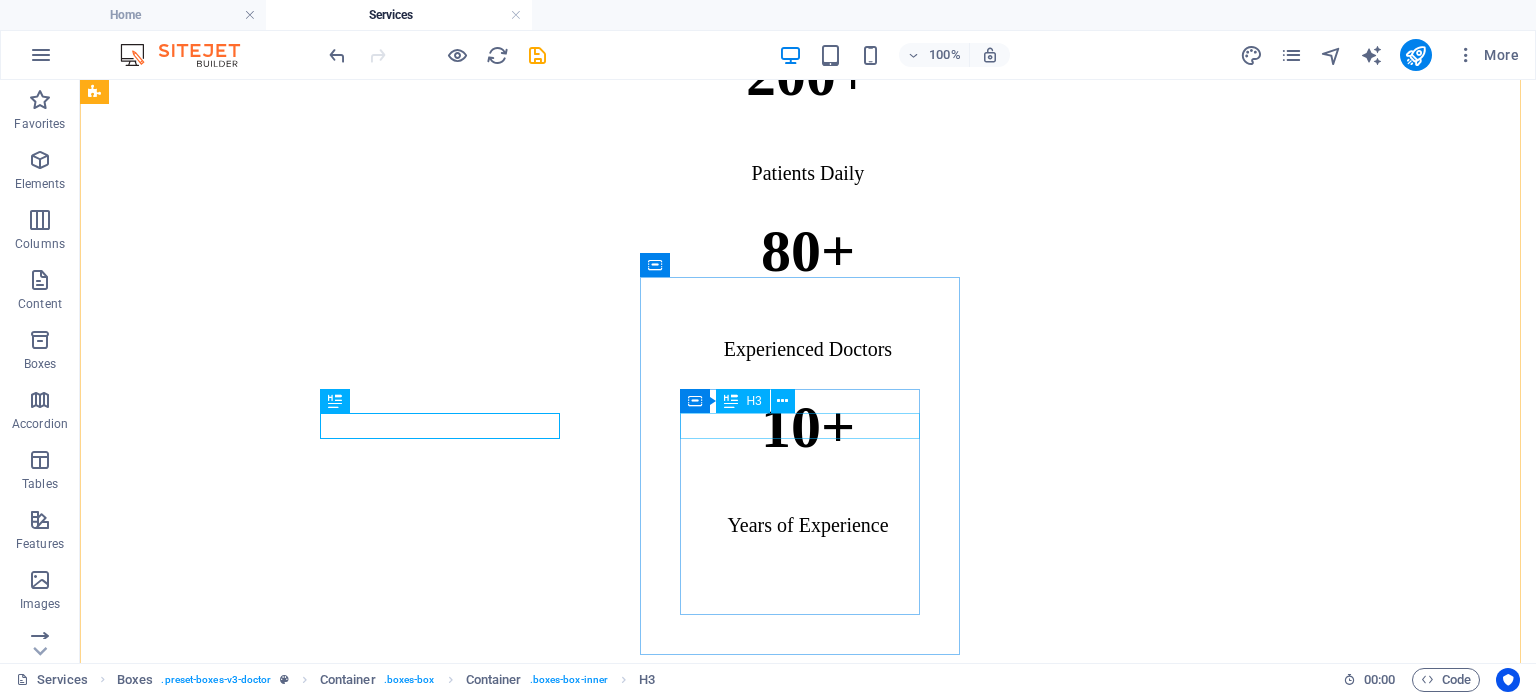 click on "Ophthalmology" at bounding box center [808, 7170] 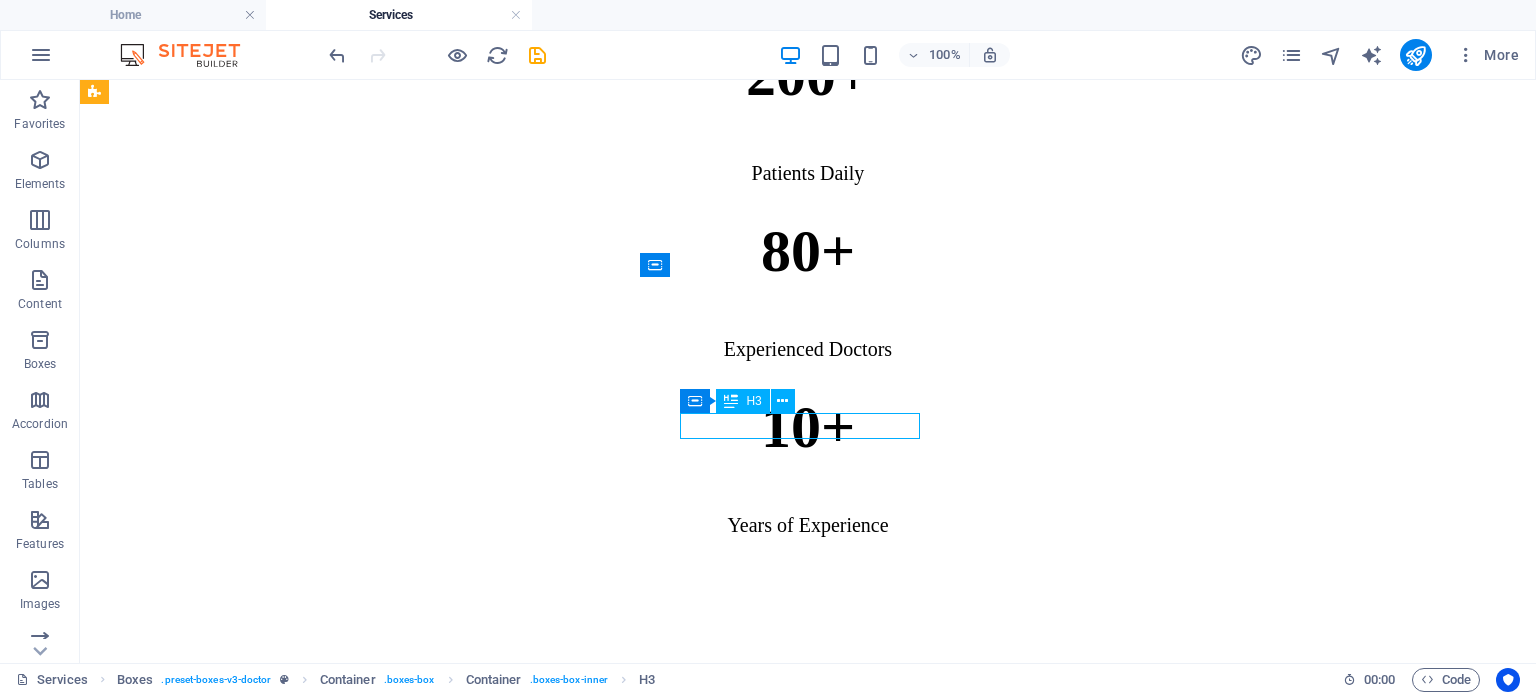 click on "Ophthalmology" at bounding box center (808, 7170) 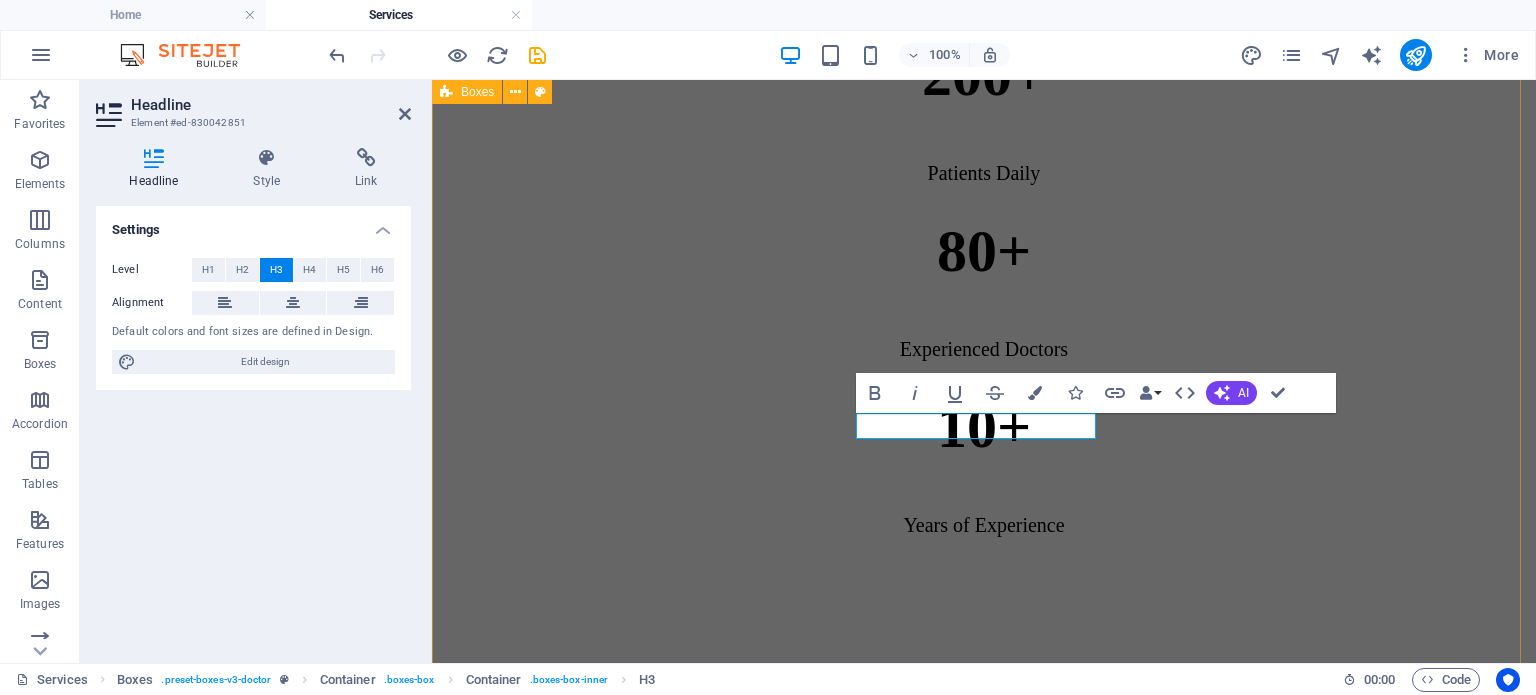 type 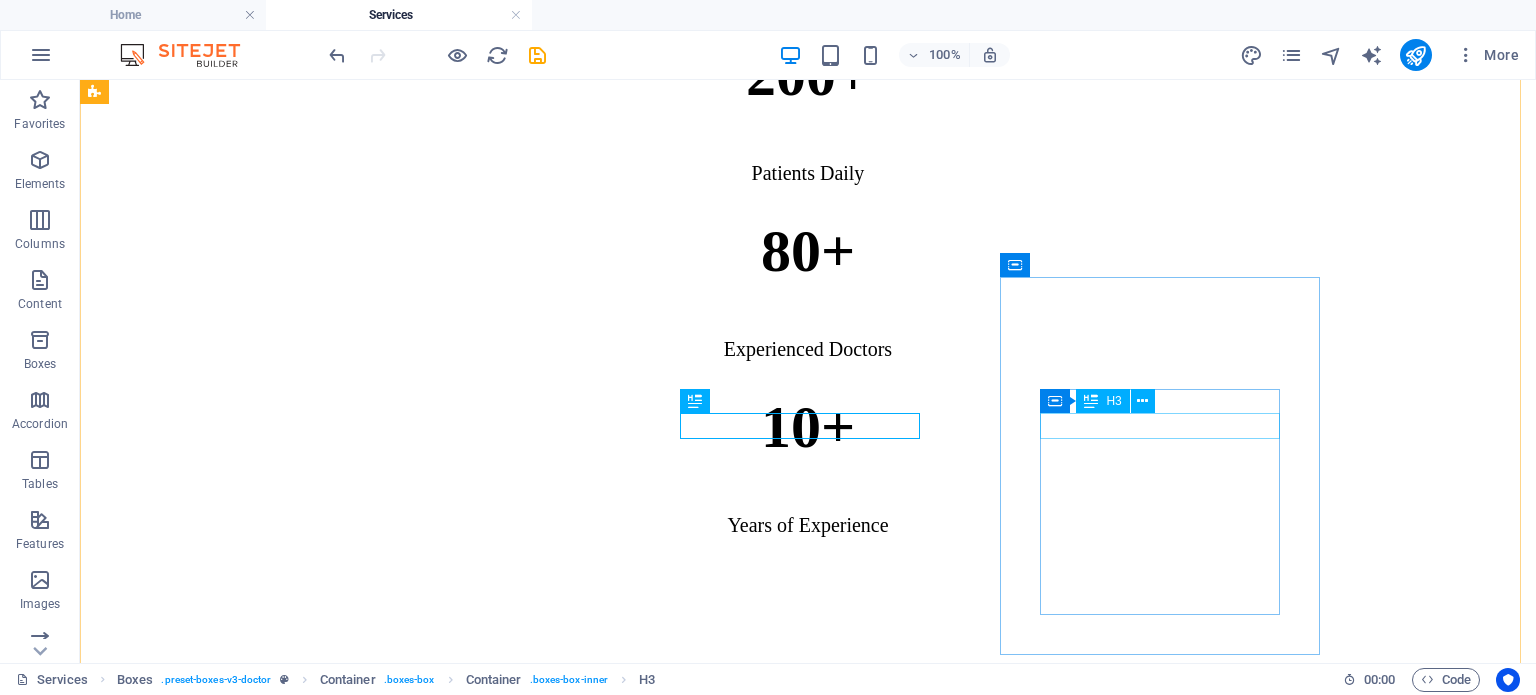 click on "Pulmonology" at bounding box center [808, 8517] 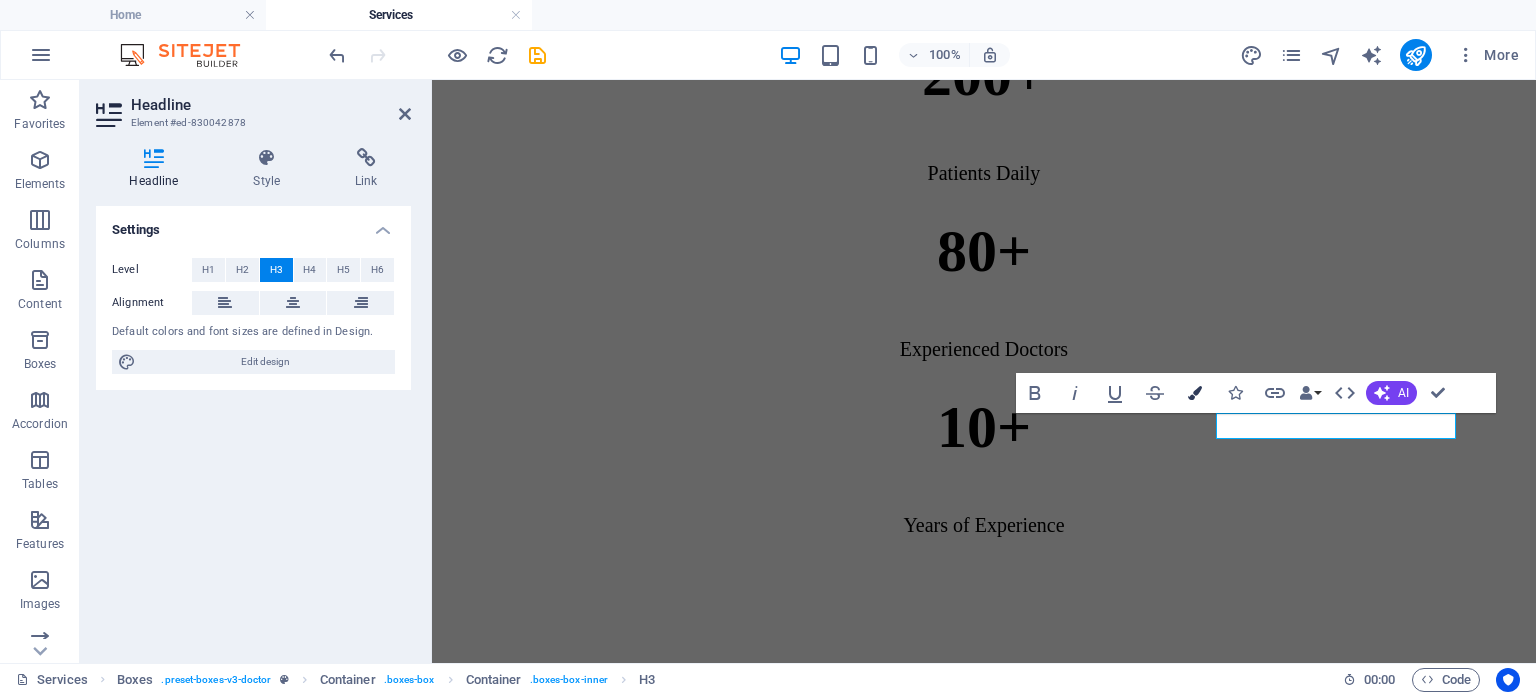 type 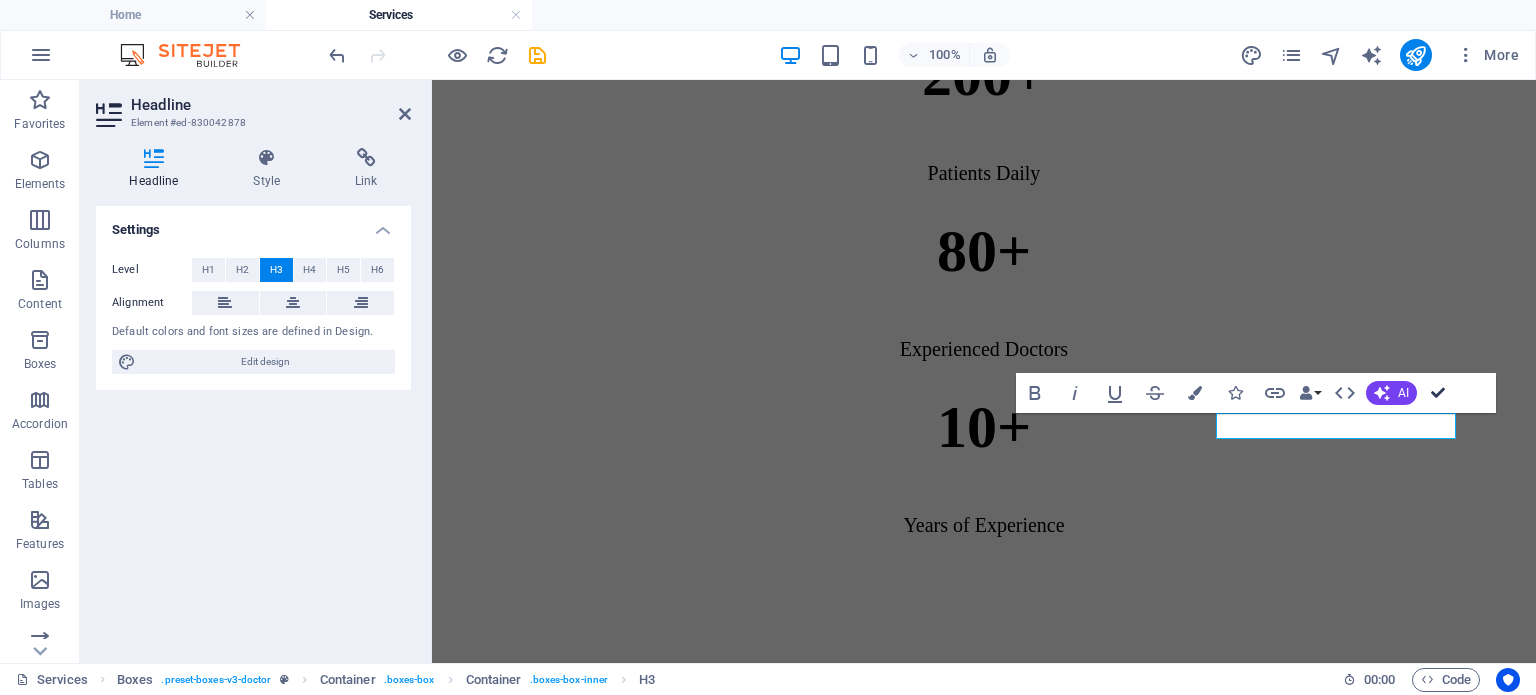 drag, startPoint x: 1437, startPoint y: 392, endPoint x: 1349, endPoint y: 313, distance: 118.258194 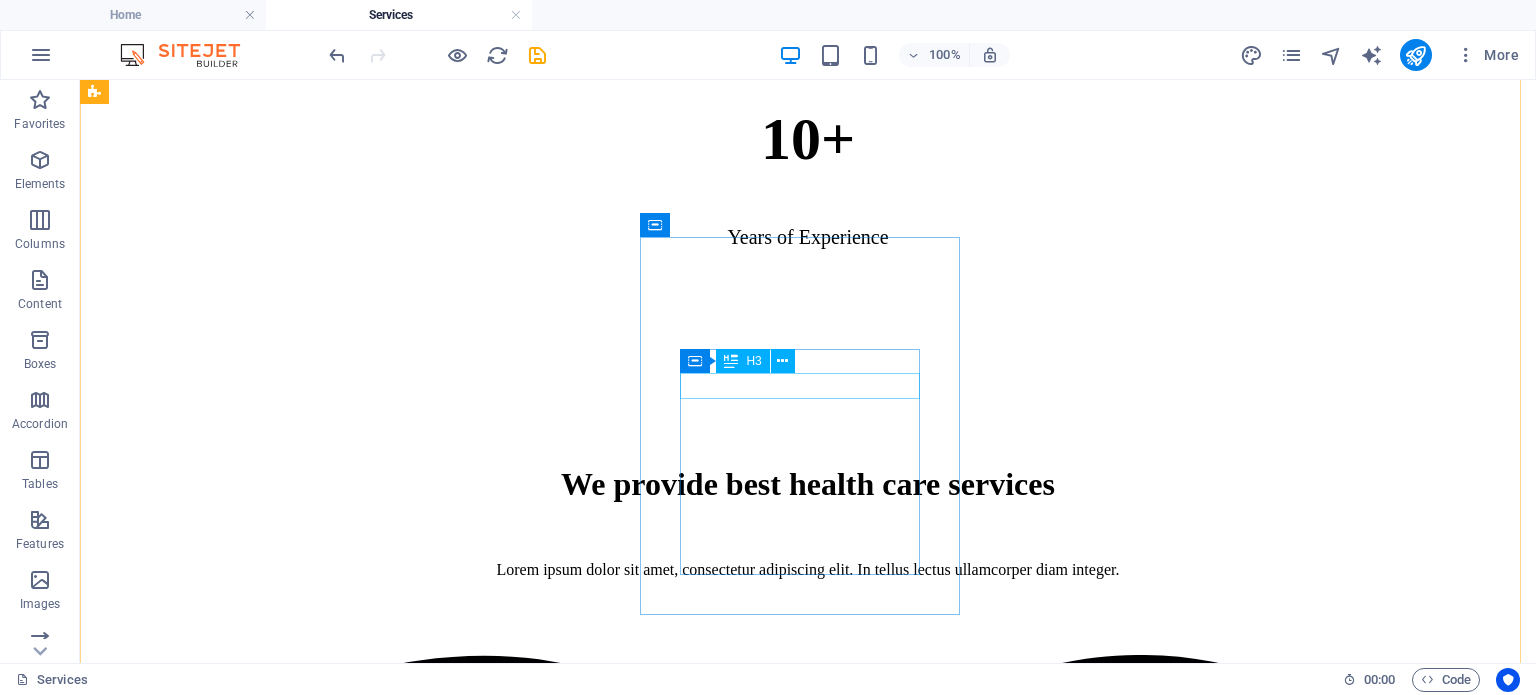 scroll, scrollTop: 1800, scrollLeft: 0, axis: vertical 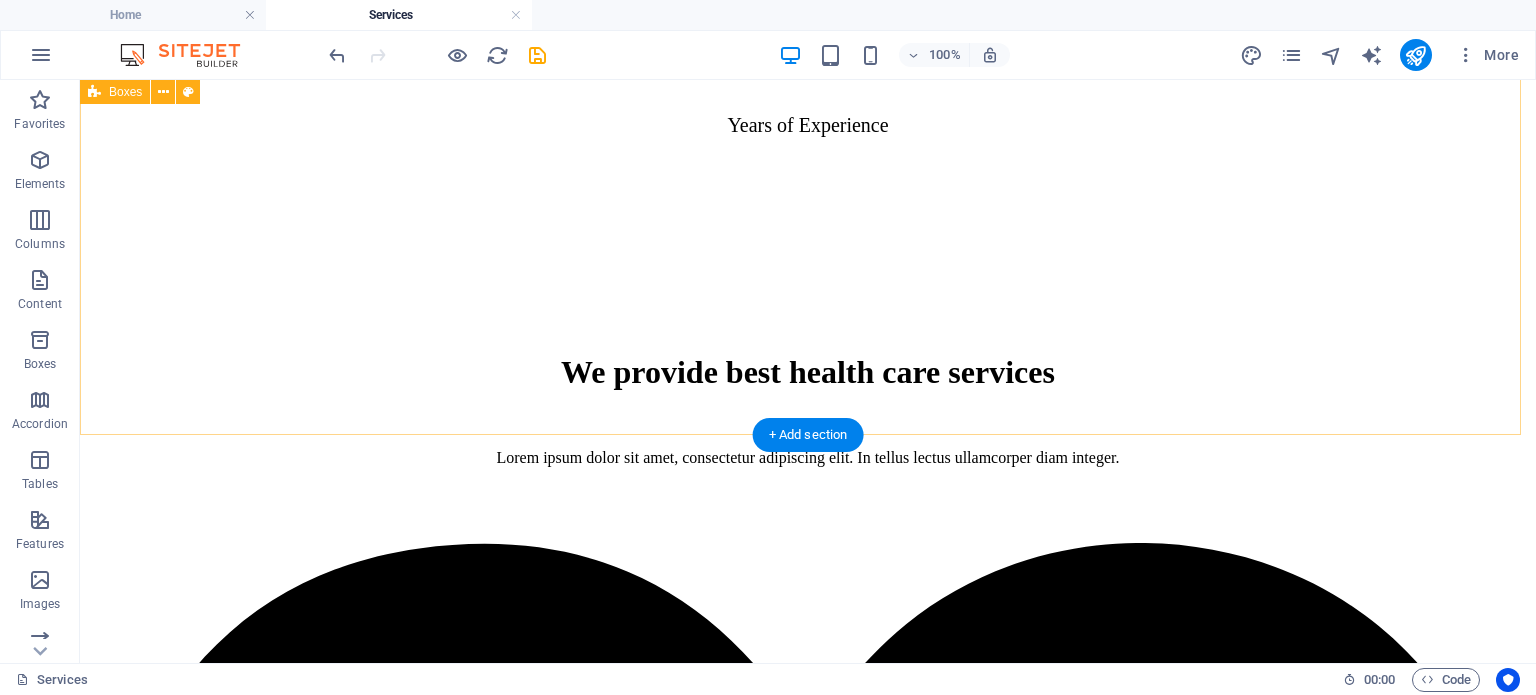 click on "Cardiology Lorem ipsum dolor sit amet, consectetur adipiscing elit.  find out more Therapy Lorem ipsum dolor sit amet, consectetur adipiscing elit.  find out more Fetal Maternal Lorem ipsum dolor sit amet, consectetur adipiscing elit.  find out more Neonatal Care Lorem ipsum dolor sit amet, consectetur adipiscing elit.  find out more Surgery Lorem ipsum dolor sit amet, consectetur adipiscing elit.  find out more Diagnostic Lorem ipsum dolor sit amet, consectetur adipiscing elit.  find out more" at bounding box center [808, 4477] 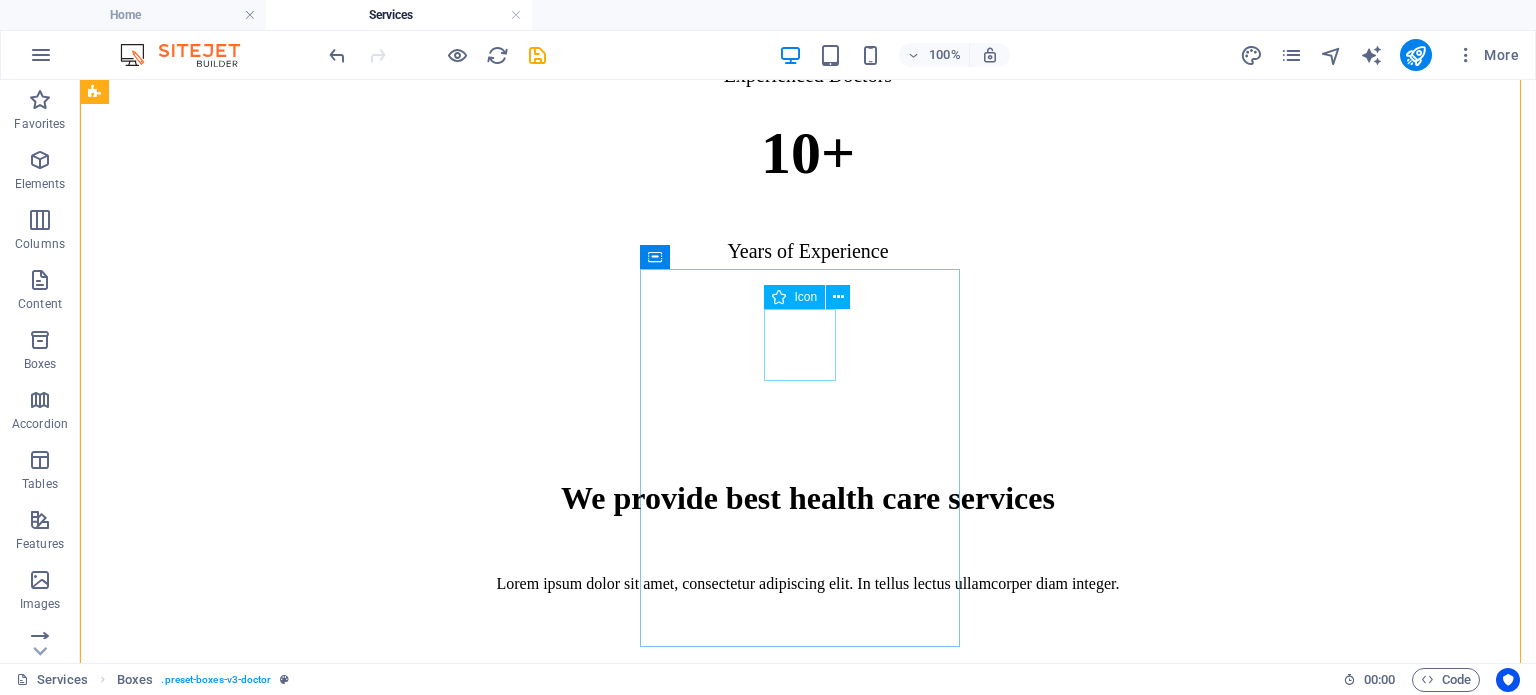 scroll, scrollTop: 1800, scrollLeft: 0, axis: vertical 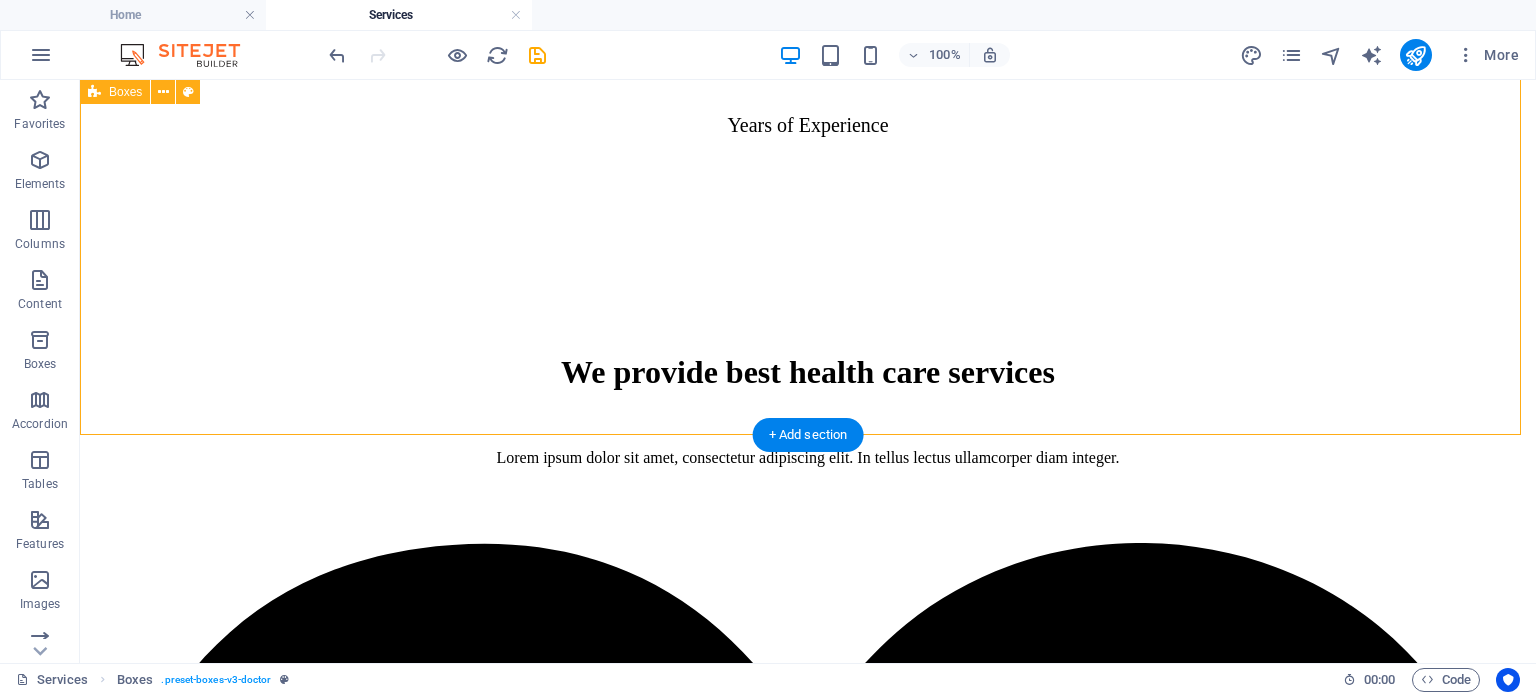 click on "Cardiology Lorem ipsum dolor sit amet, consectetur adipiscing elit.  find out more Therapy Lorem ipsum dolor sit amet, consectetur adipiscing elit.  find out more Fetal Maternal Lorem ipsum dolor sit amet, consectetur adipiscing elit.  find out more Neonatal Care Lorem ipsum dolor sit amet, consectetur adipiscing elit.  find out more Surgery Lorem ipsum dolor sit amet, consectetur adipiscing elit.  find out more Diagnostic Lorem ipsum dolor sit amet, consectetur adipiscing elit.  find out more" at bounding box center (808, 4477) 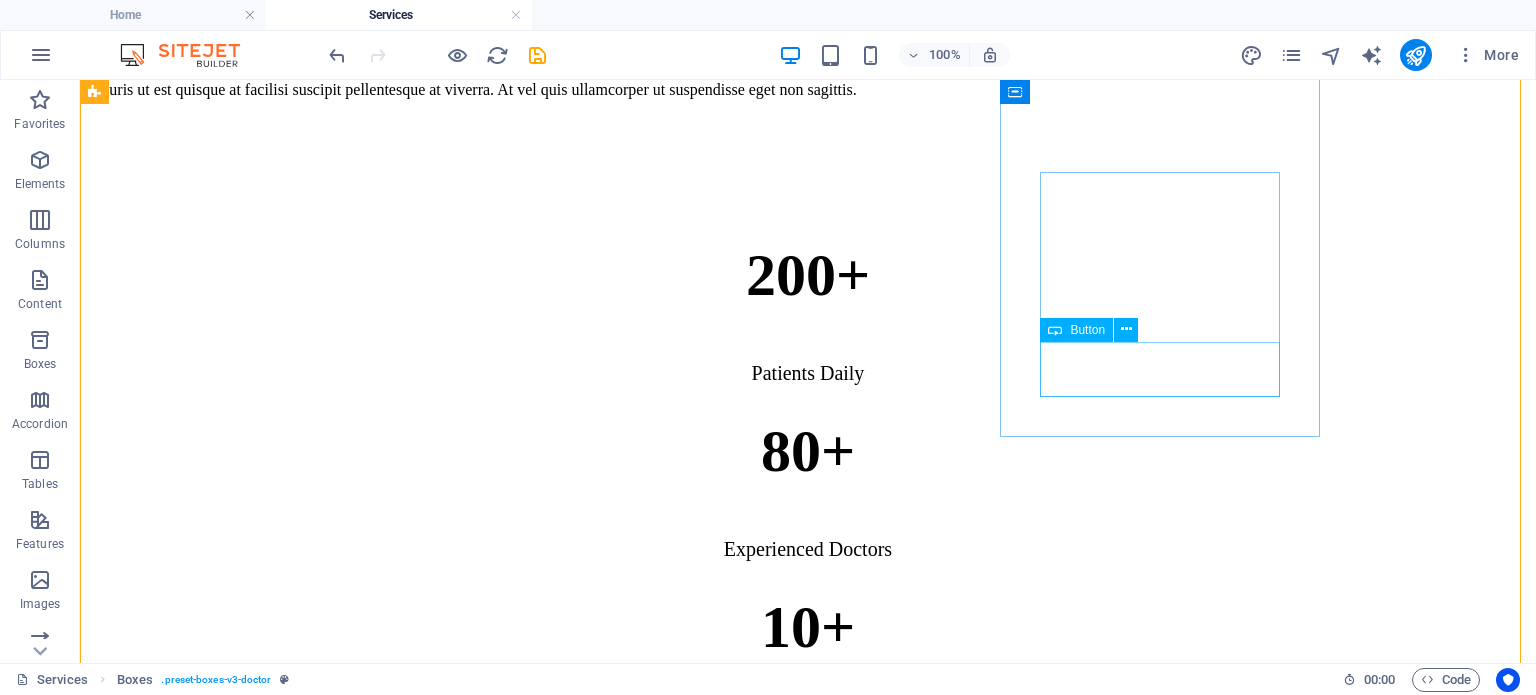 scroll, scrollTop: 800, scrollLeft: 0, axis: vertical 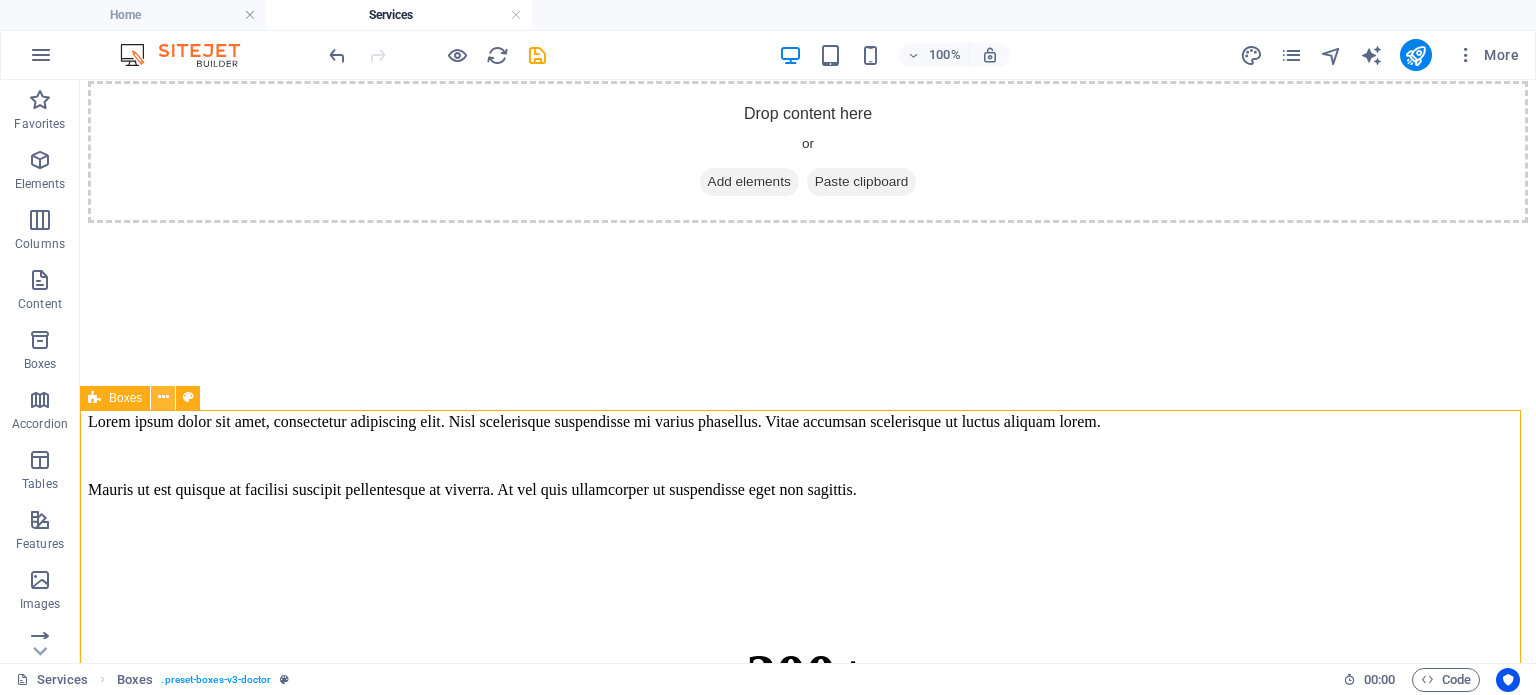 click at bounding box center [163, 397] 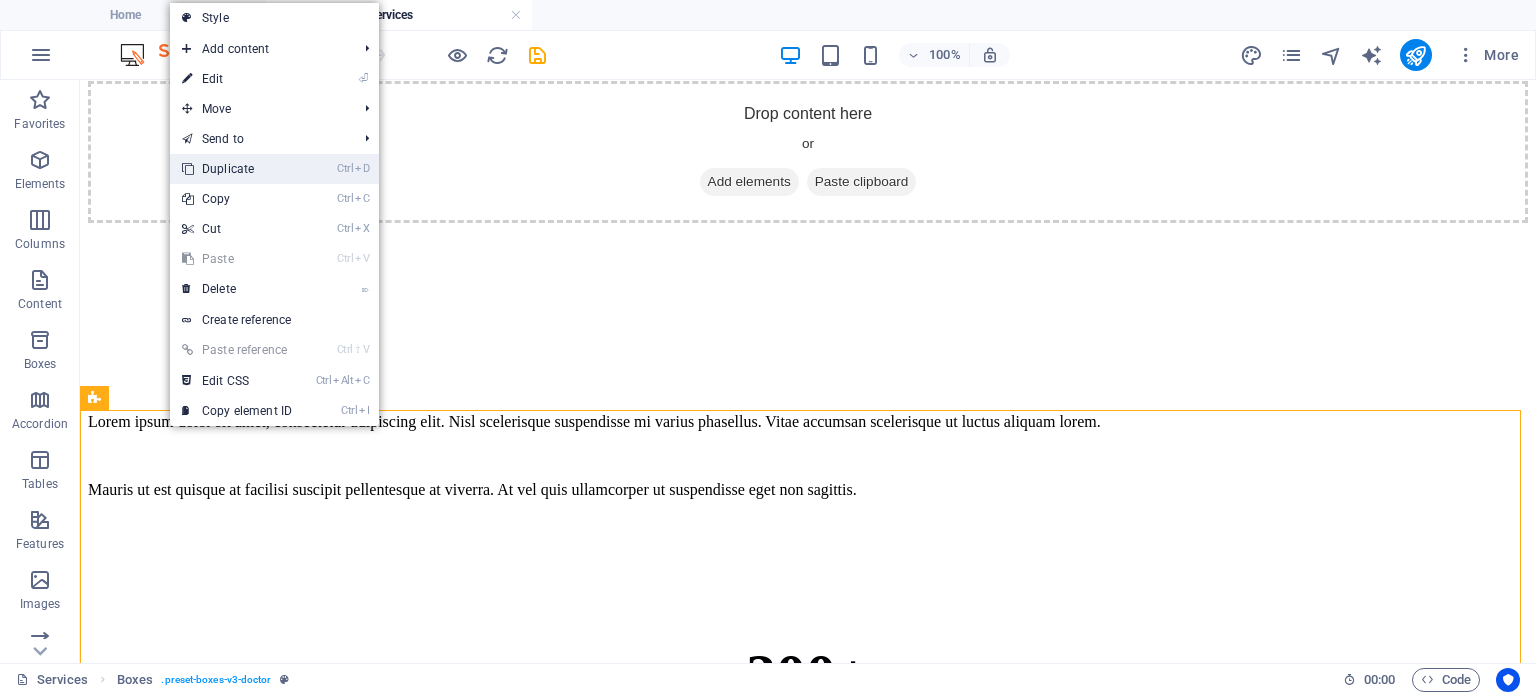 click on "Ctrl D  Duplicate" at bounding box center [274, 169] 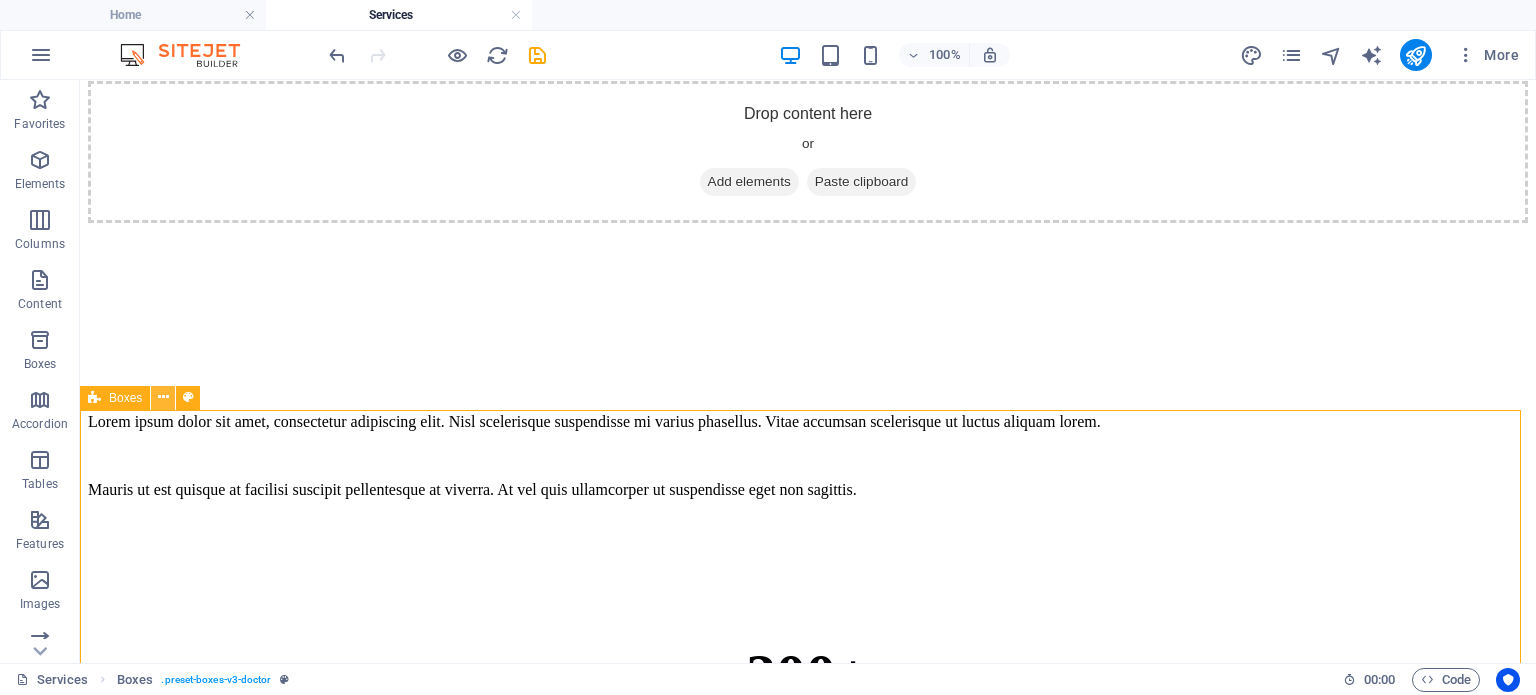 click at bounding box center (163, 397) 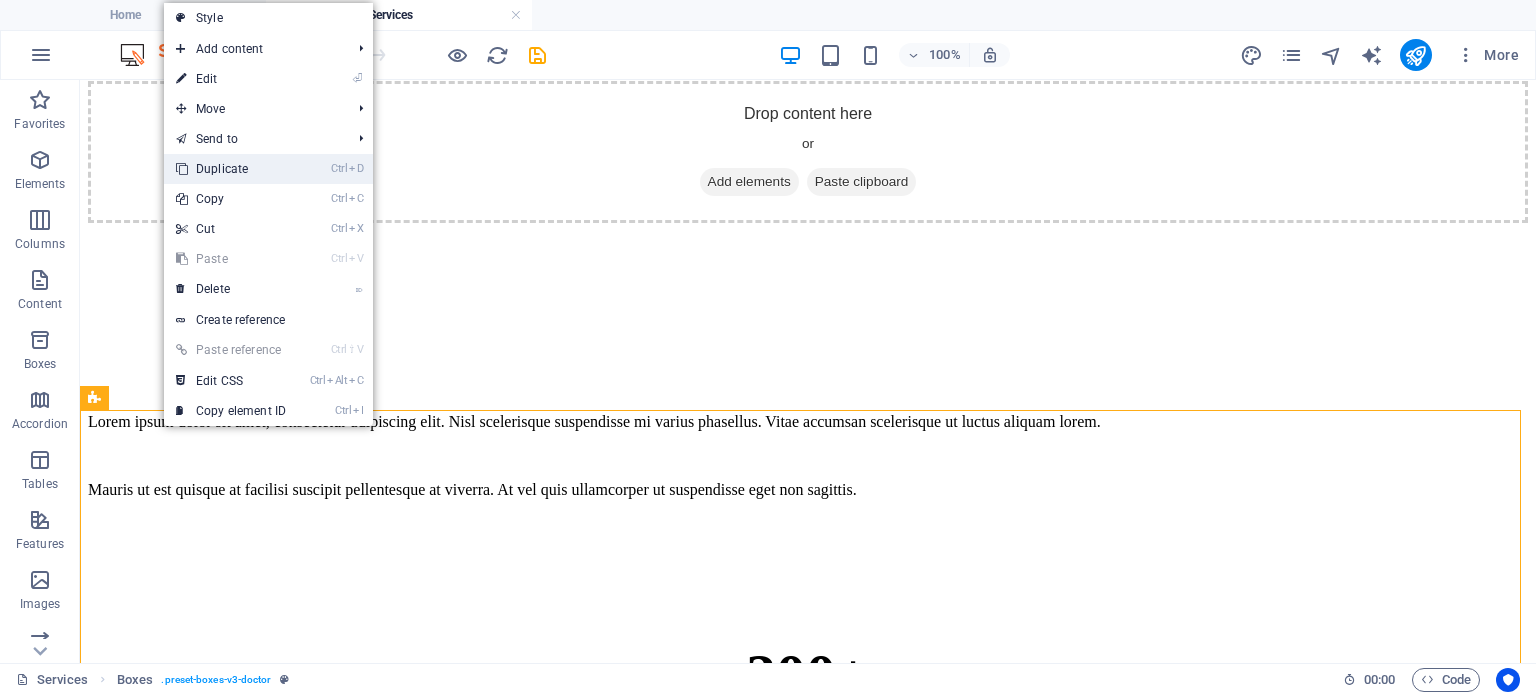 click on "Ctrl D  Duplicate" at bounding box center (231, 169) 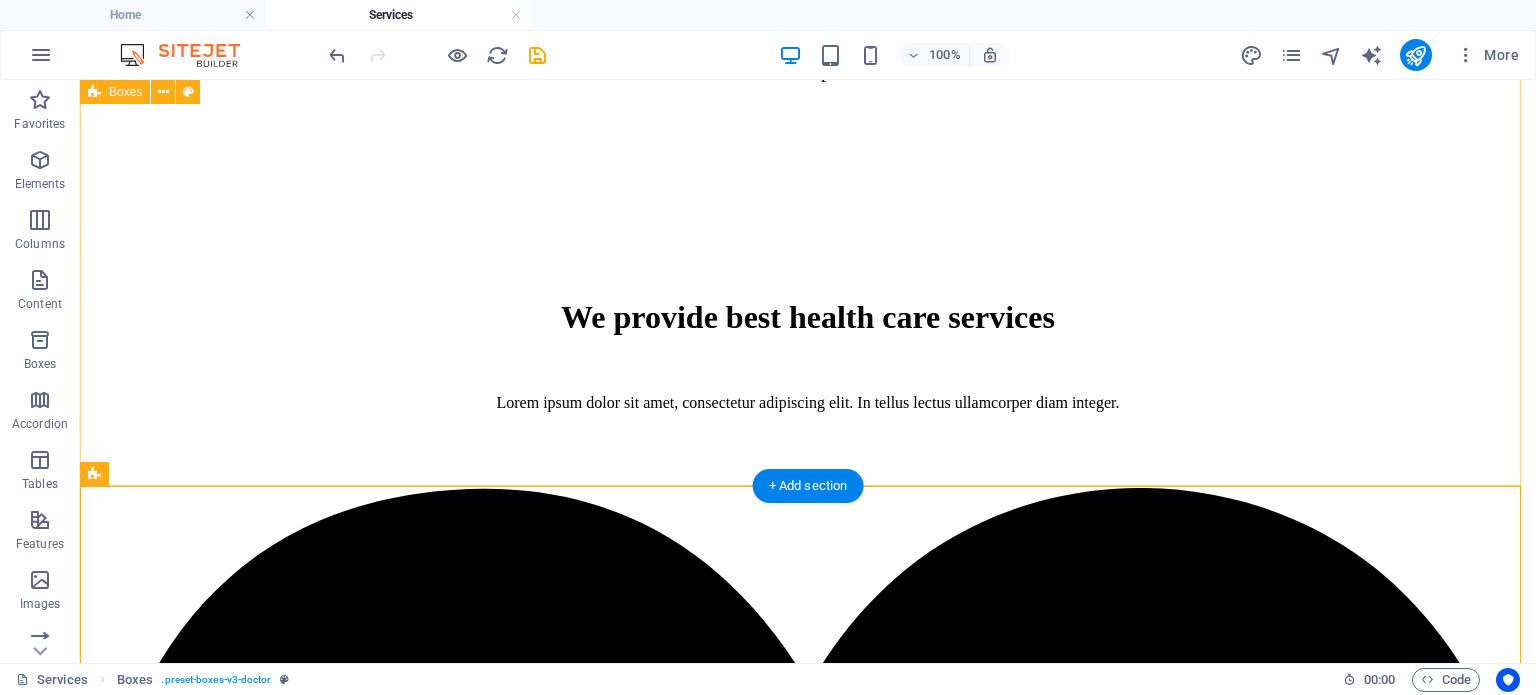 scroll, scrollTop: 2076, scrollLeft: 0, axis: vertical 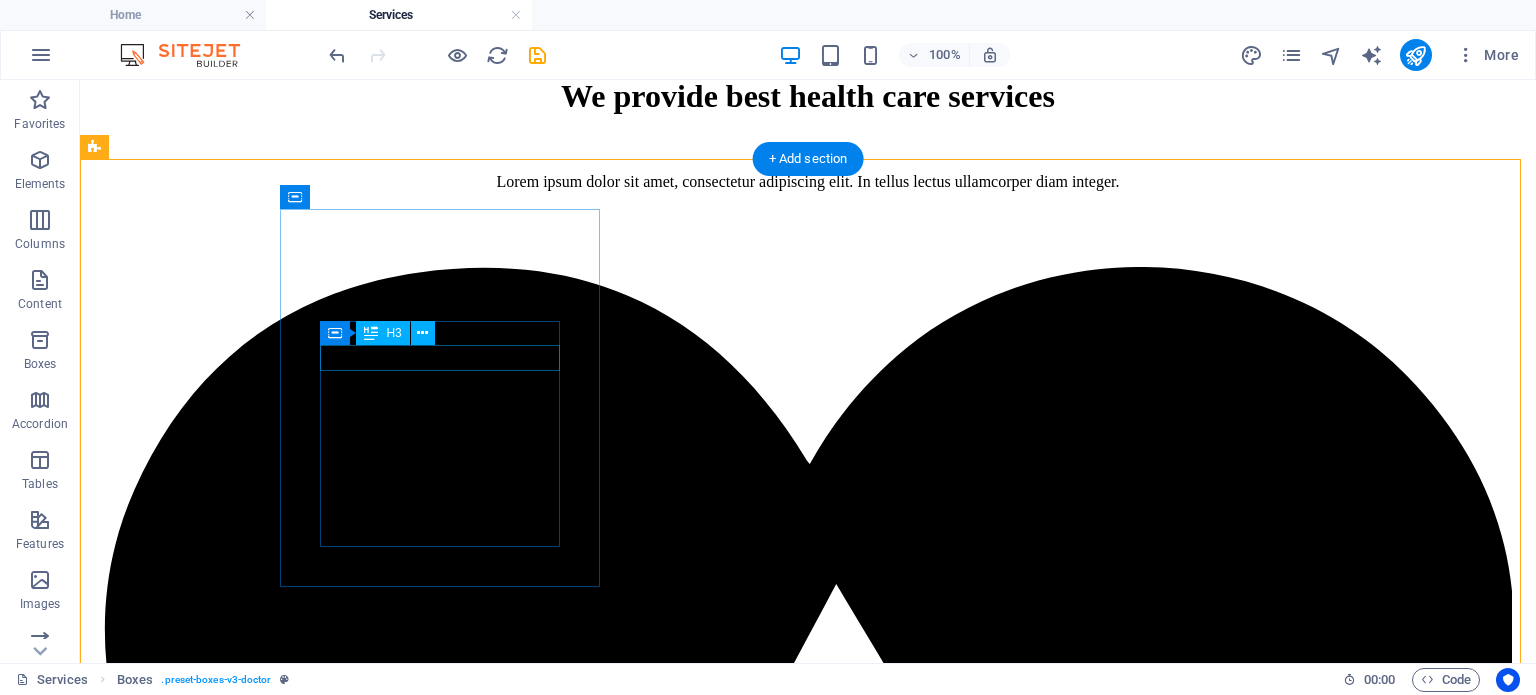 click on "Cardiology" at bounding box center [808, 9475] 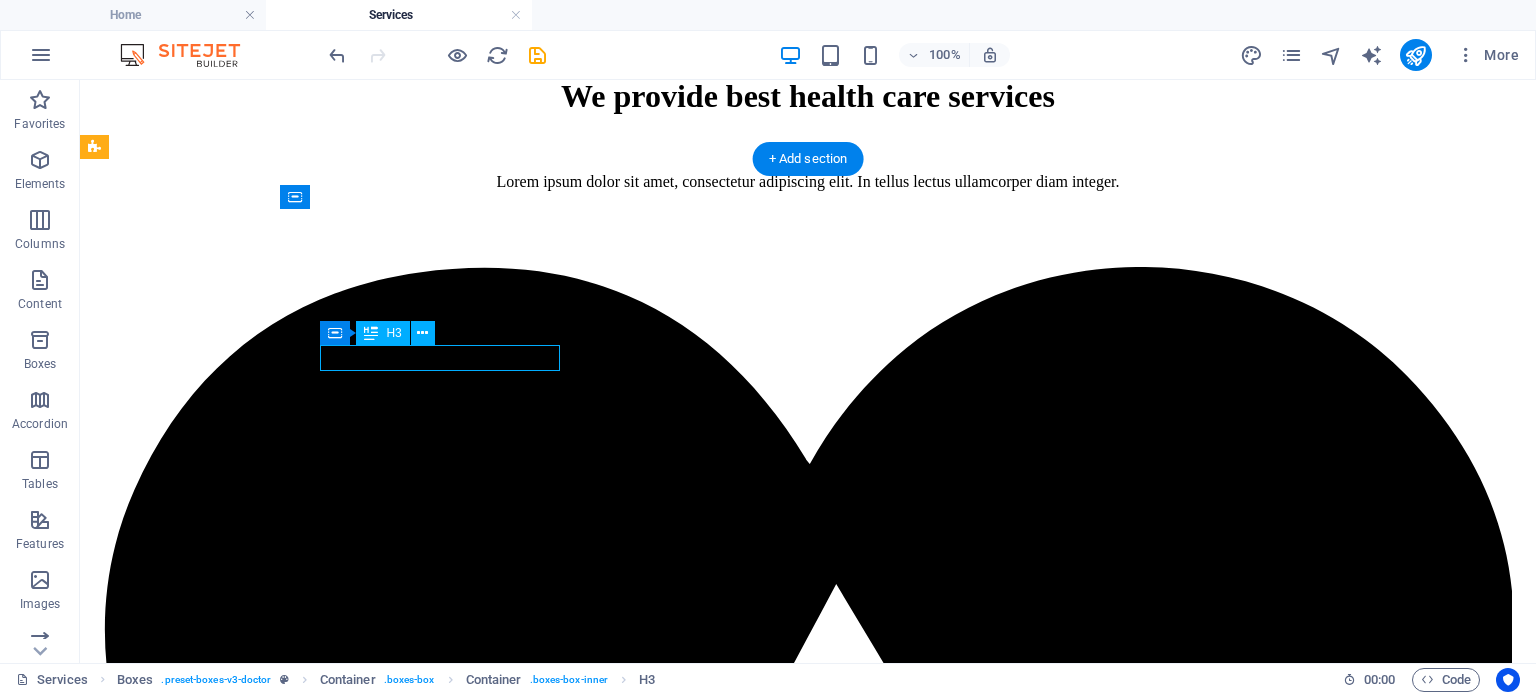 click on "Cardiology" at bounding box center [808, 9475] 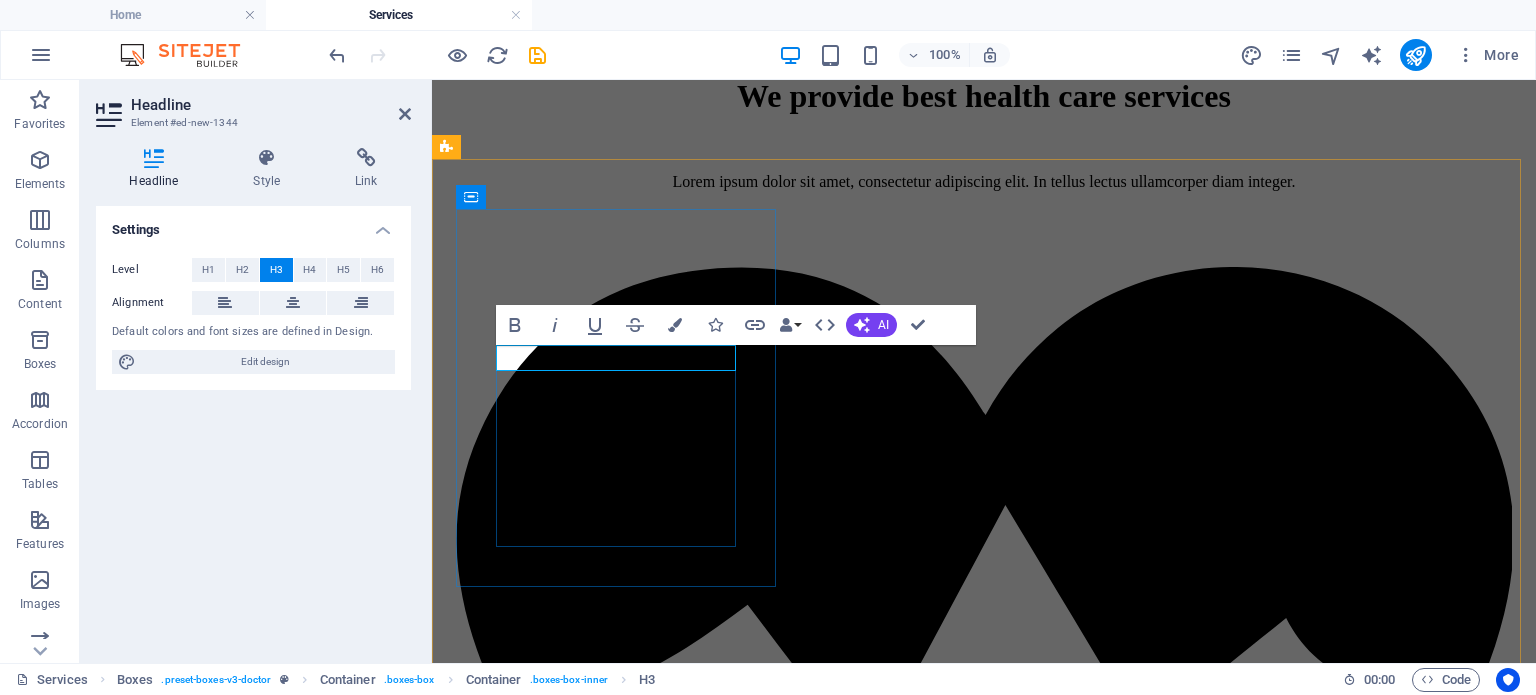 type 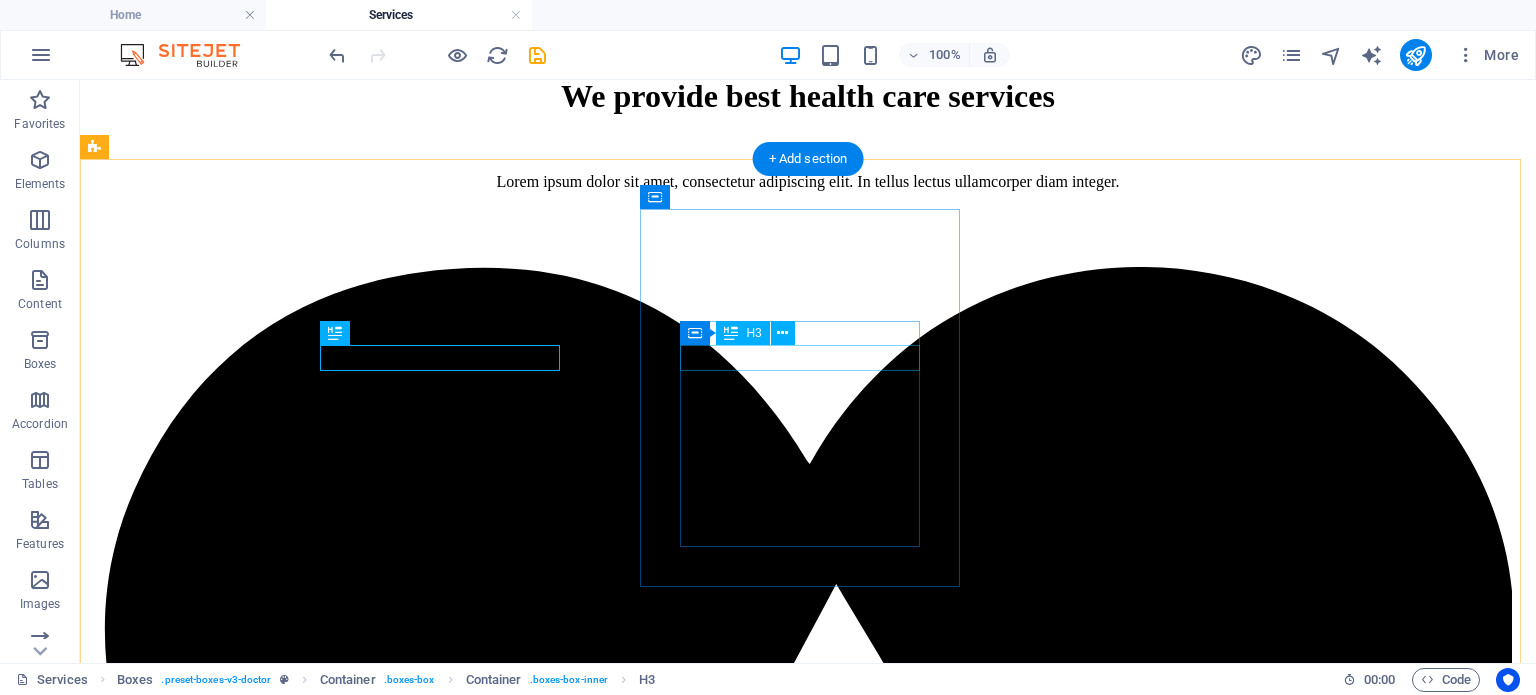 click on "Therapy" at bounding box center [808, 10220] 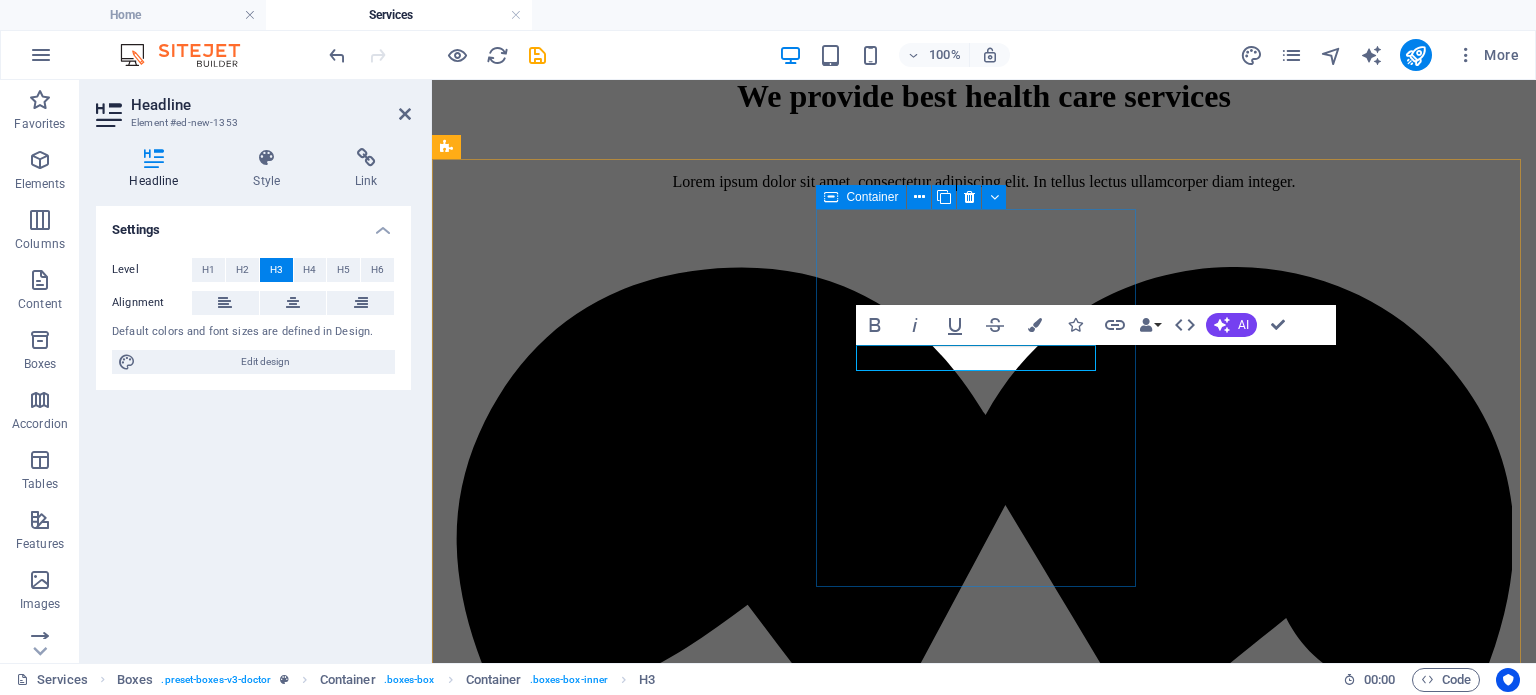 type 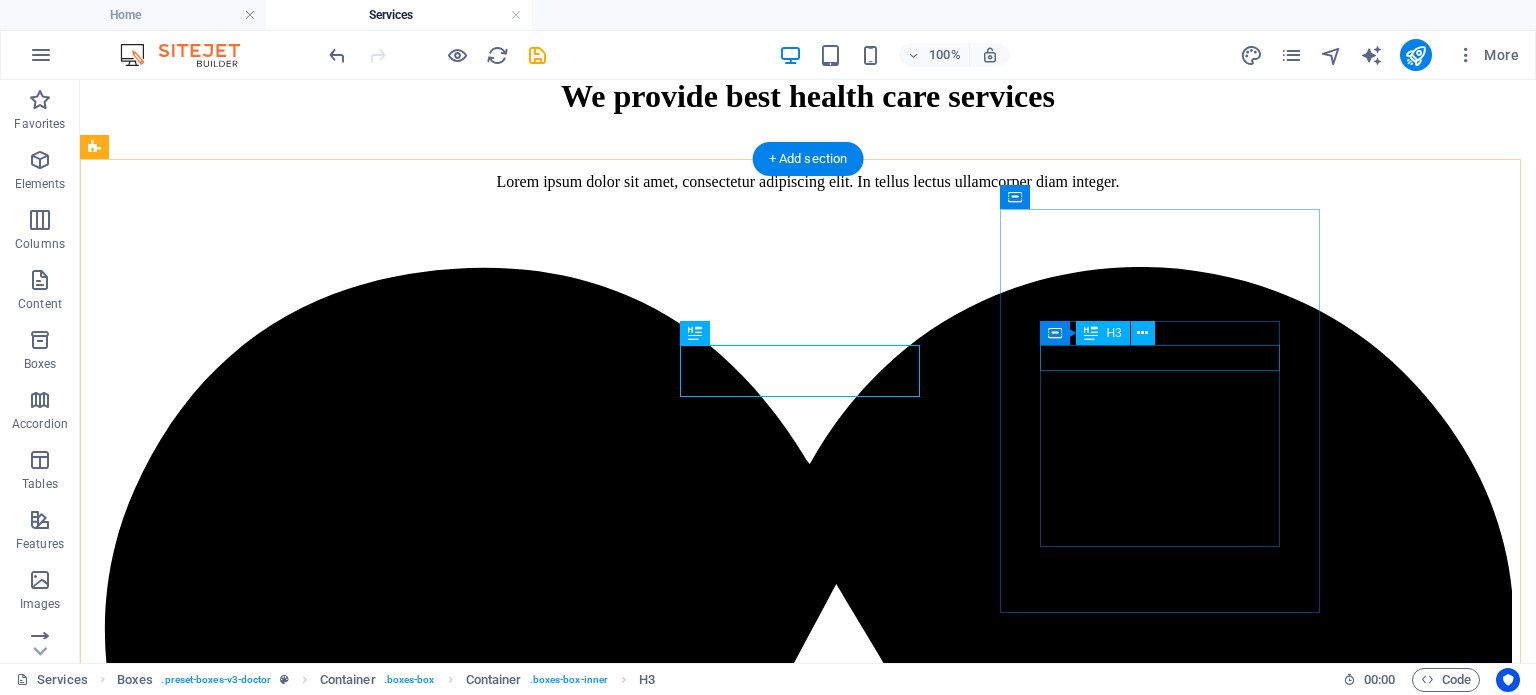 click on "Fetal Maternal" at bounding box center [808, 11849] 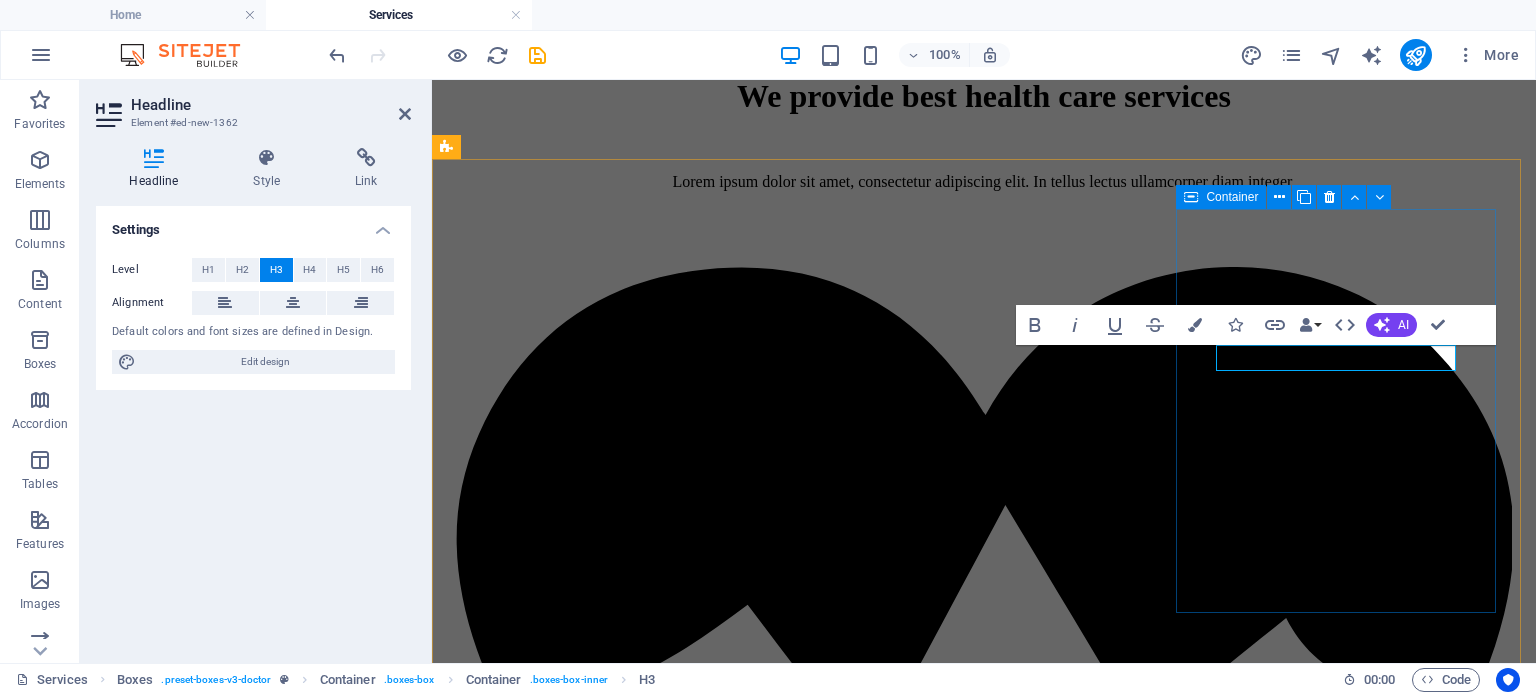 type 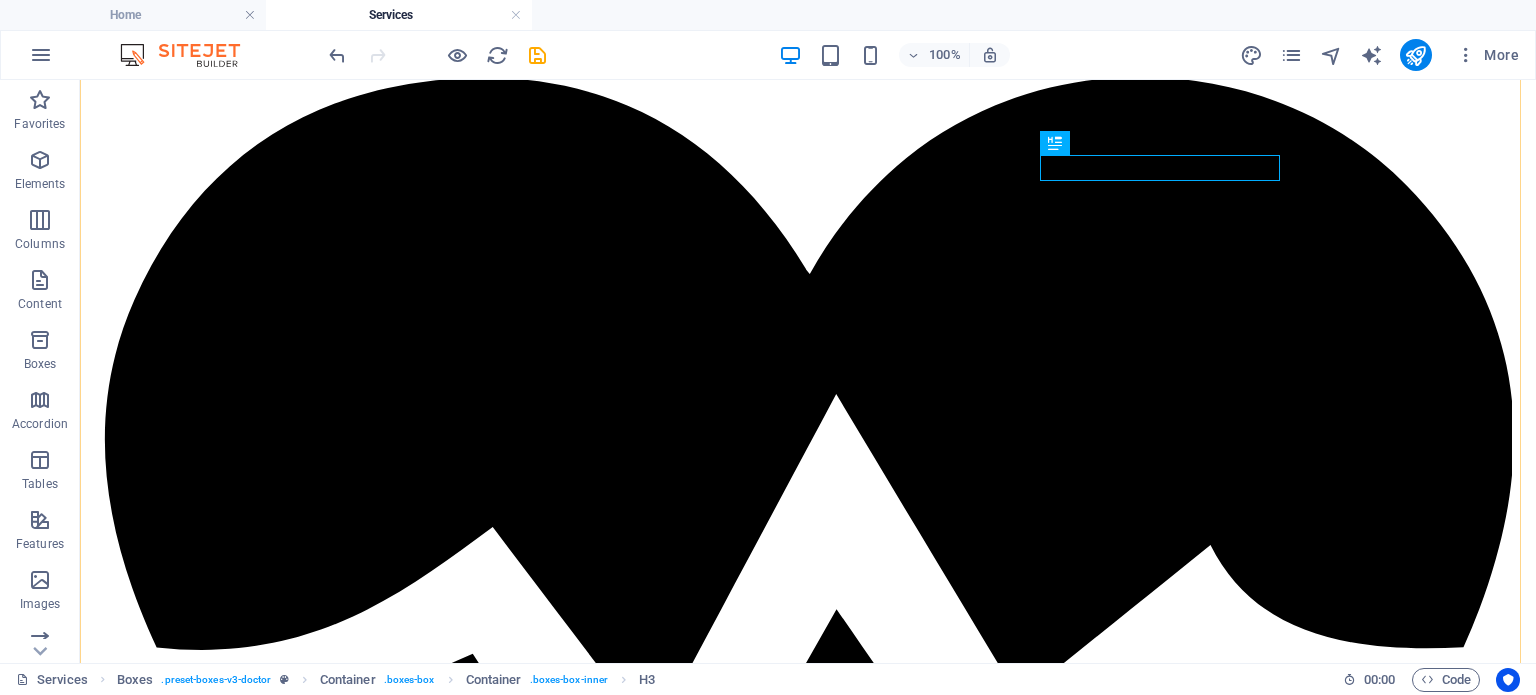 scroll, scrollTop: 2476, scrollLeft: 0, axis: vertical 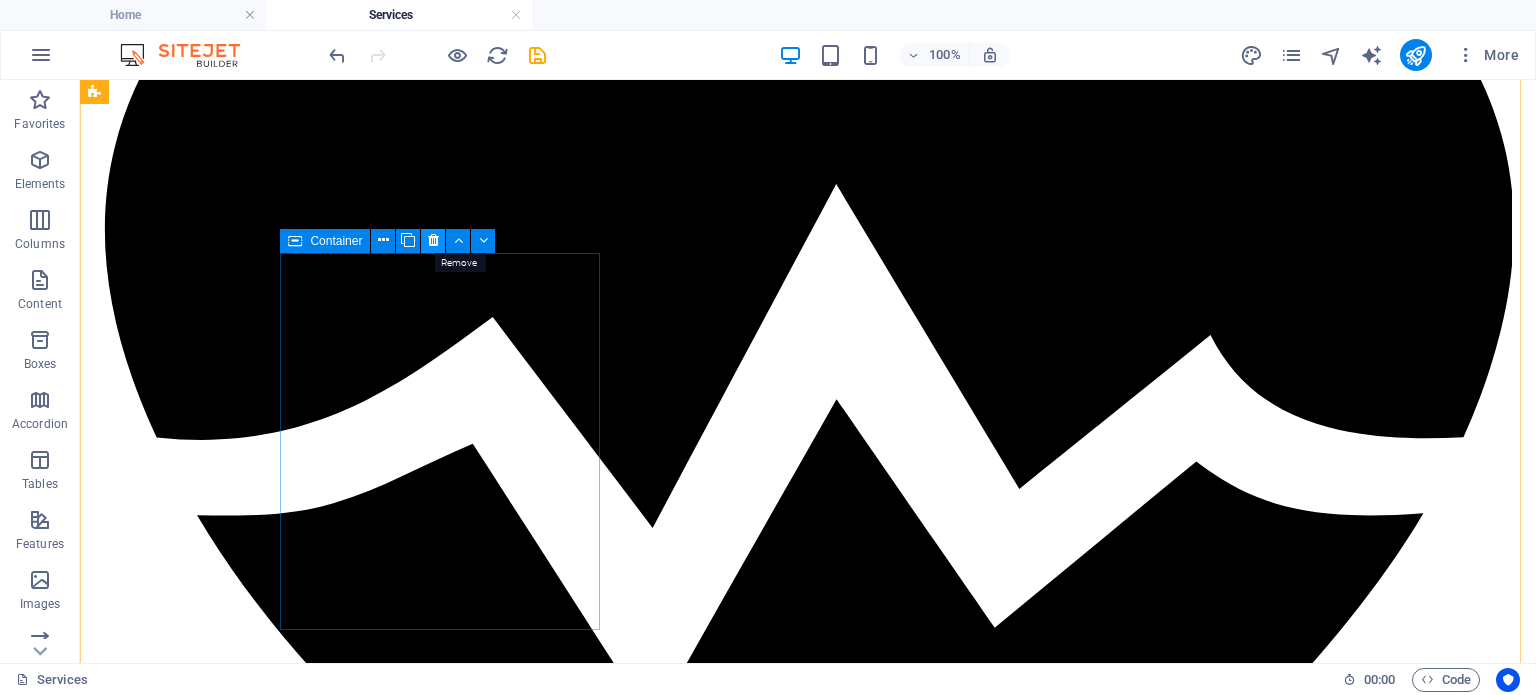 click at bounding box center (433, 240) 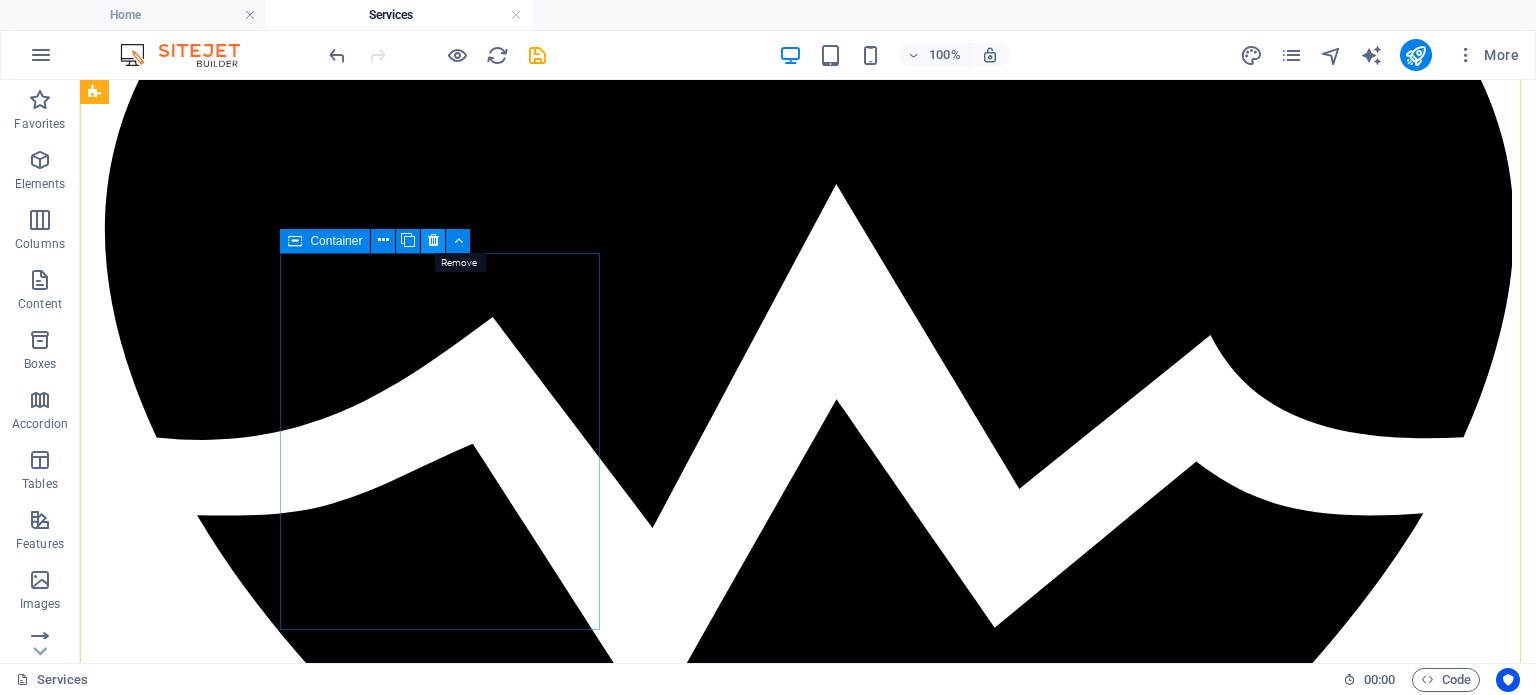 click at bounding box center [433, 240] 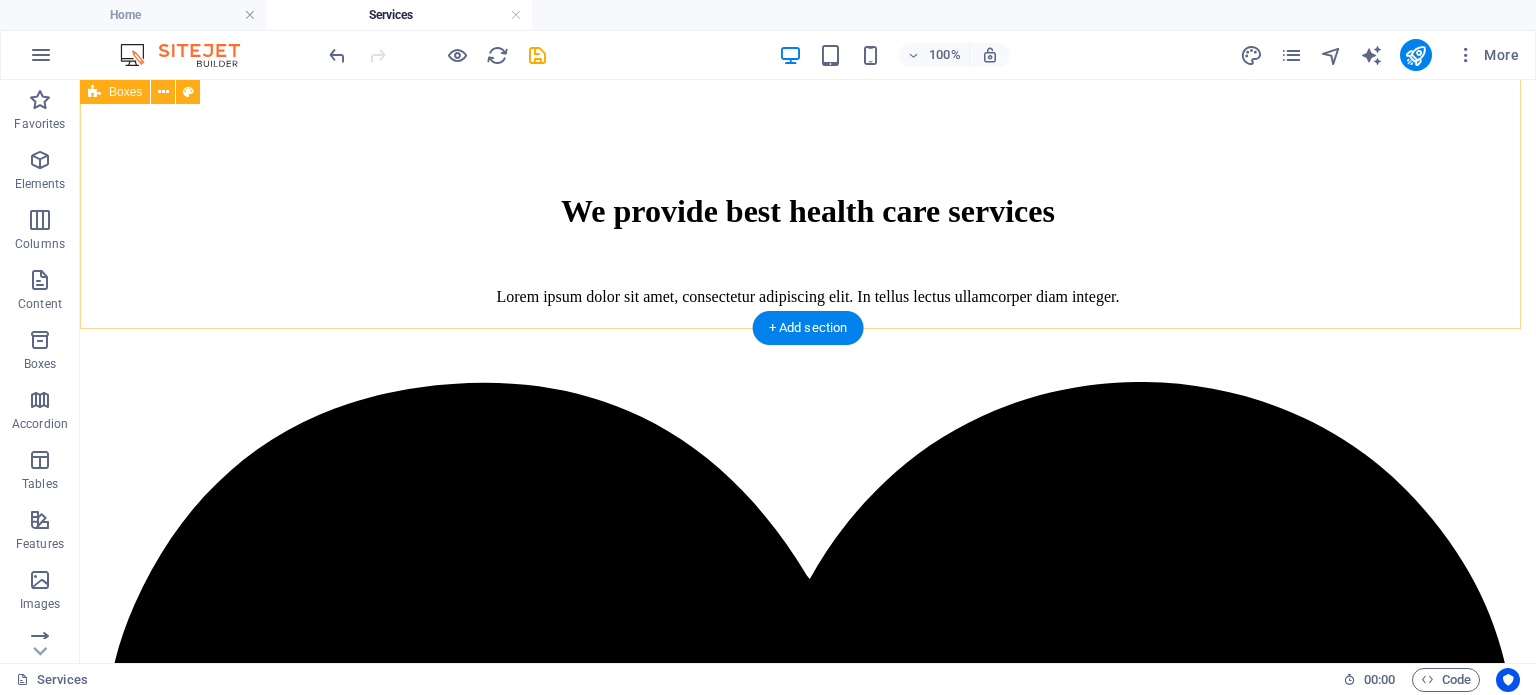 scroll, scrollTop: 1876, scrollLeft: 0, axis: vertical 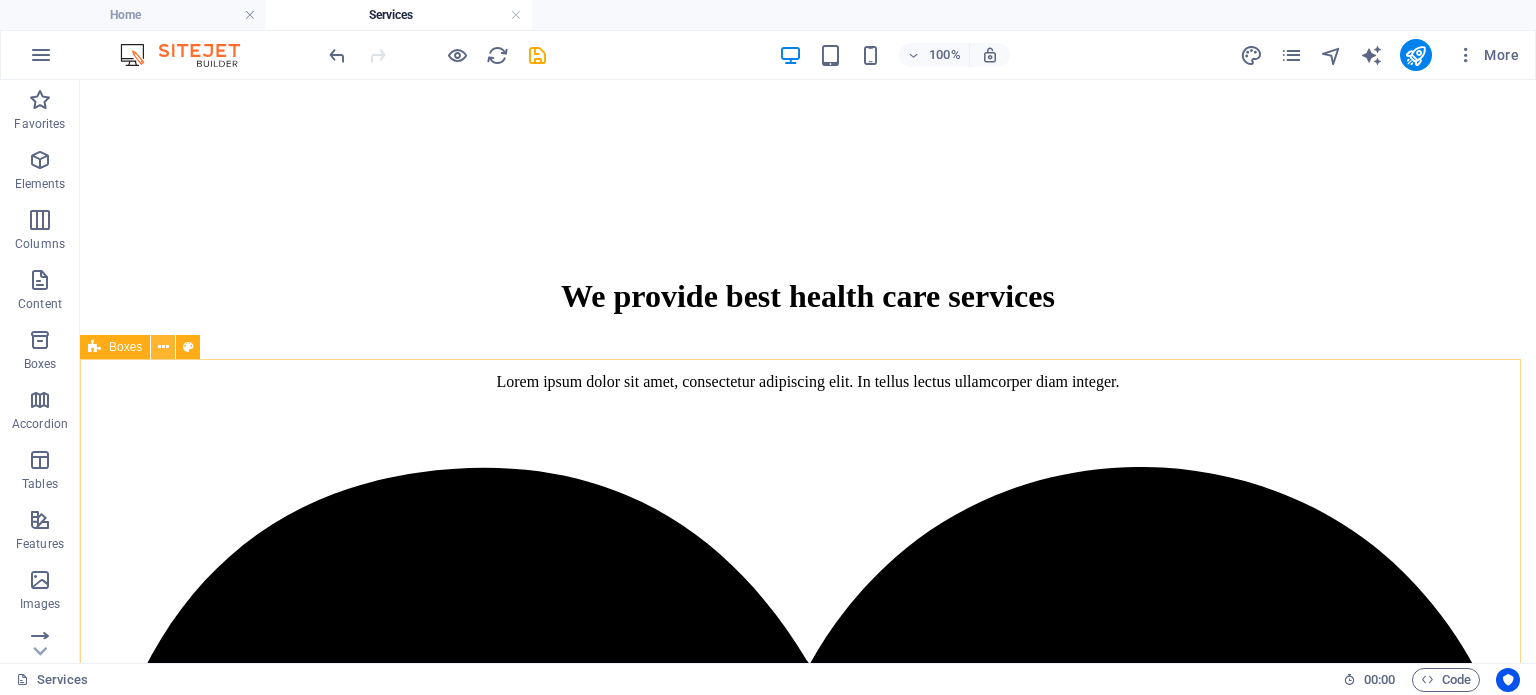 click at bounding box center (163, 347) 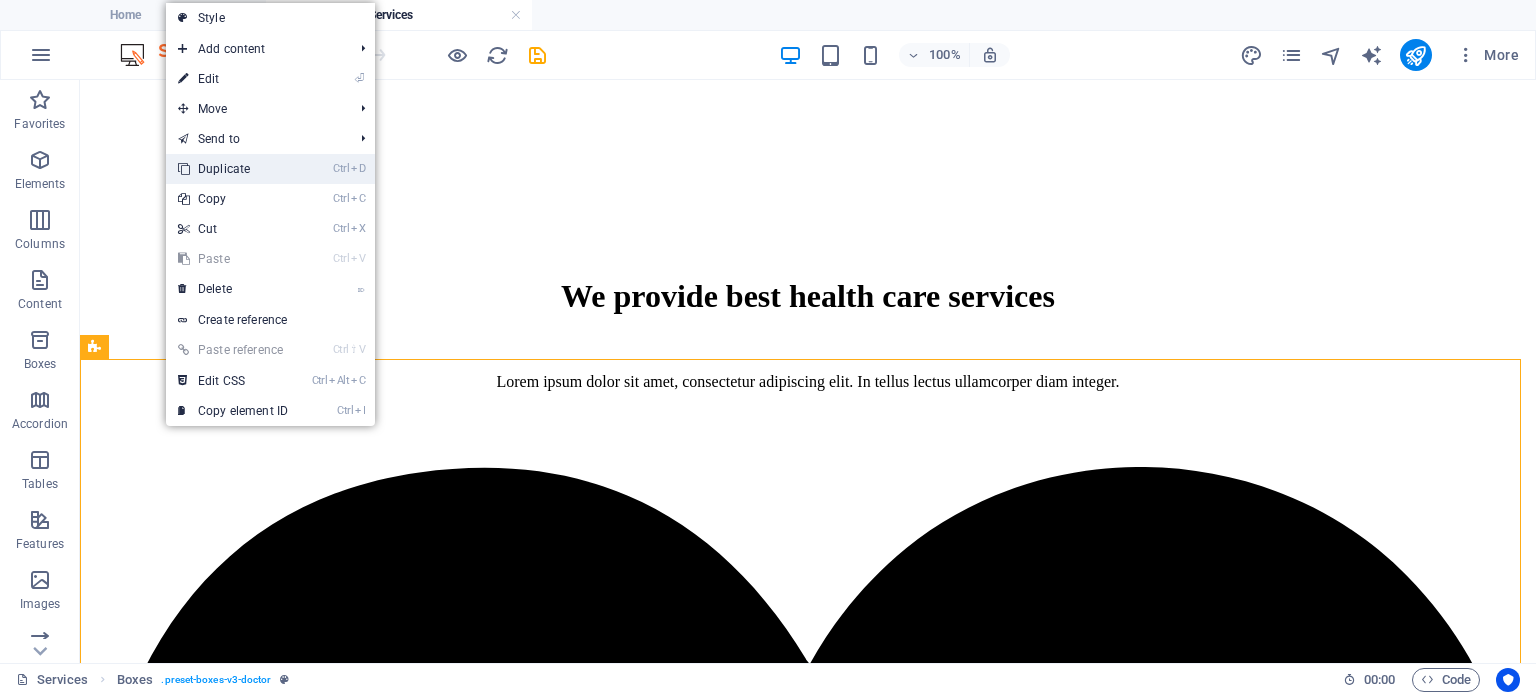 click on "Ctrl D  Duplicate" at bounding box center [233, 169] 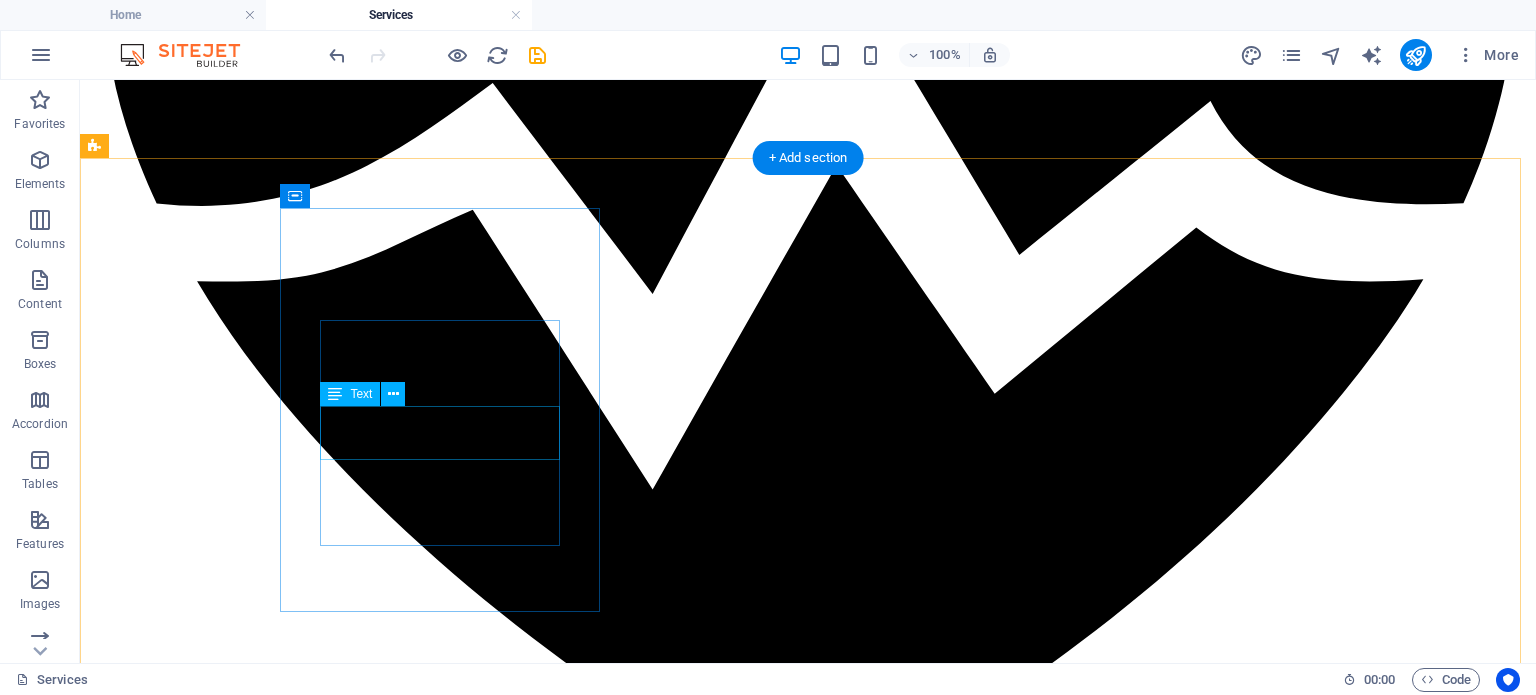 scroll, scrollTop: 2714, scrollLeft: 0, axis: vertical 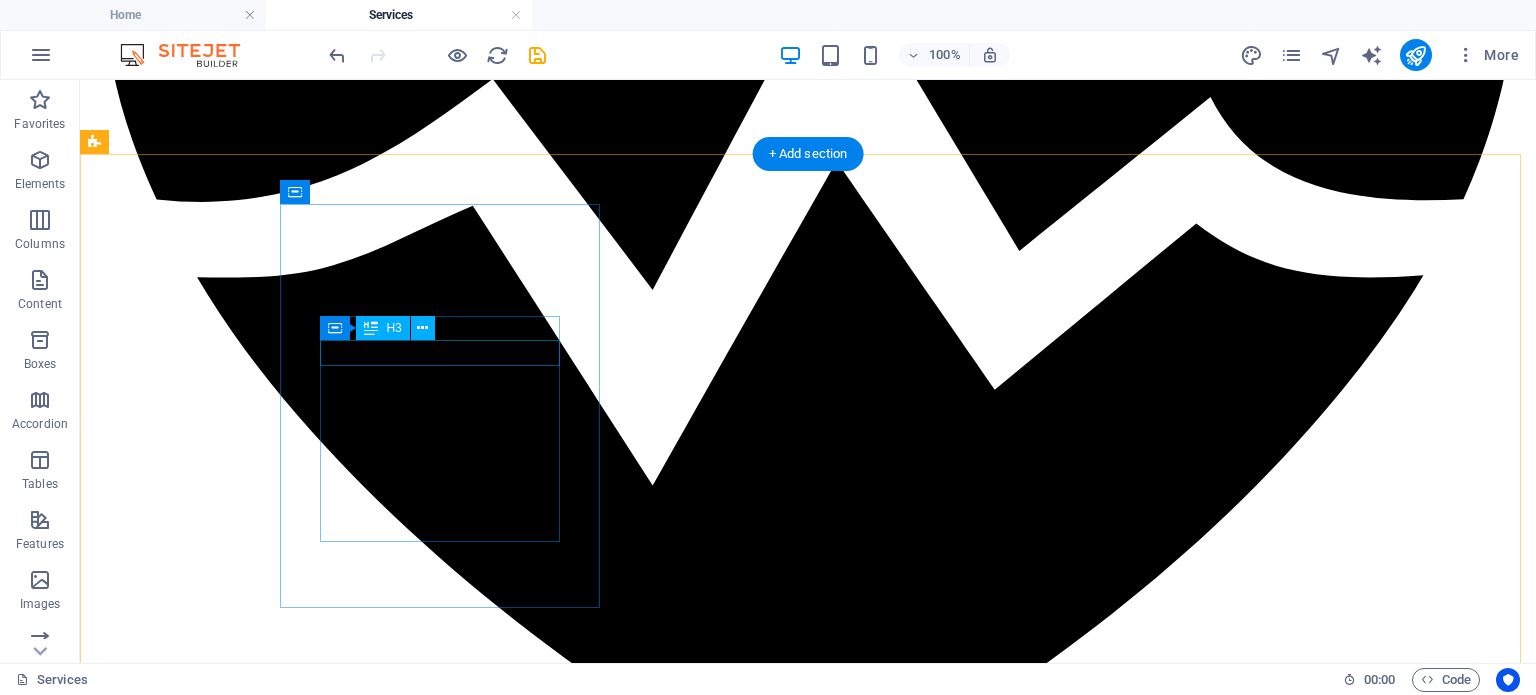 click on "Life Support" at bounding box center (808, 12845) 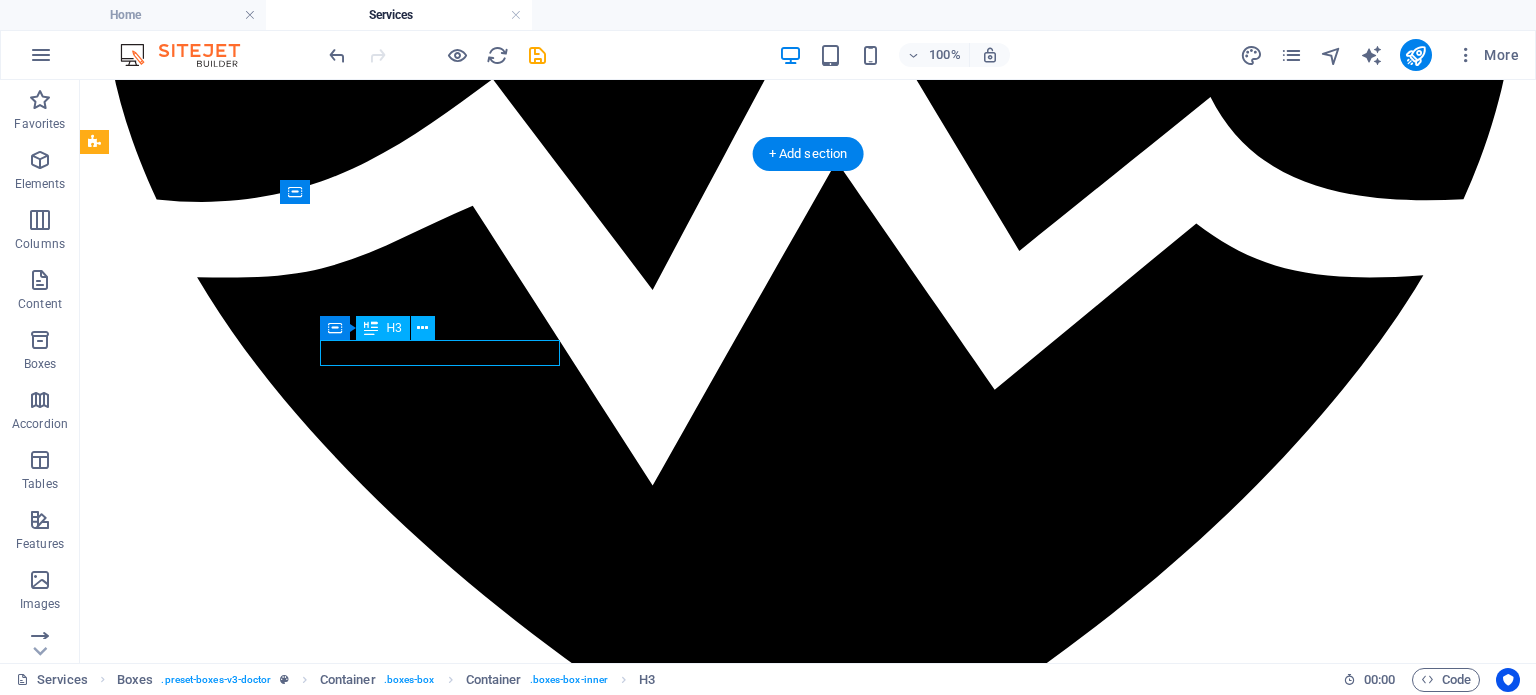 click on "Life Support" at bounding box center (808, 12845) 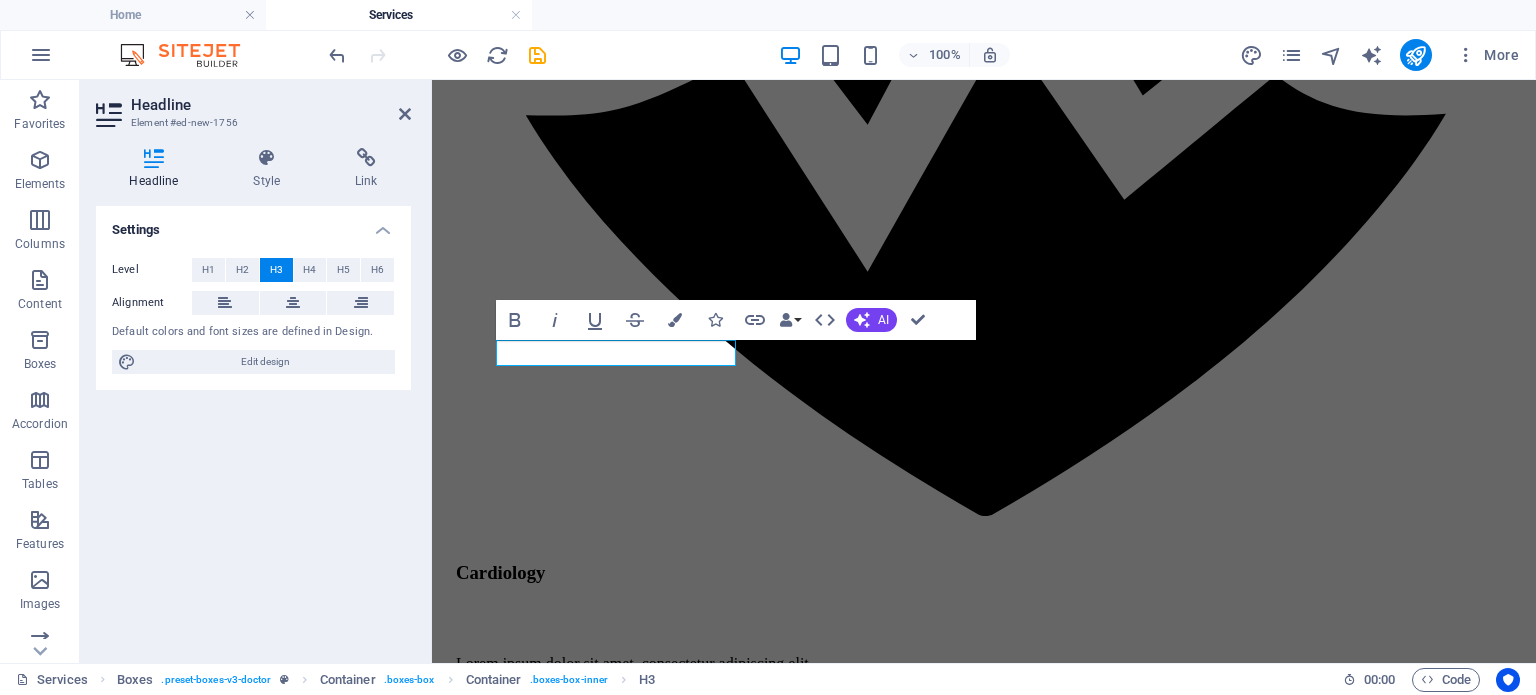type 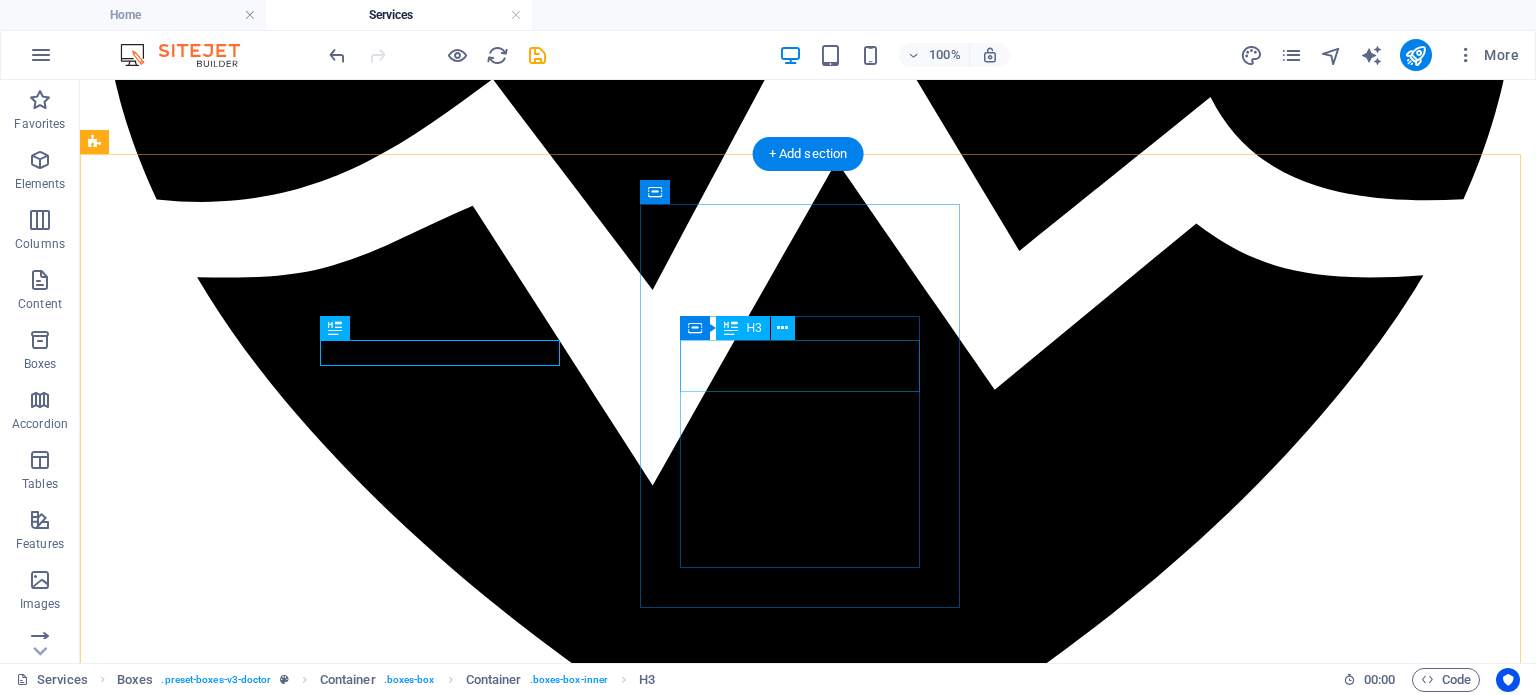 click on "Medical Laboratory Equipment" at bounding box center [808, 13590] 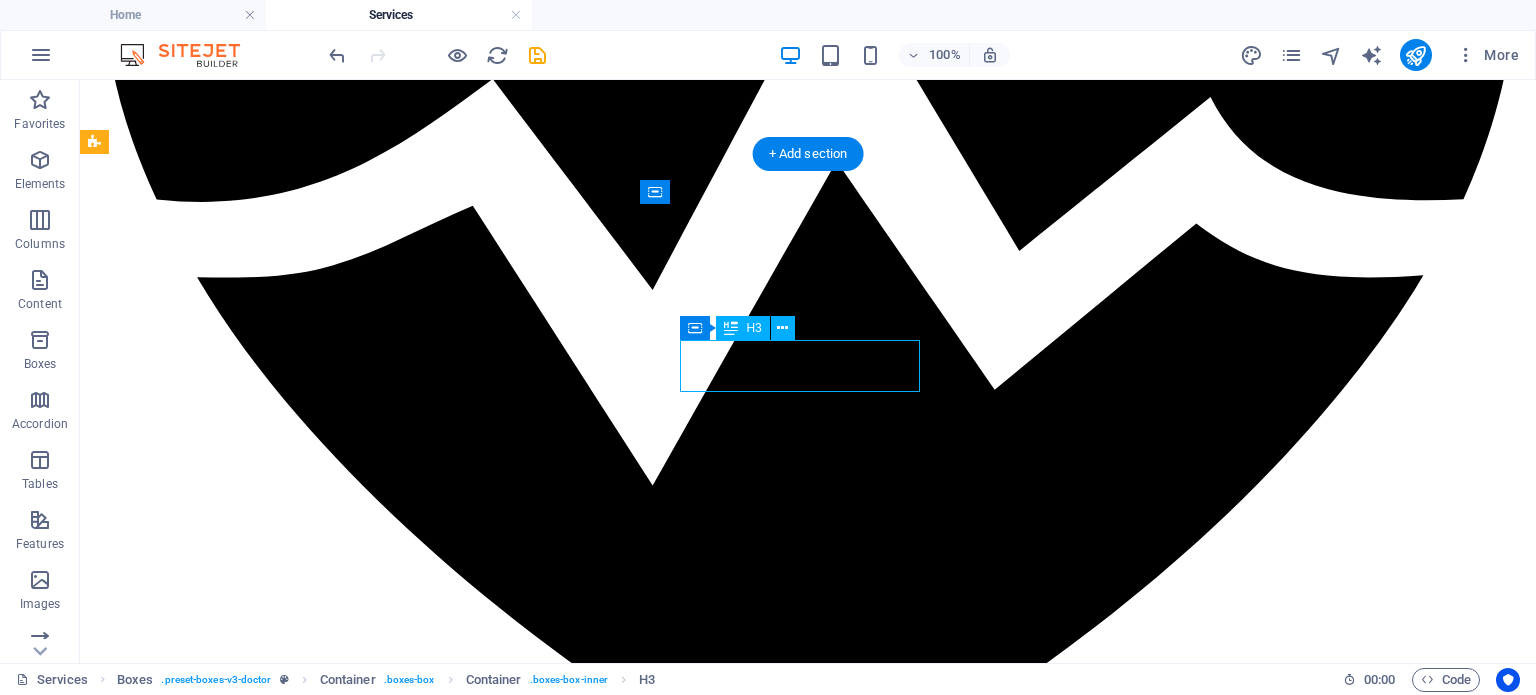 click on "Medical Laboratory Equipment" at bounding box center (808, 13590) 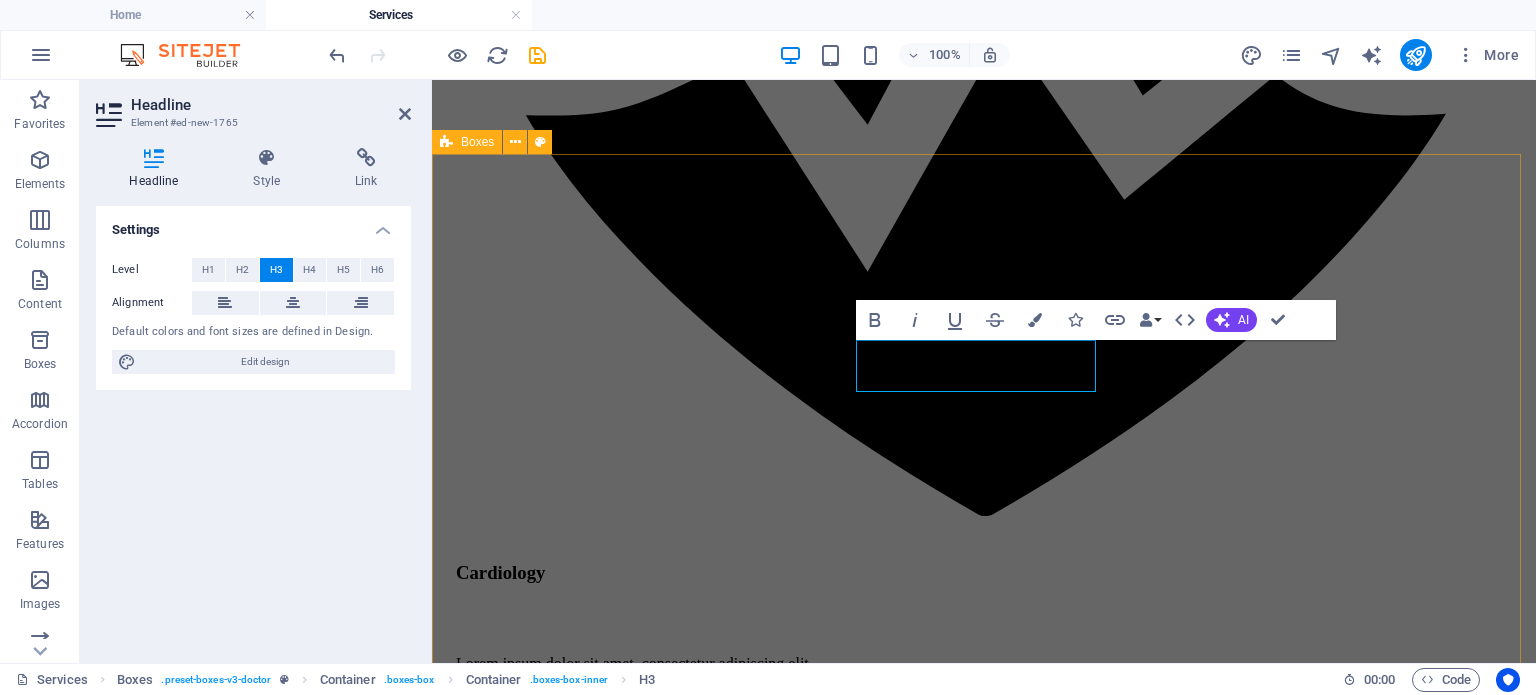 type 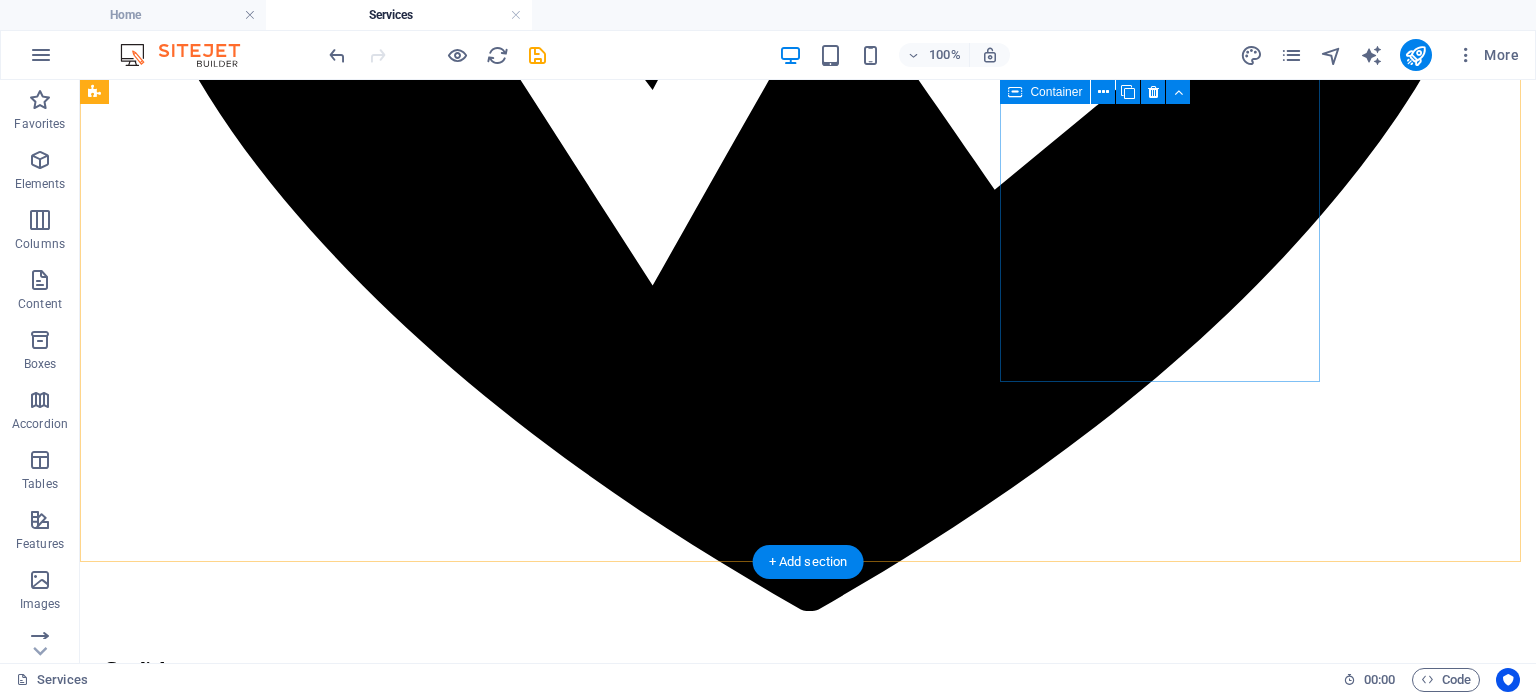 scroll, scrollTop: 2614, scrollLeft: 0, axis: vertical 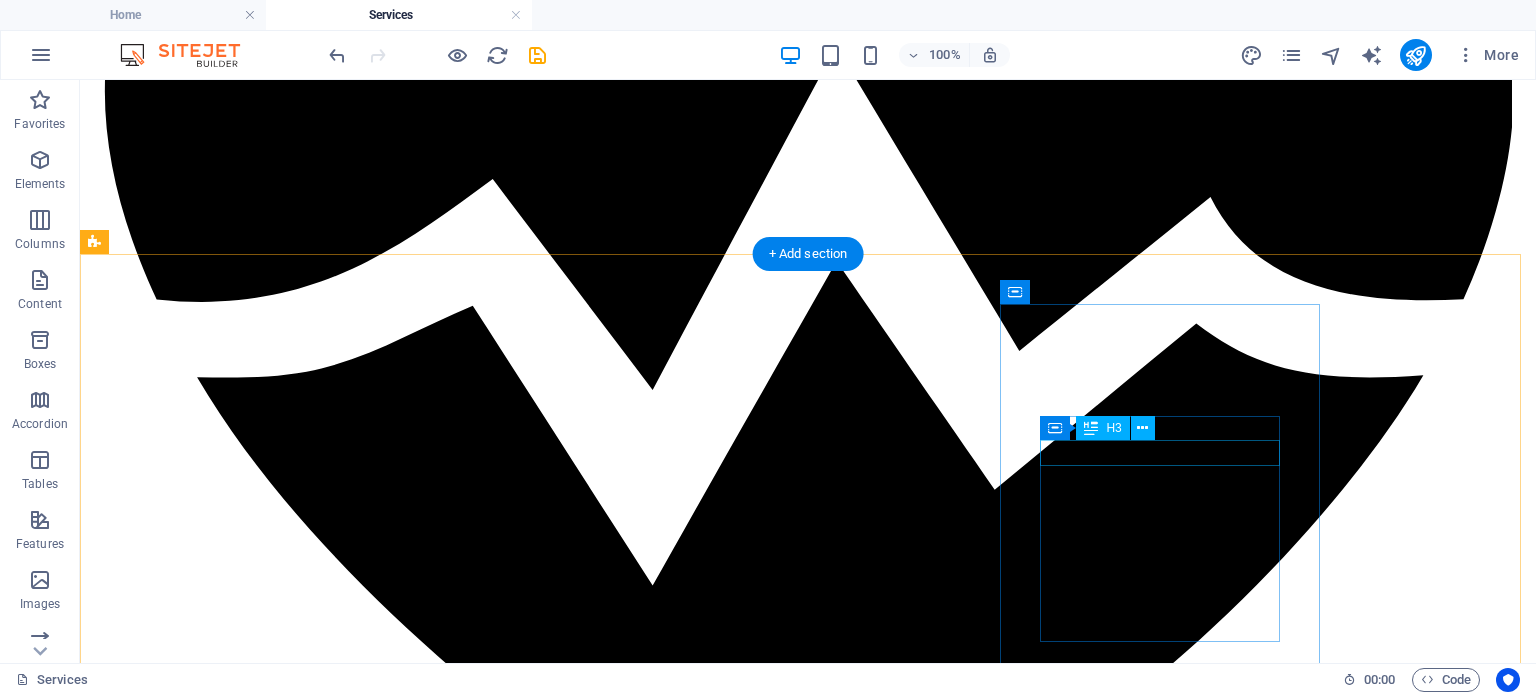 click on "Air Handling Unit" at bounding box center (808, 15319) 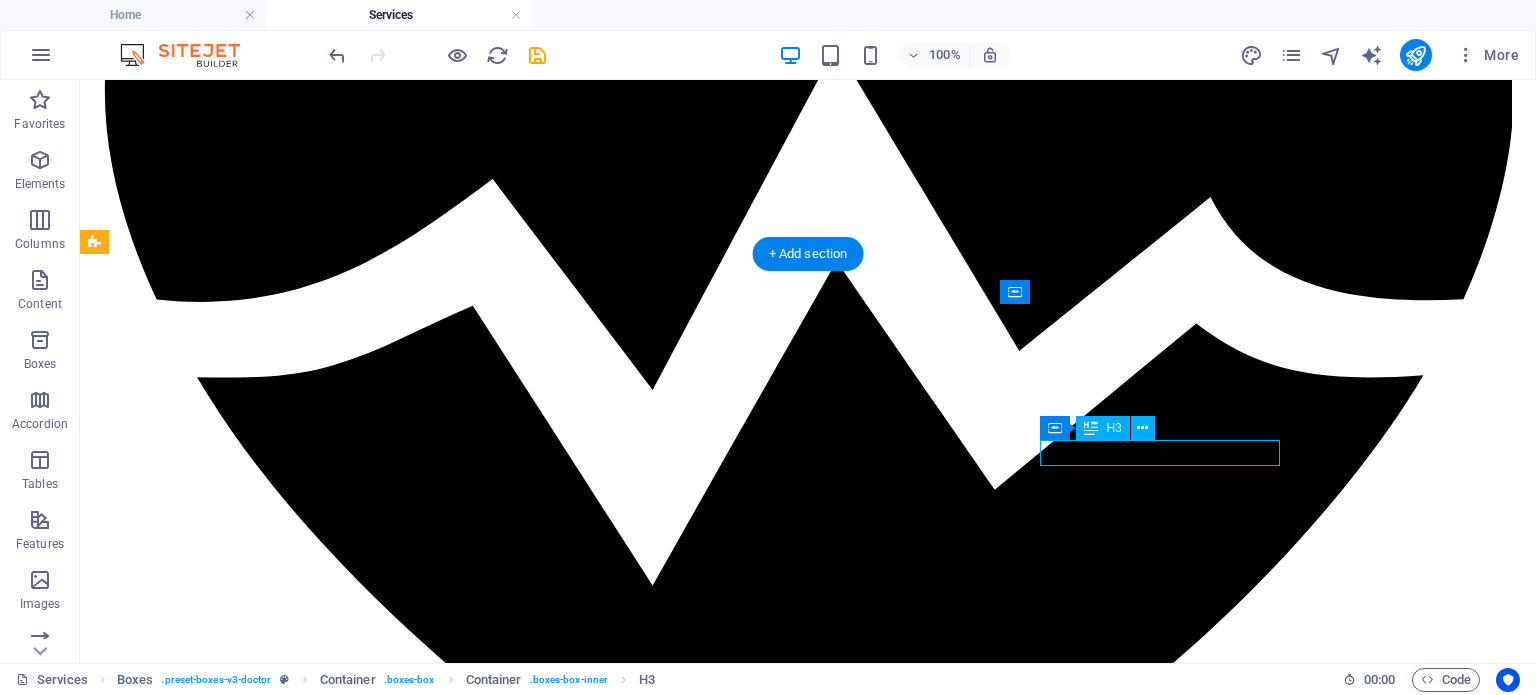 click on "Air Handling Unit" at bounding box center [808, 15319] 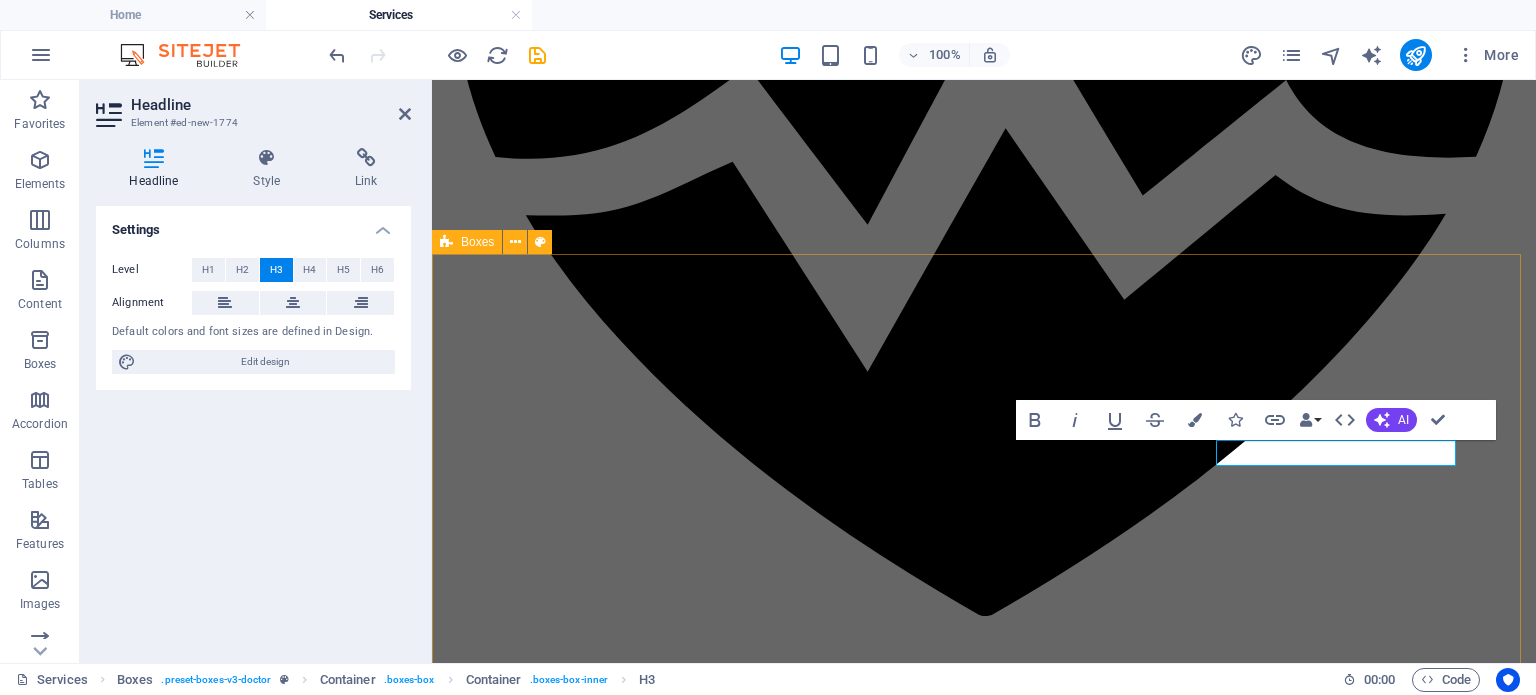 type 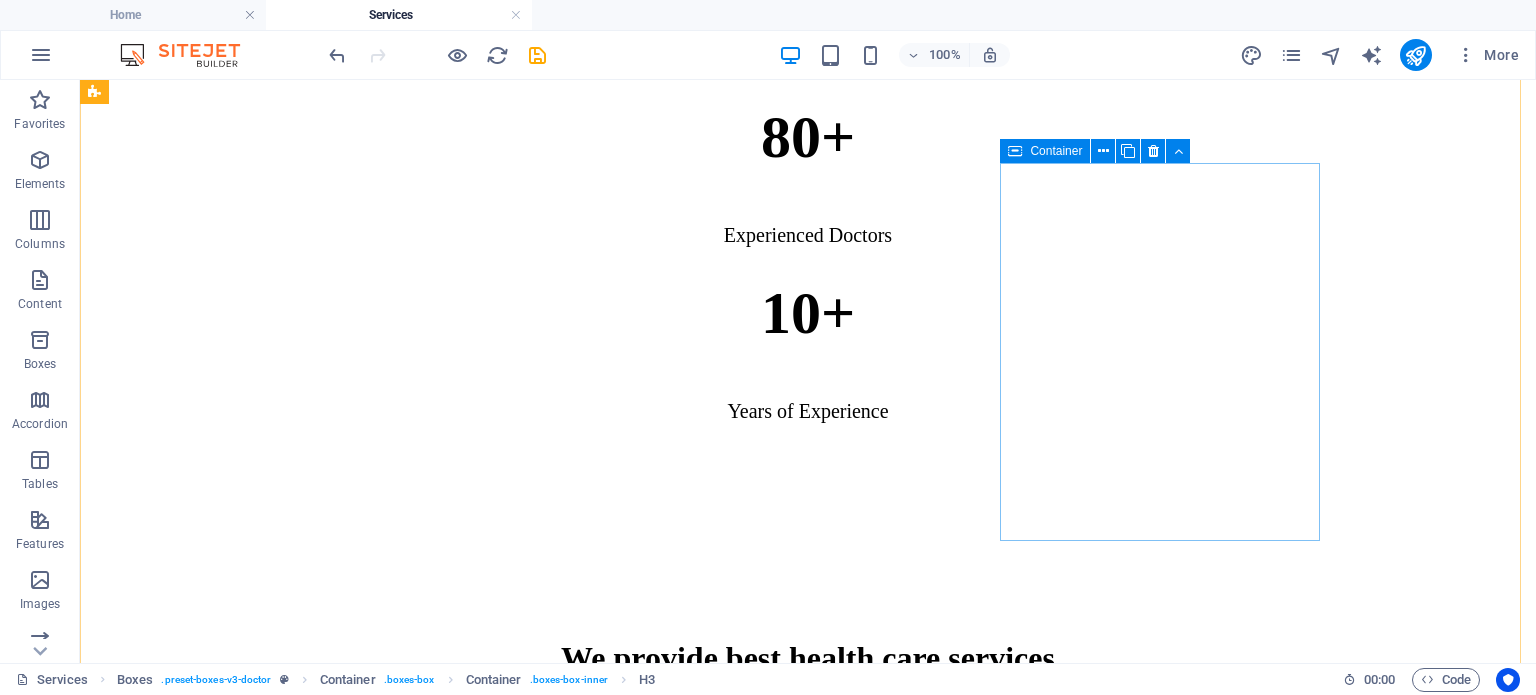 scroll, scrollTop: 1214, scrollLeft: 0, axis: vertical 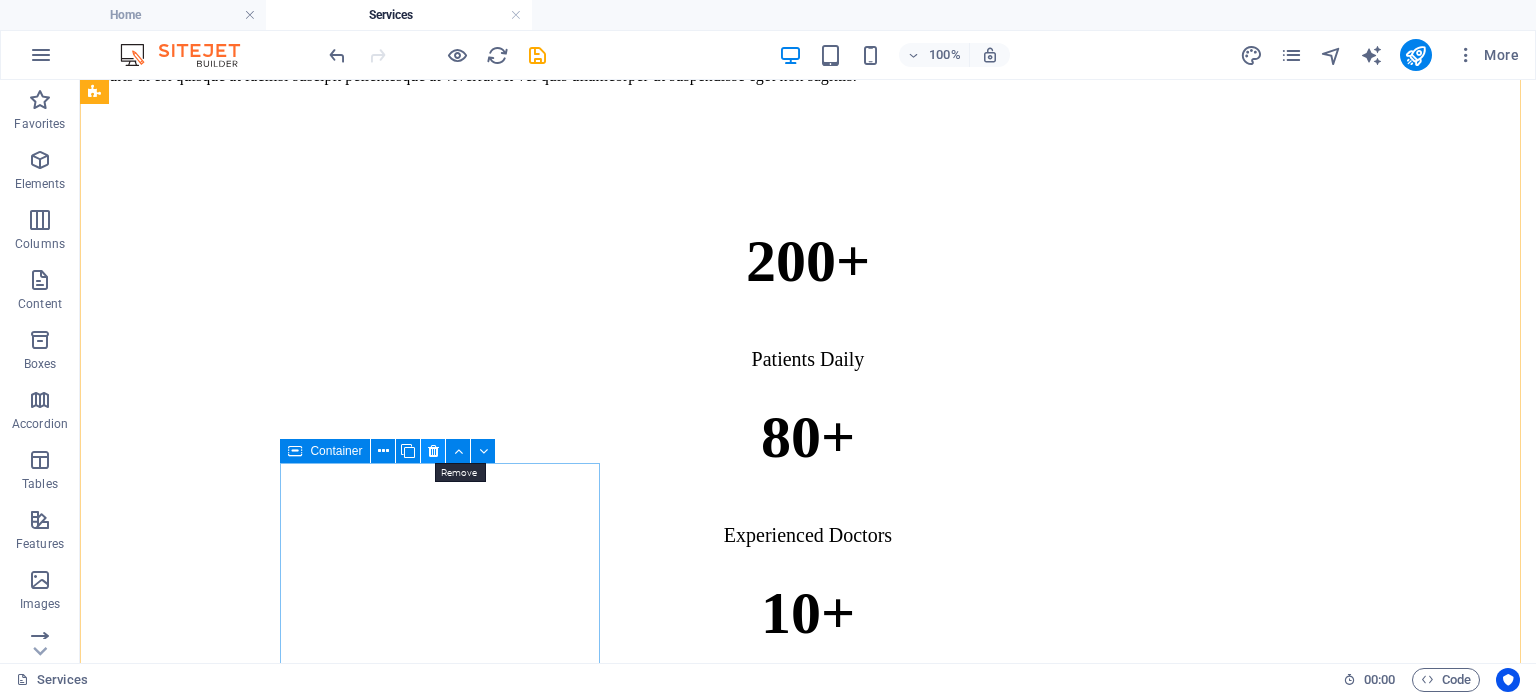 click at bounding box center (433, 451) 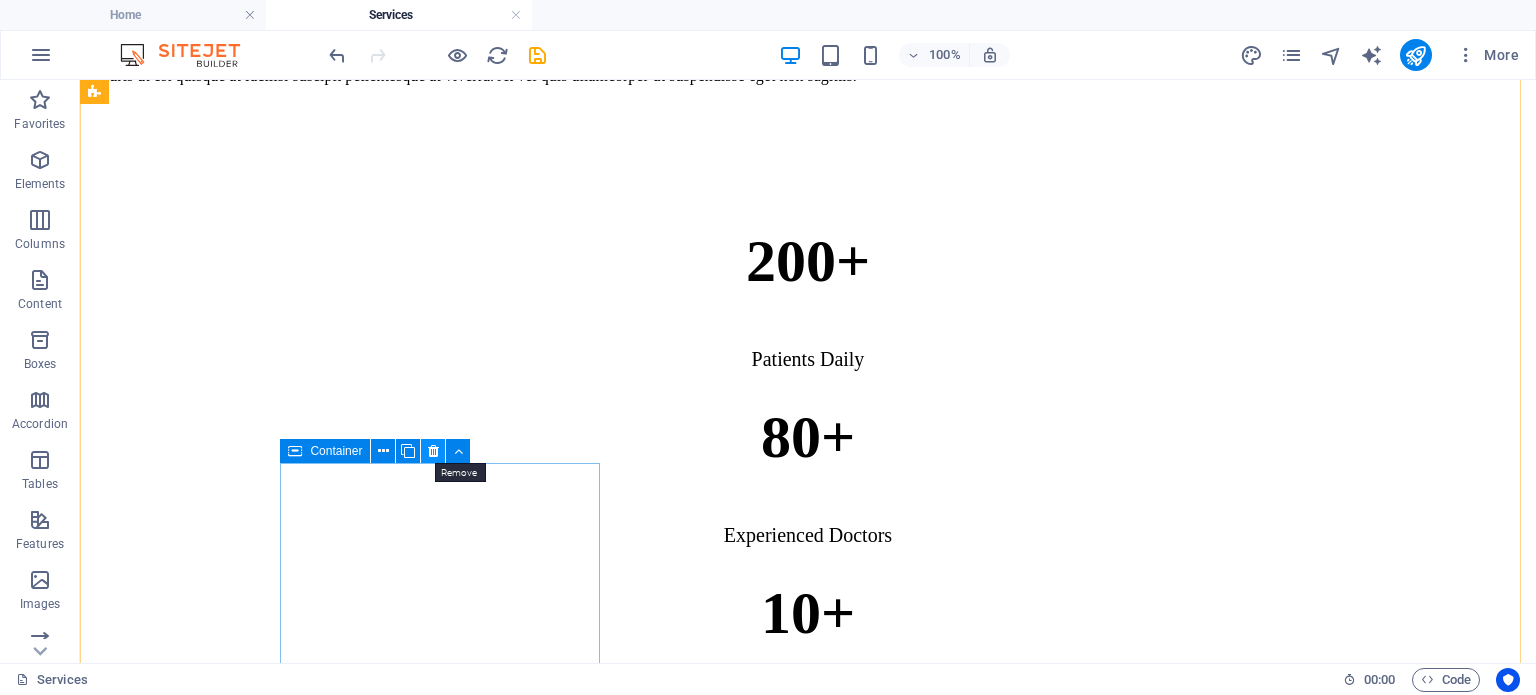 click at bounding box center (433, 451) 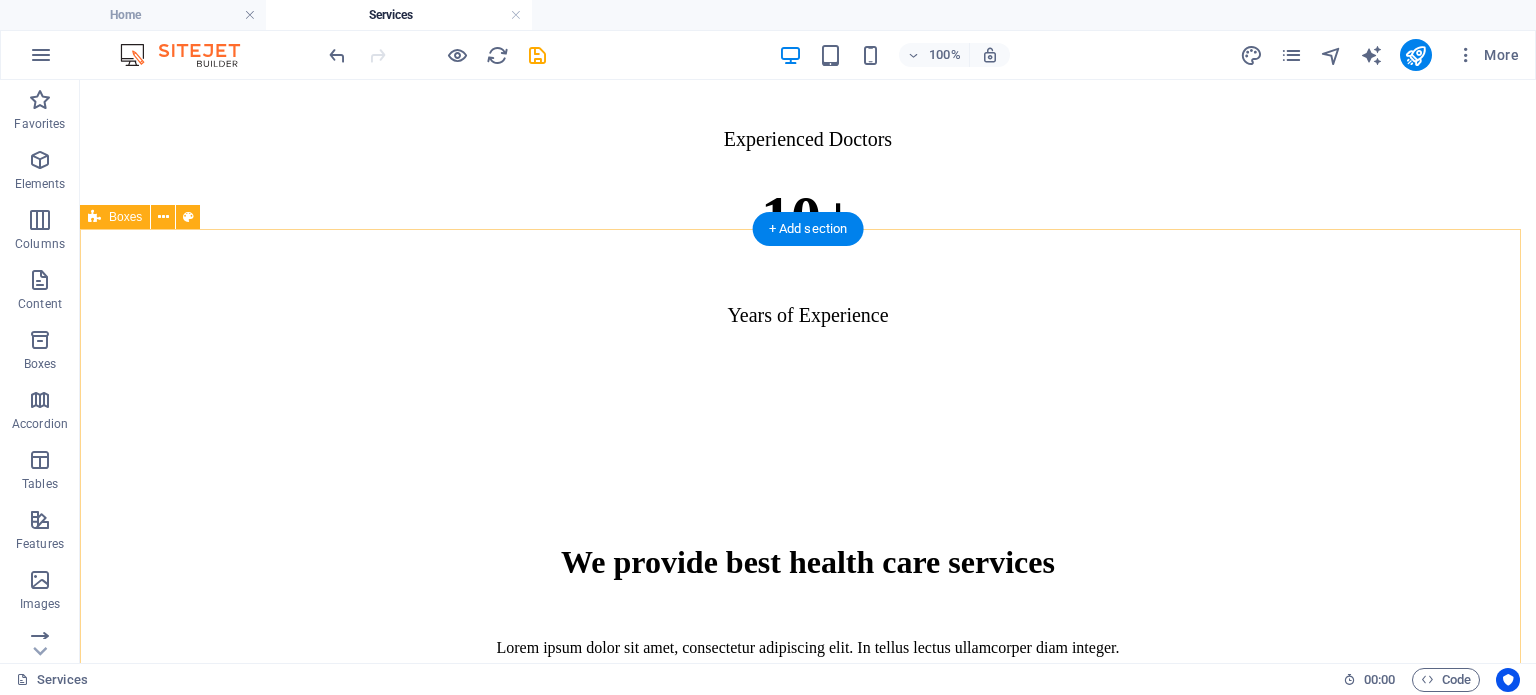 scroll, scrollTop: 1614, scrollLeft: 0, axis: vertical 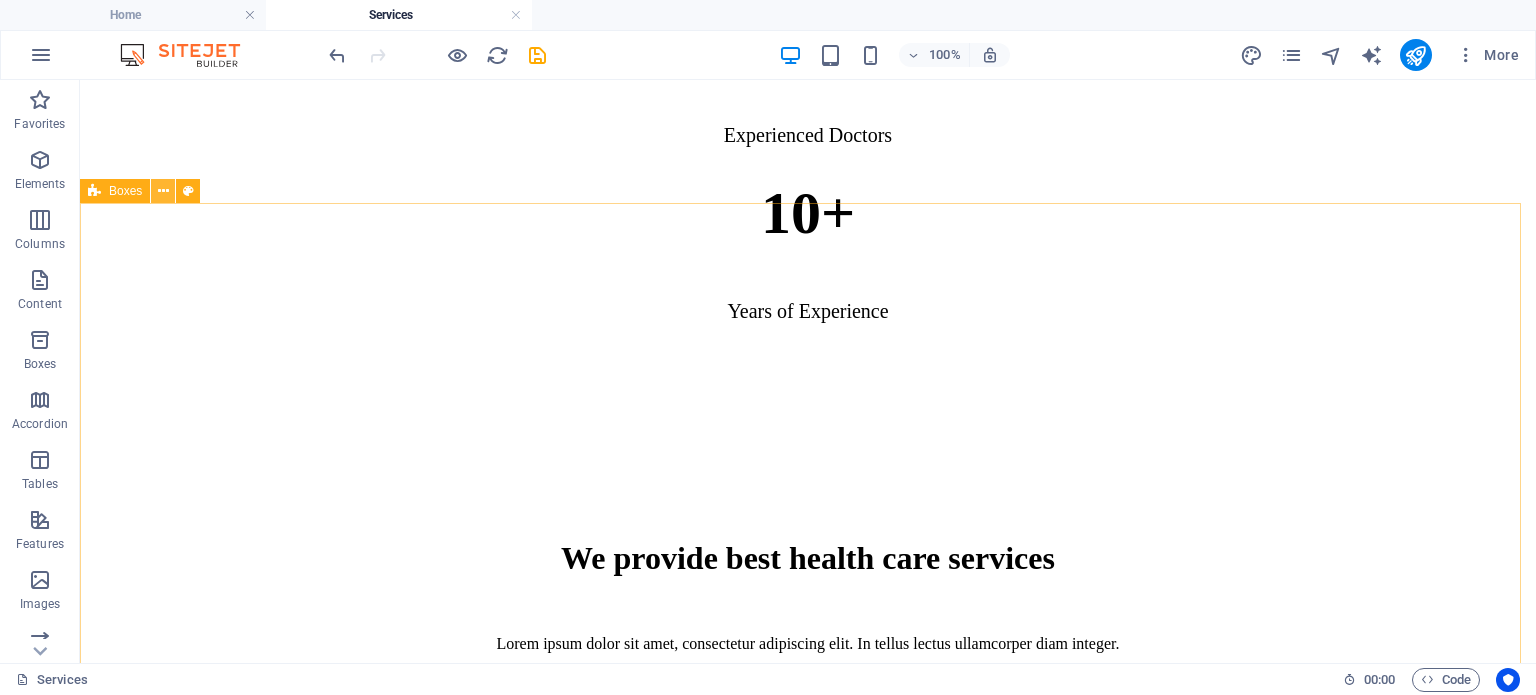 click at bounding box center (163, 191) 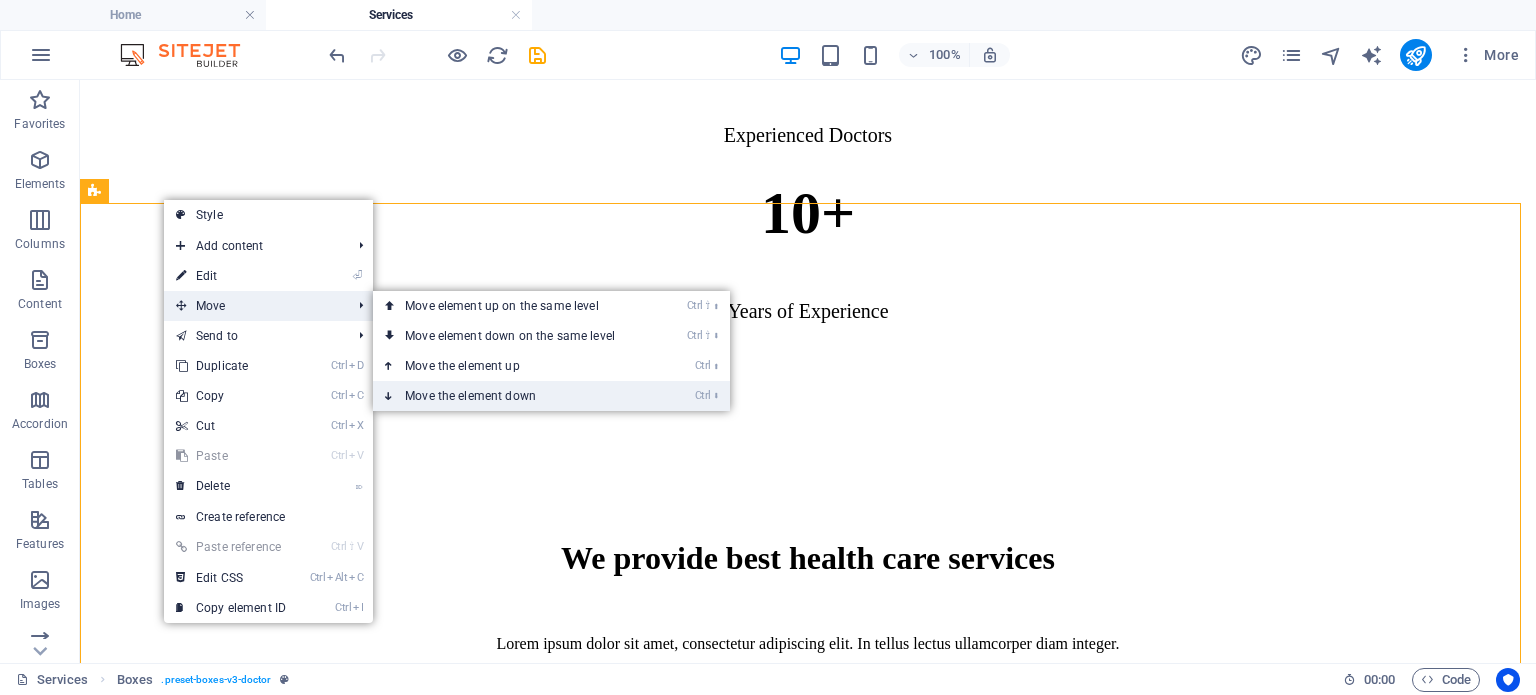 click on "Ctrl ⬇  Move the element down" at bounding box center (514, 396) 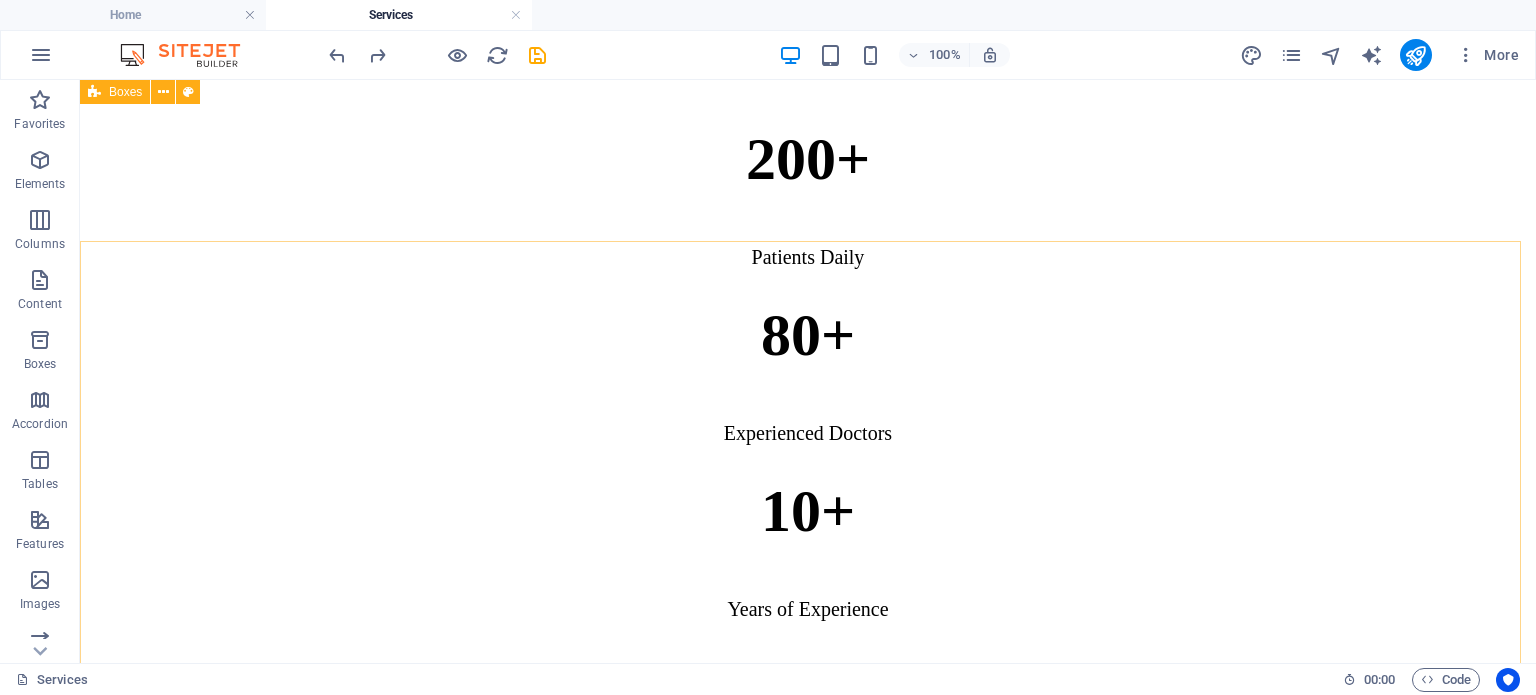 scroll, scrollTop: 1314, scrollLeft: 0, axis: vertical 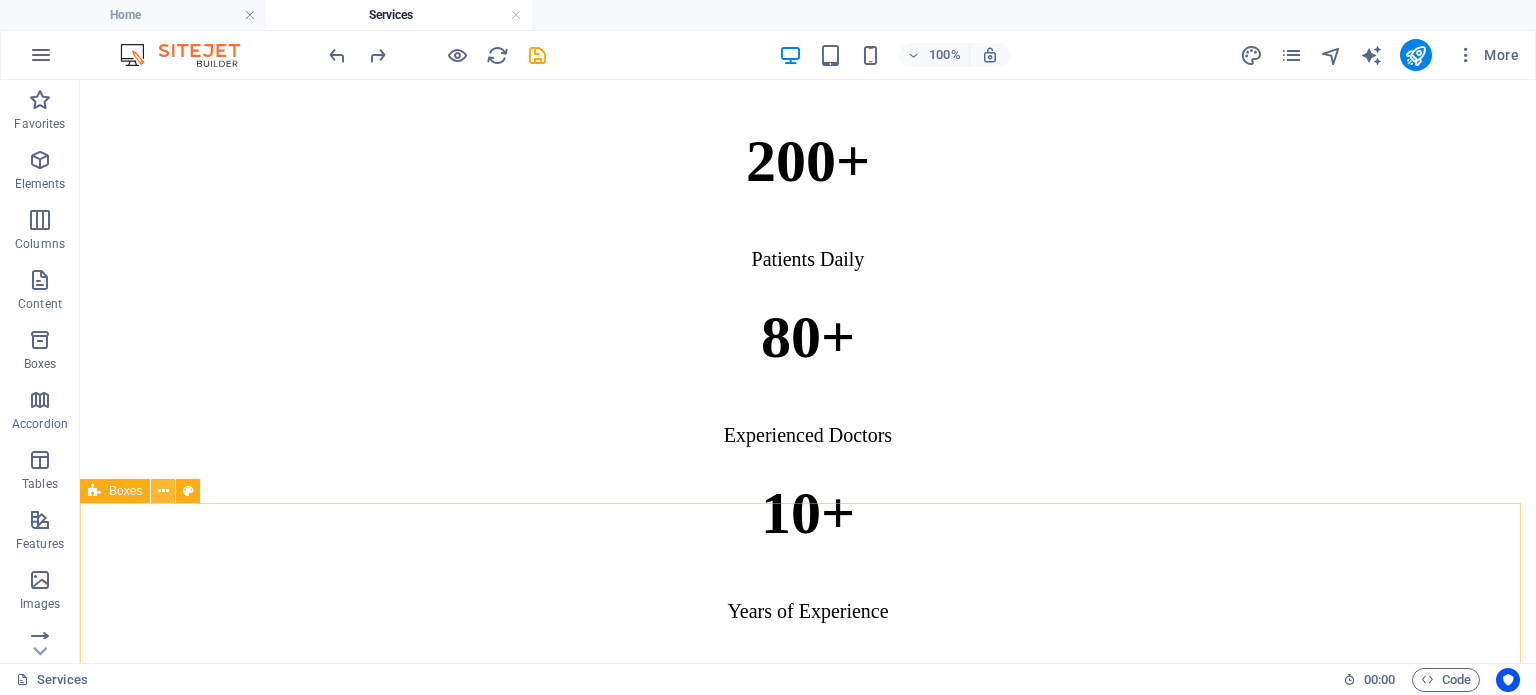 click at bounding box center [163, 491] 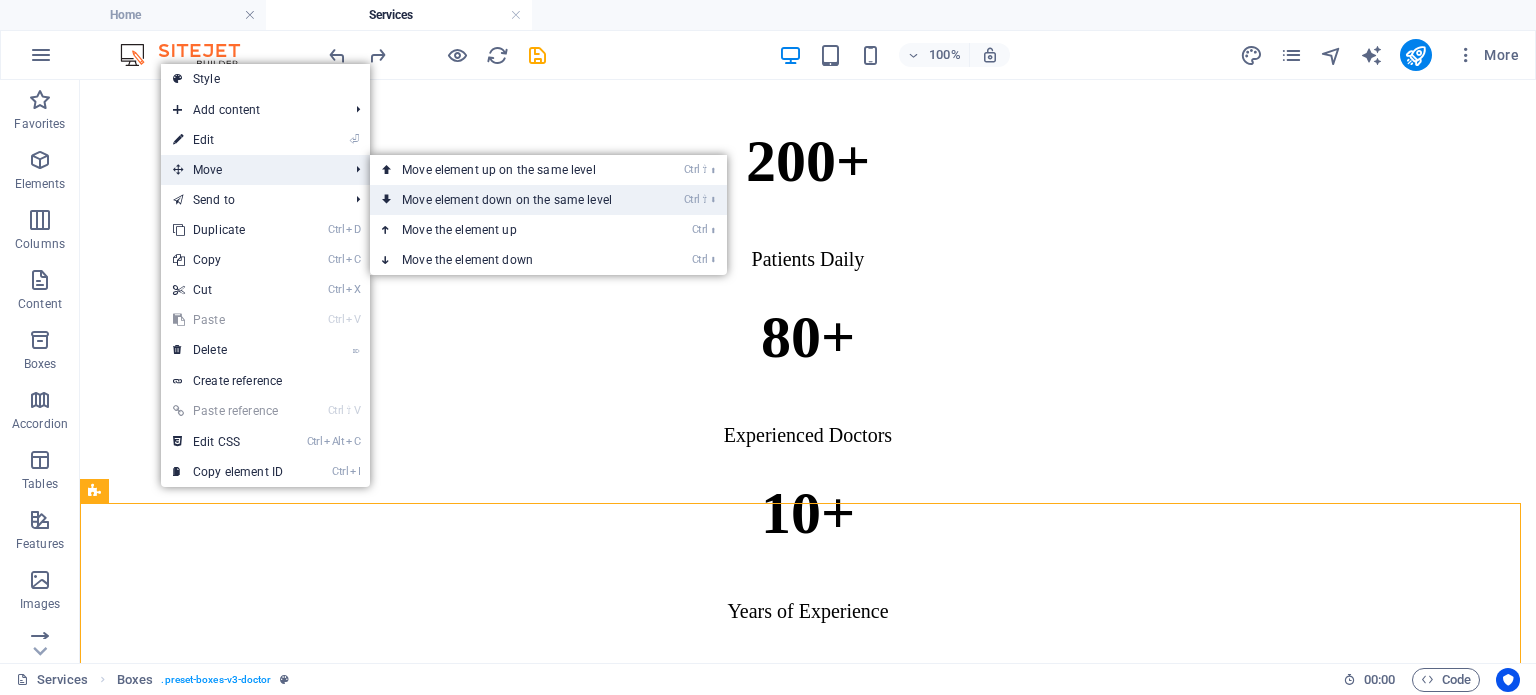 click on "Ctrl ⇧ ⬇  Move element down on the same level" at bounding box center (511, 200) 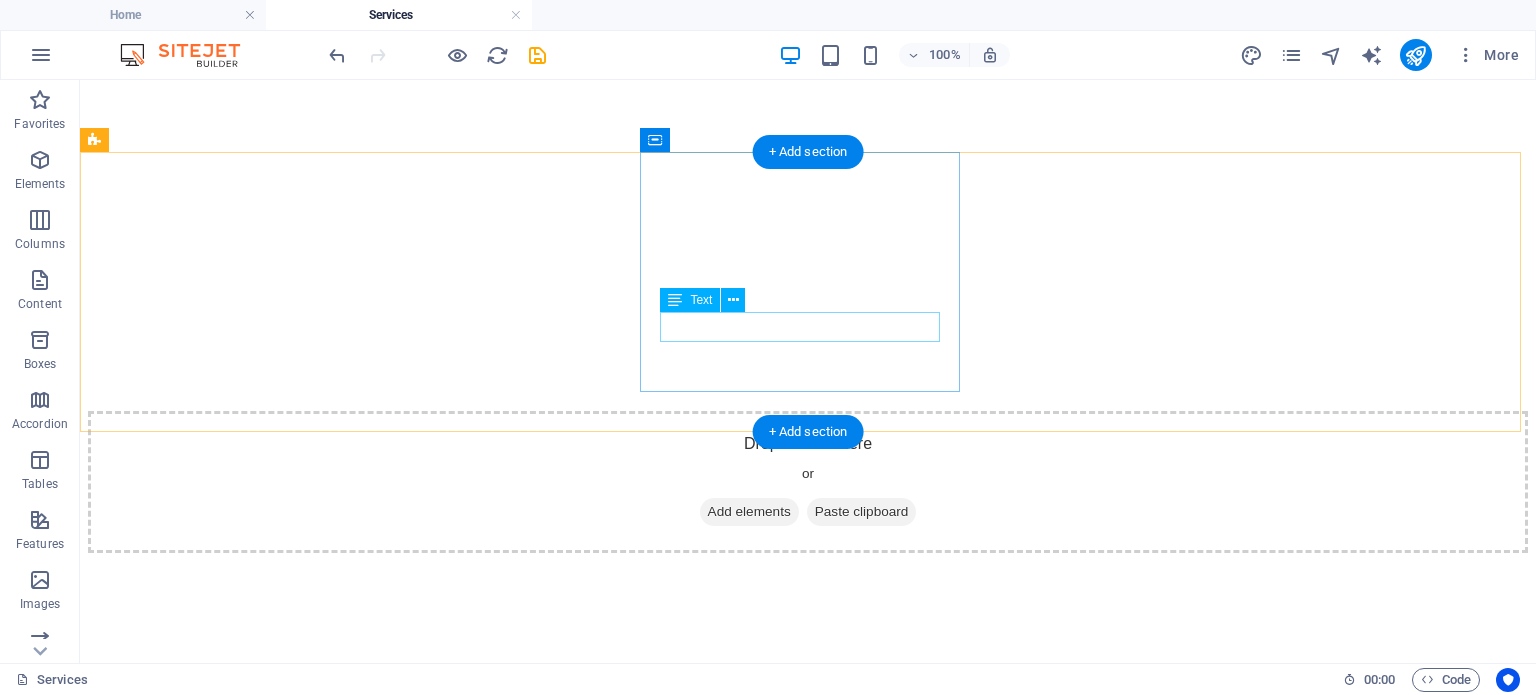 scroll, scrollTop: 770, scrollLeft: 0, axis: vertical 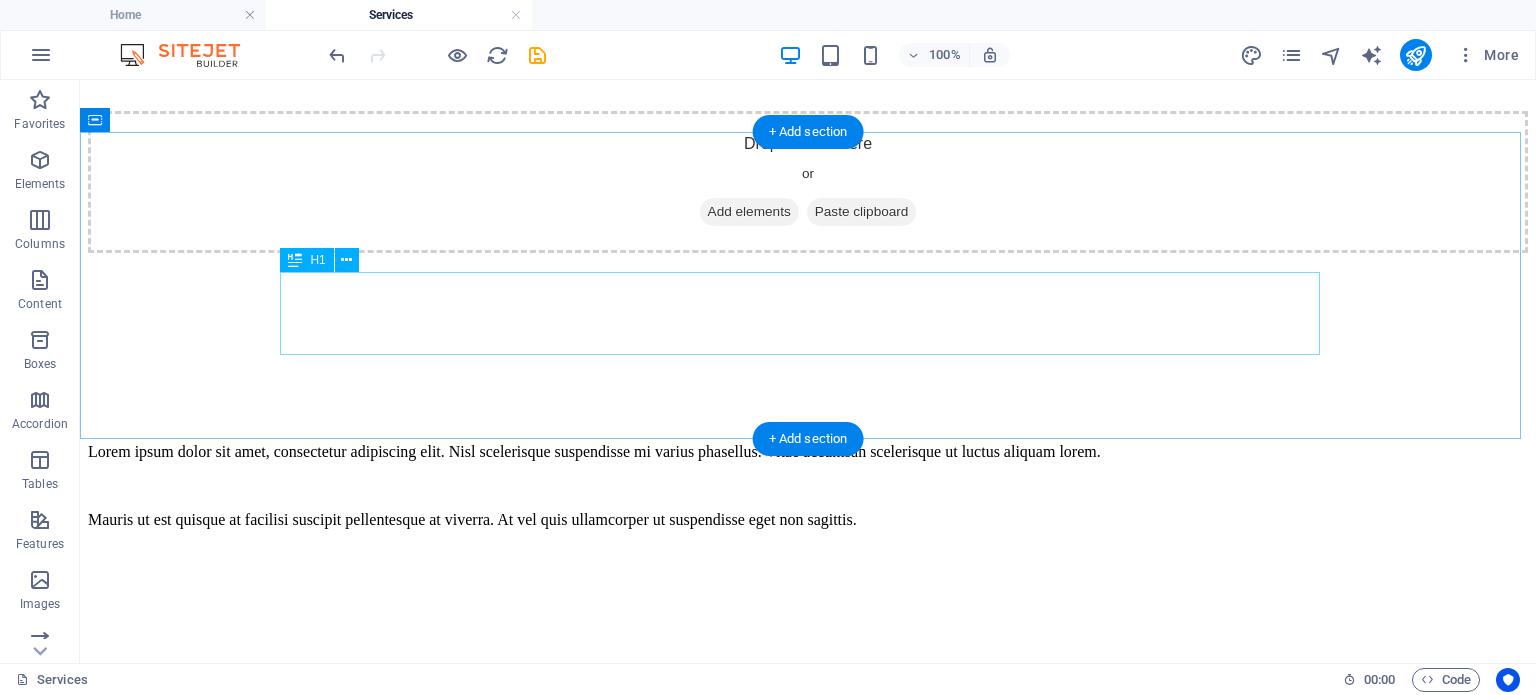 click on "We provide best health care services" at bounding box center (808, 1402) 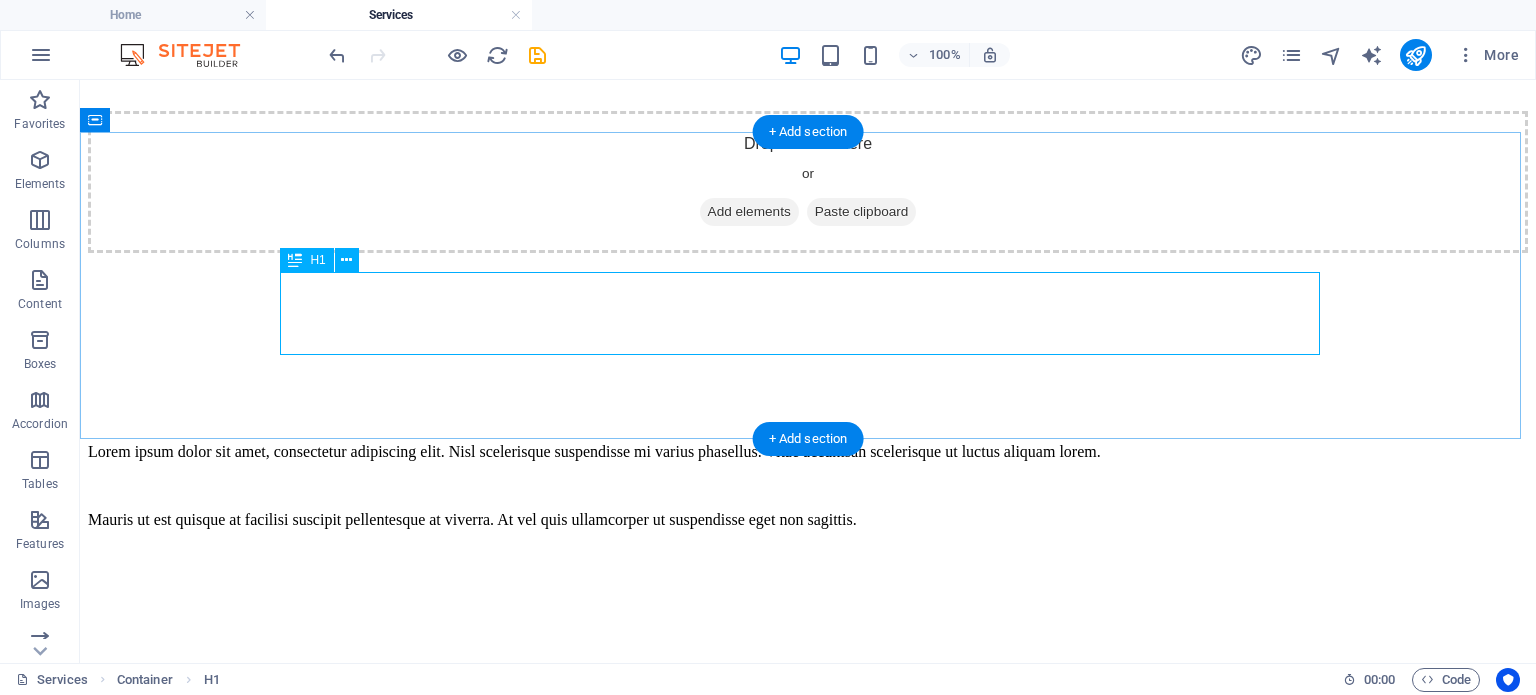 click on "We provide best health care services" at bounding box center (808, 1402) 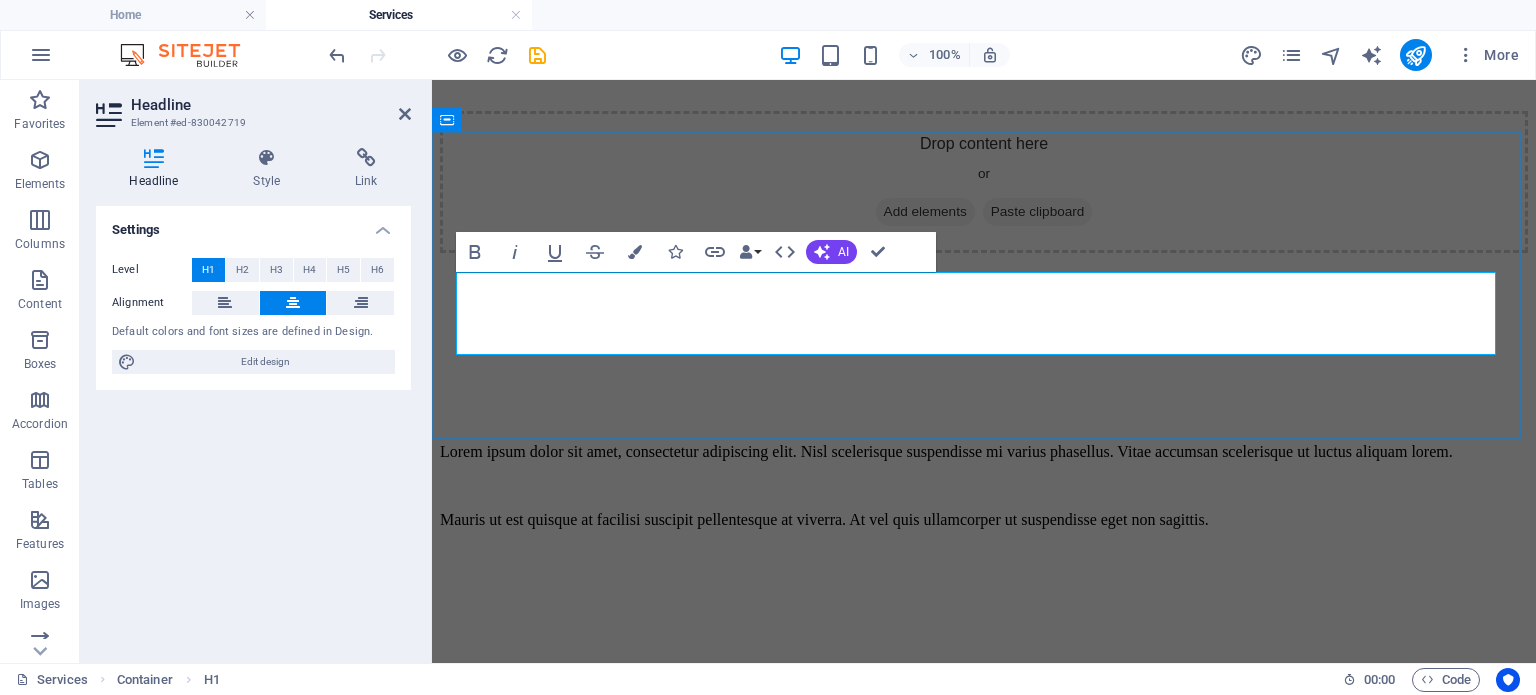 click on "We provide best health care services" at bounding box center (984, 1402) 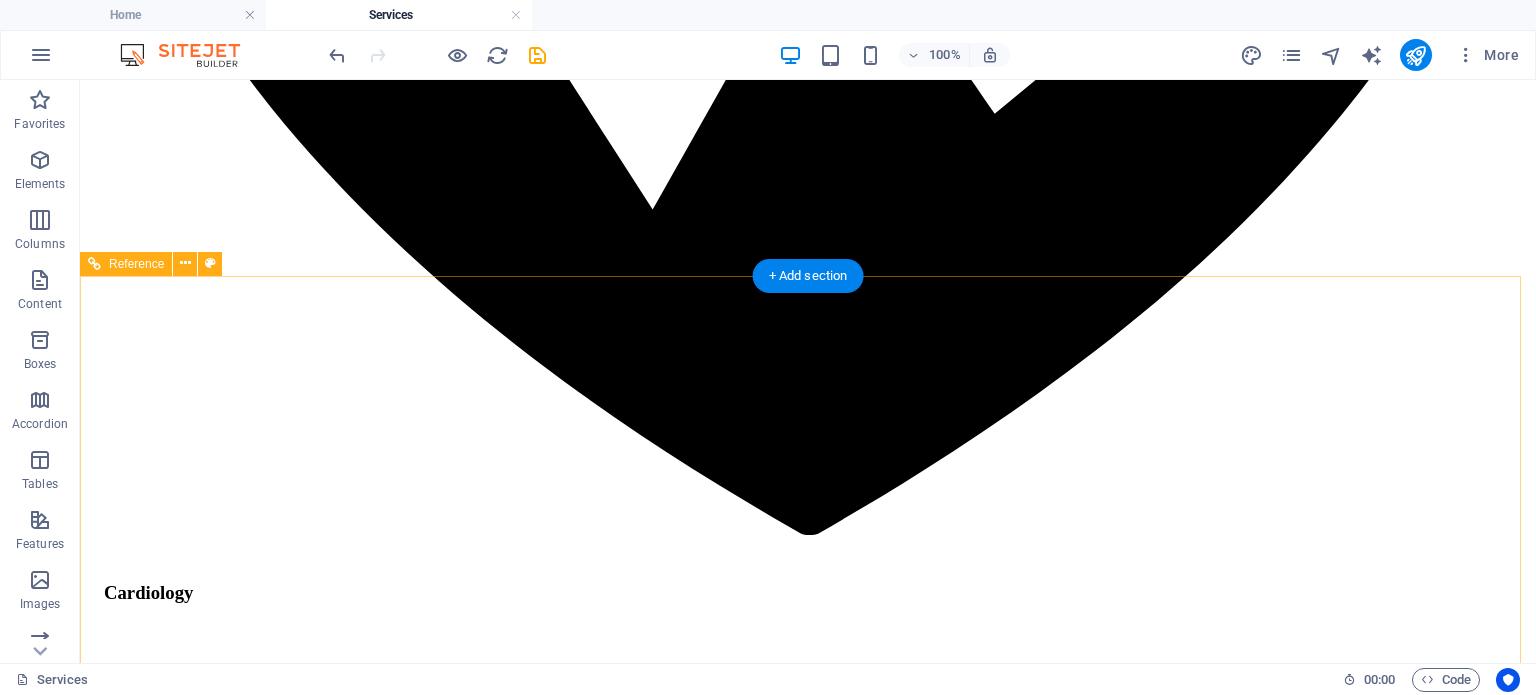 scroll, scrollTop: 2870, scrollLeft: 0, axis: vertical 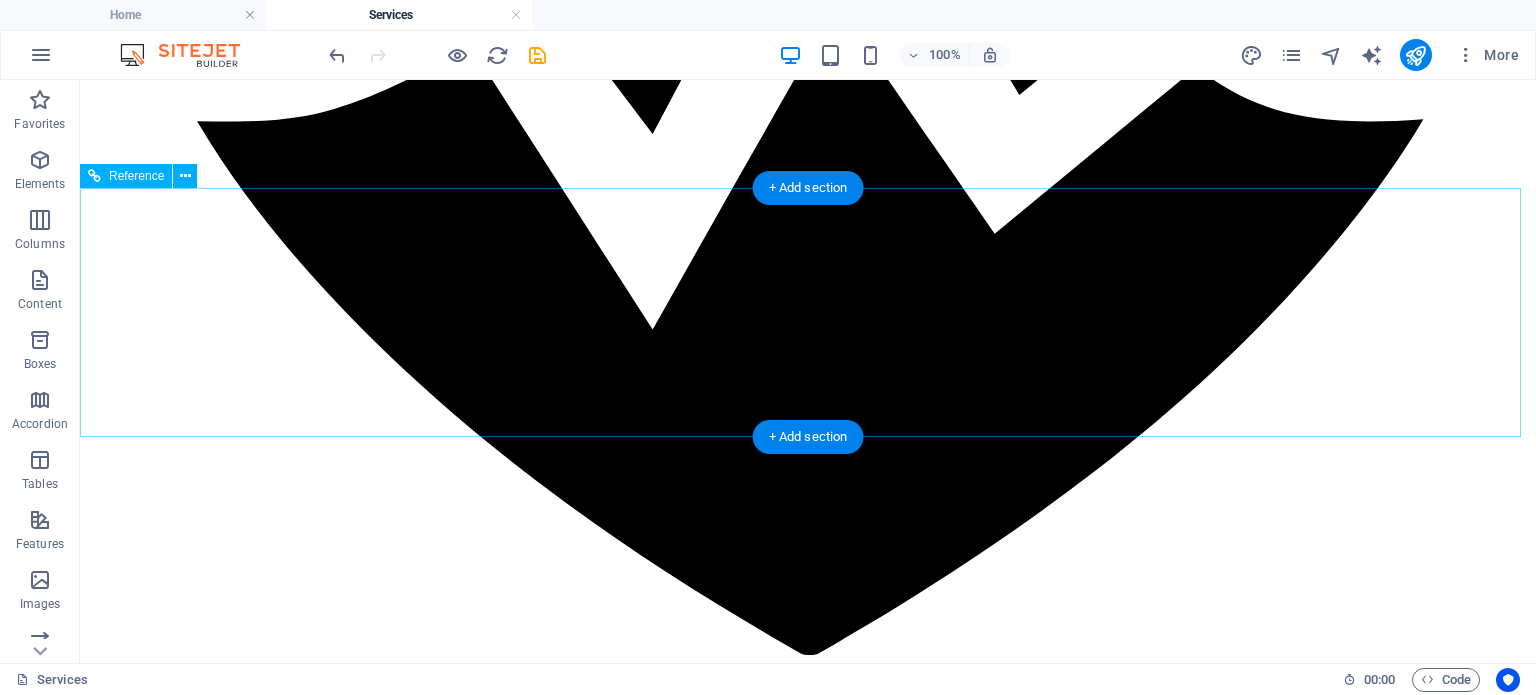 click on "Happy patients" at bounding box center (808, 11579) 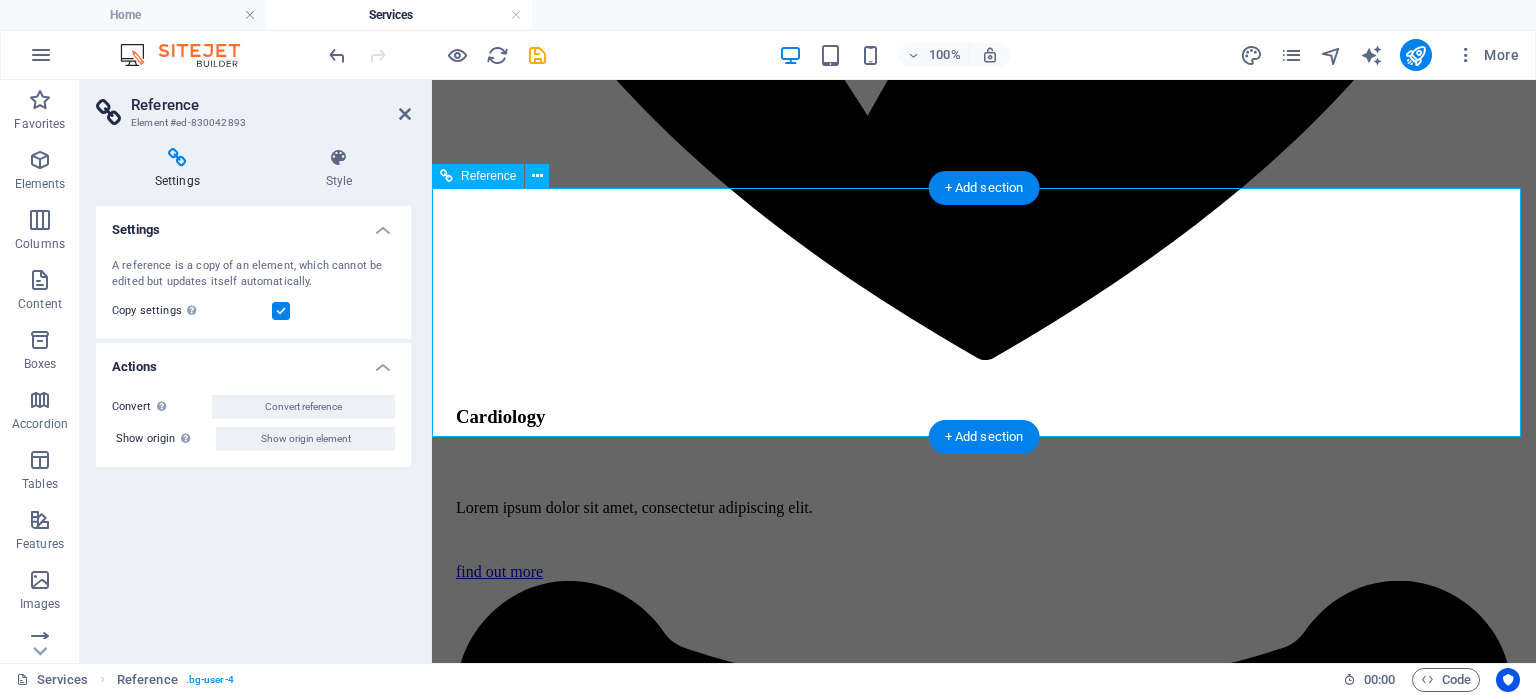 click on "Happy patients" at bounding box center (984, 9244) 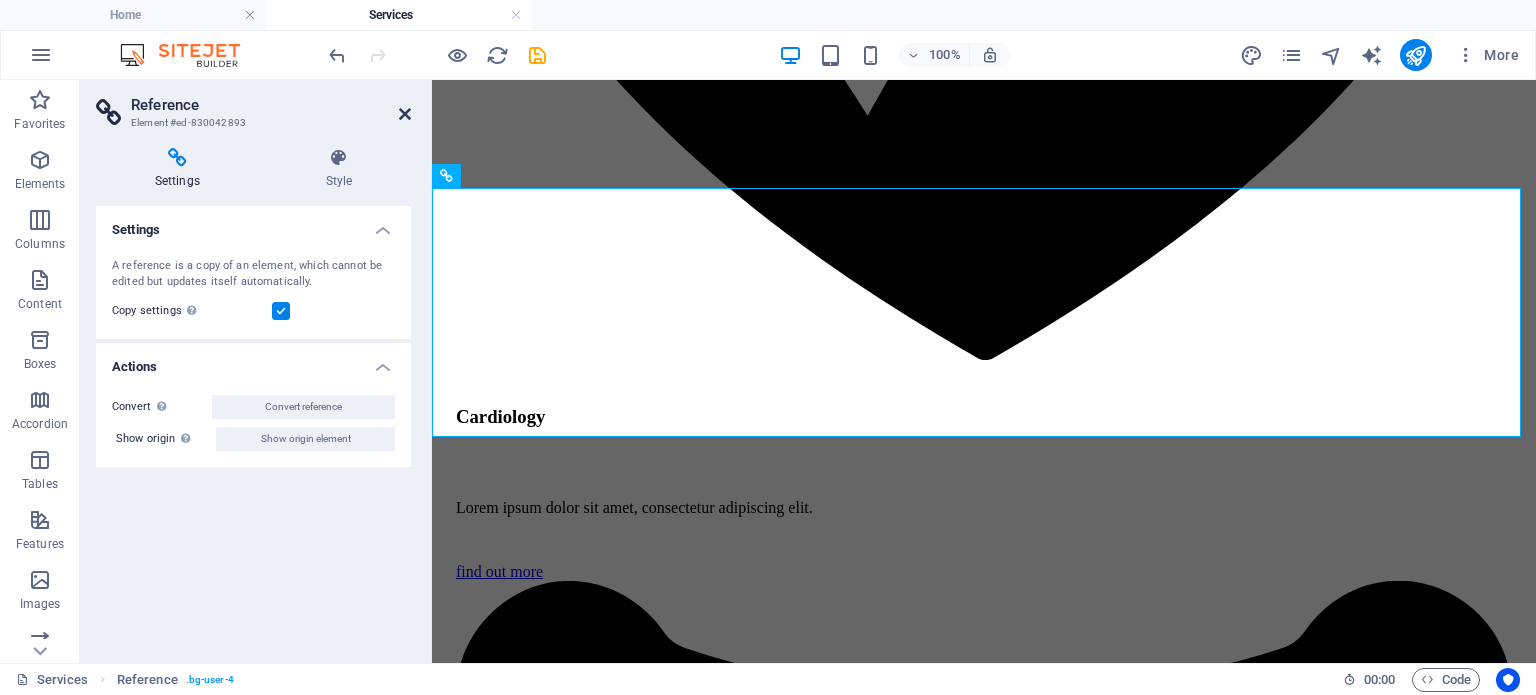 click at bounding box center (405, 114) 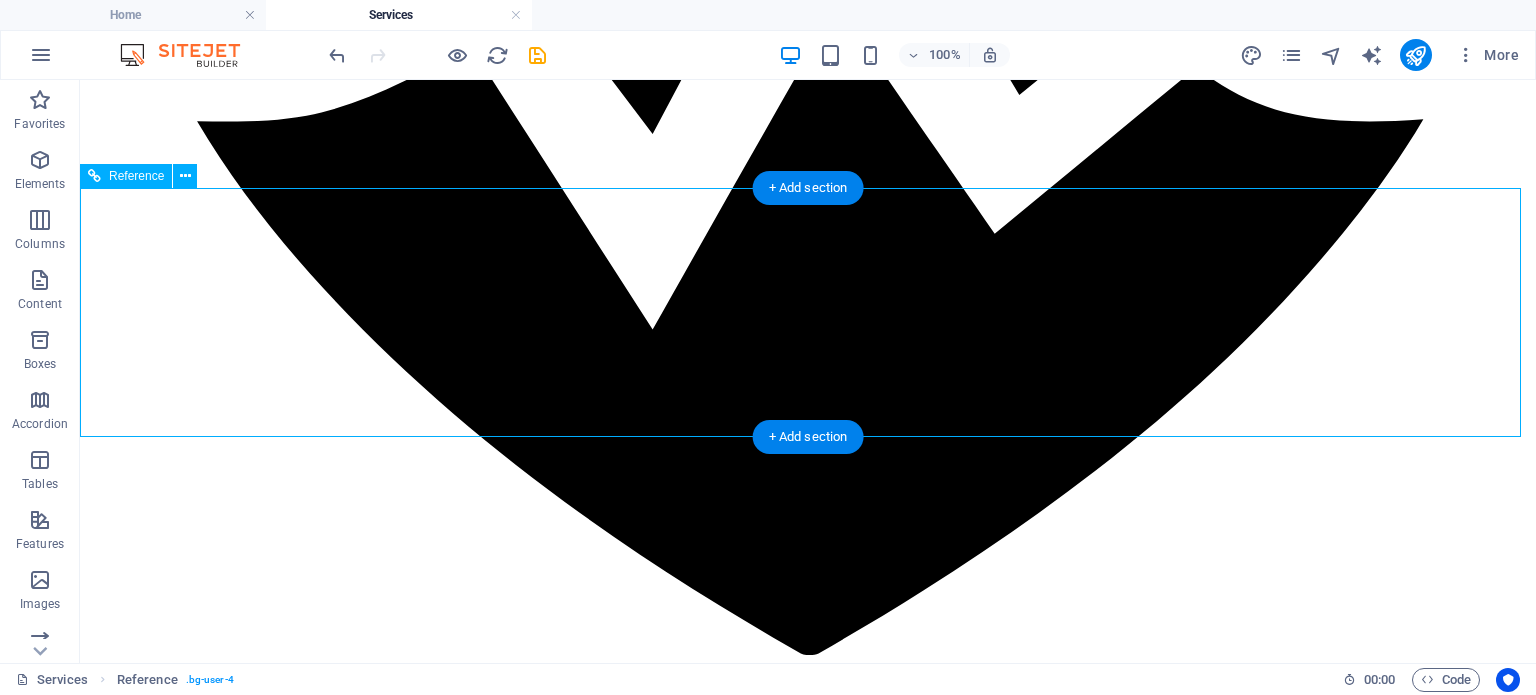 click on "Happy patients" at bounding box center [808, 11579] 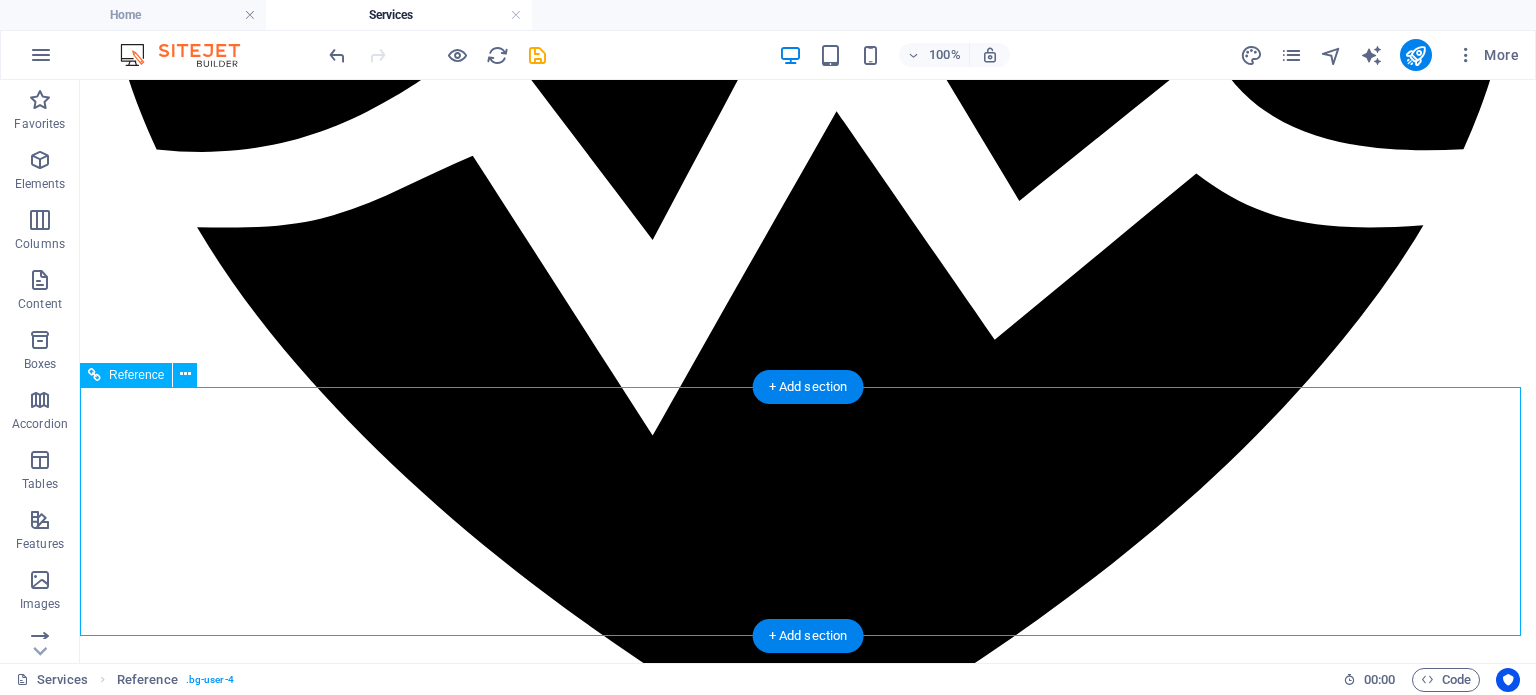 scroll, scrollTop: 2870, scrollLeft: 0, axis: vertical 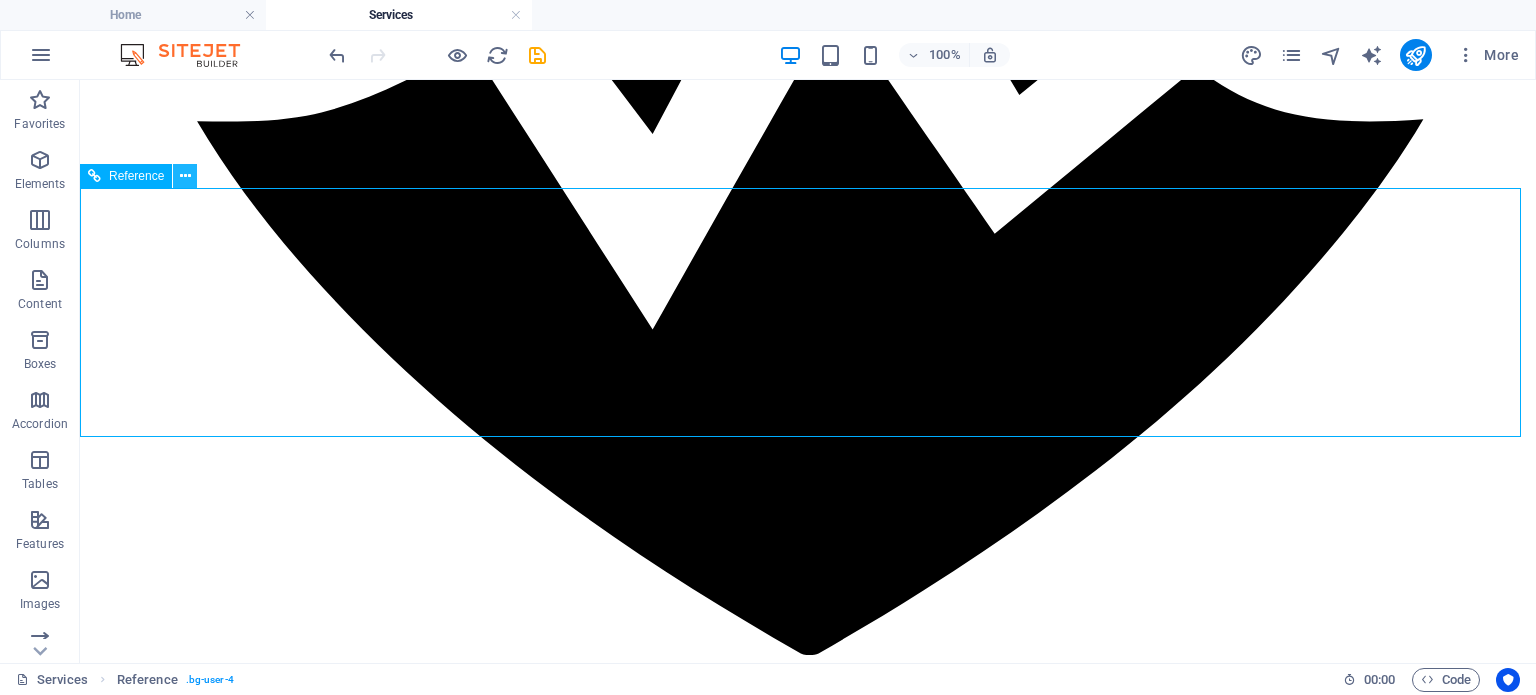 click at bounding box center [185, 176] 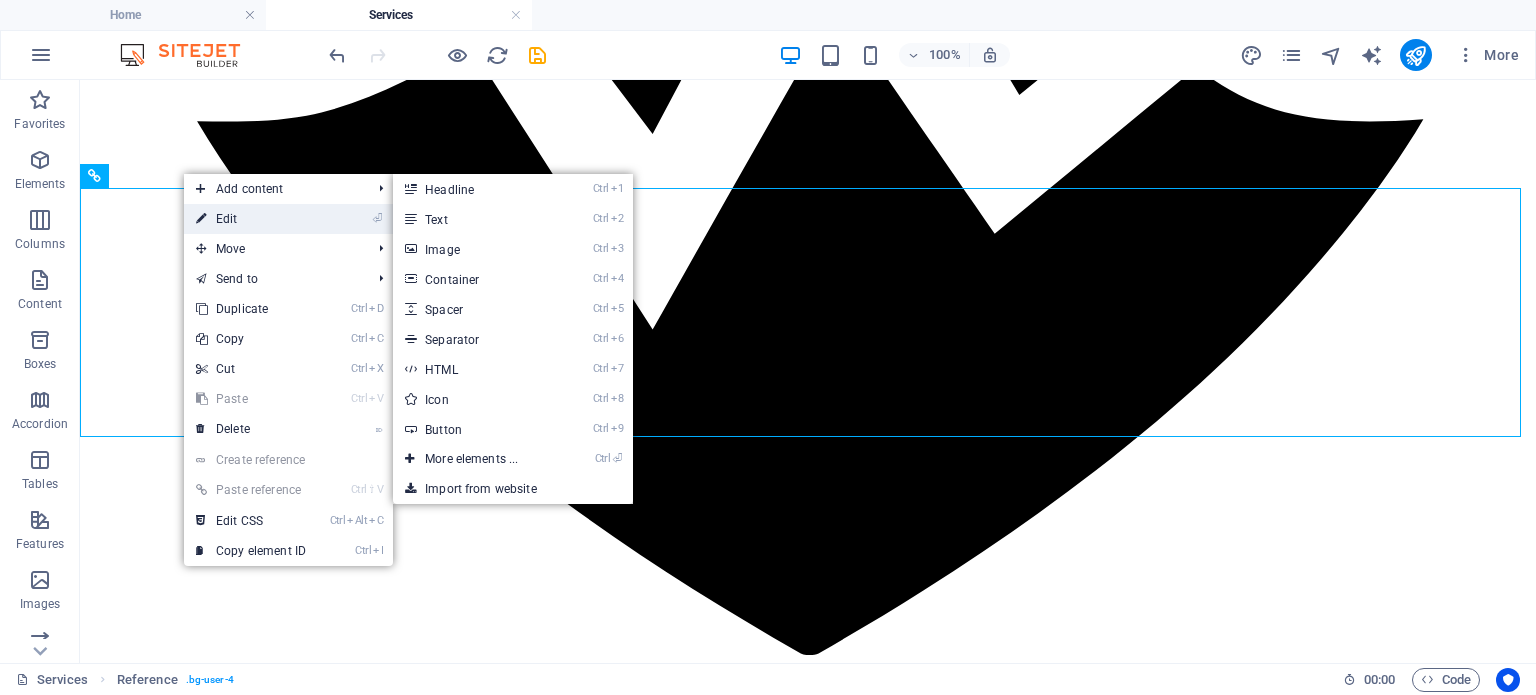 click on "⏎  Edit" at bounding box center [251, 219] 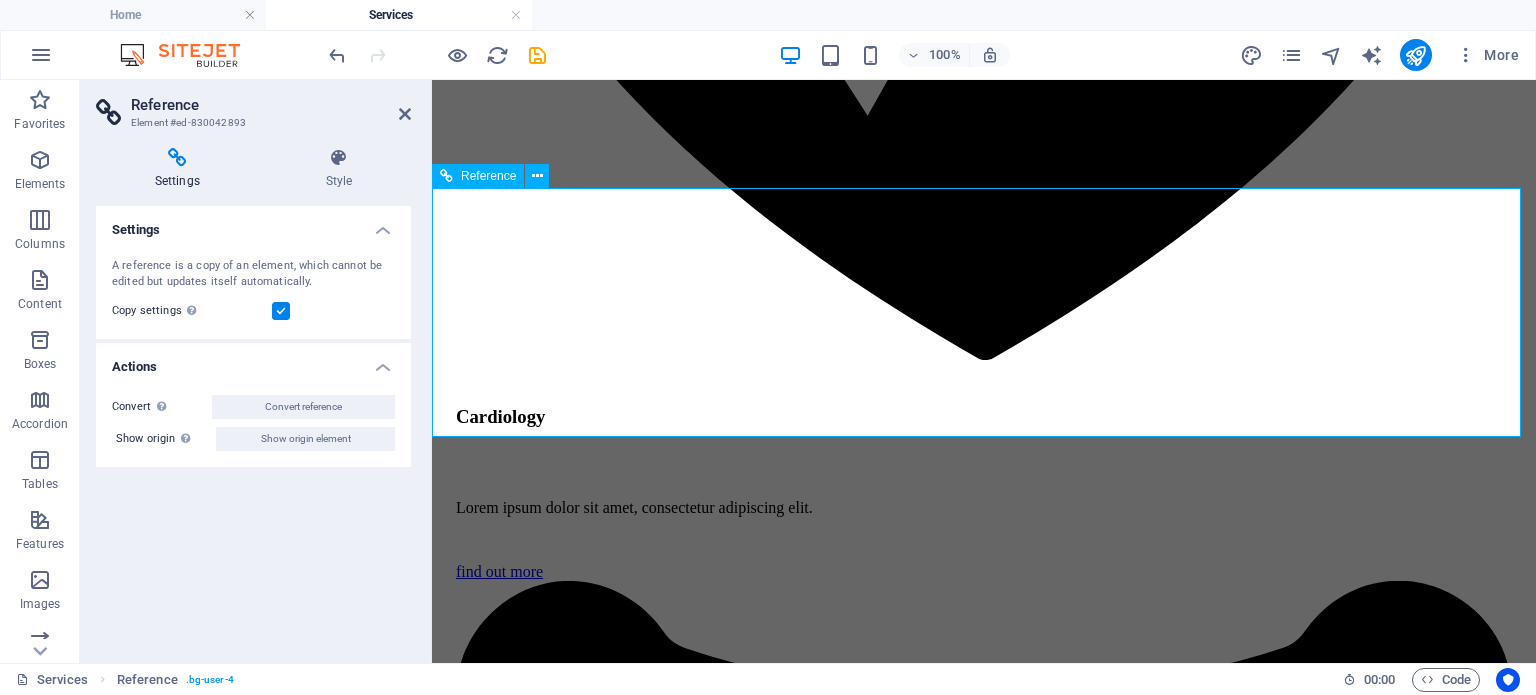 click on "Happy patients" at bounding box center (984, 9244) 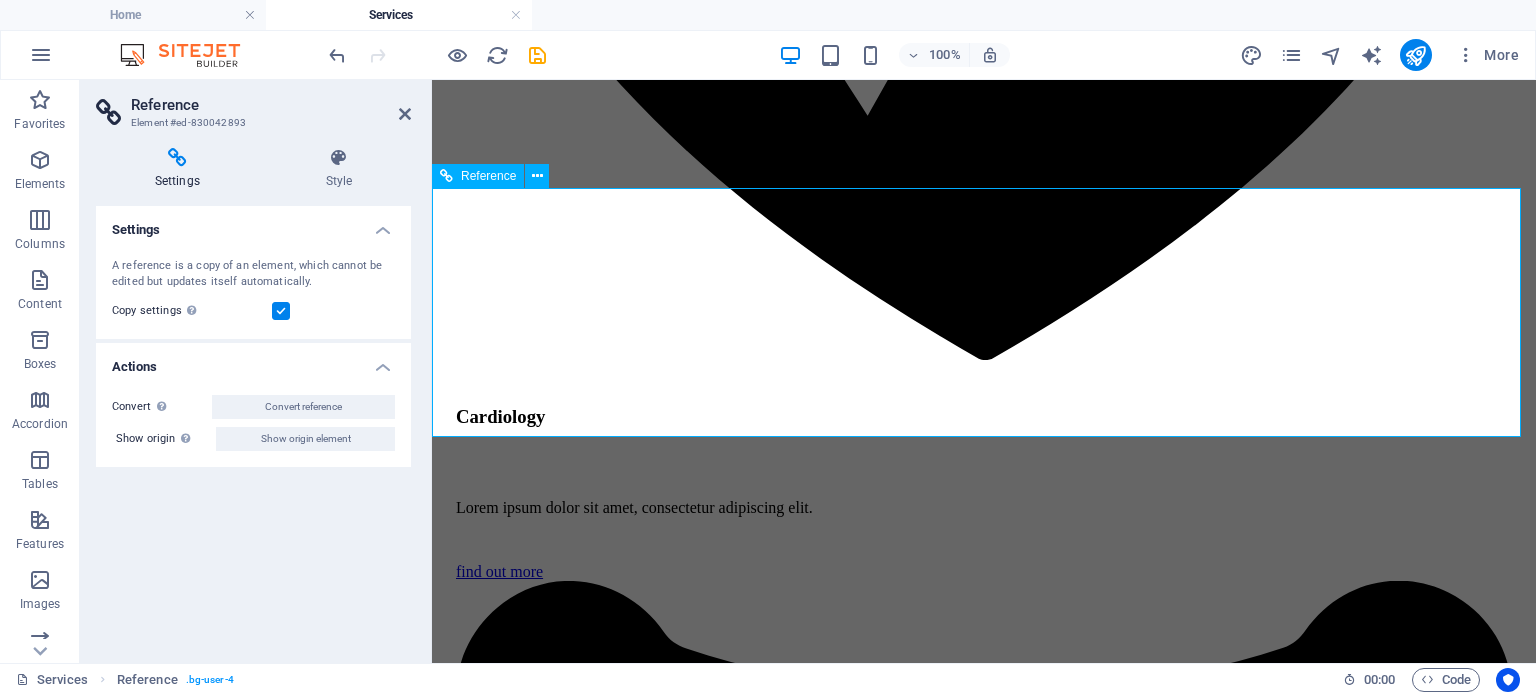 click on "Happy patients" at bounding box center (984, 9244) 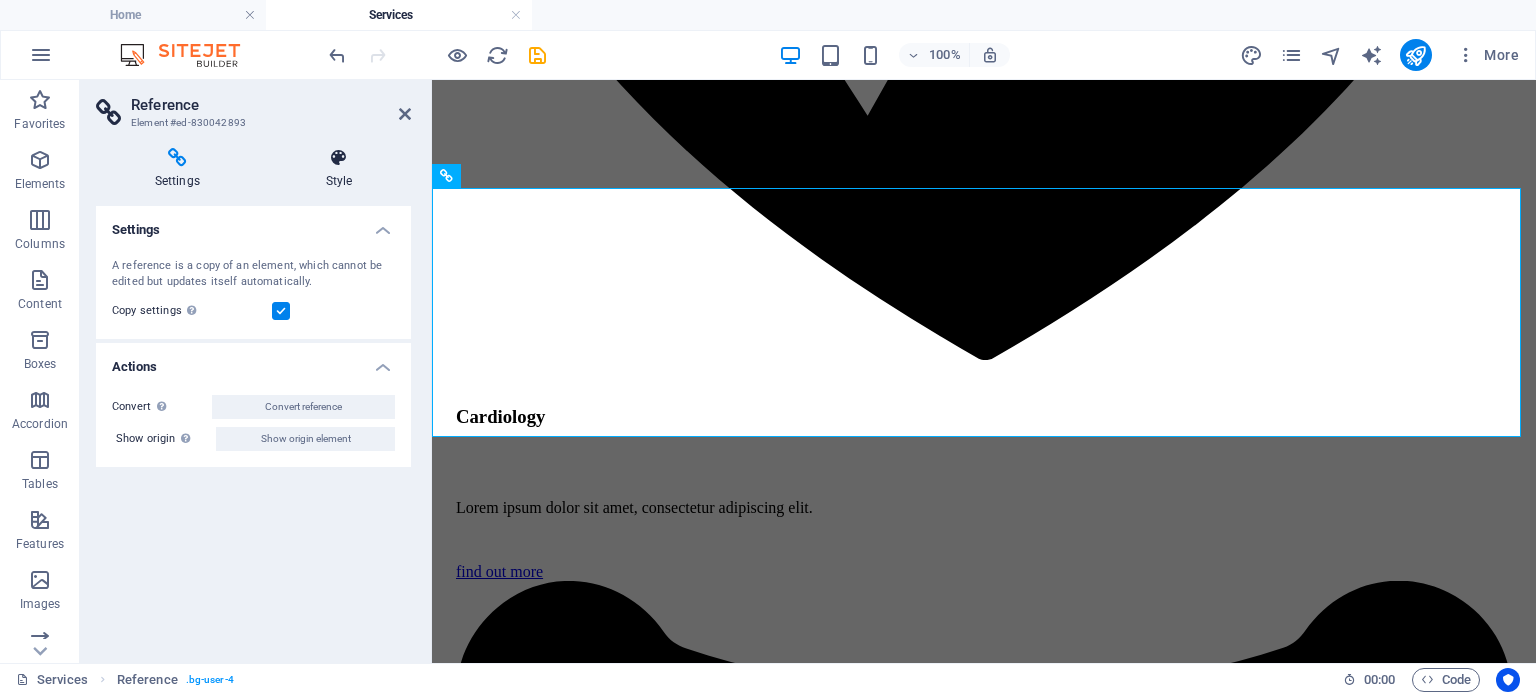 click at bounding box center [339, 158] 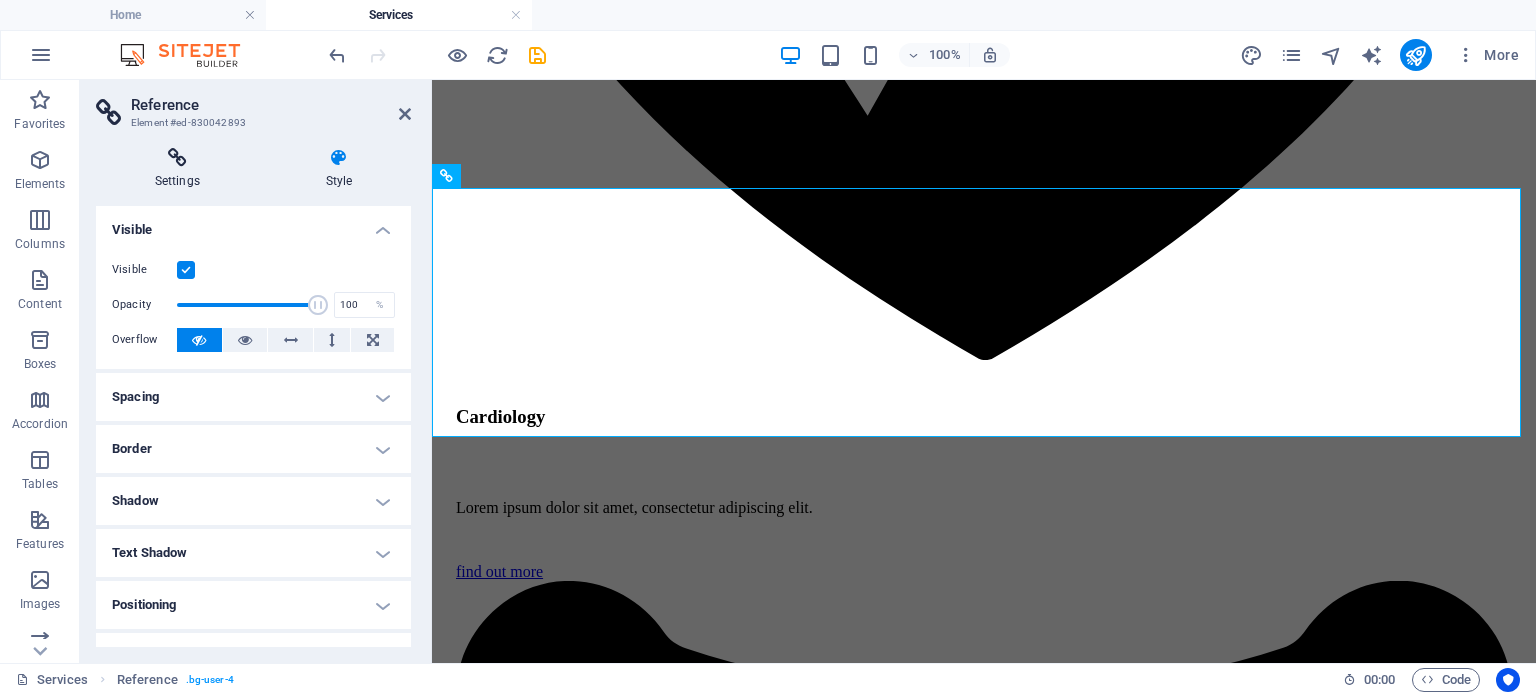 click at bounding box center [177, 158] 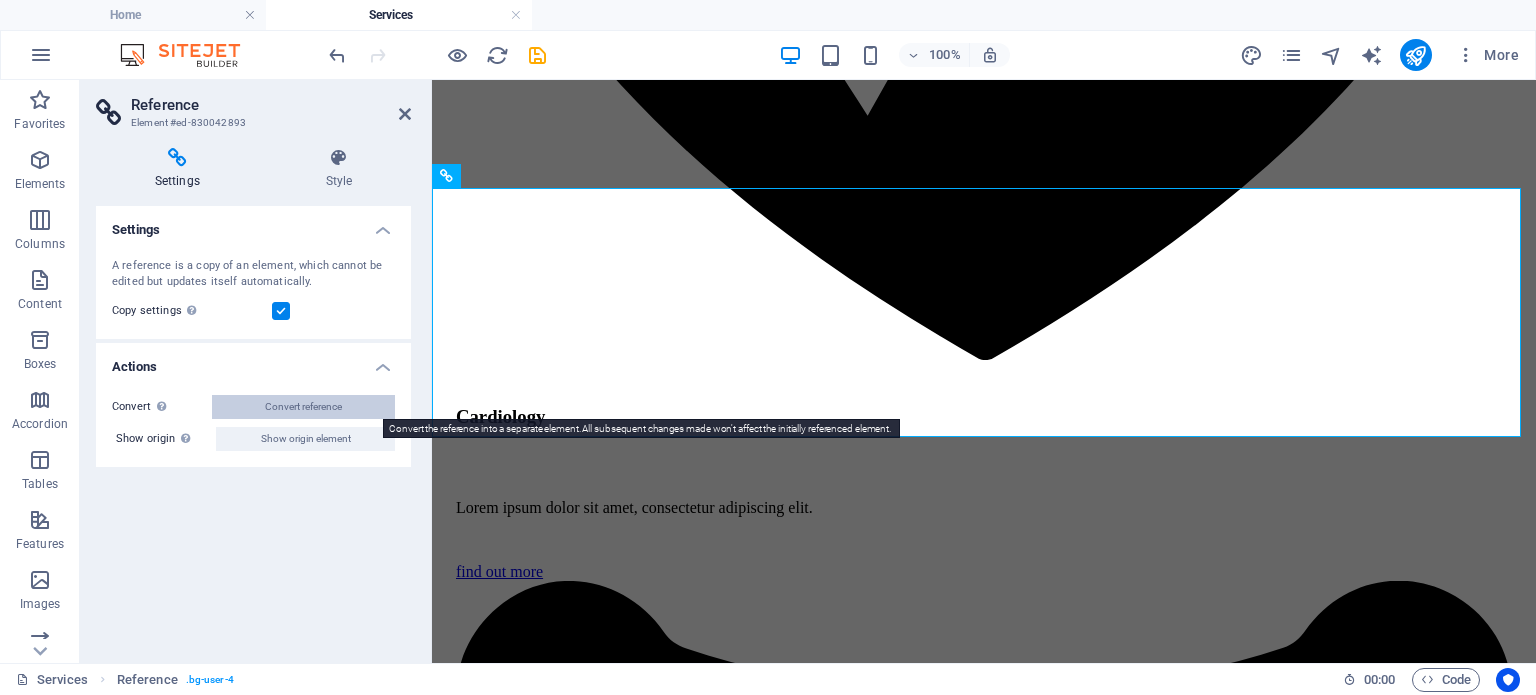 click on "Convert reference" at bounding box center (303, 407) 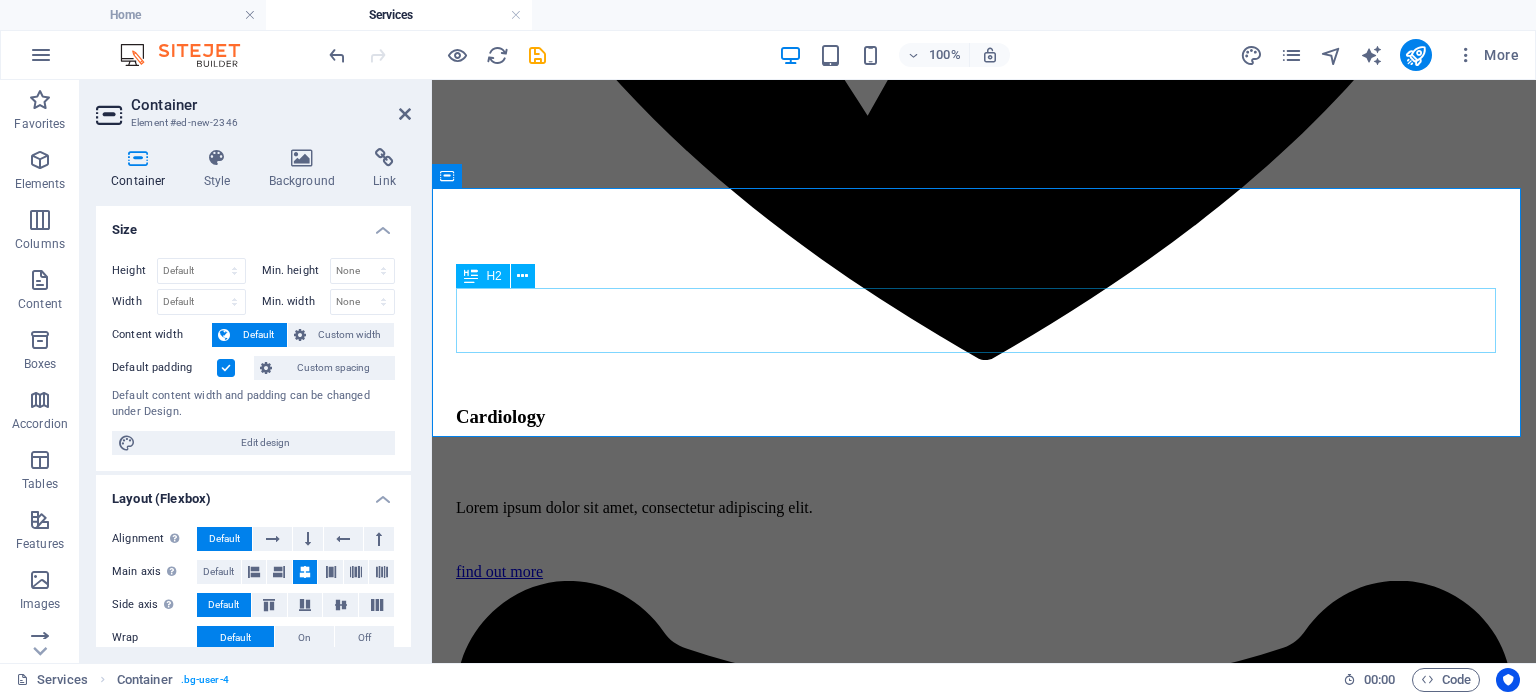 click on "Happy patients" at bounding box center [984, 9244] 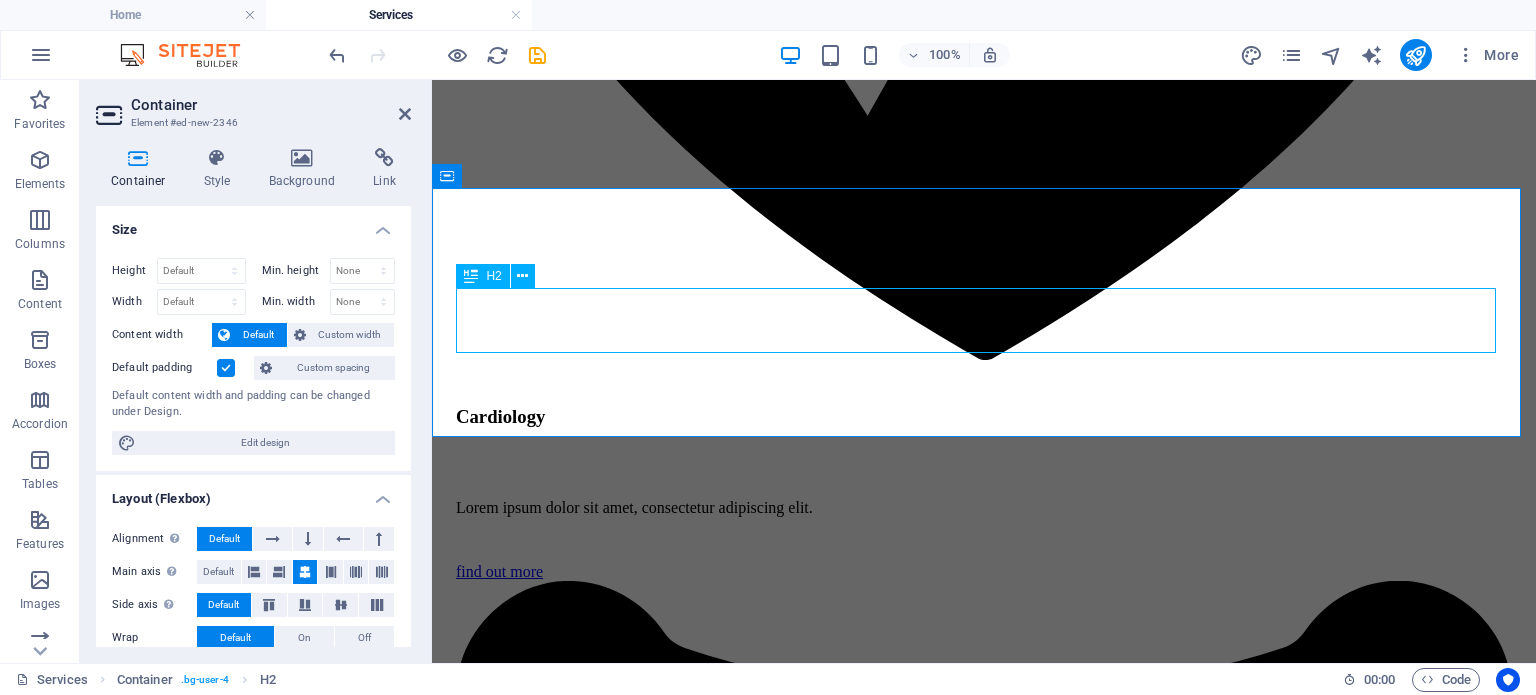 click on "Happy patients" at bounding box center [984, 9244] 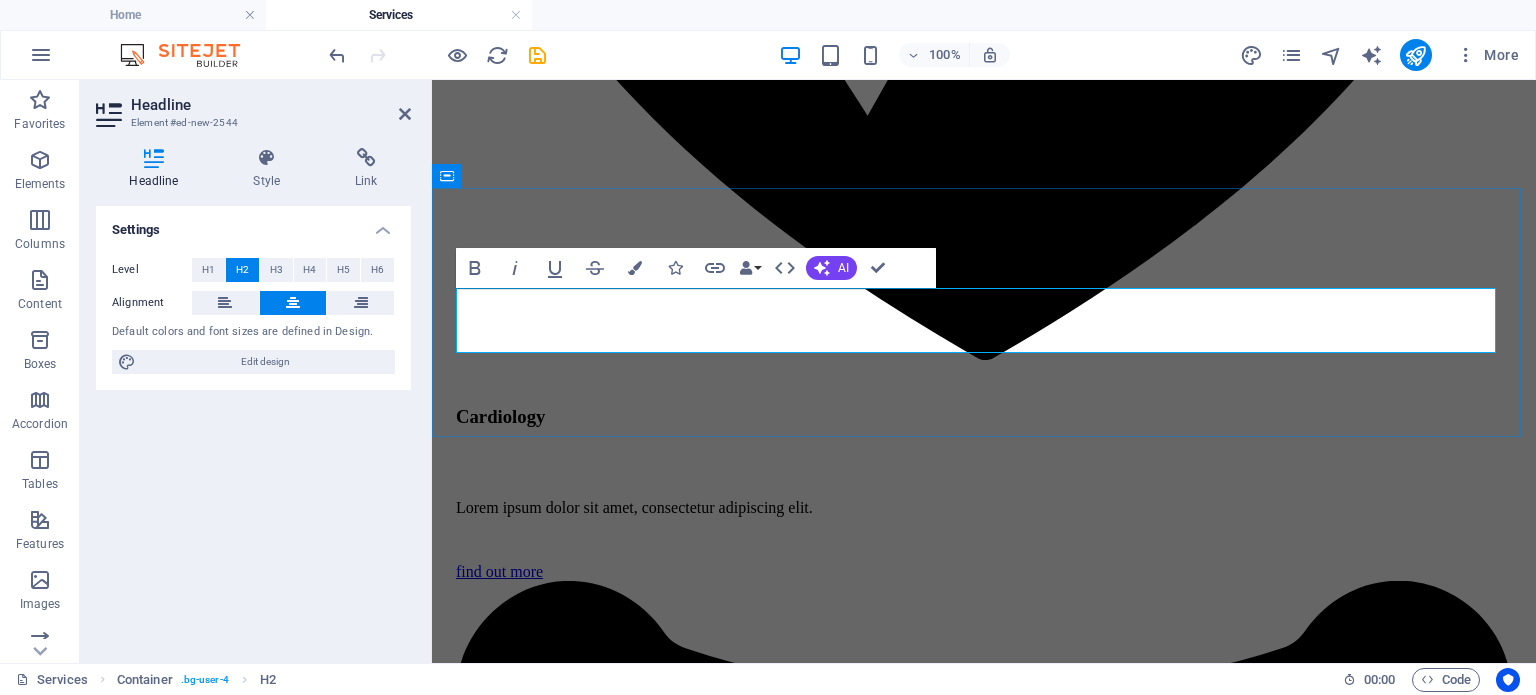 type 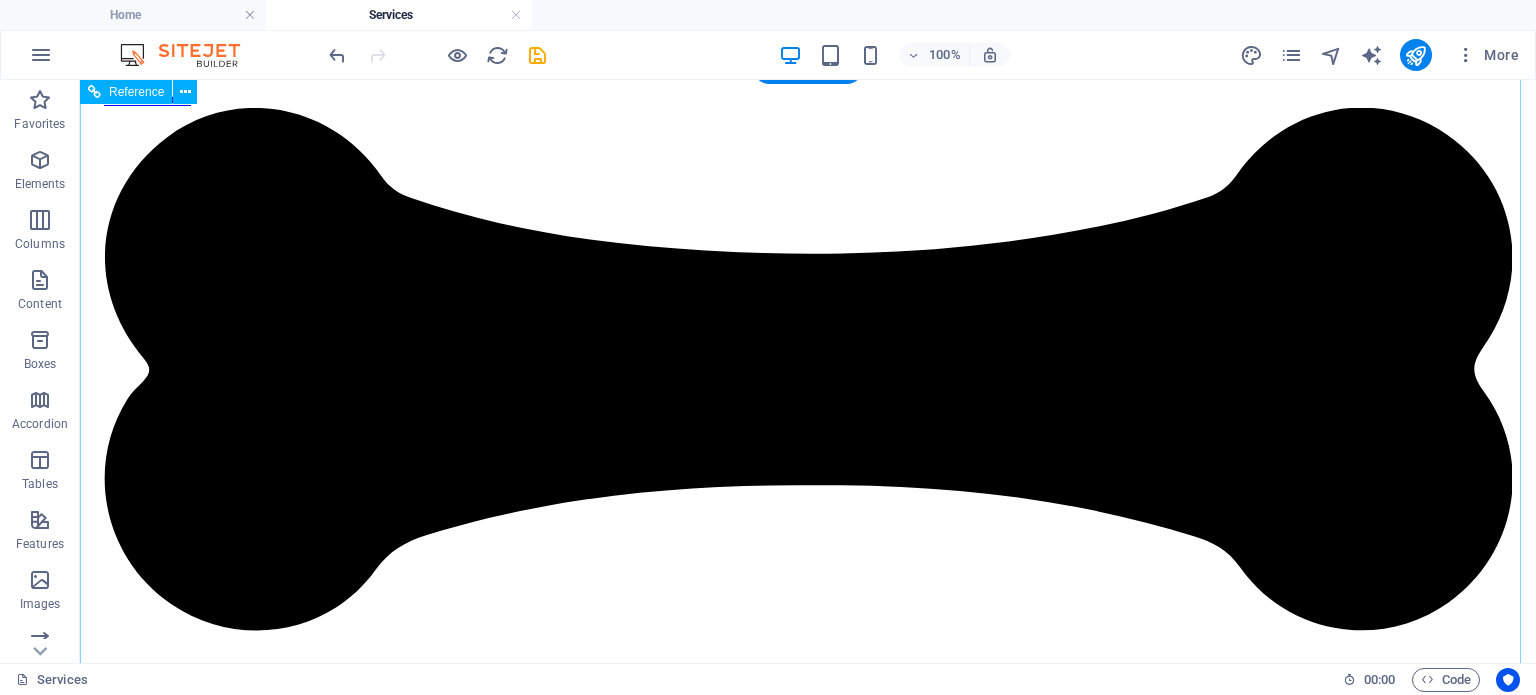 scroll, scrollTop: 3570, scrollLeft: 0, axis: vertical 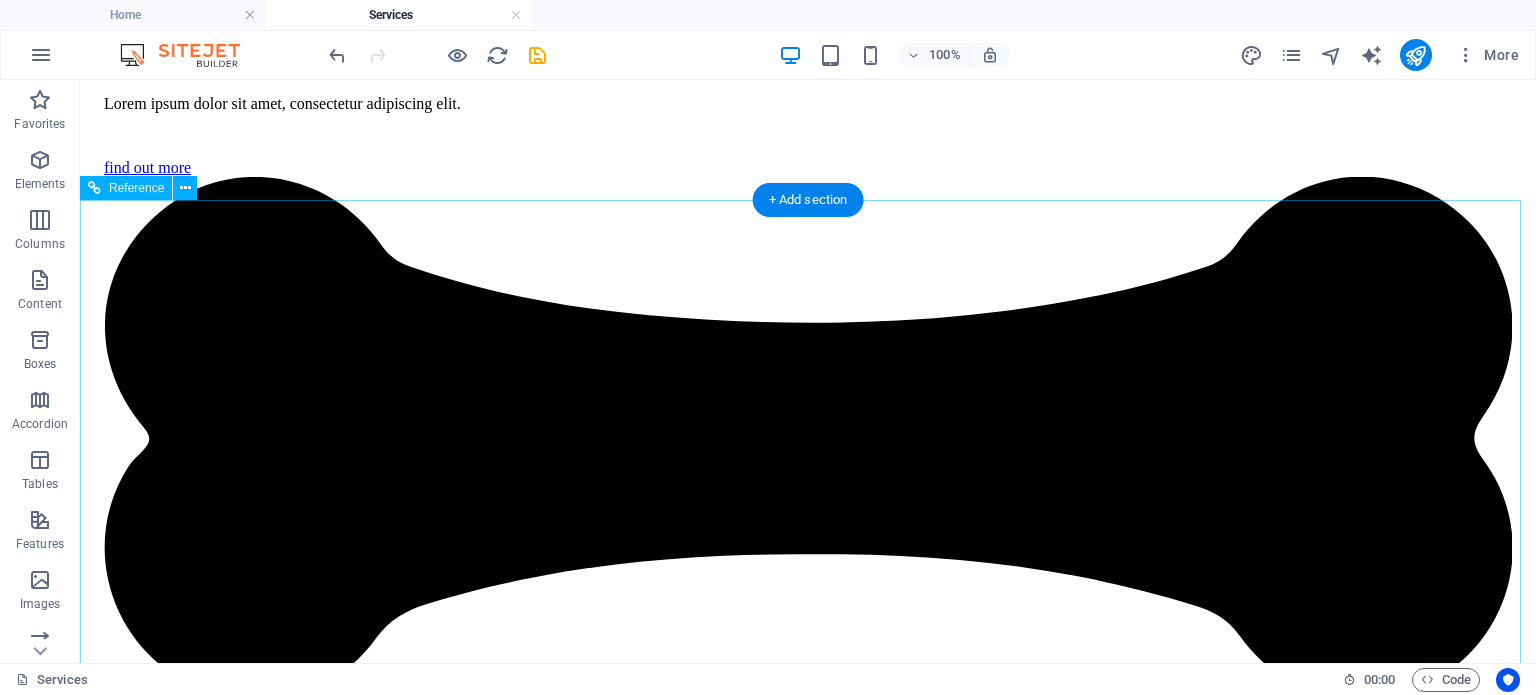 click at bounding box center (808, 13871) 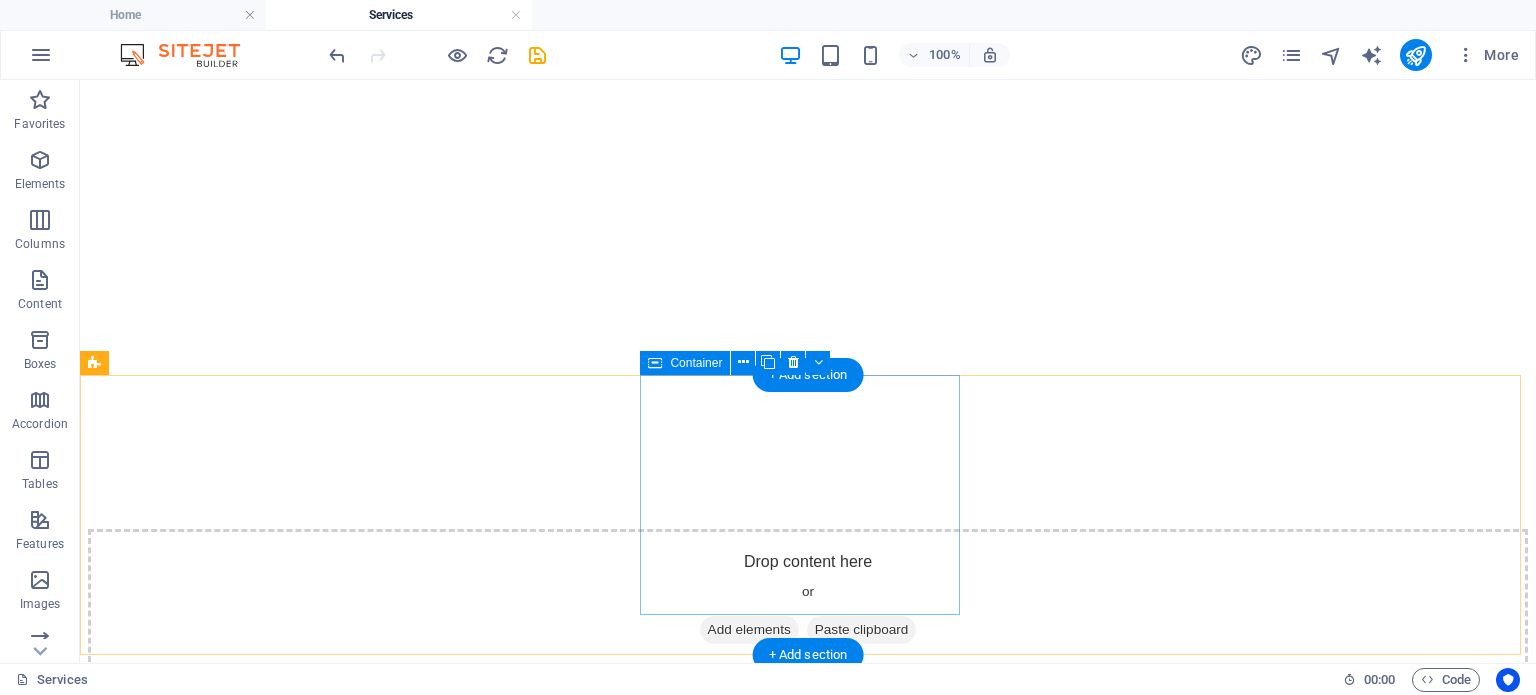 scroll, scrollTop: 446, scrollLeft: 0, axis: vertical 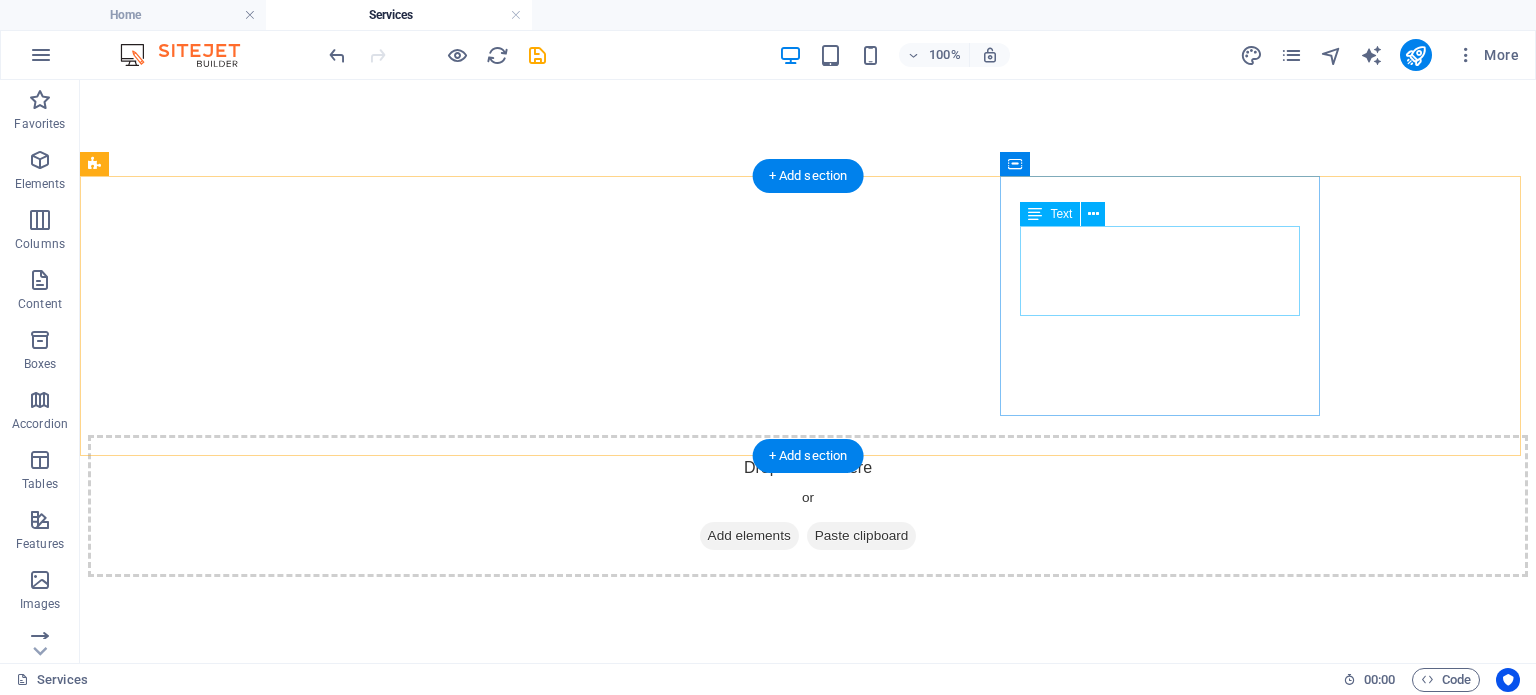 click on "10+" at bounding box center (808, 1381) 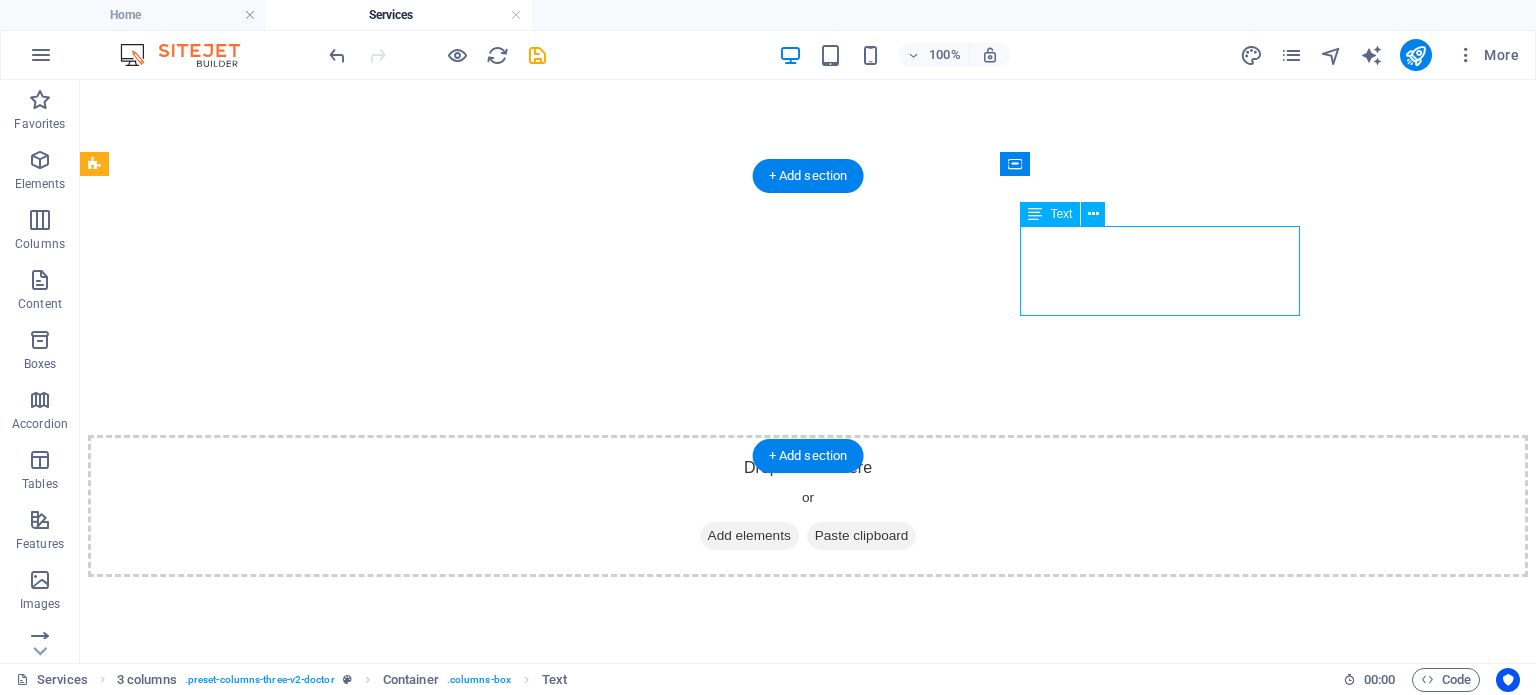 click on "10+" at bounding box center (808, 1381) 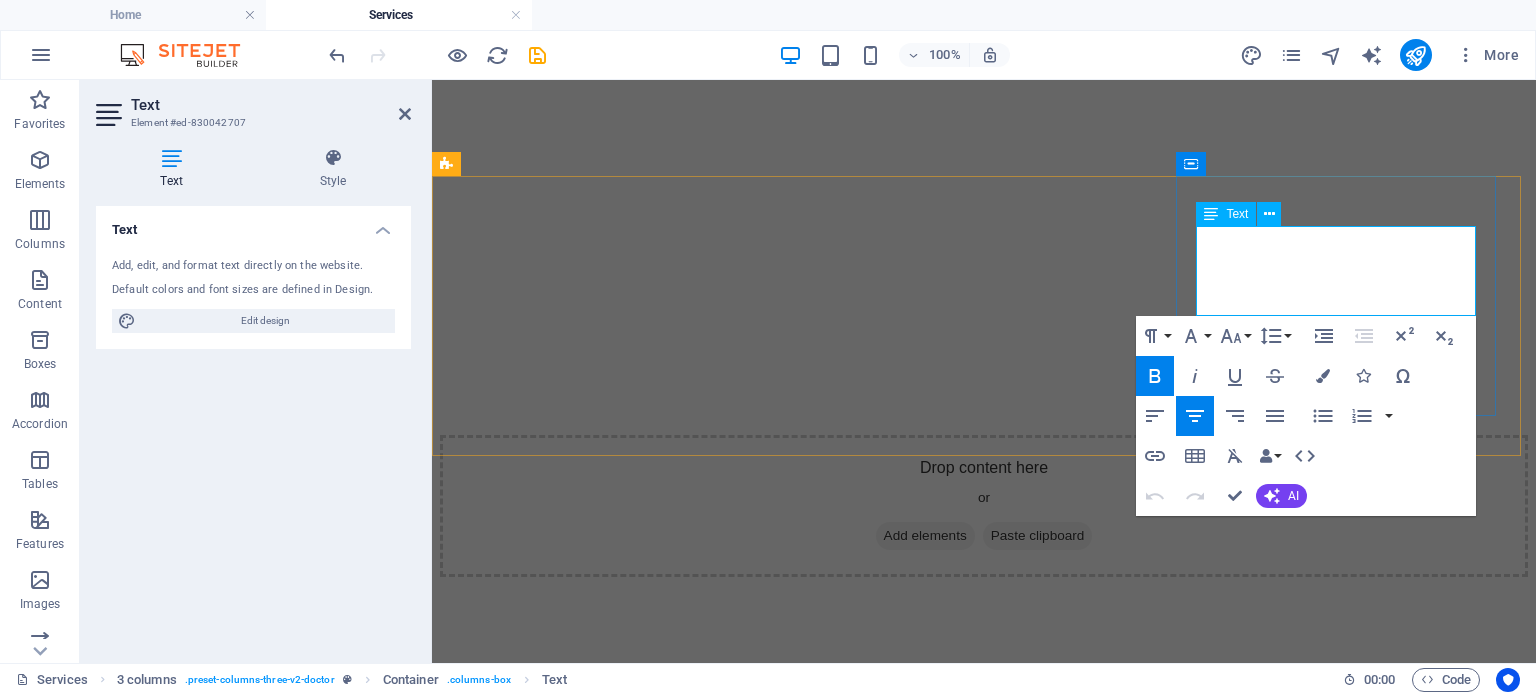 click on "10+" at bounding box center (984, 1381) 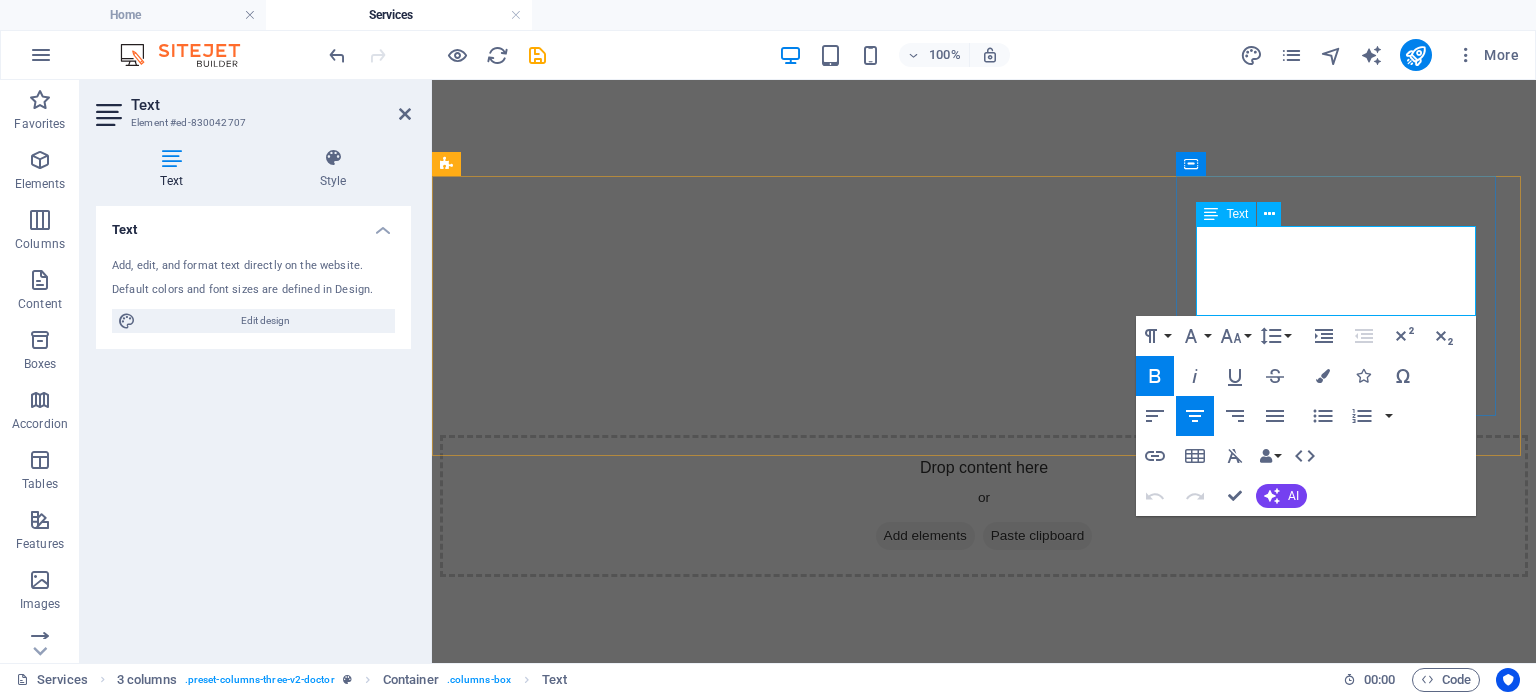 click on "10+" at bounding box center (984, 1381) 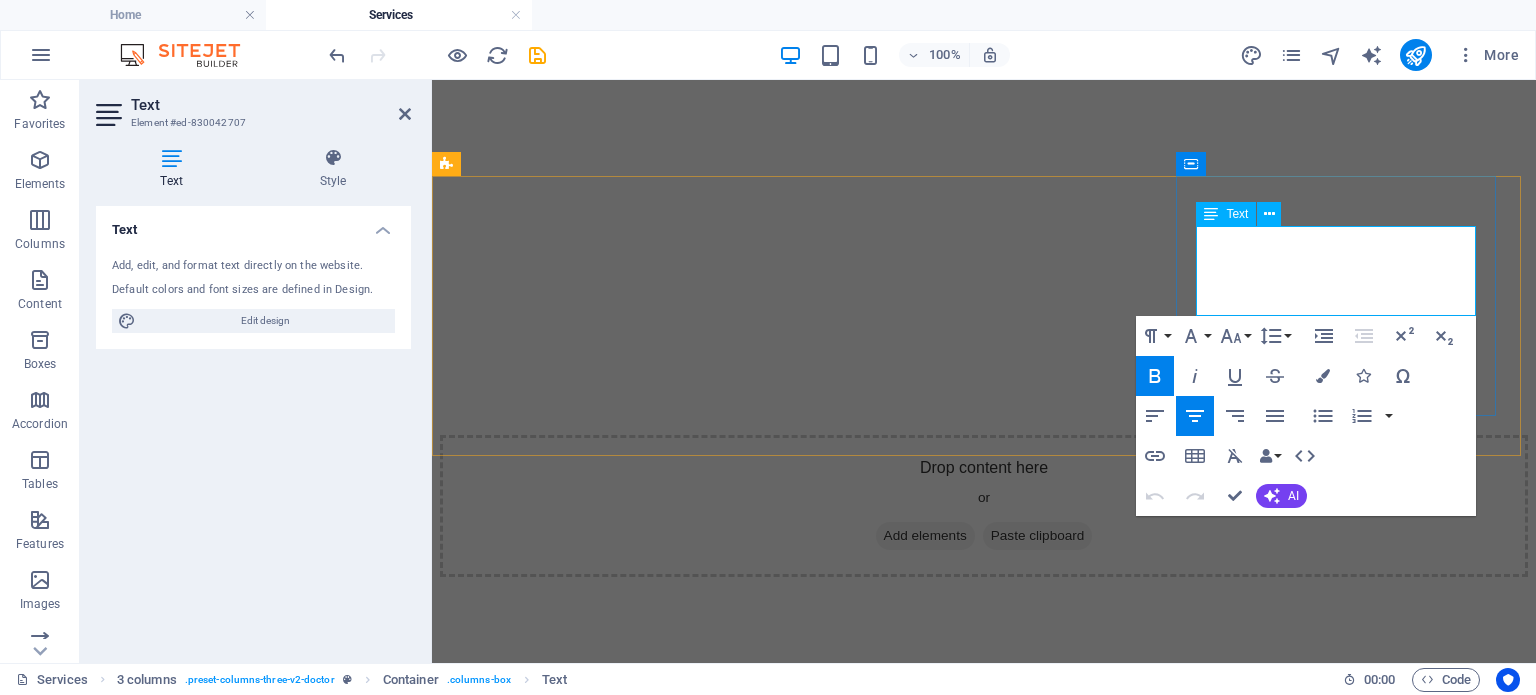 type 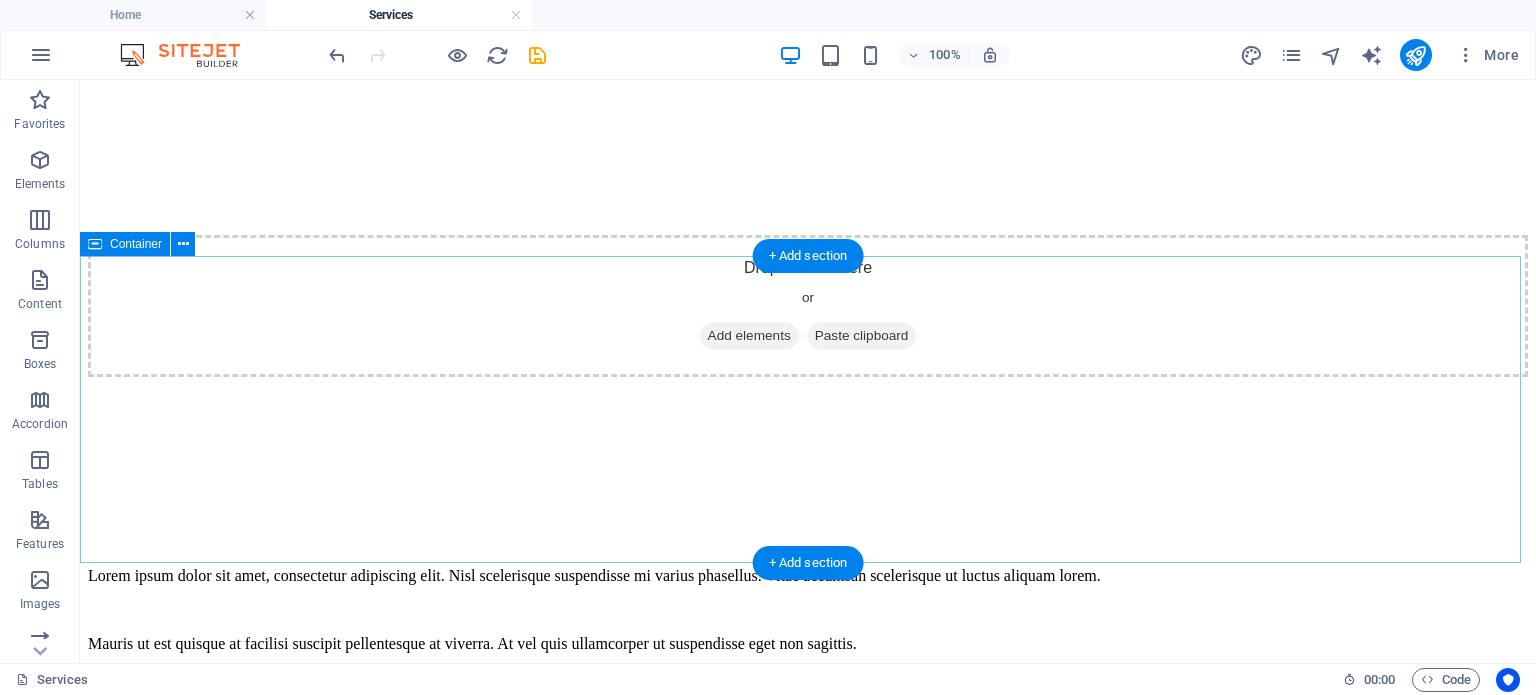scroll, scrollTop: 246, scrollLeft: 0, axis: vertical 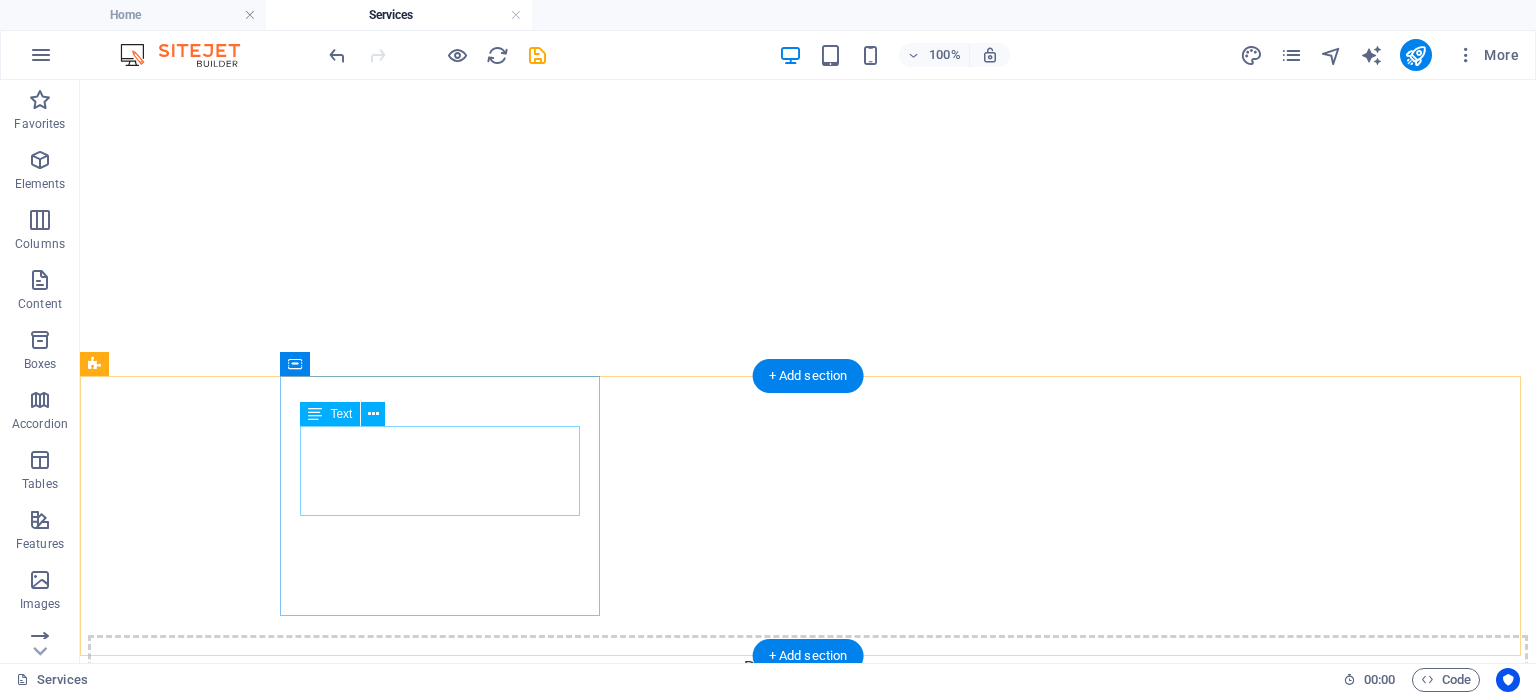 click on "200+" at bounding box center [808, 1229] 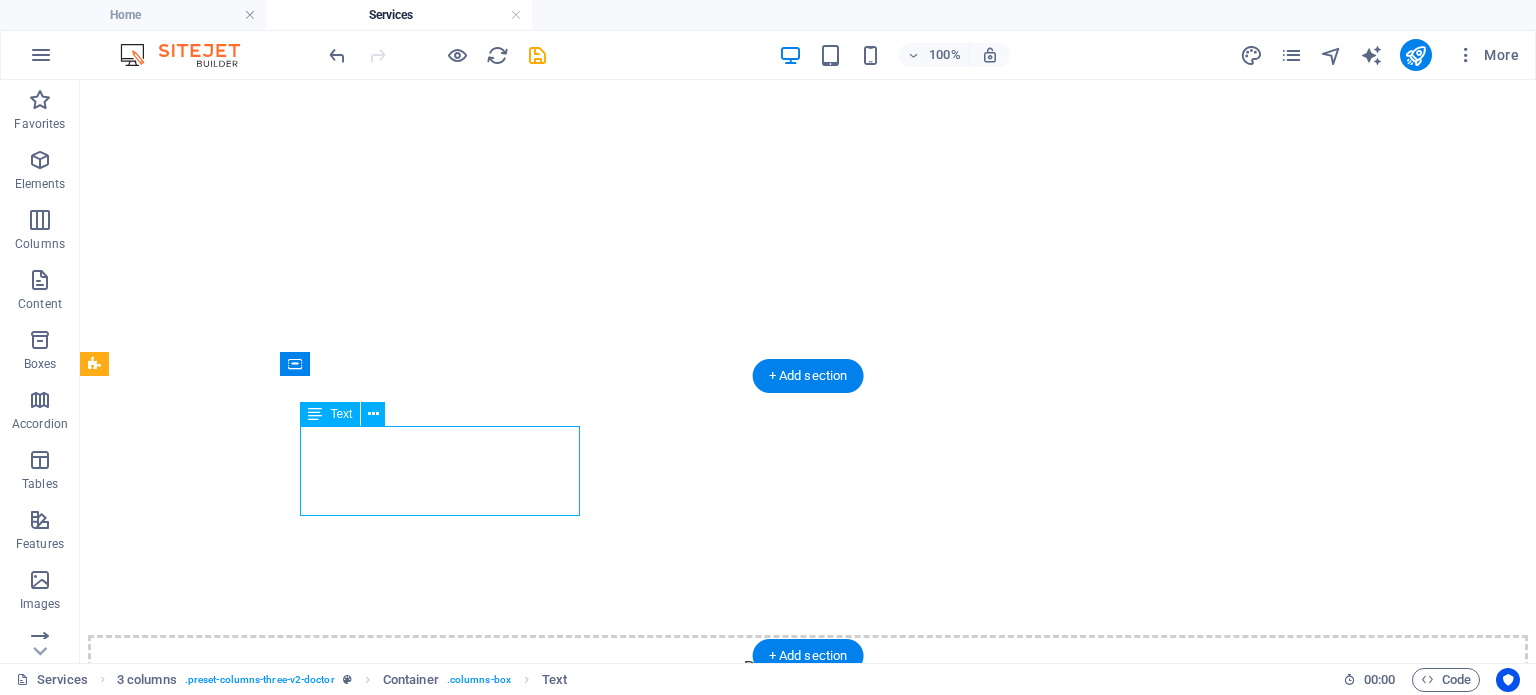 click on "200+" at bounding box center (808, 1229) 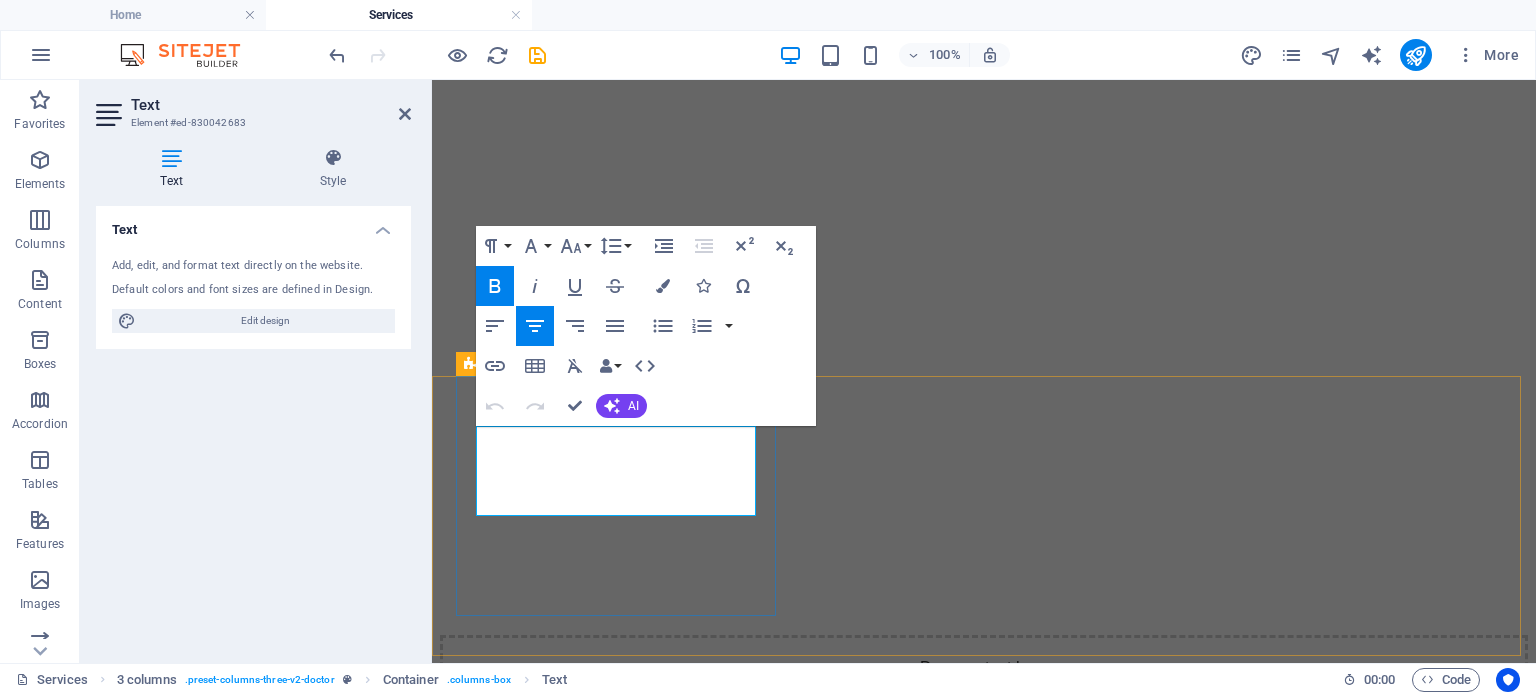 click on "200+" at bounding box center (984, 1229) 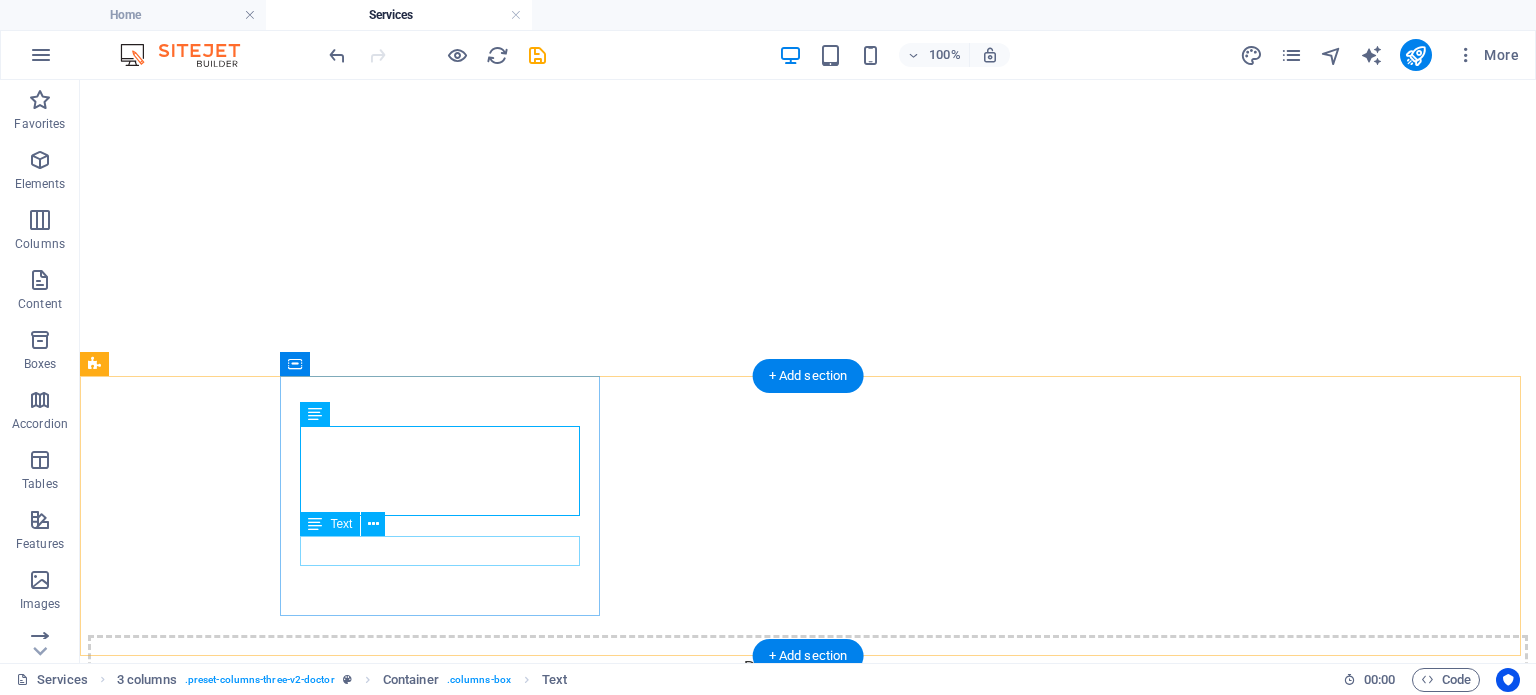 click on "Patients Daily" at bounding box center (808, 1327) 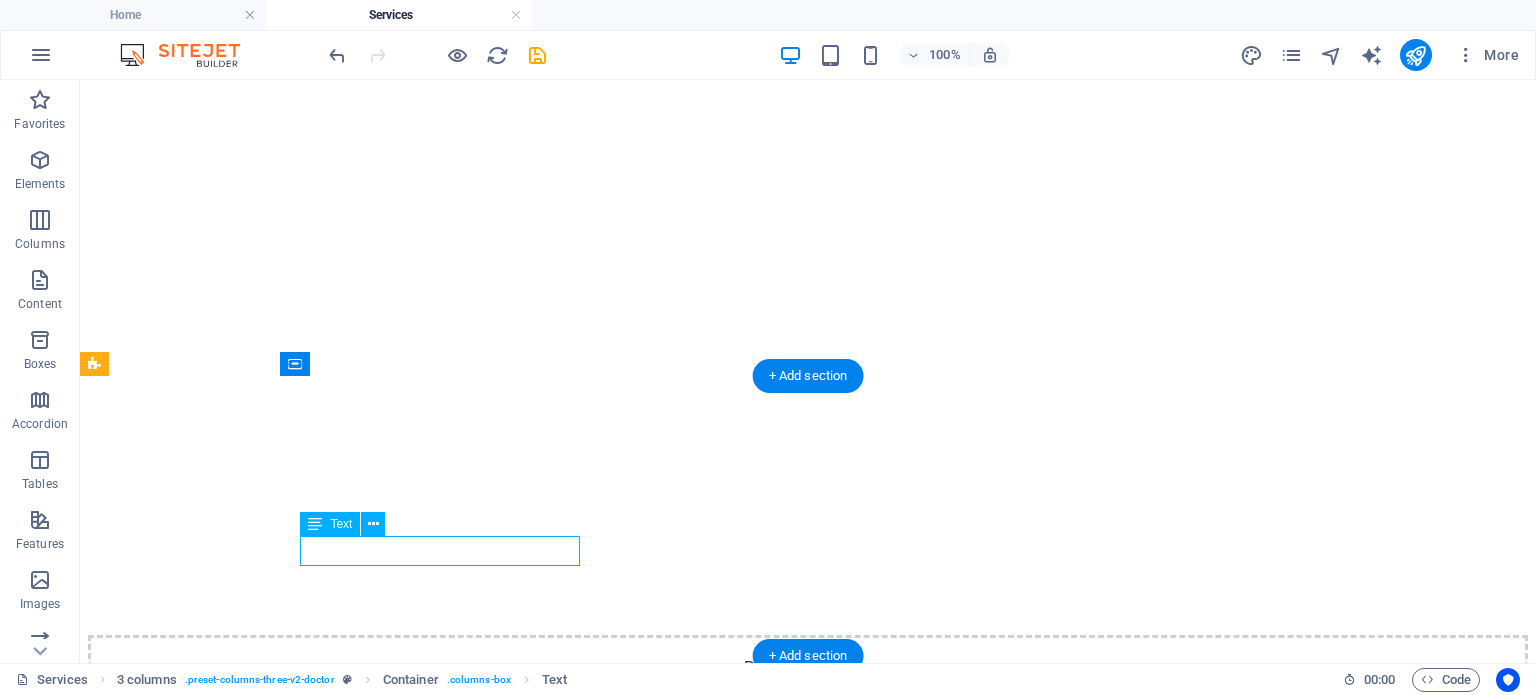 click on "Patients Daily" at bounding box center (808, 1327) 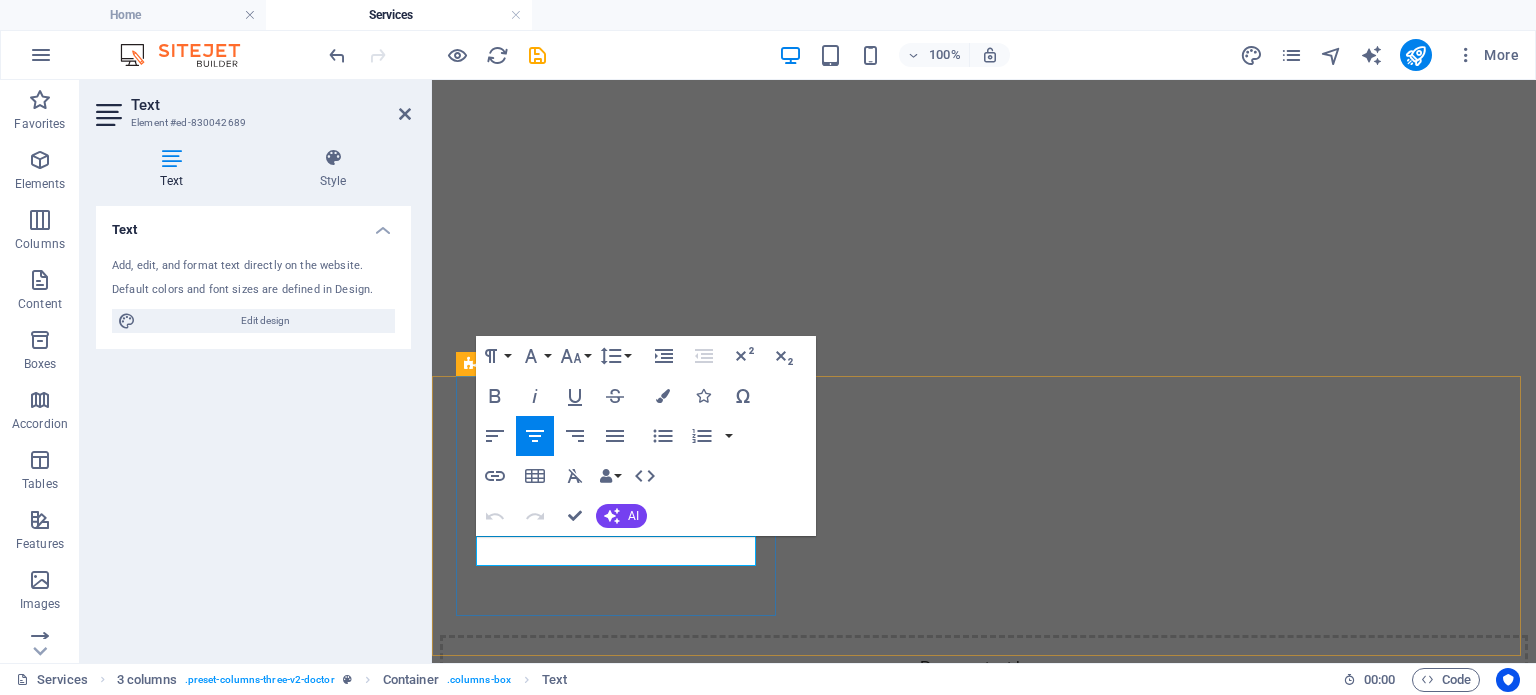 drag, startPoint x: 696, startPoint y: 561, endPoint x: 546, endPoint y: 566, distance: 150.08331 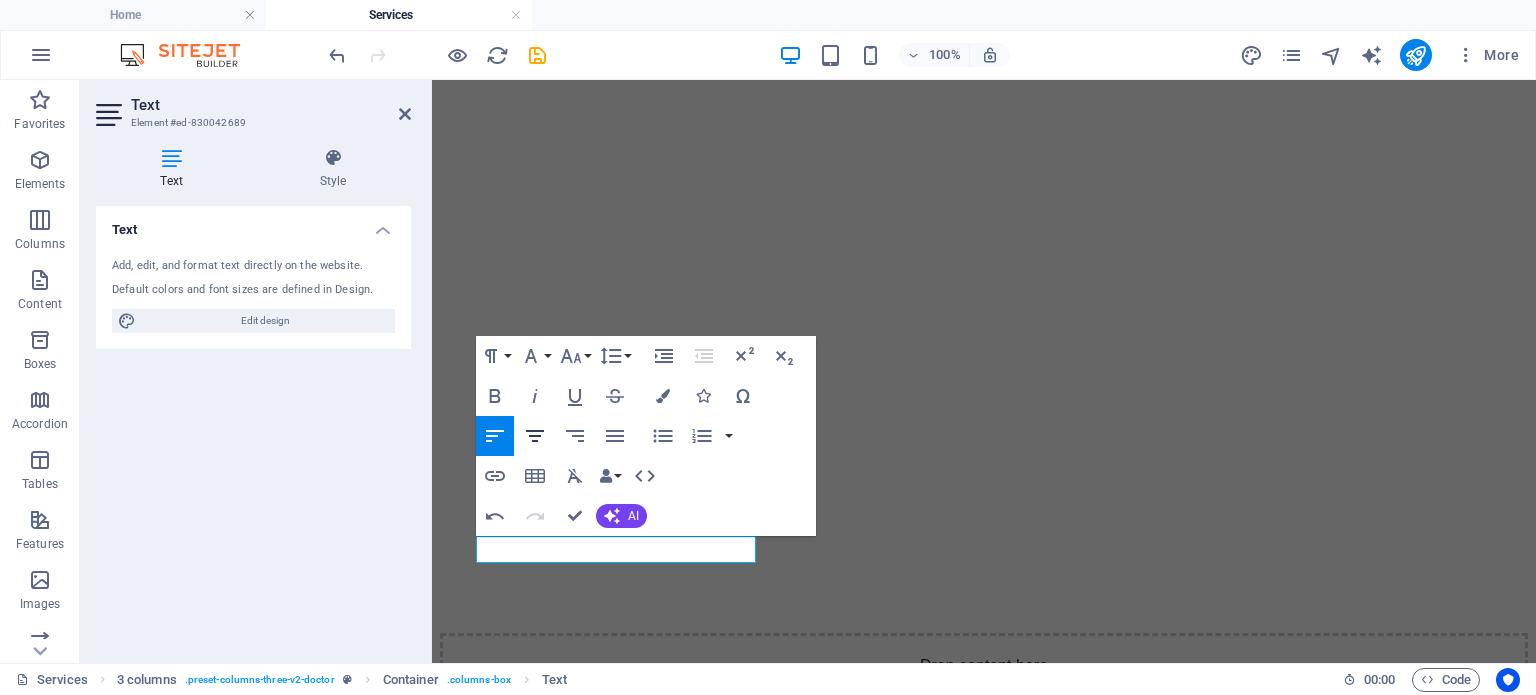 click 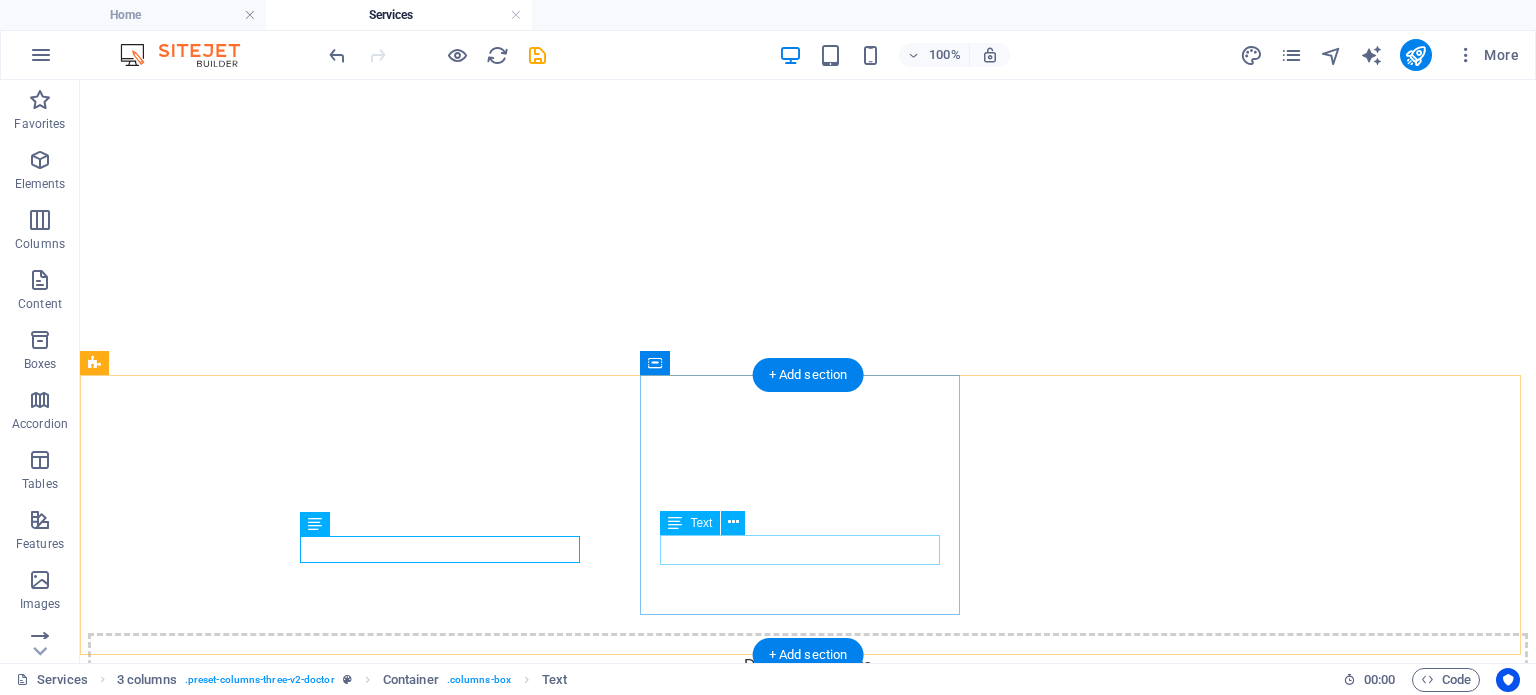 click on "Experienced Doctors" at bounding box center [808, 1496] 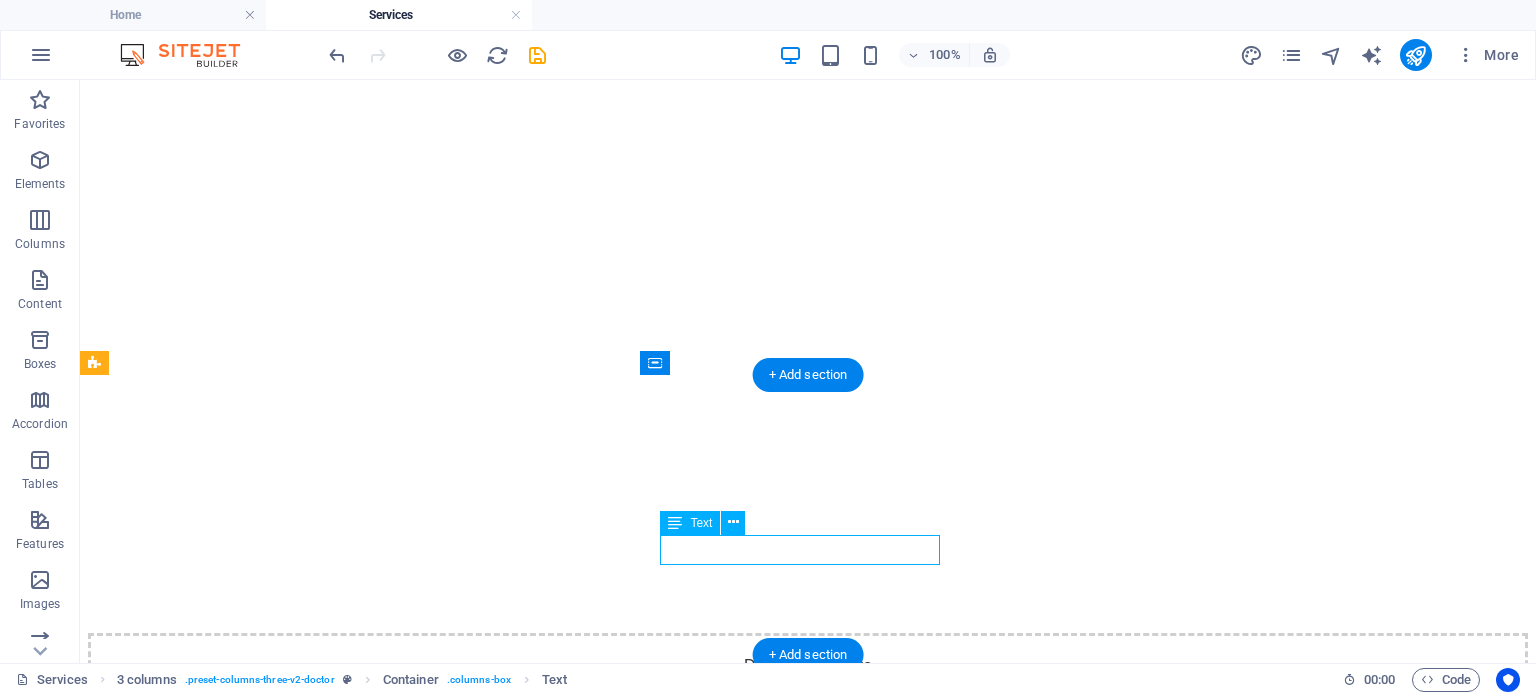click on "Experienced Doctors" at bounding box center (808, 1496) 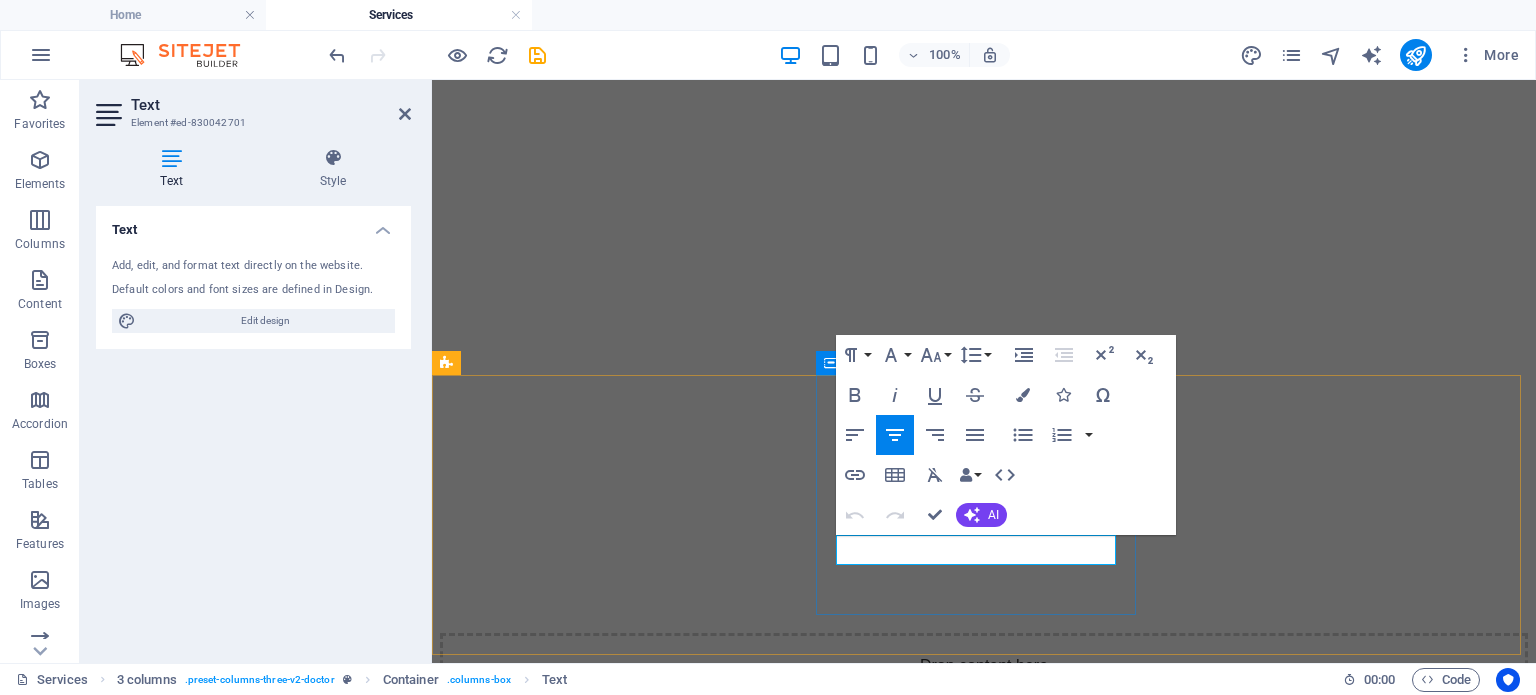 drag, startPoint x: 1069, startPoint y: 550, endPoint x: 878, endPoint y: 549, distance: 191.00262 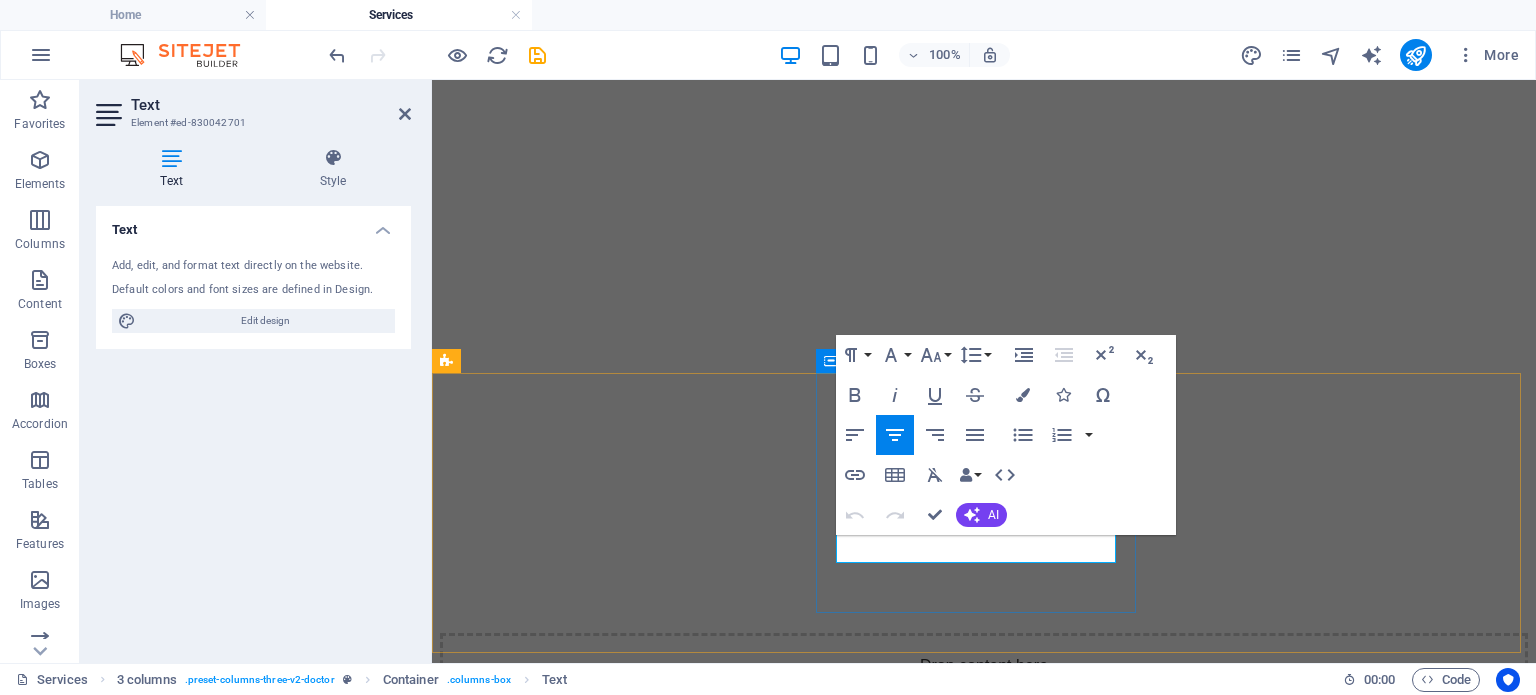 scroll, scrollTop: 249, scrollLeft: 0, axis: vertical 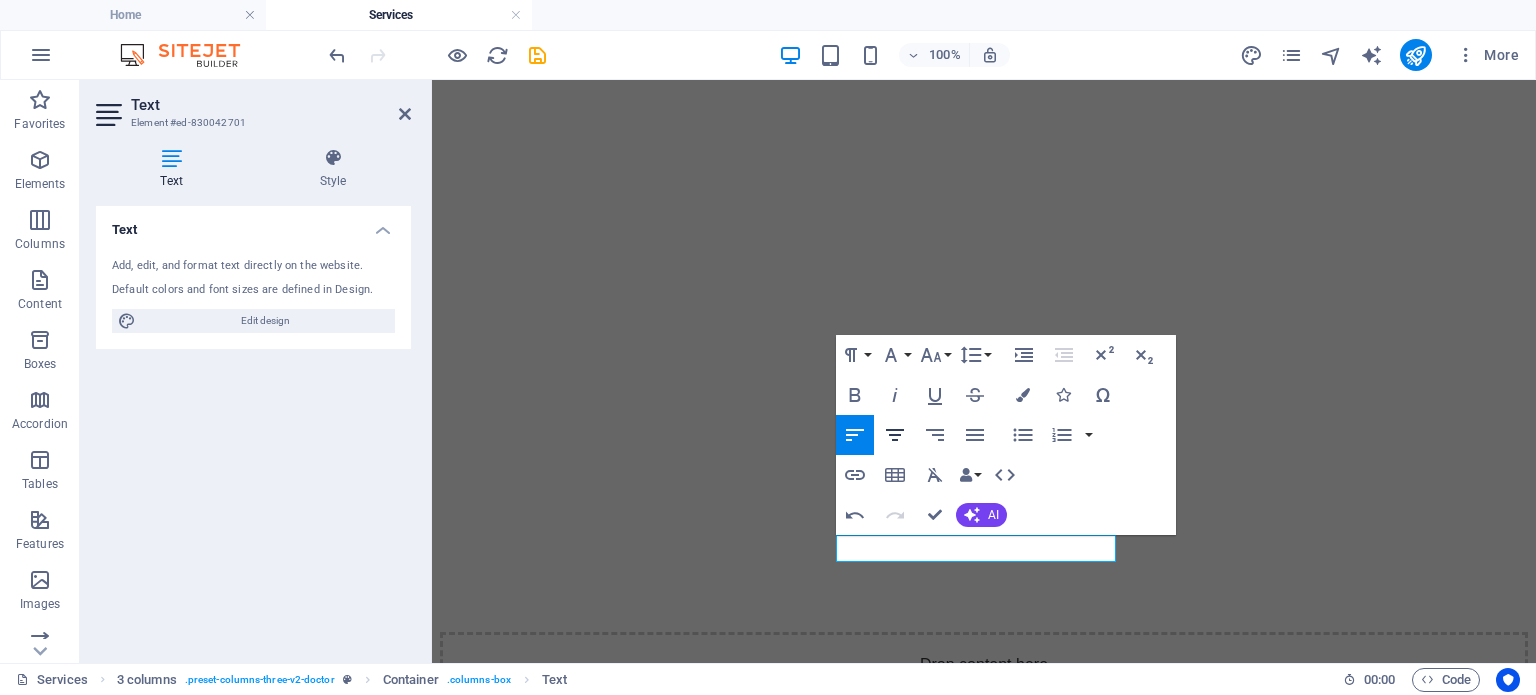 click 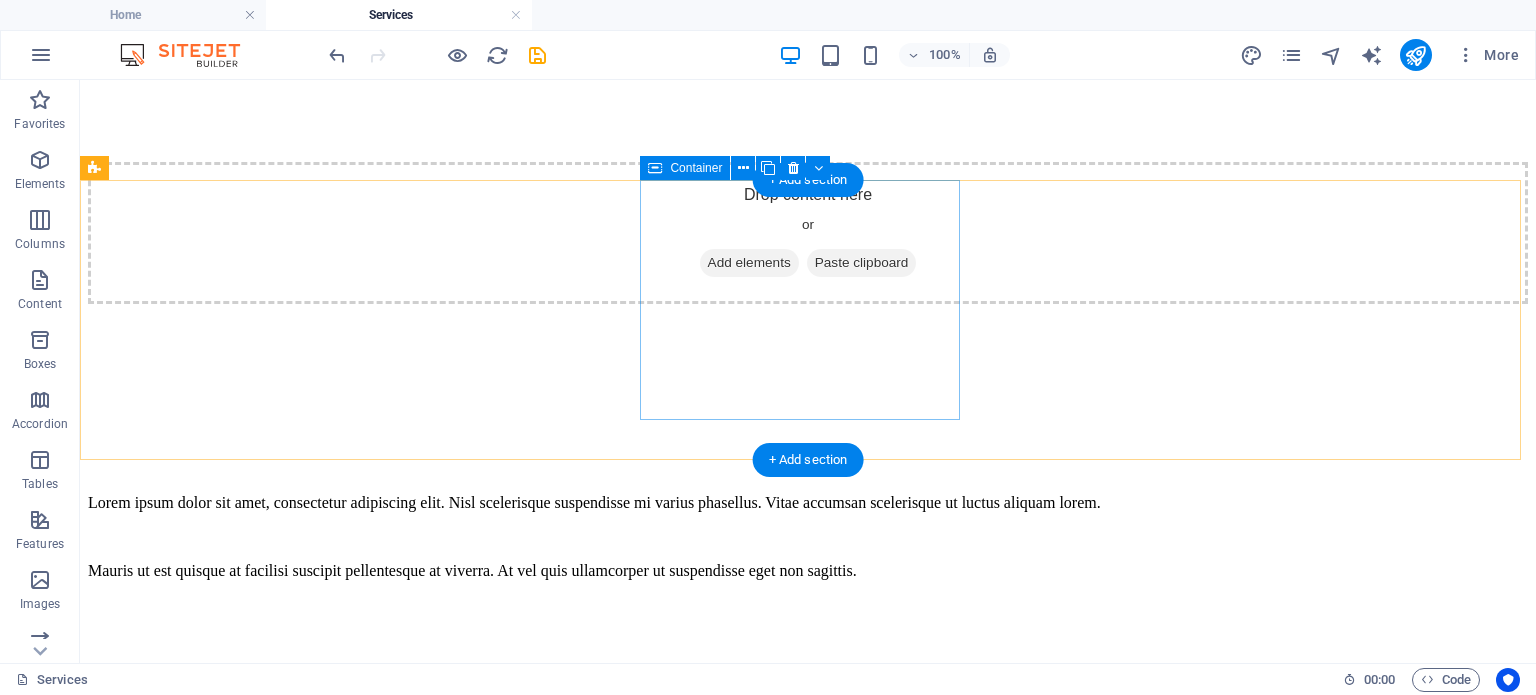 scroll, scrollTop: 900, scrollLeft: 0, axis: vertical 